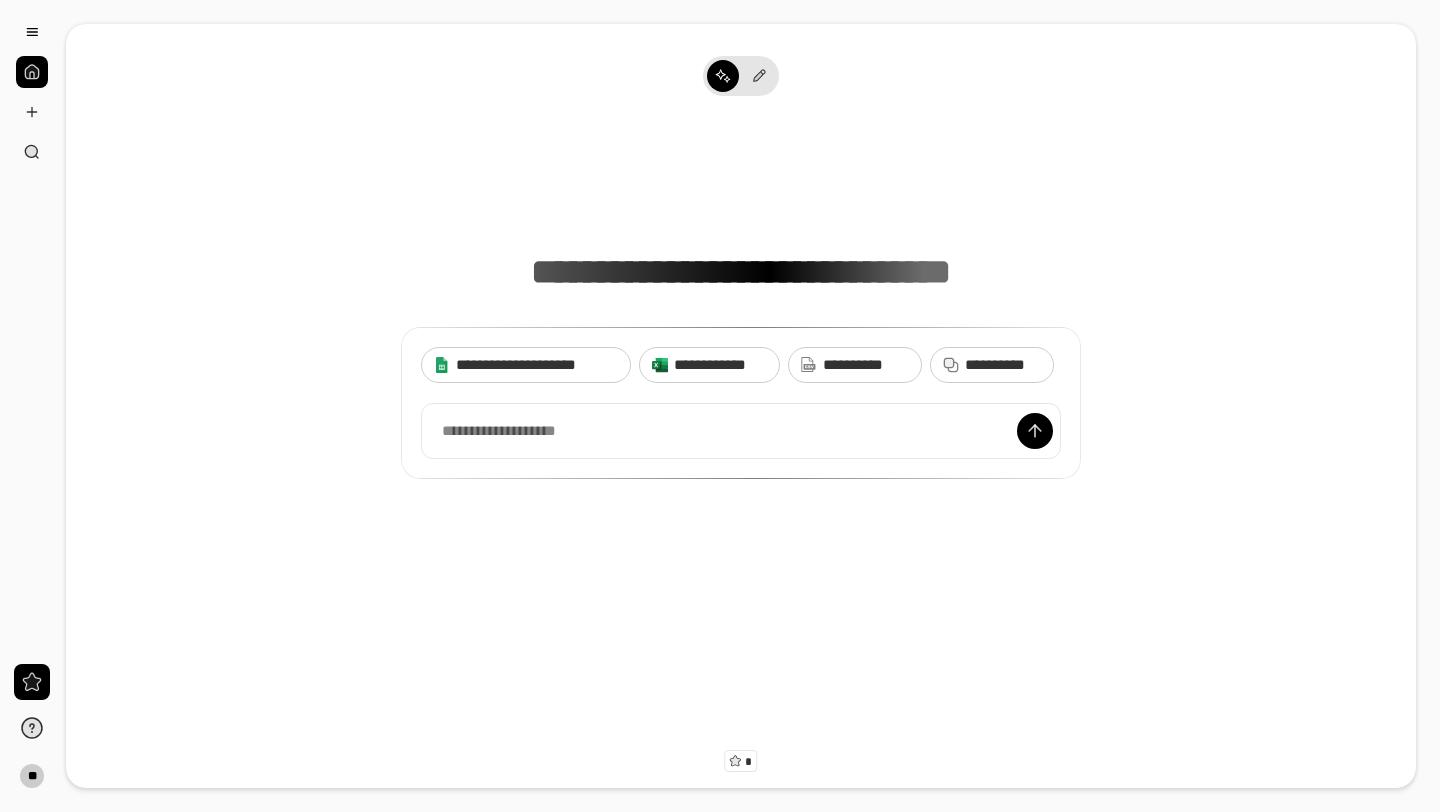 scroll, scrollTop: 0, scrollLeft: 0, axis: both 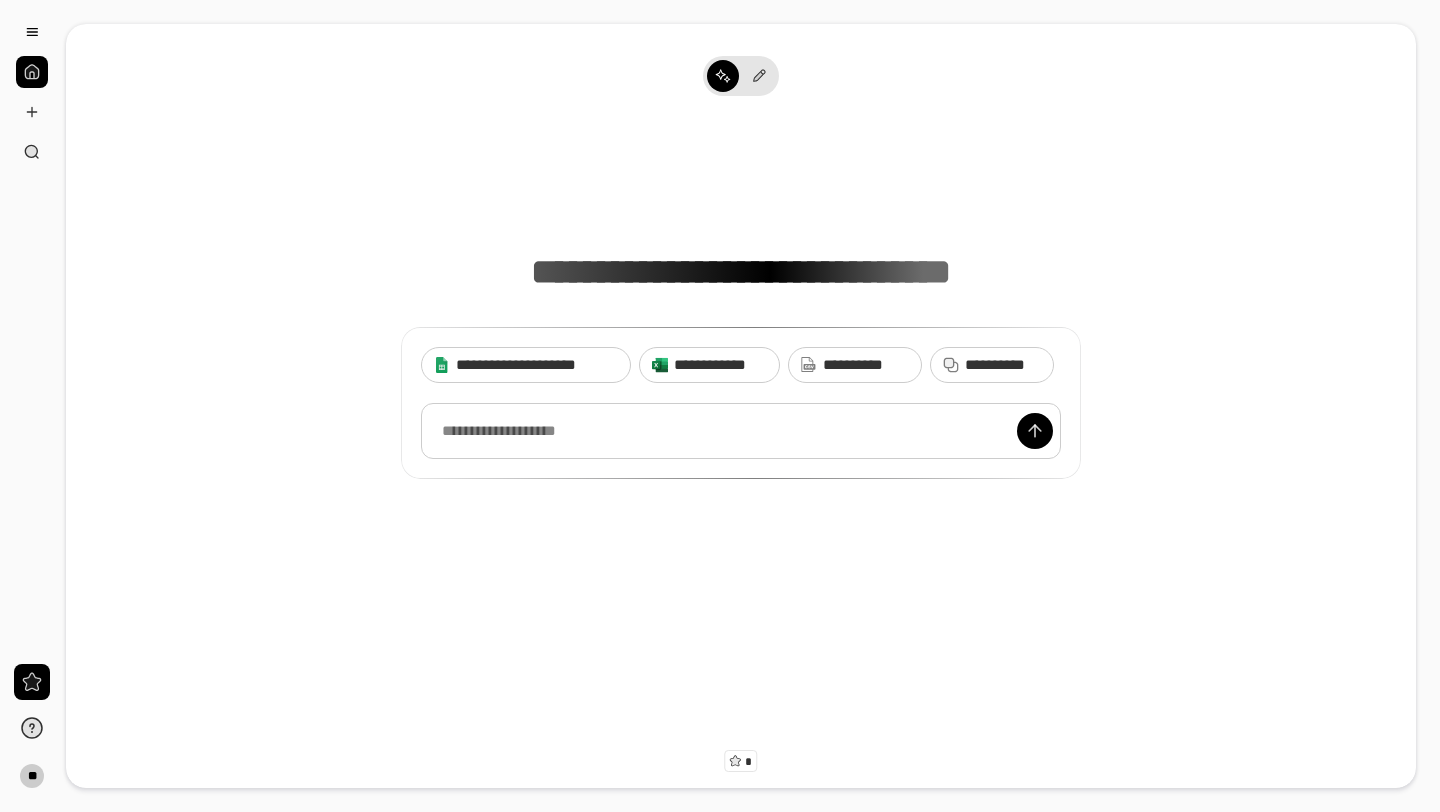 click at bounding box center [741, 431] 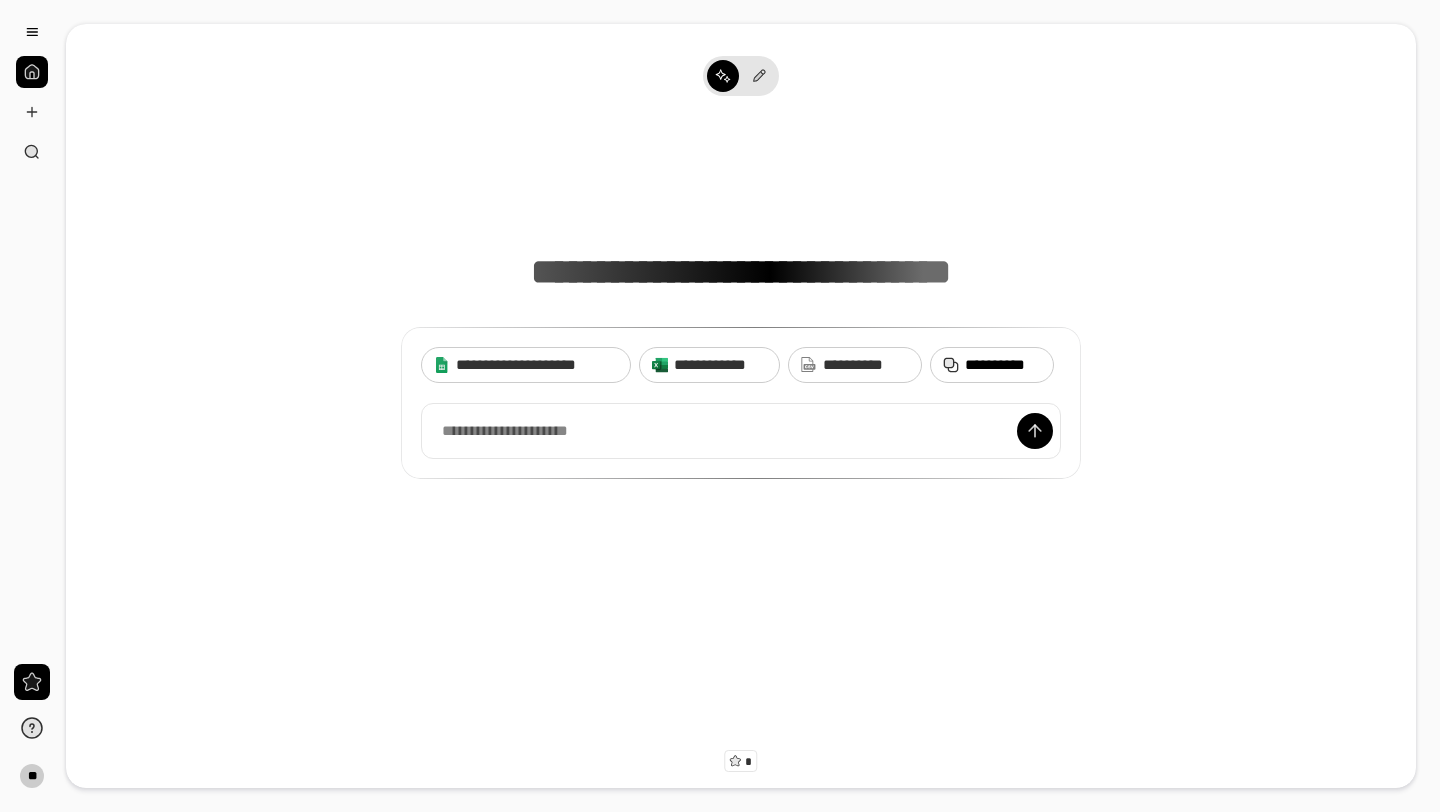 click on "**********" at bounding box center [1003, 365] 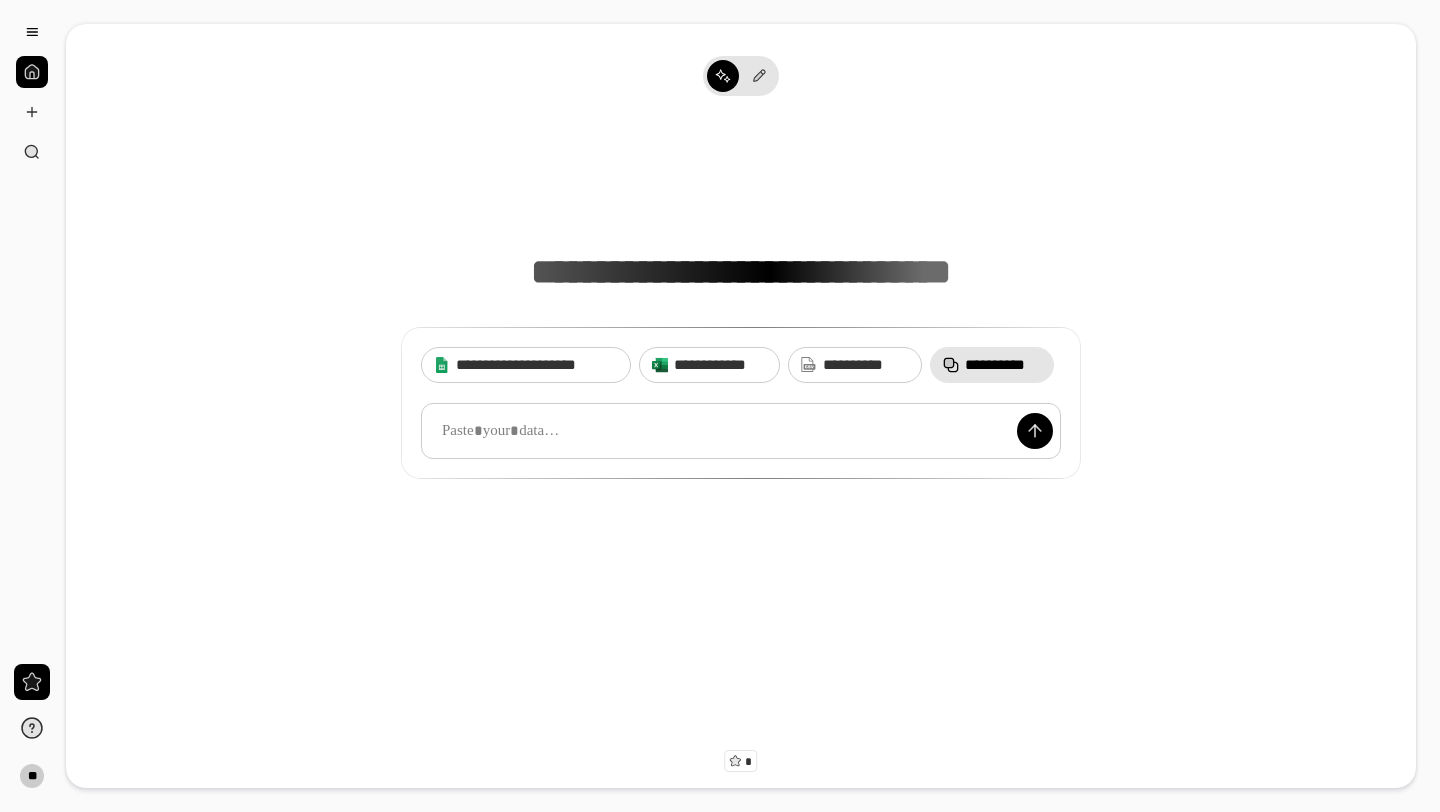 click at bounding box center [741, 431] 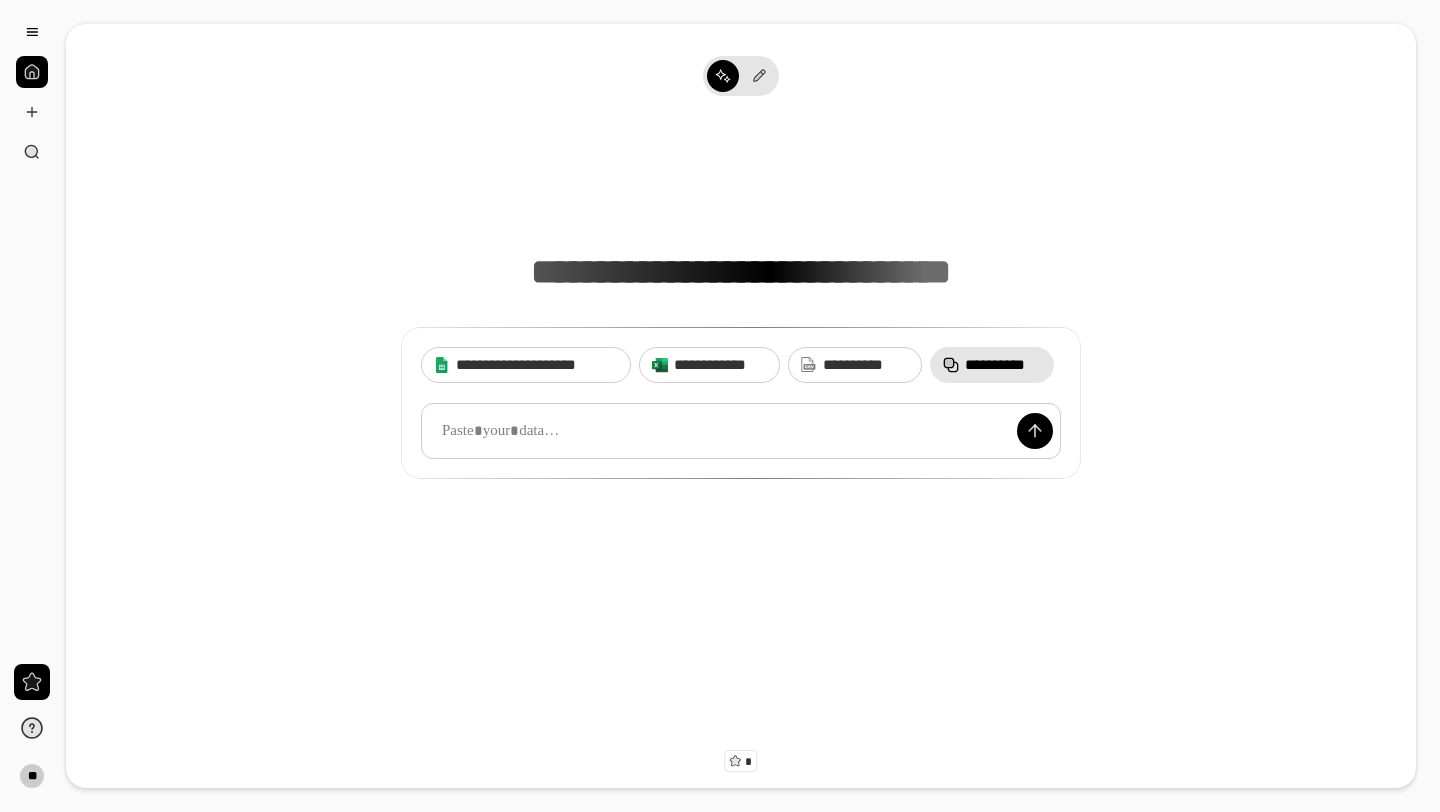 click at bounding box center [741, 431] 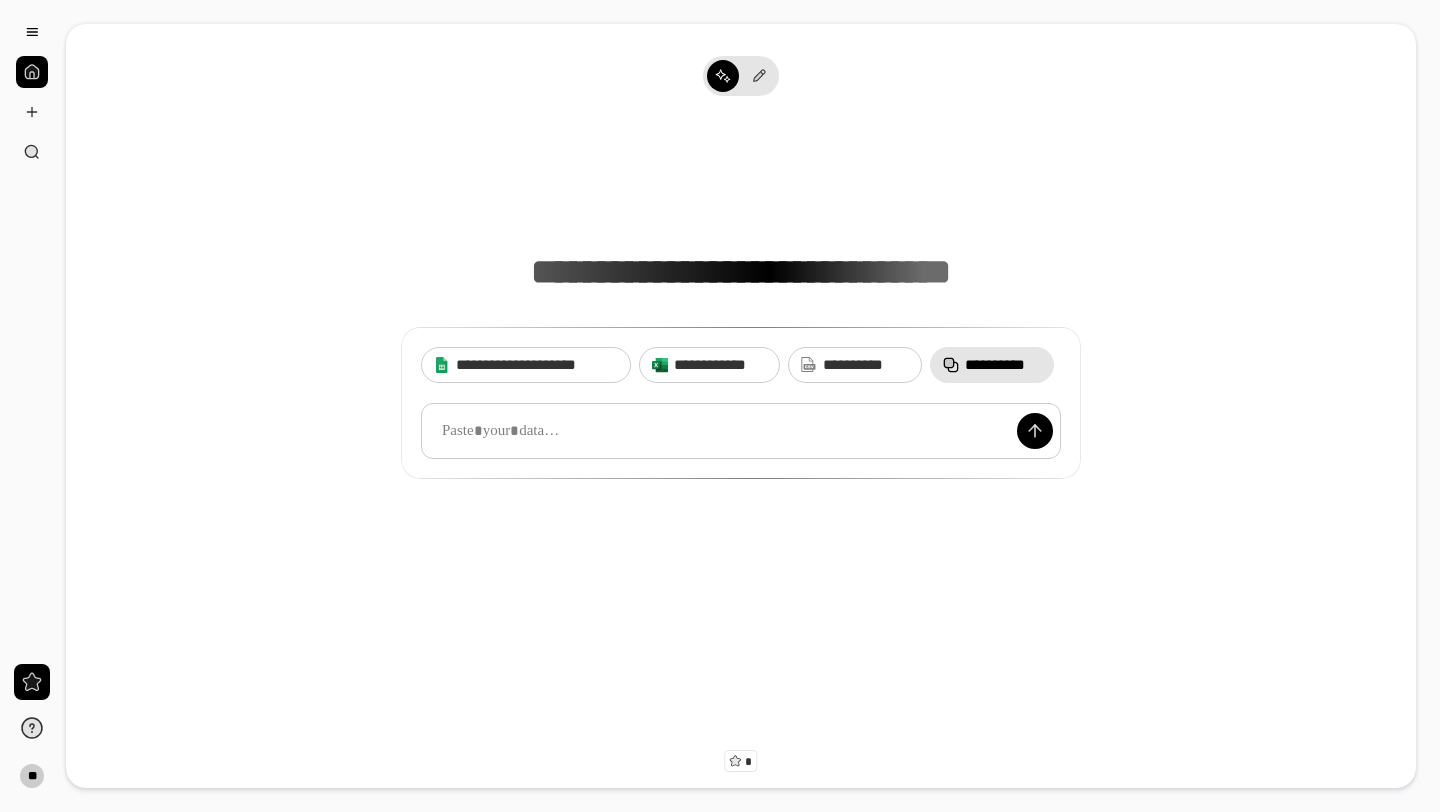 type 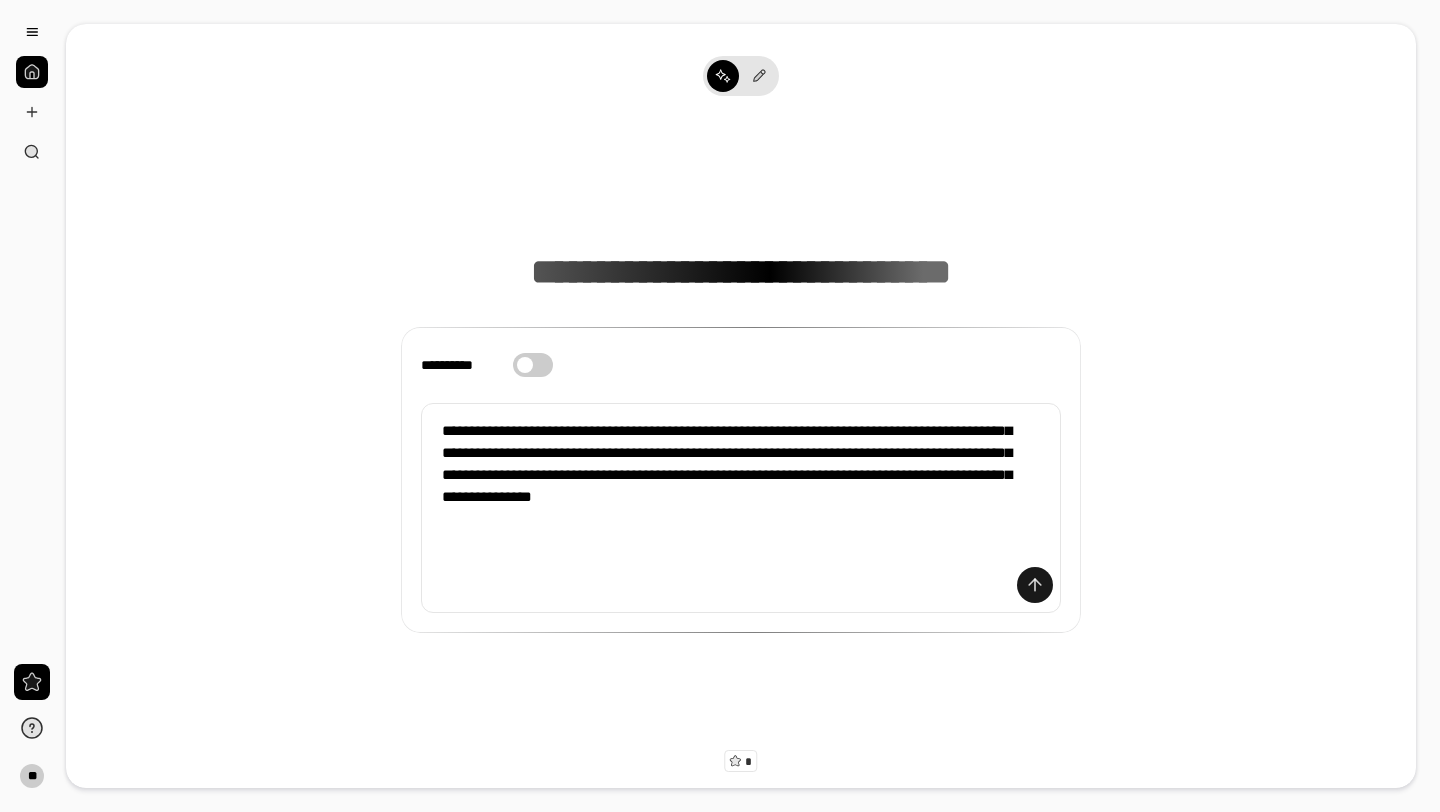 click at bounding box center [1035, 585] 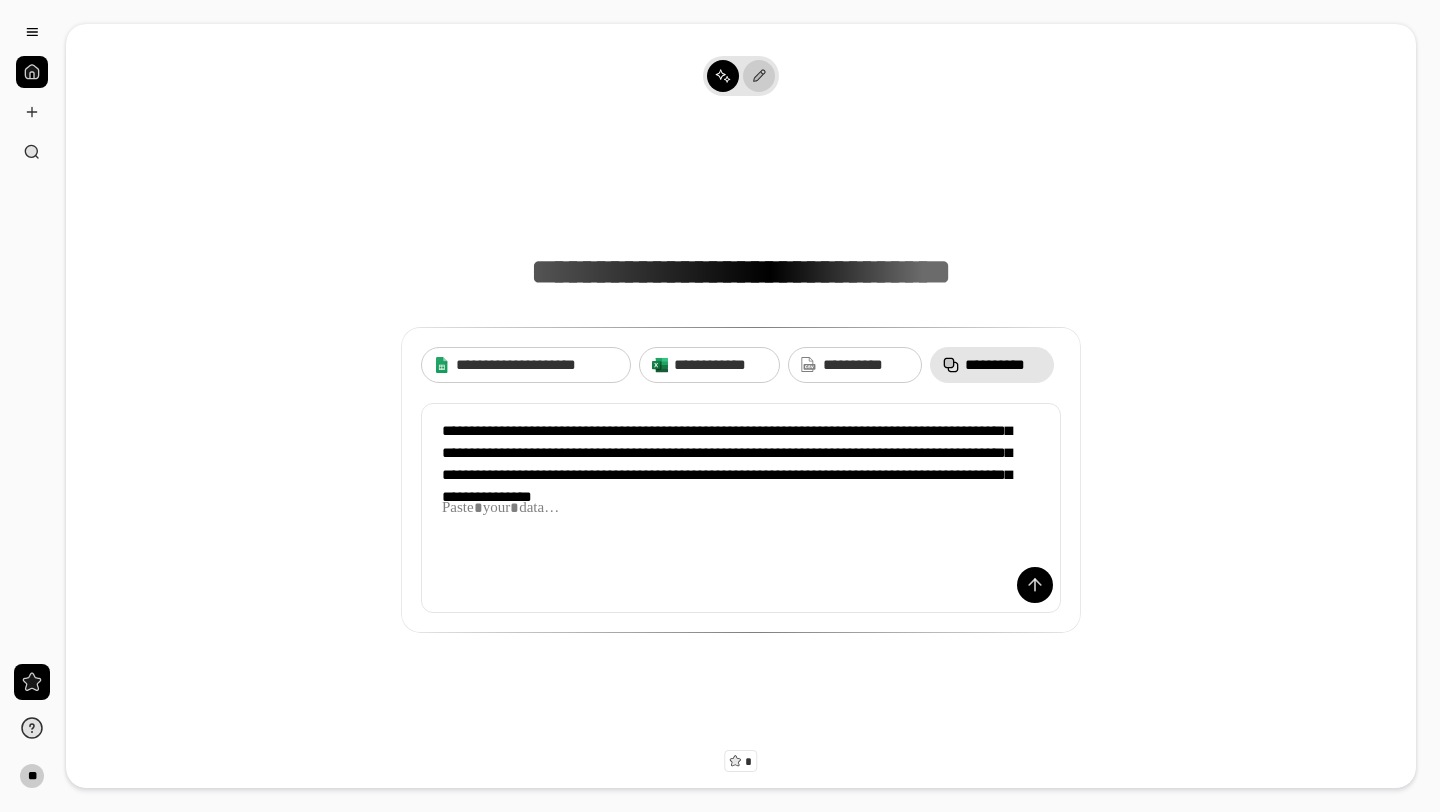 click 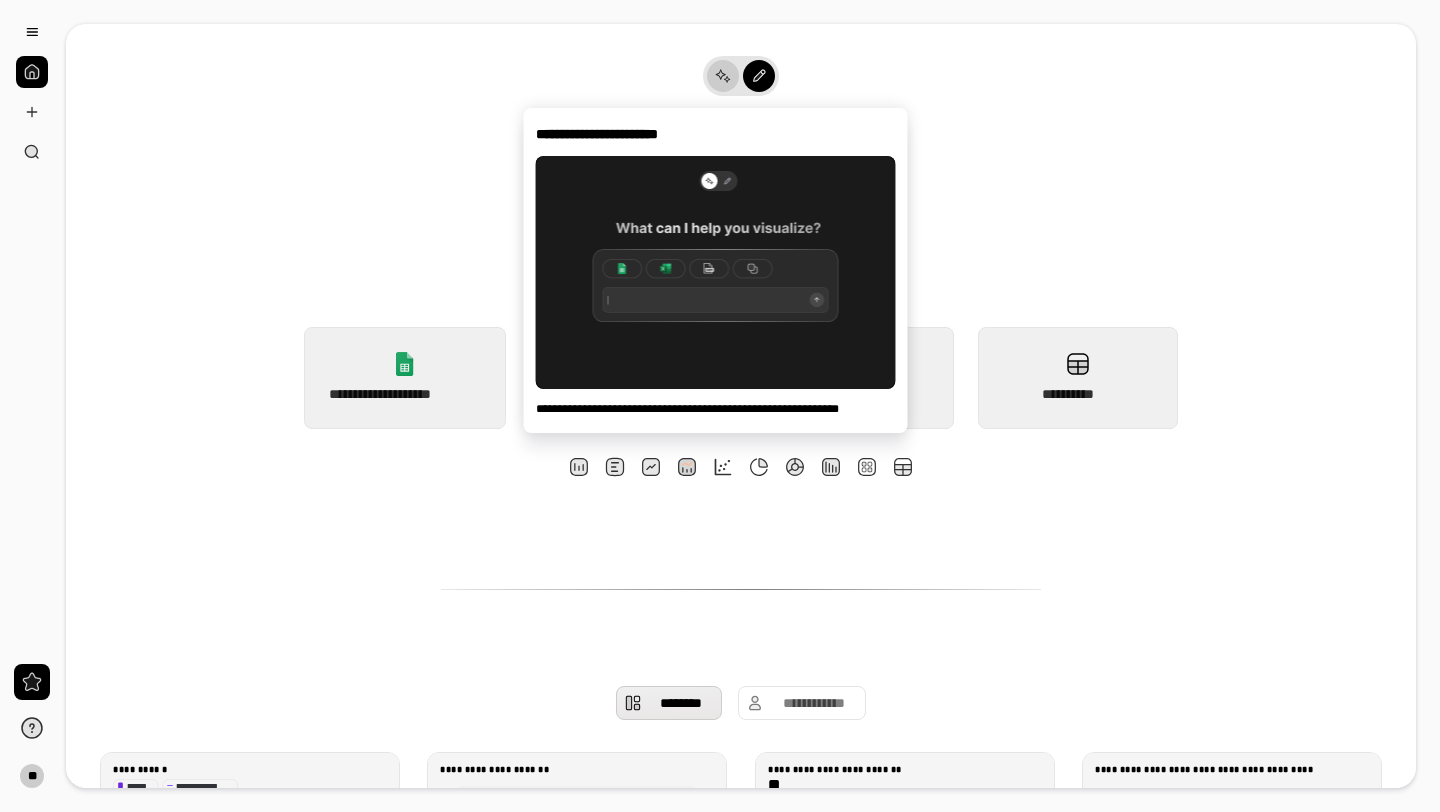 click 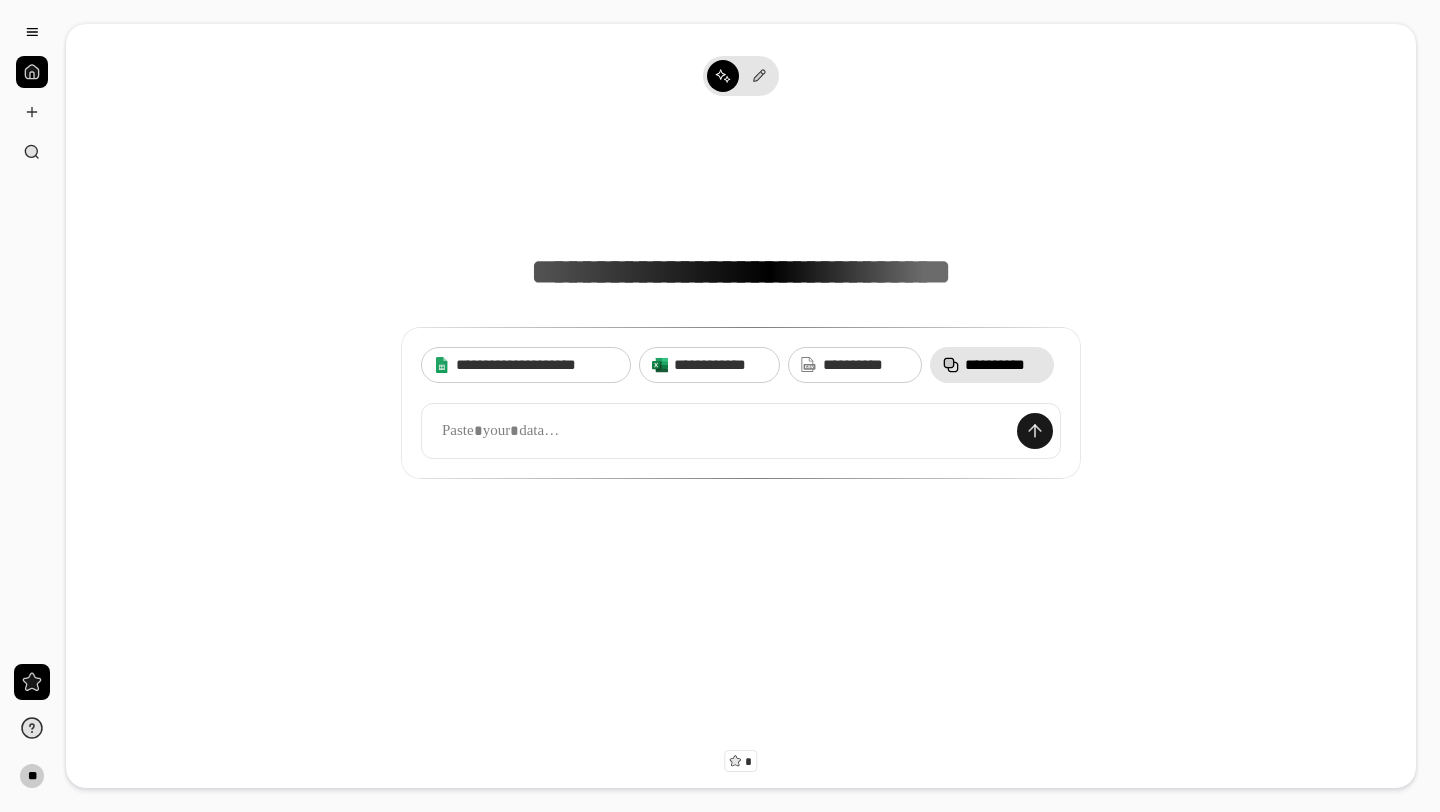 click at bounding box center (1035, 431) 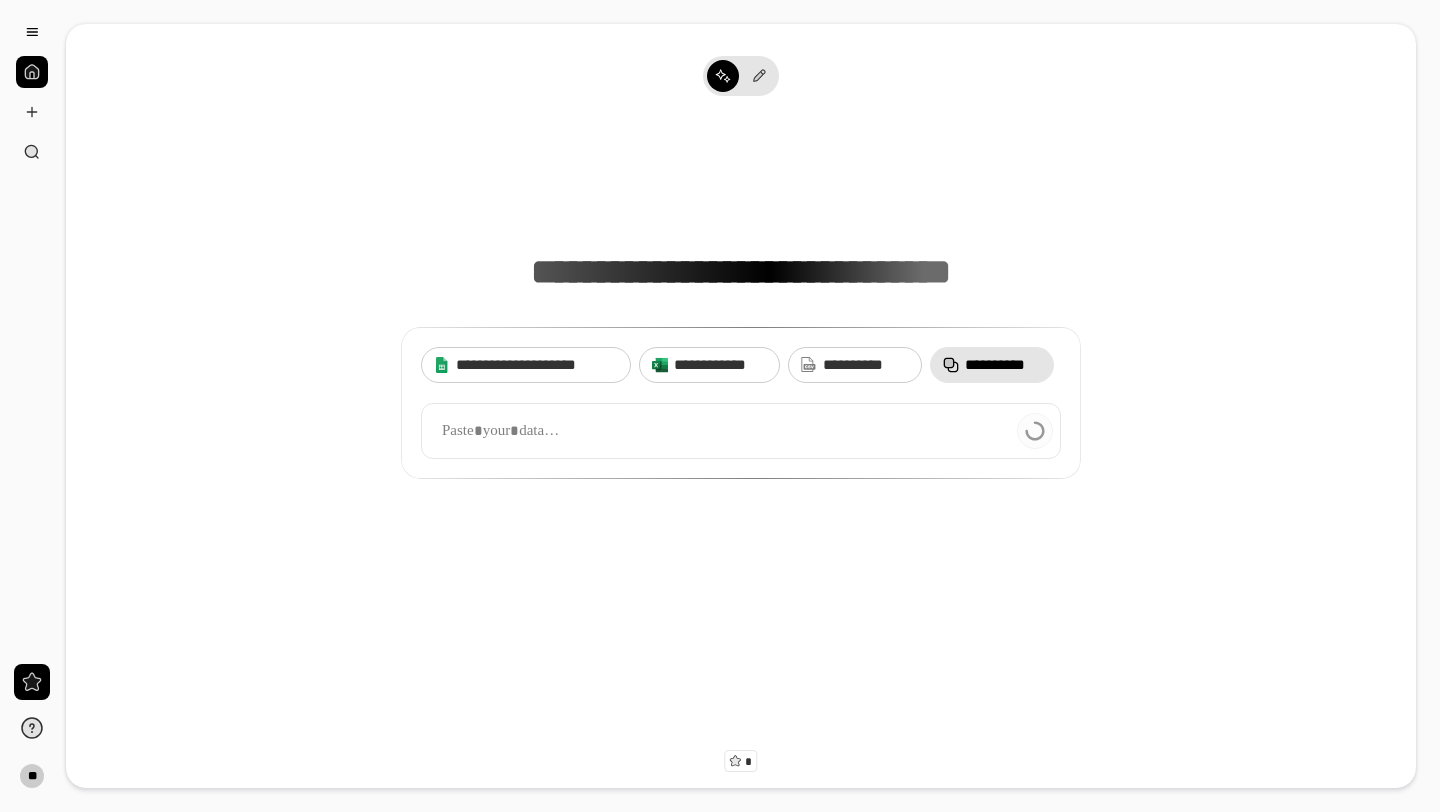 click at bounding box center (32, 72) 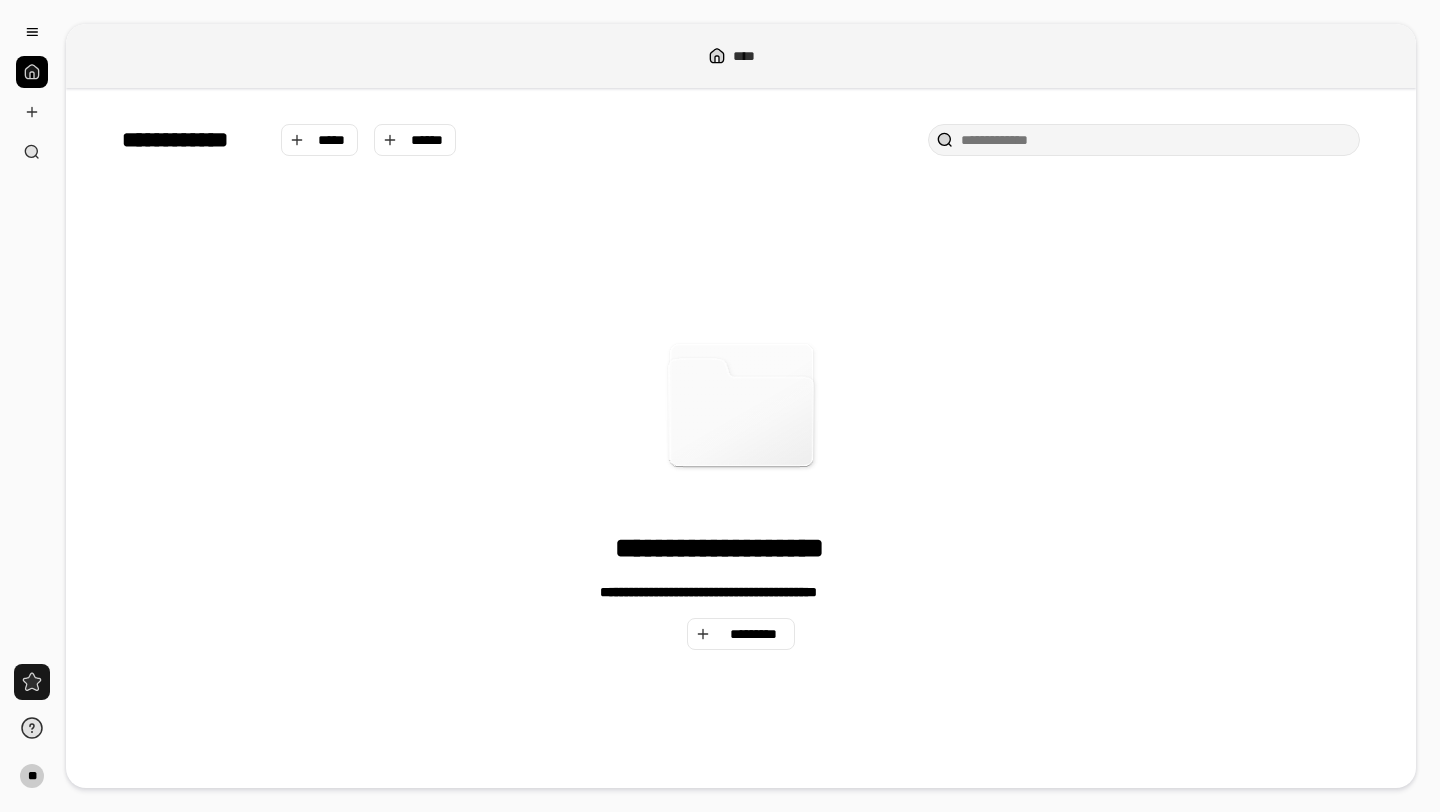click at bounding box center [32, 682] 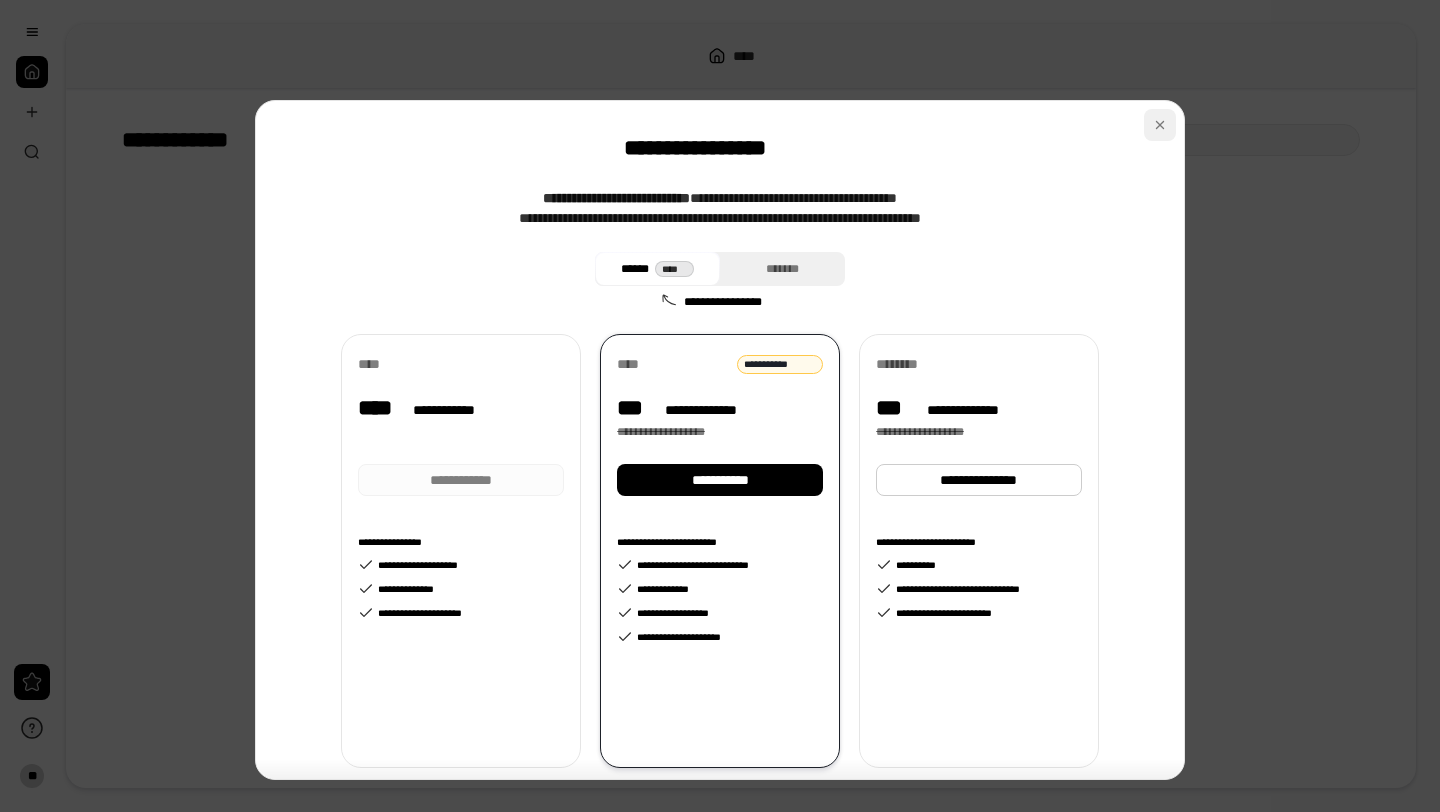 click at bounding box center (1160, 125) 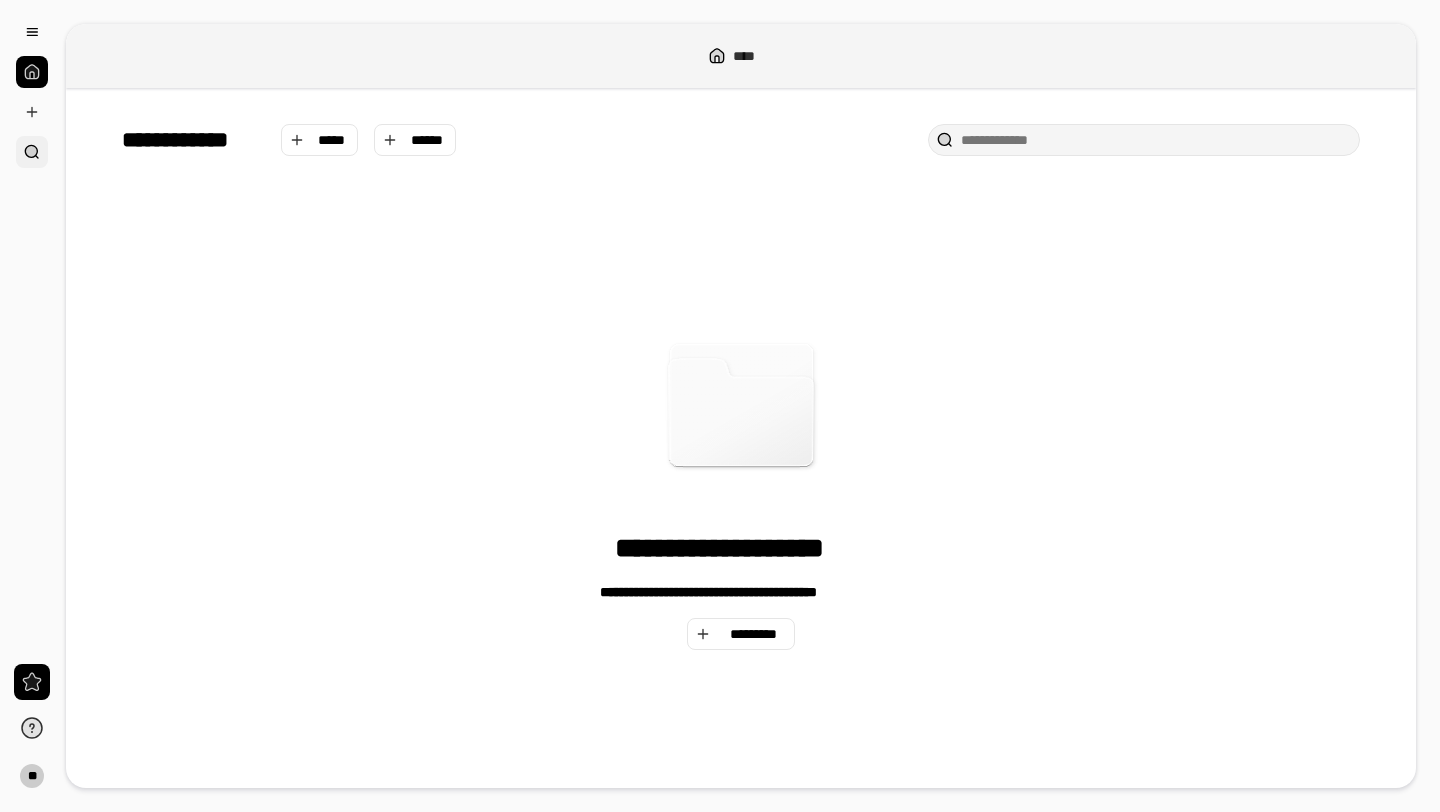 click at bounding box center [32, 152] 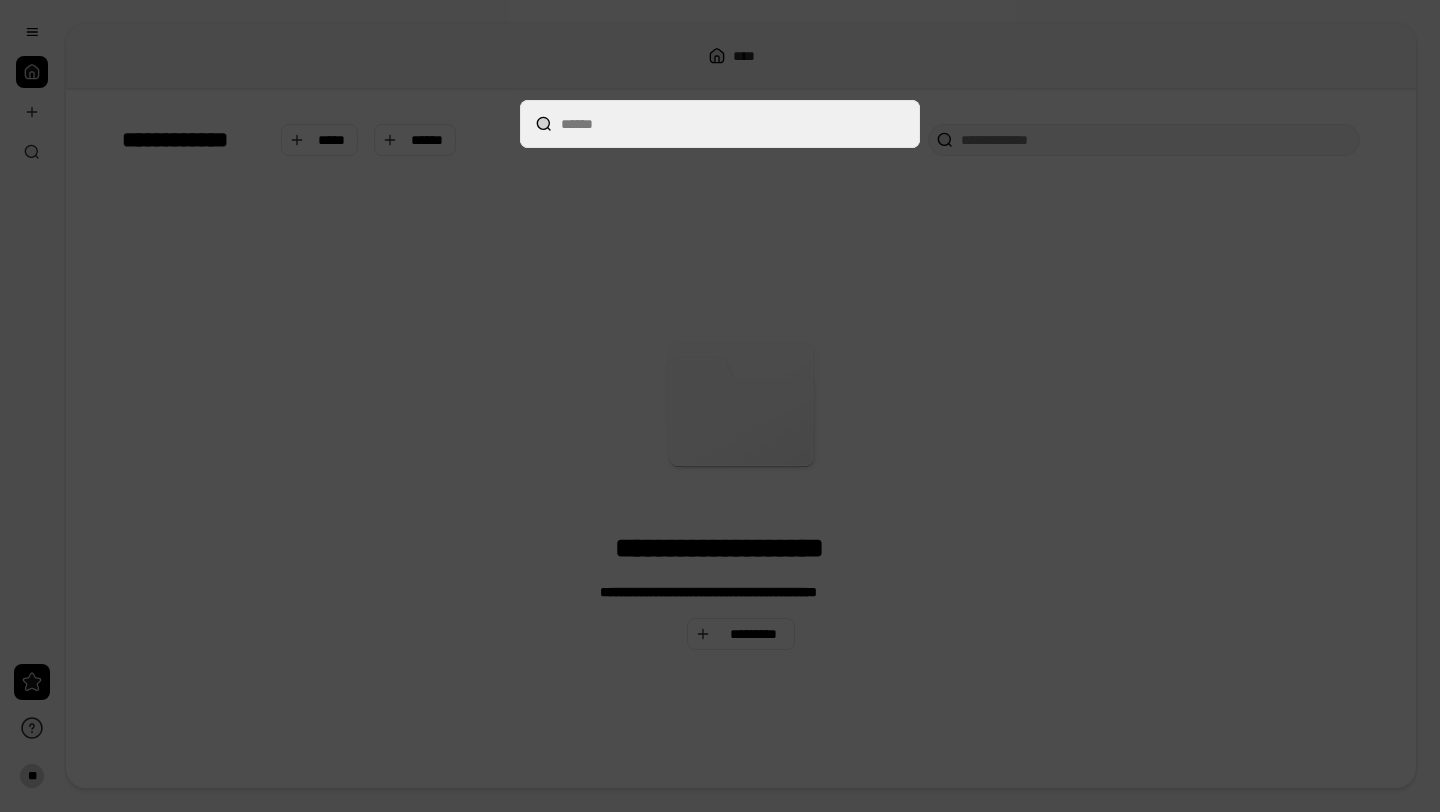 click at bounding box center [720, 124] 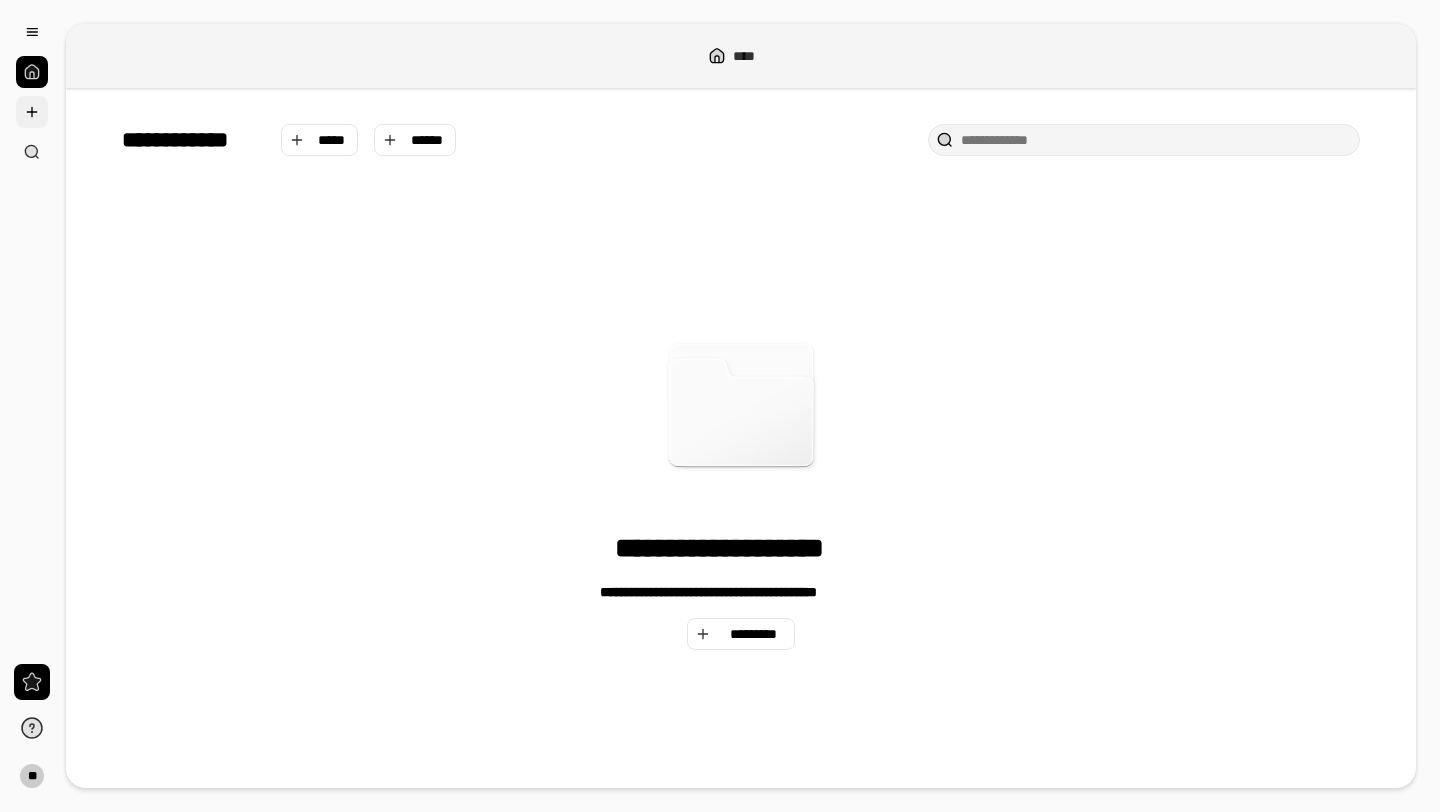 click at bounding box center (32, 112) 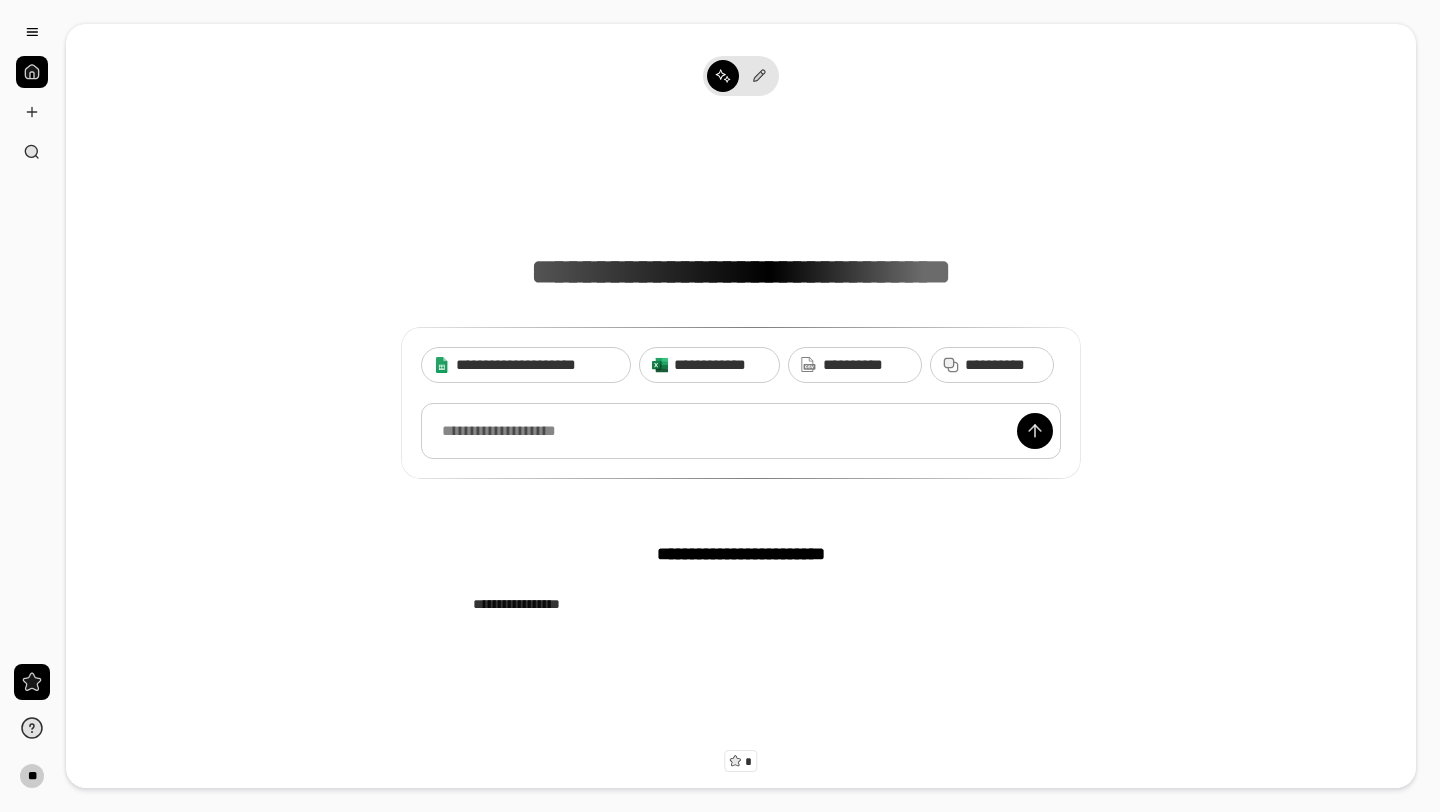 click at bounding box center [741, 431] 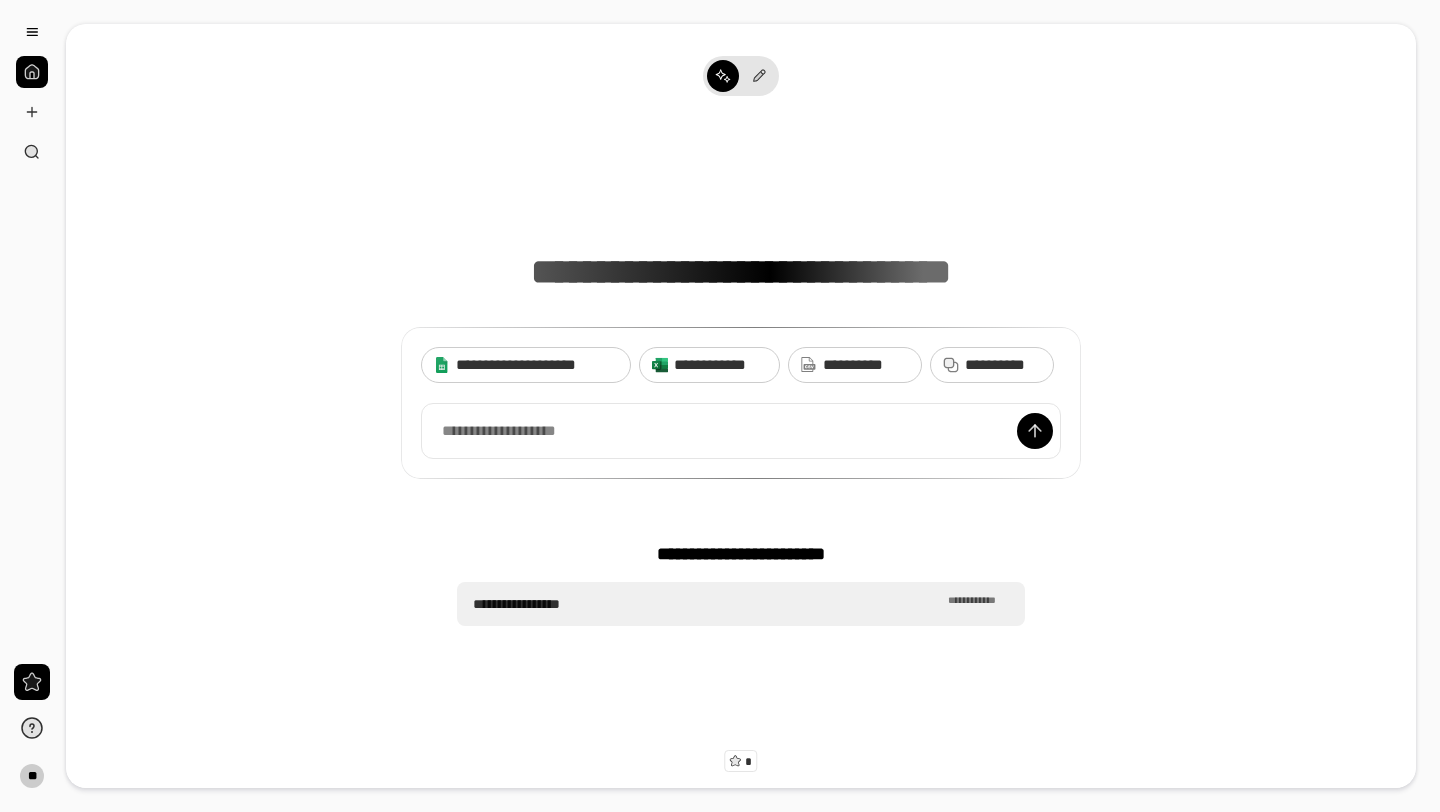 click on "**********" at bounding box center (708, 604) 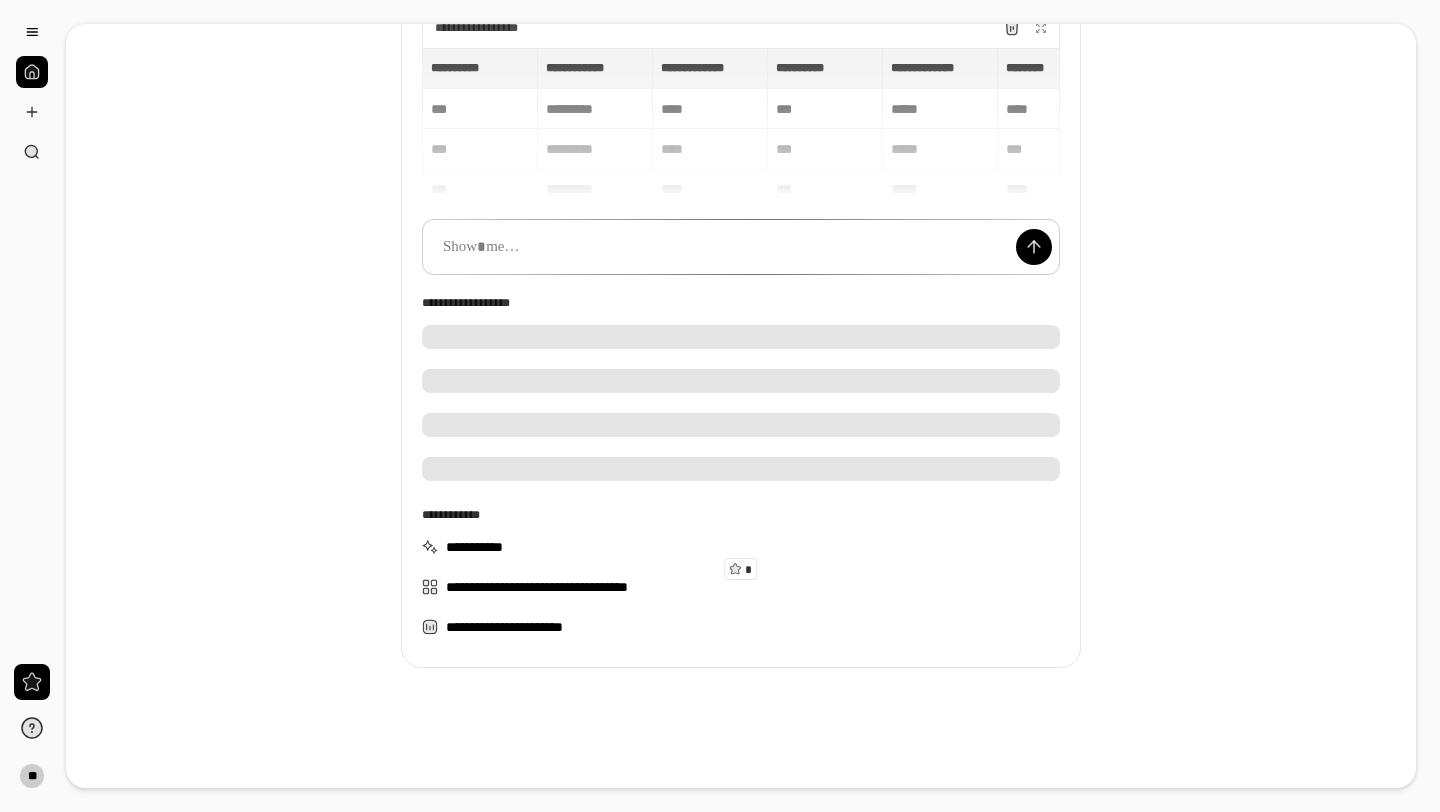 scroll, scrollTop: 0, scrollLeft: 0, axis: both 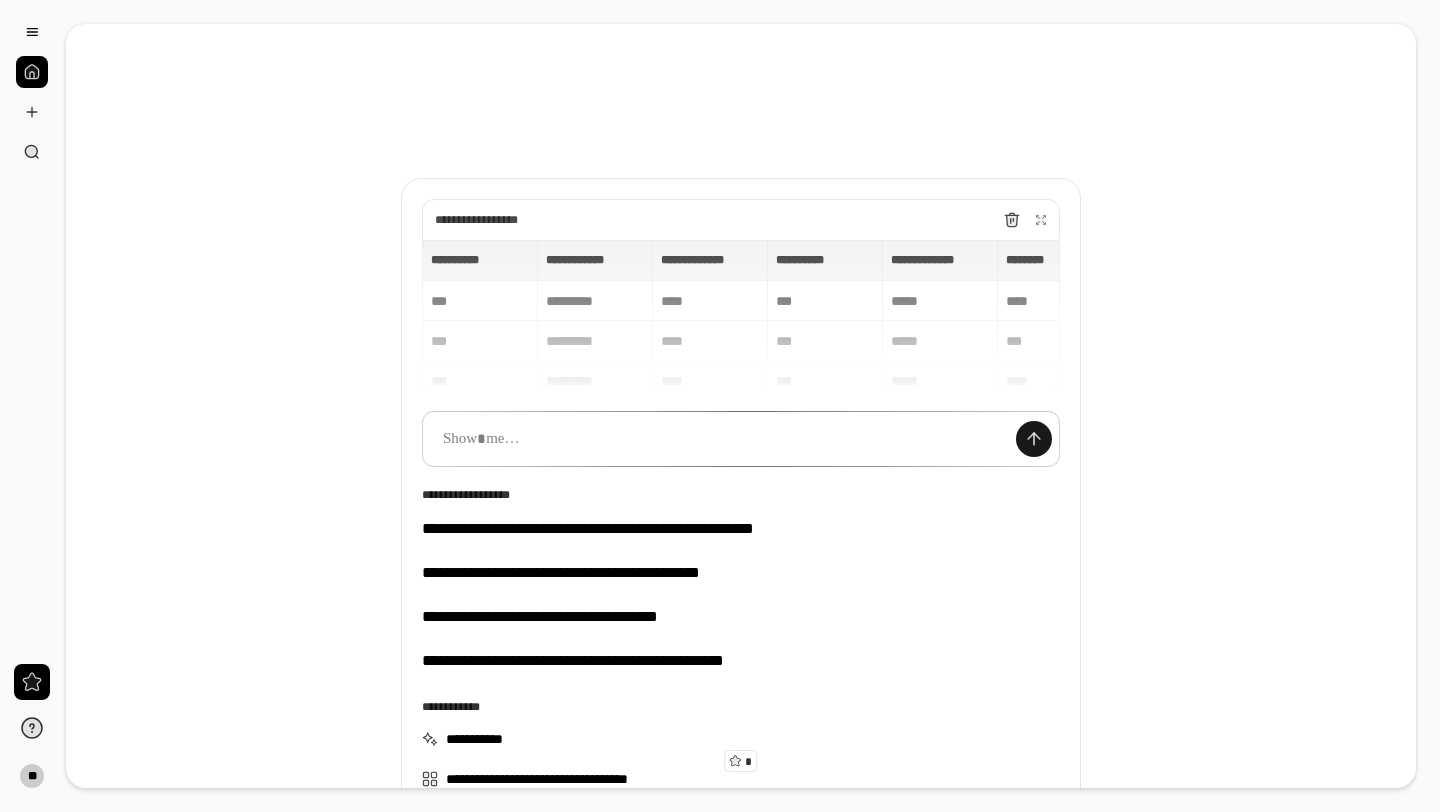 click at bounding box center (1034, 439) 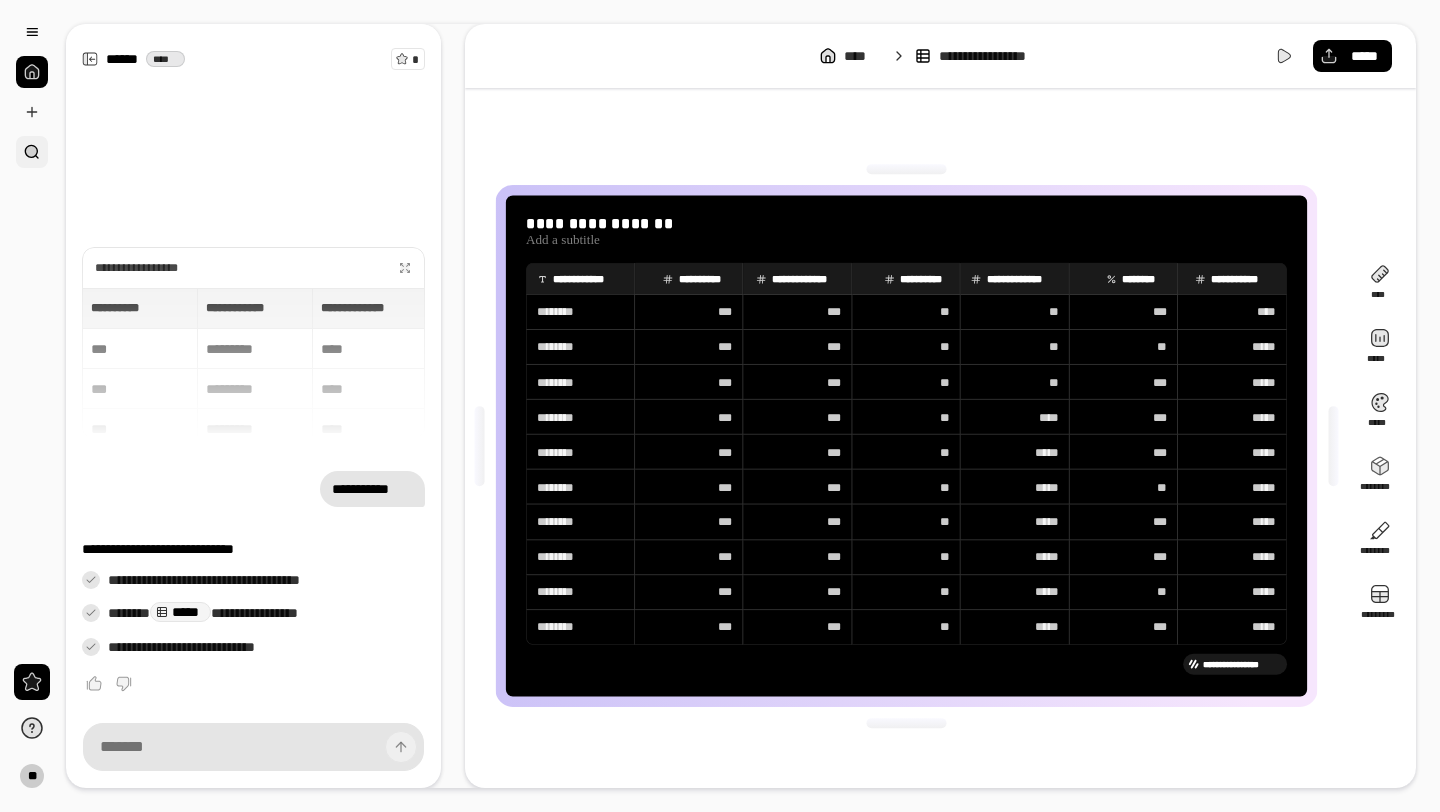 click at bounding box center [32, 152] 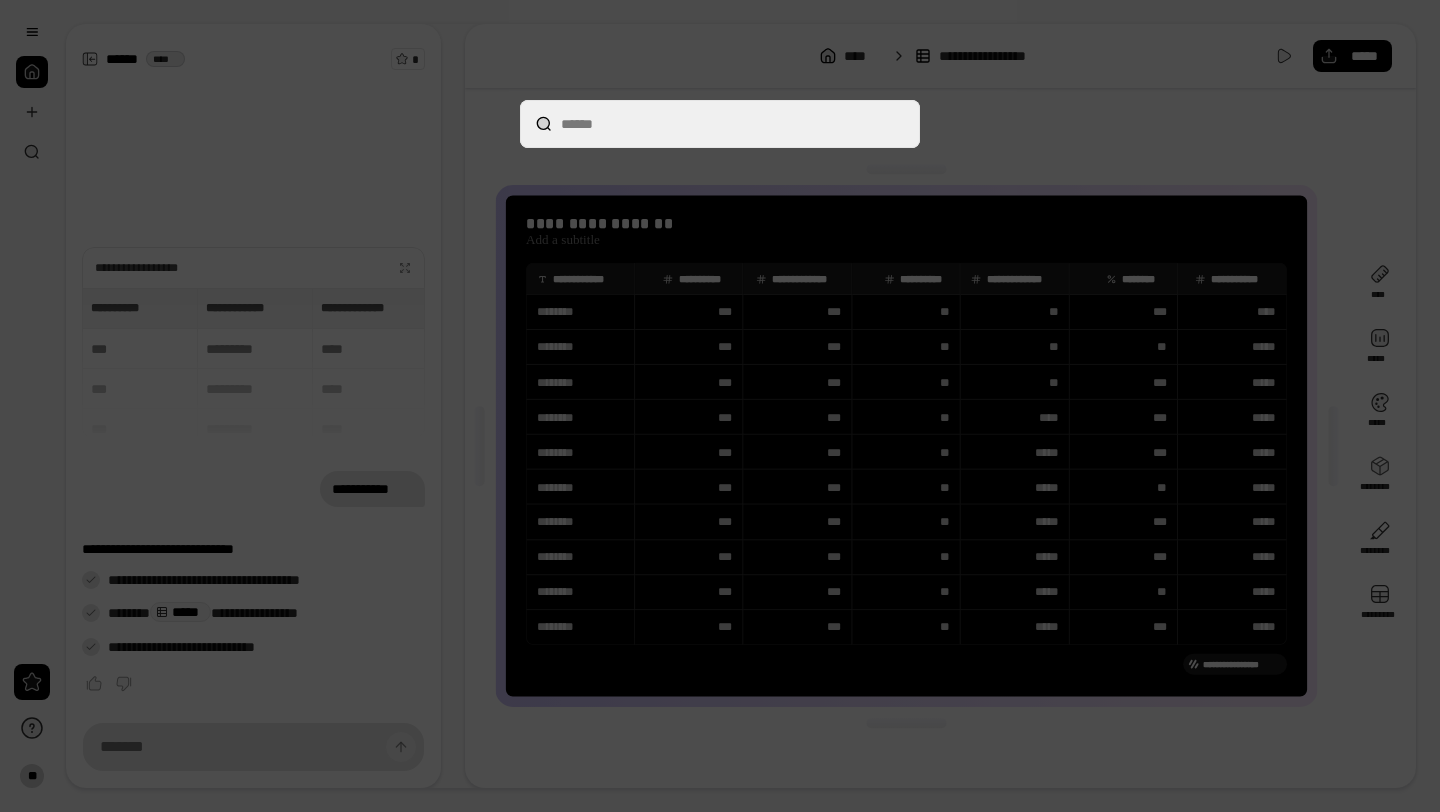 click at bounding box center [720, 124] 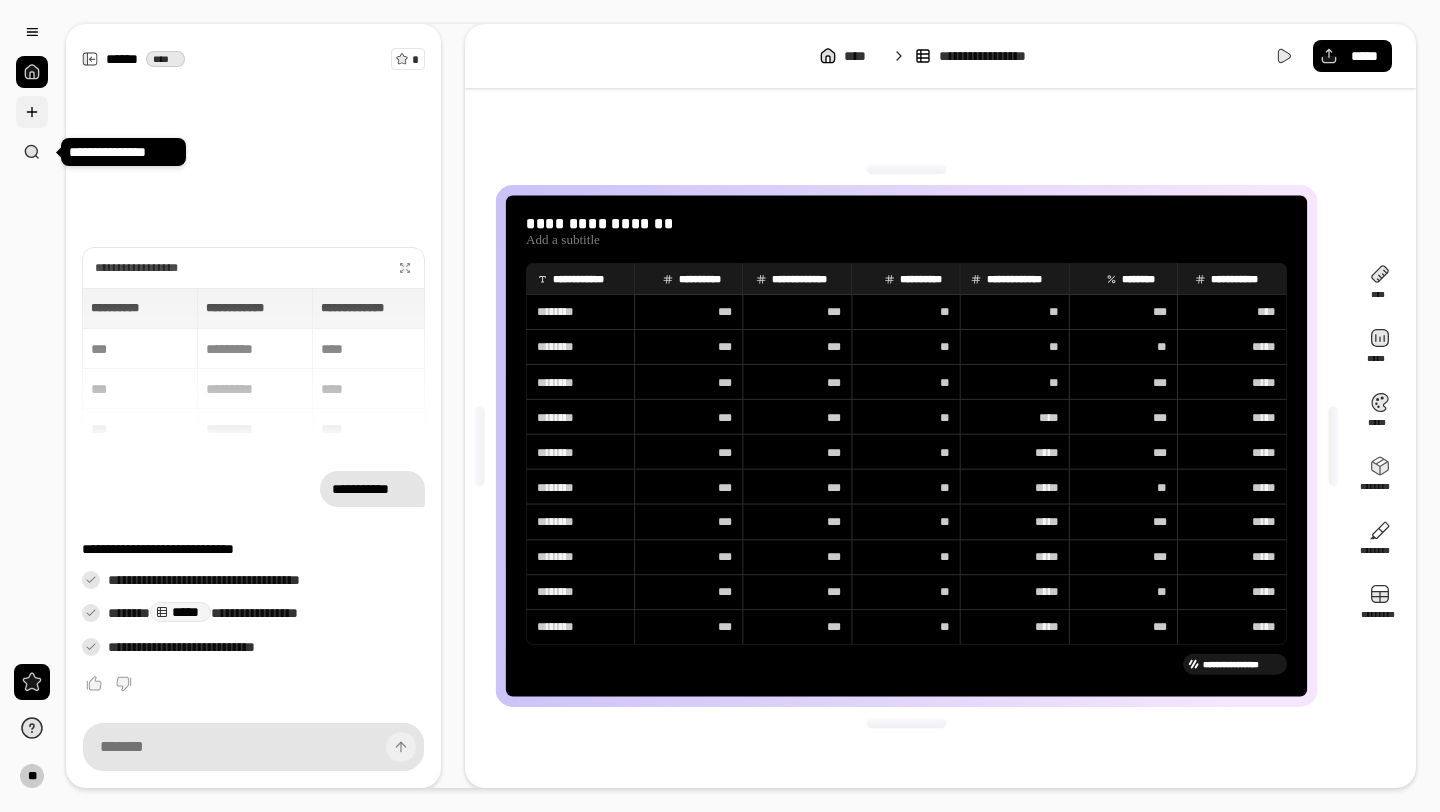 click at bounding box center (32, 112) 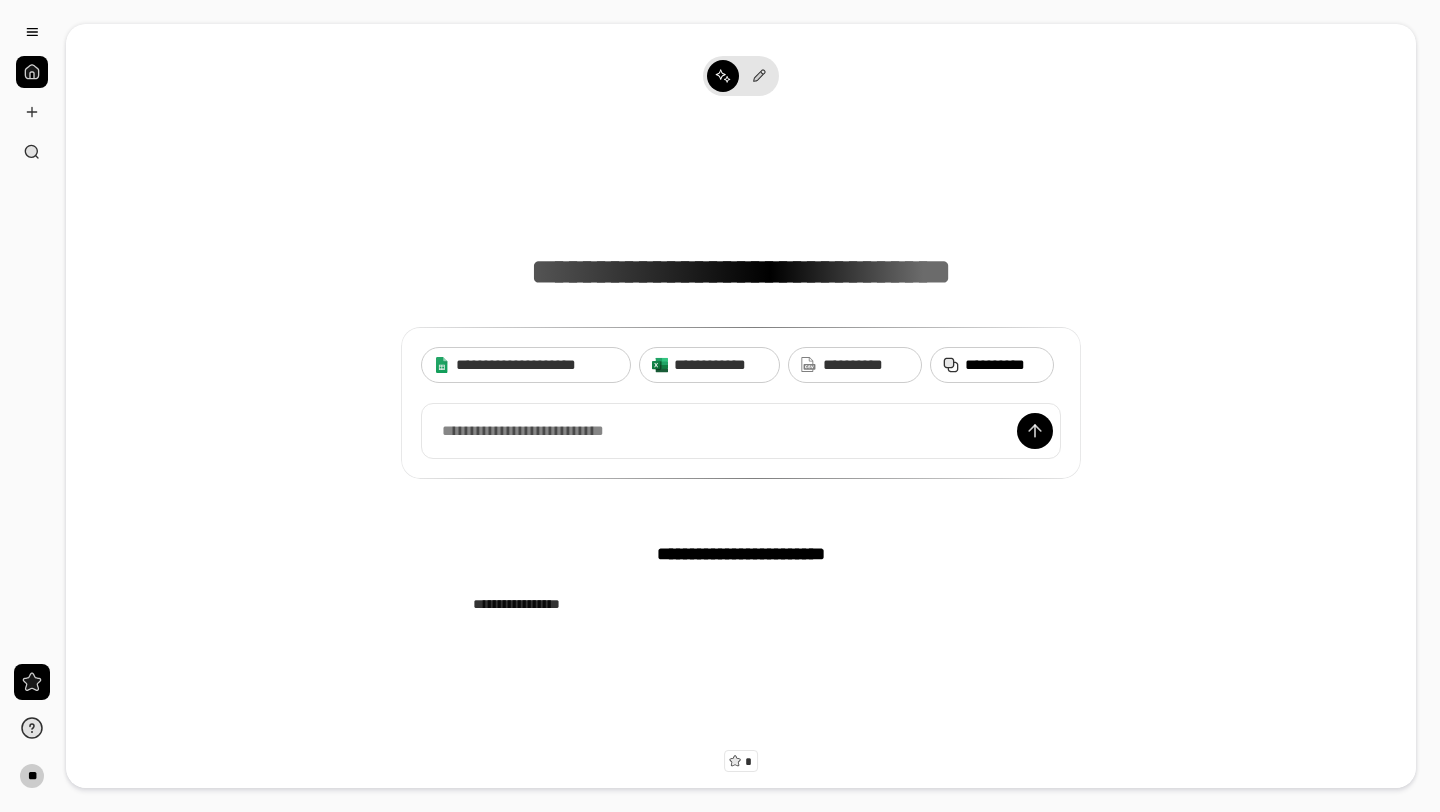 click on "**********" at bounding box center [992, 365] 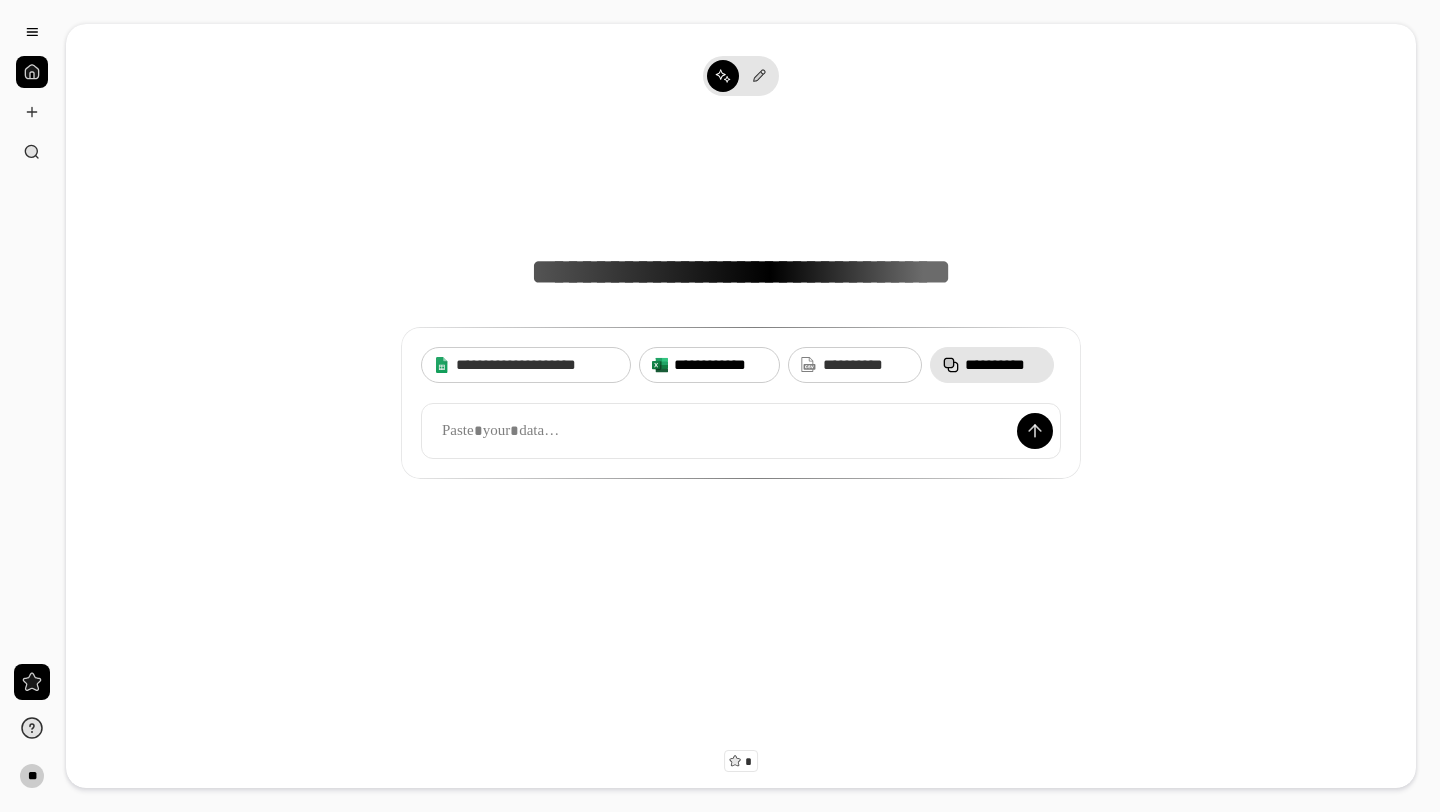 click on "**********" at bounding box center [709, 365] 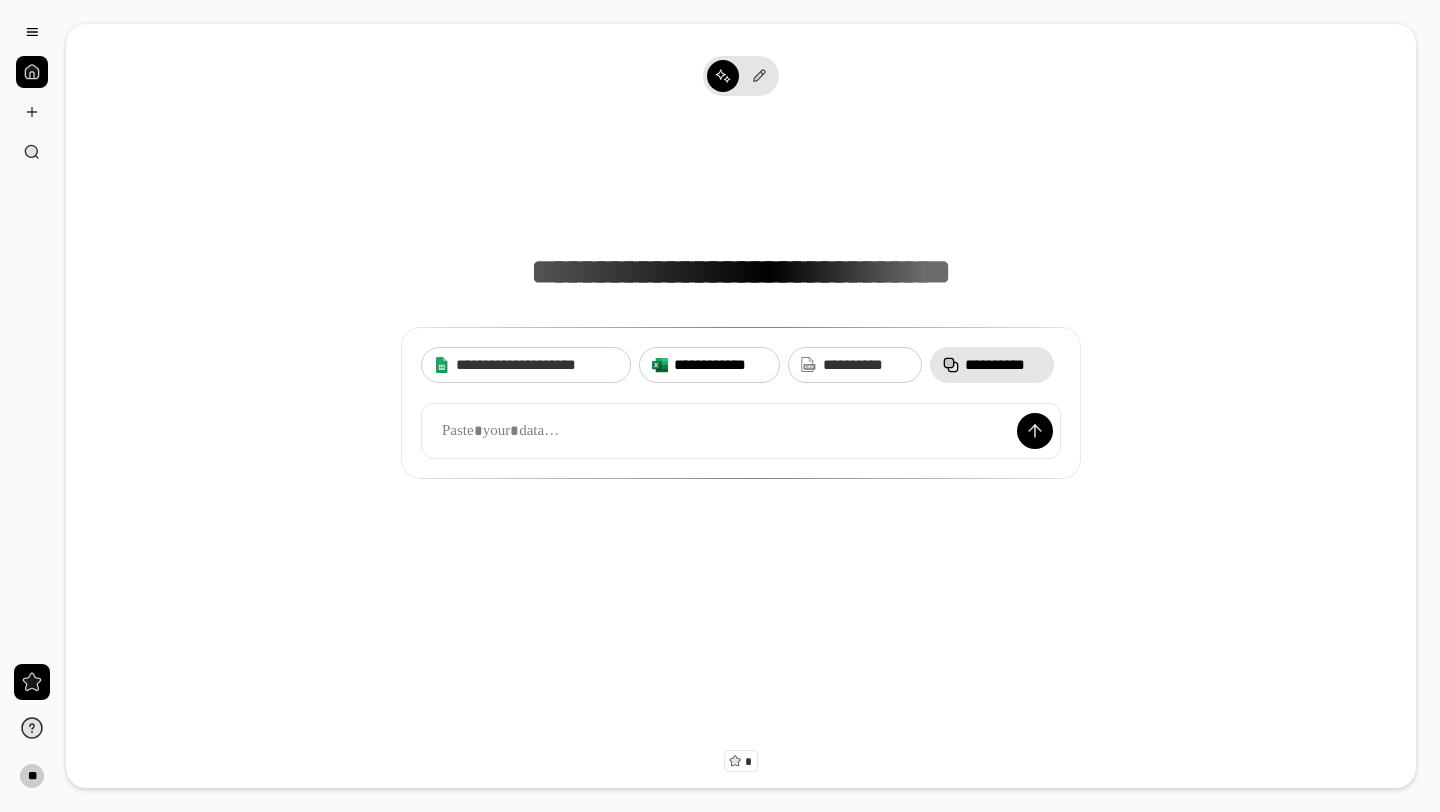 click on "**********" at bounding box center (720, 365) 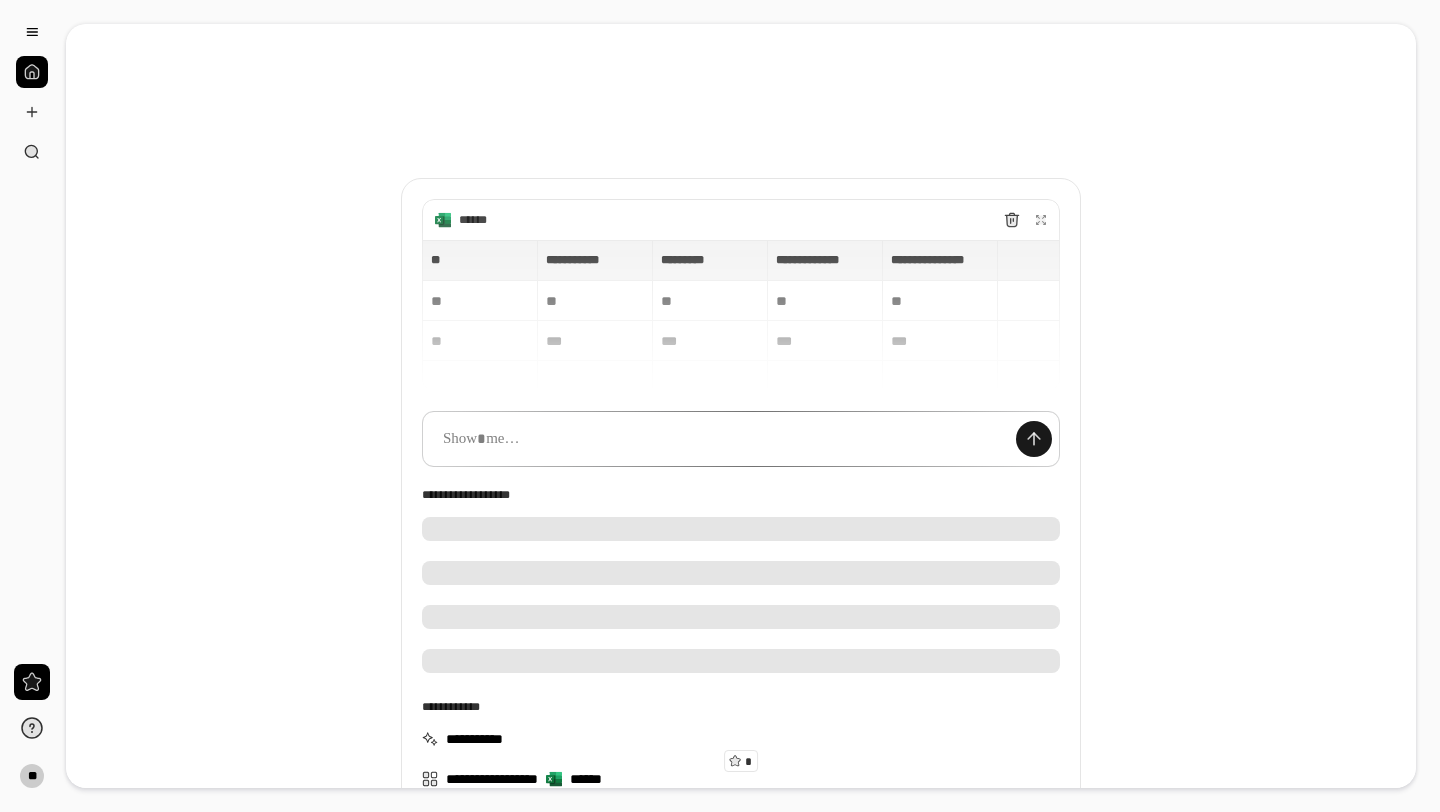 click at bounding box center [1034, 439] 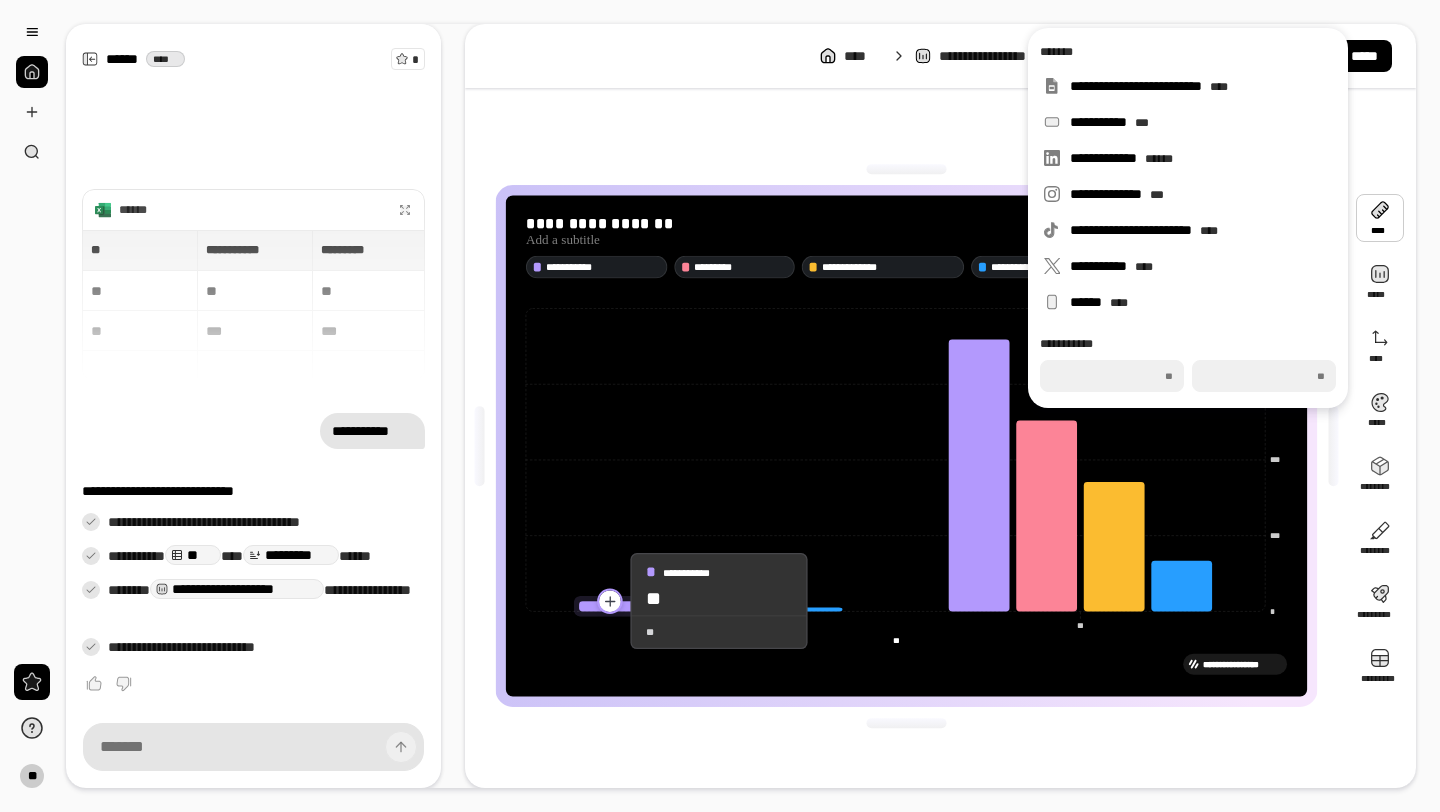 click 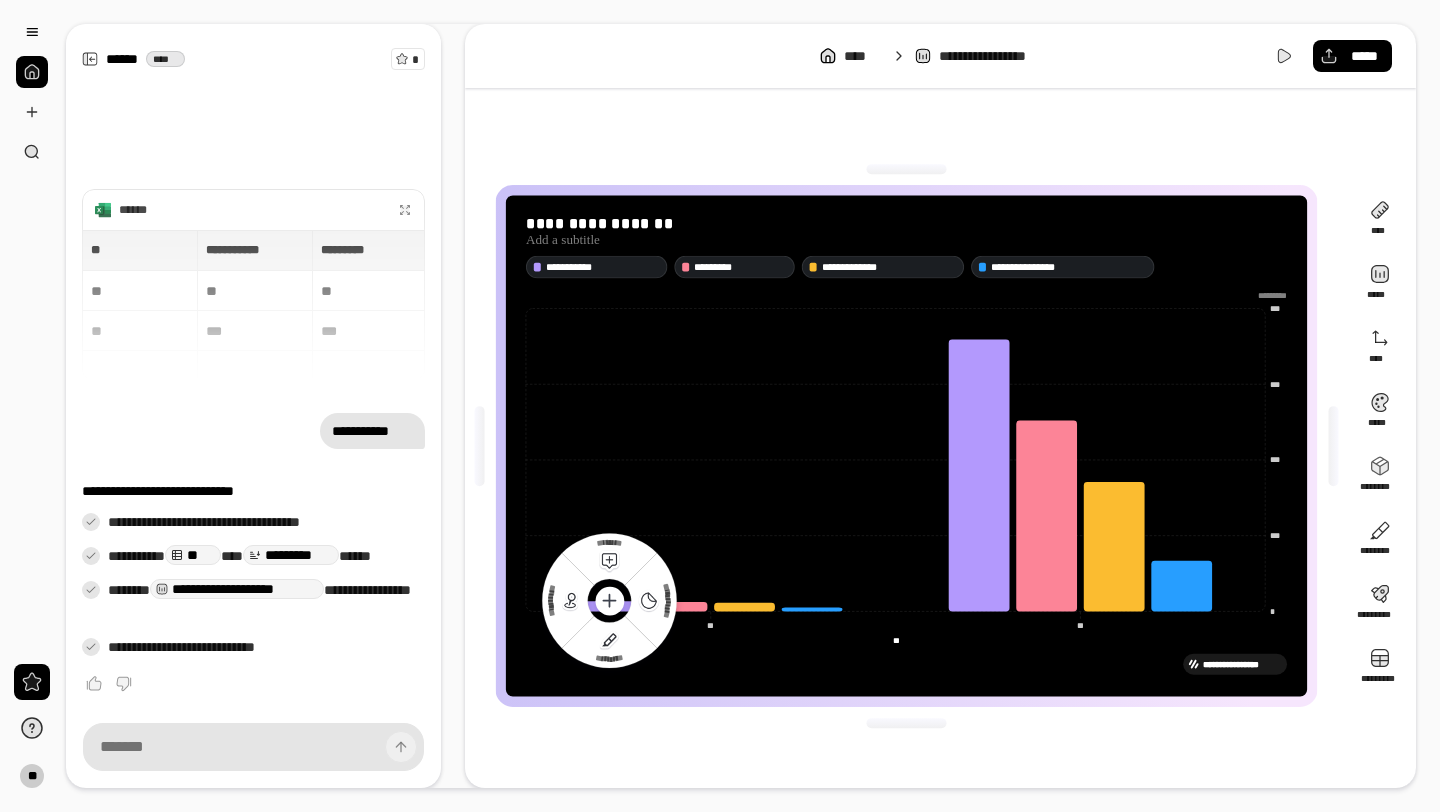 click on "**********" at bounding box center (906, 446) 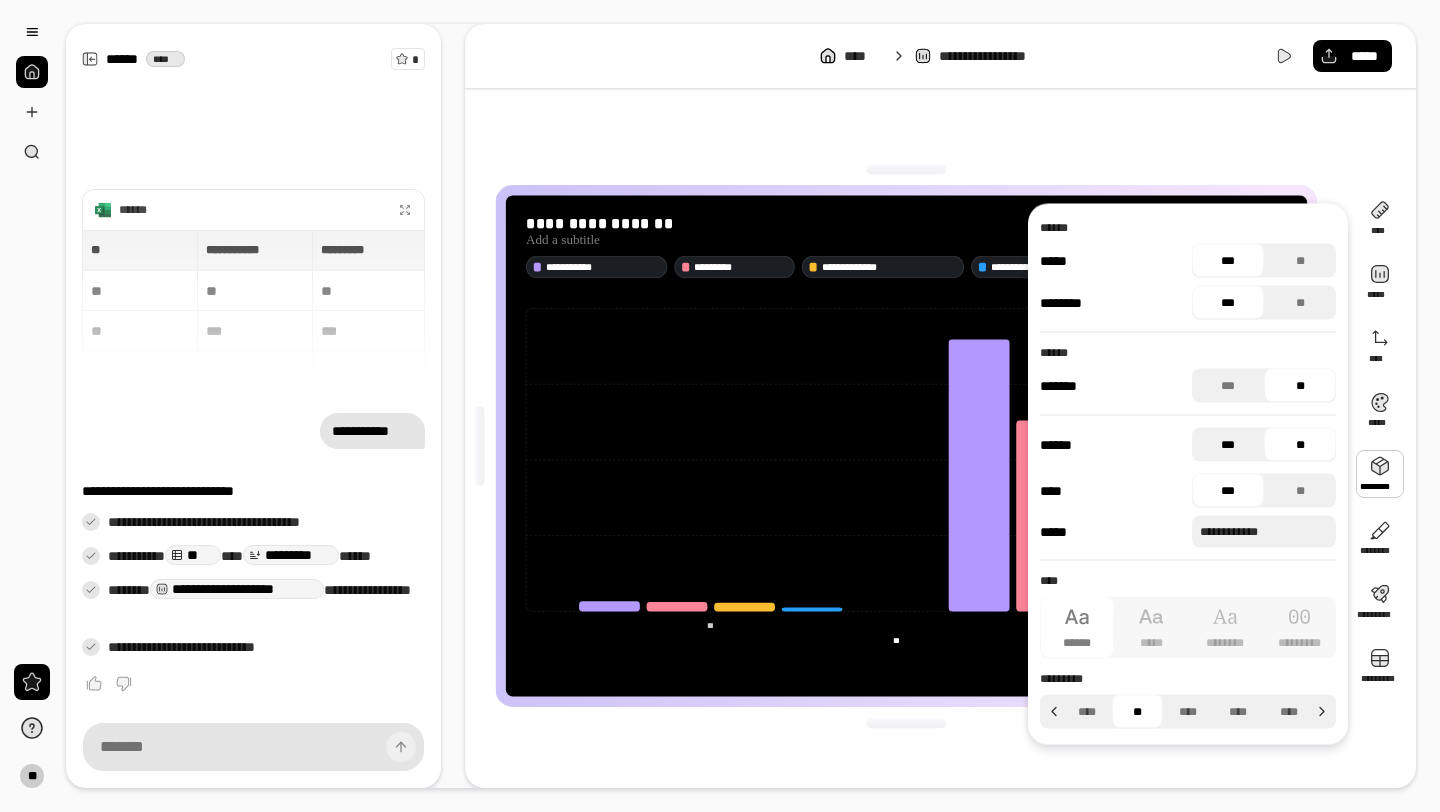 click on "***" at bounding box center [1228, 445] 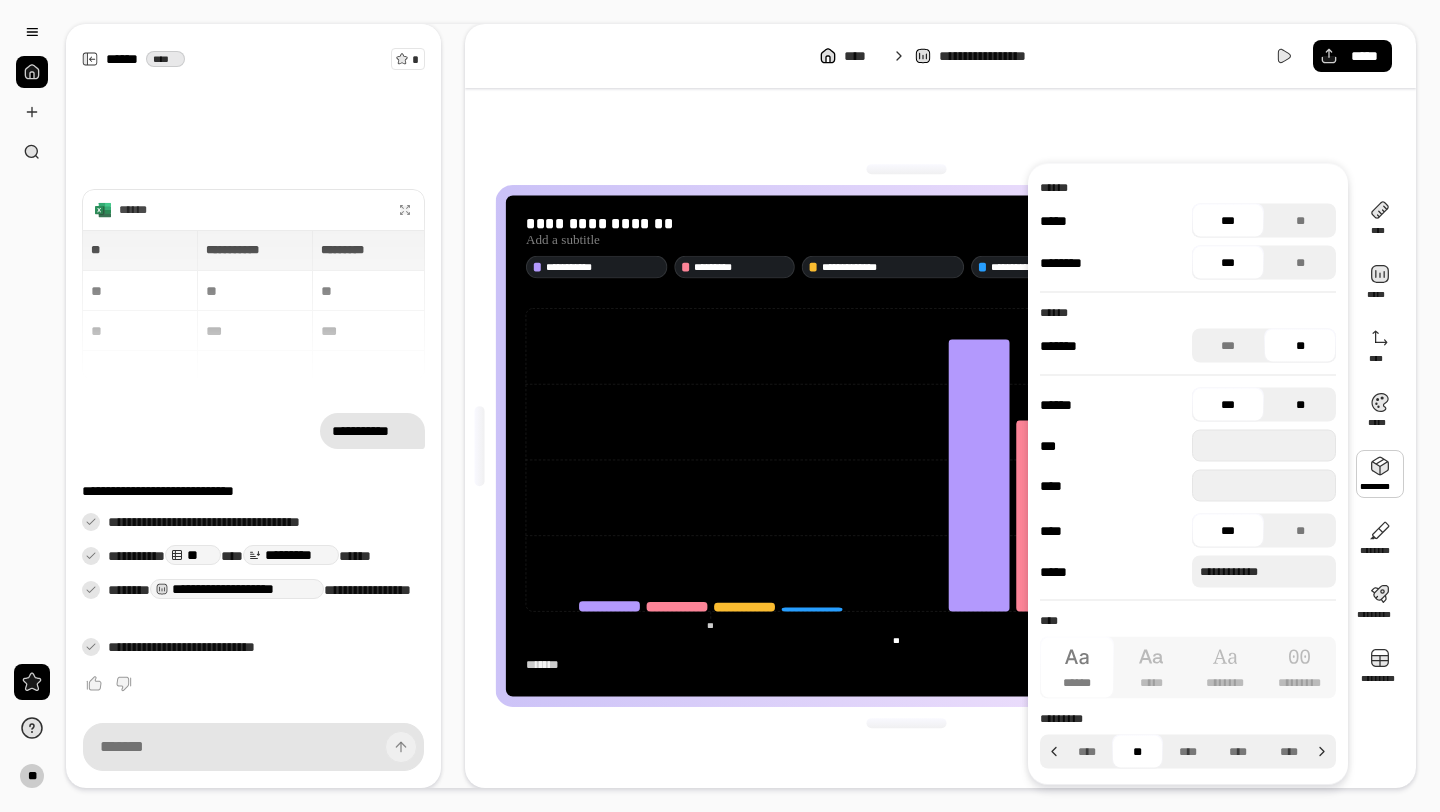 click on "**" at bounding box center [1300, 405] 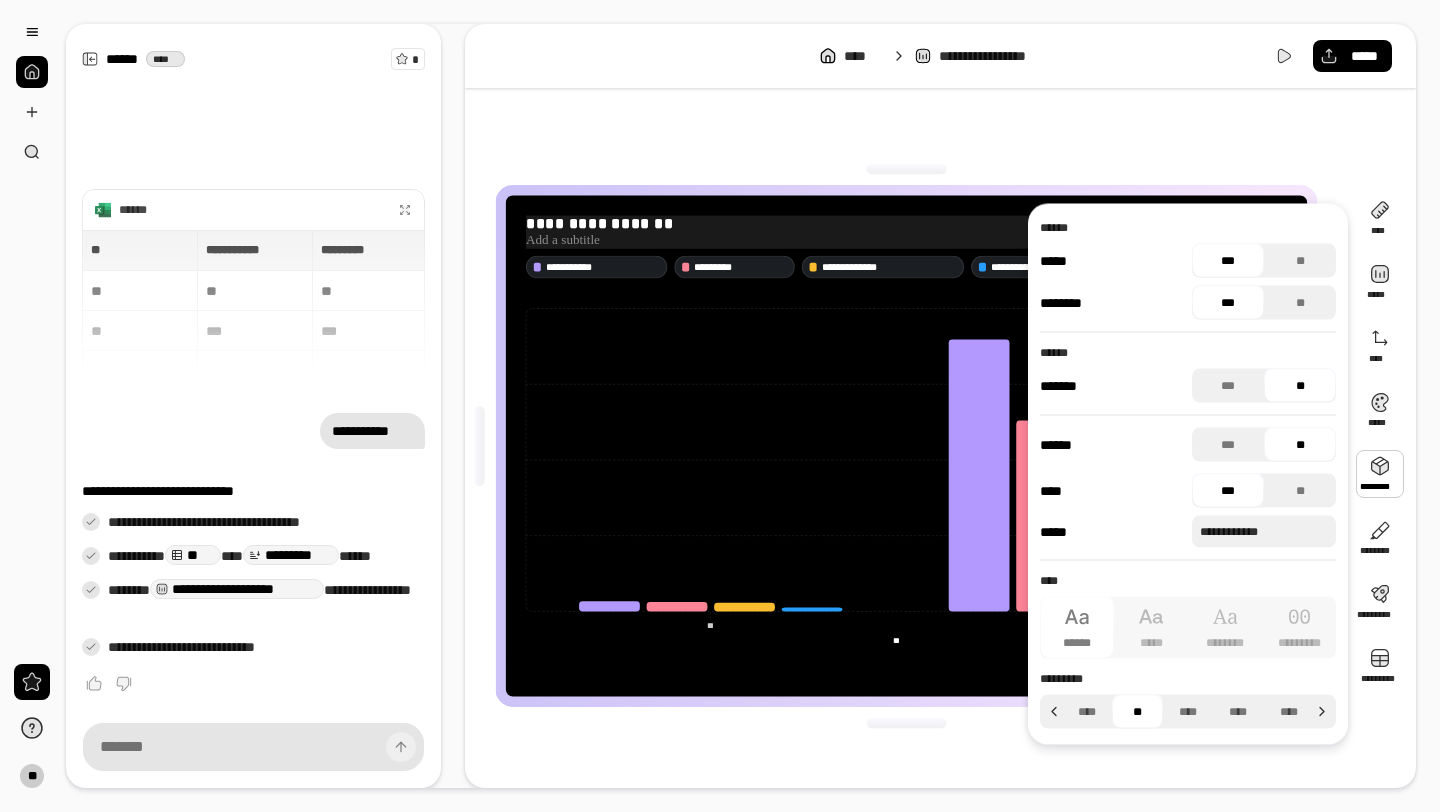 click on "**********" at bounding box center [906, 224] 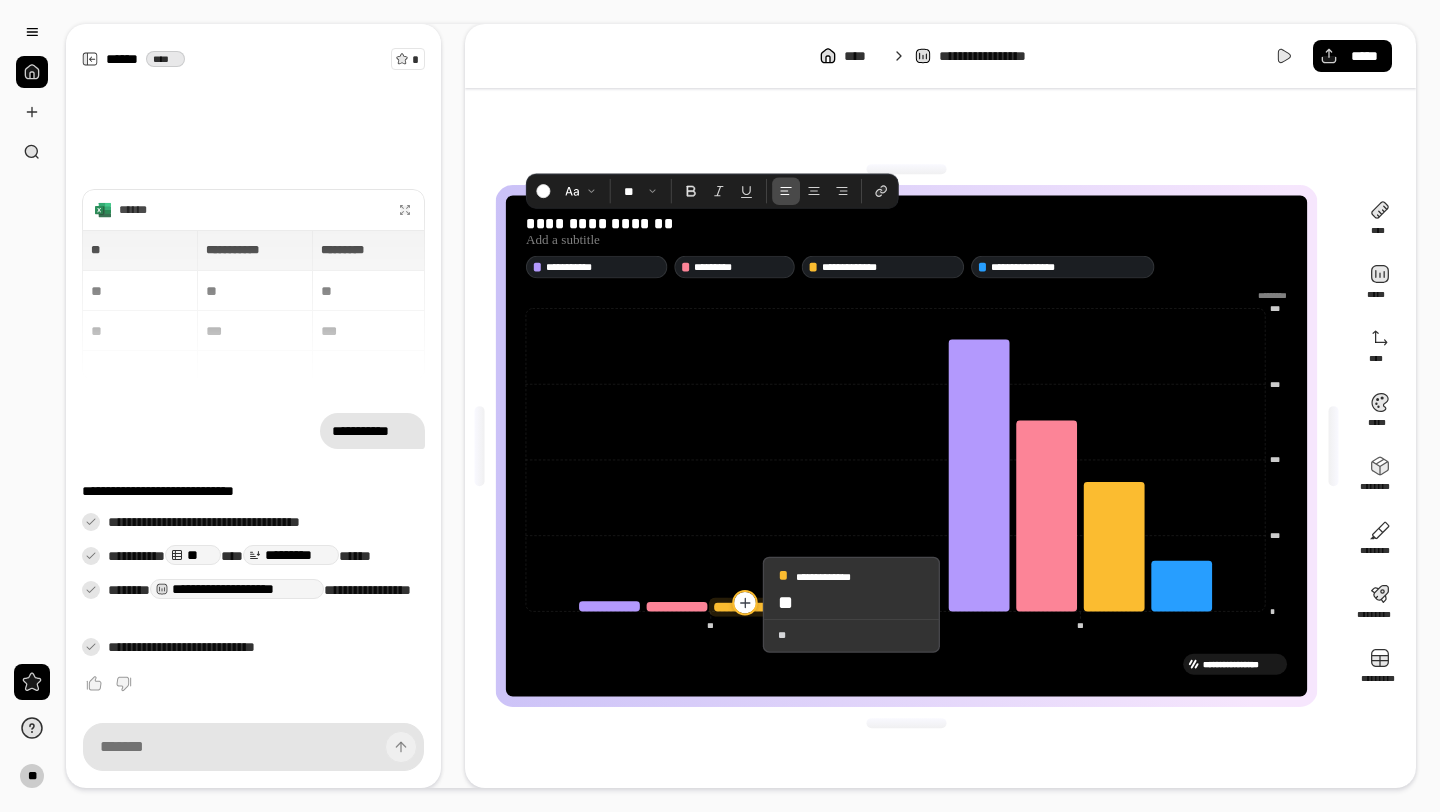 click 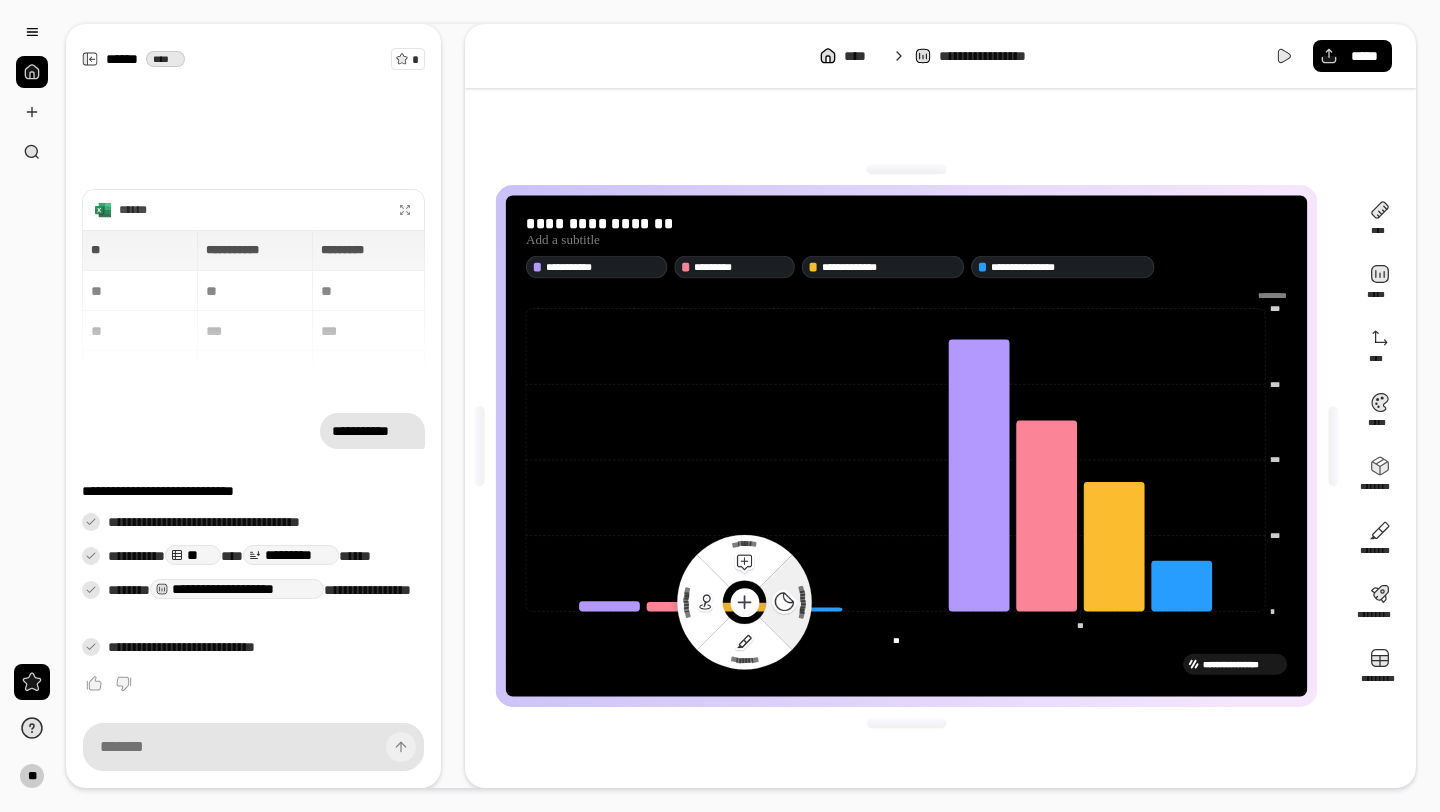 click 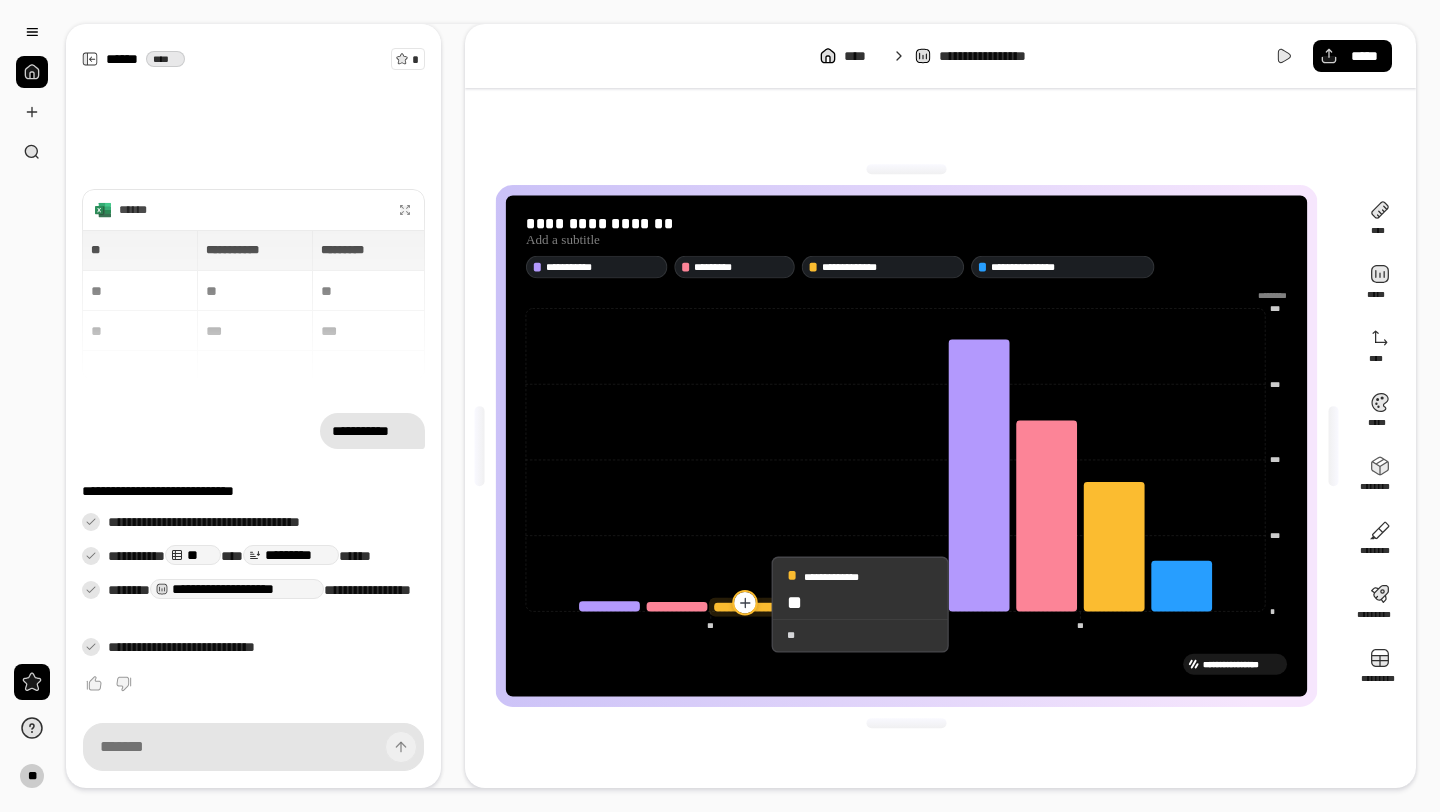 click 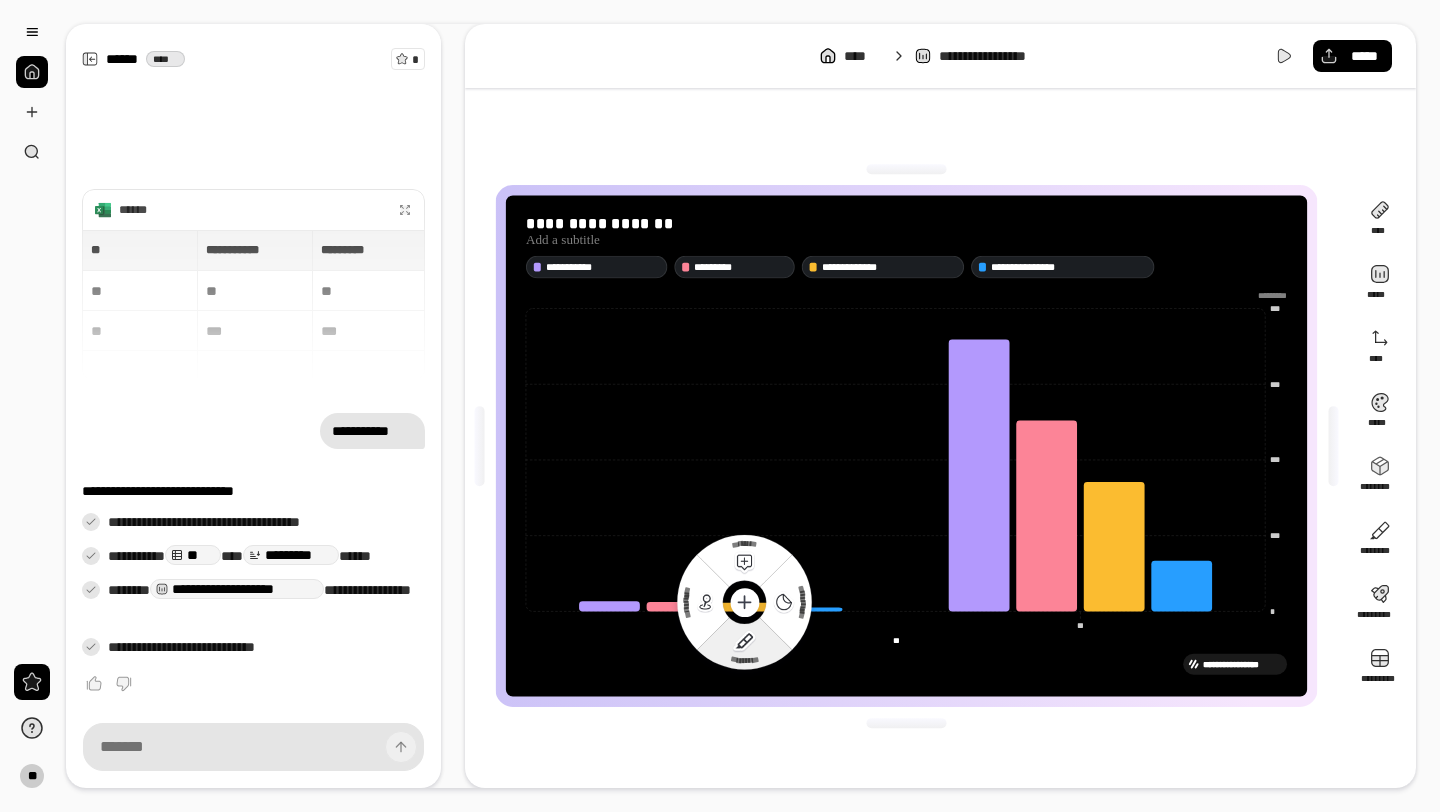 click on "*********" 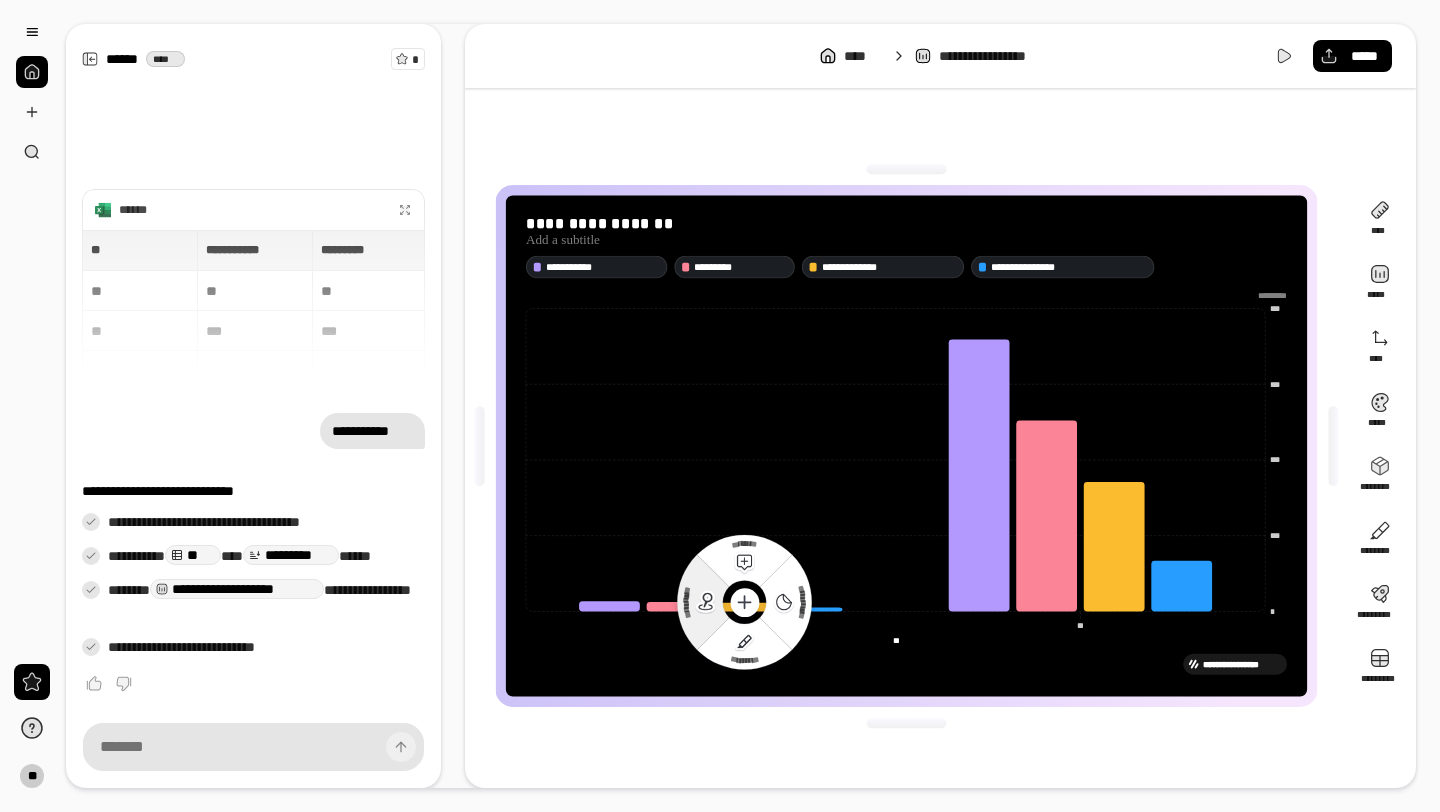 click 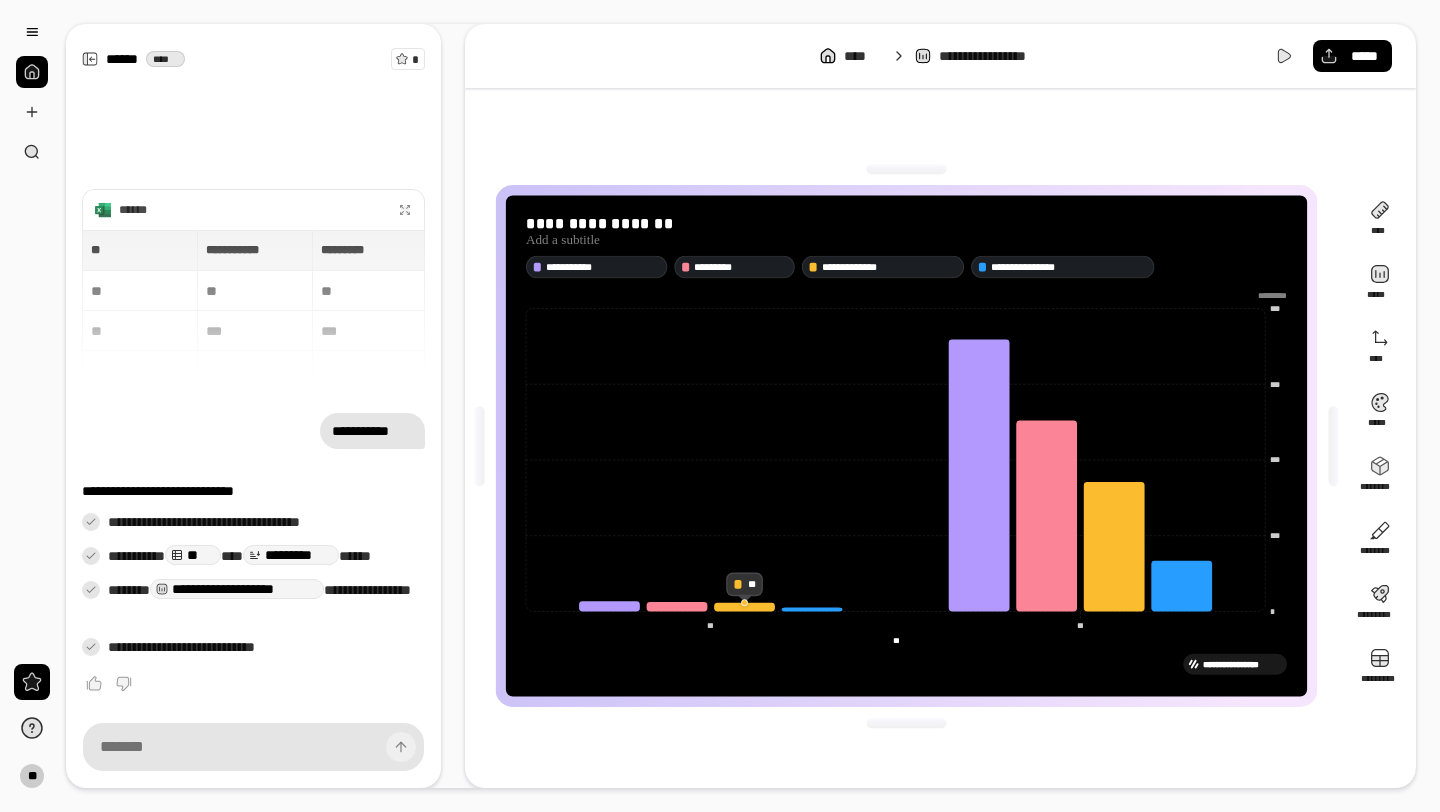 click on "** ** *********" at bounding box center [894, 639] 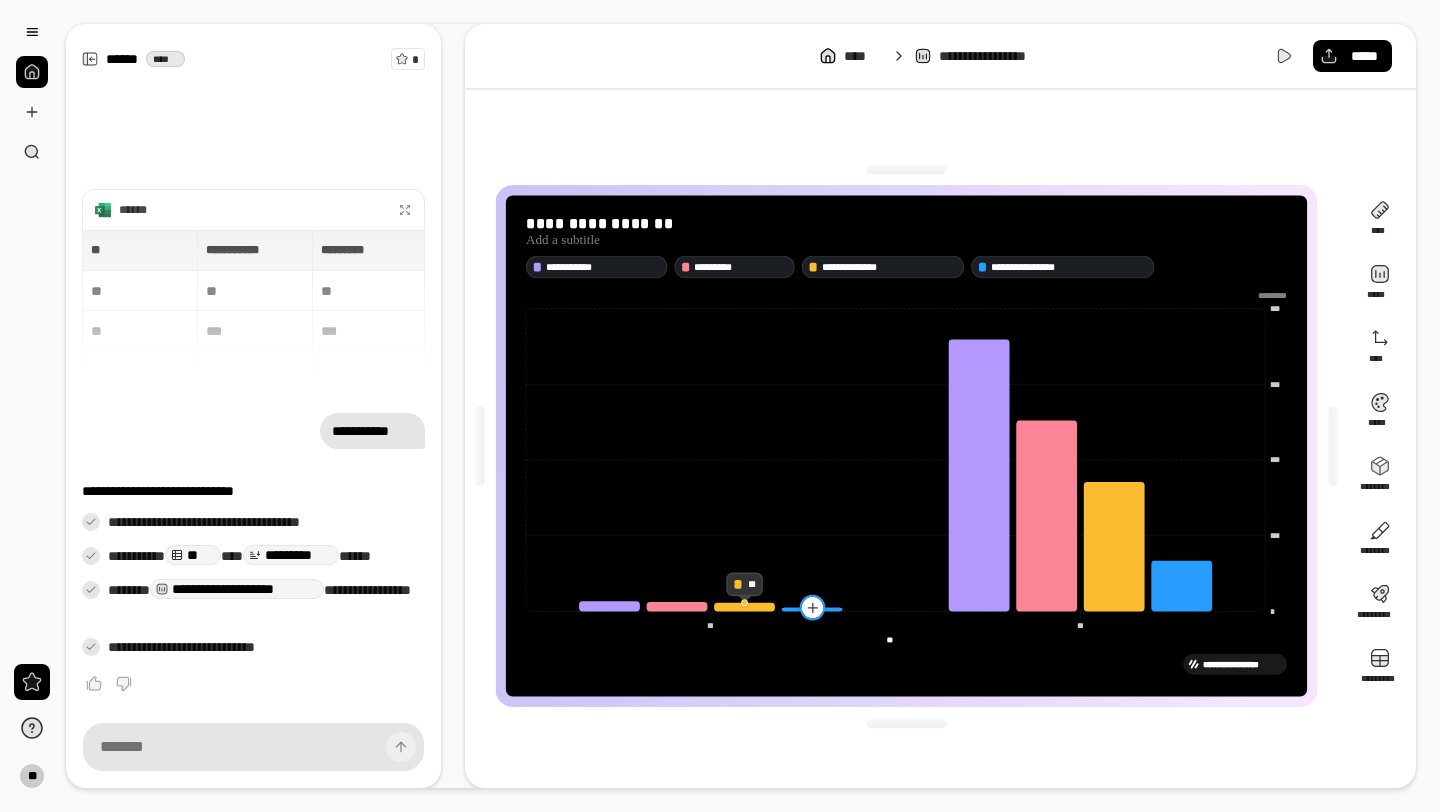 click 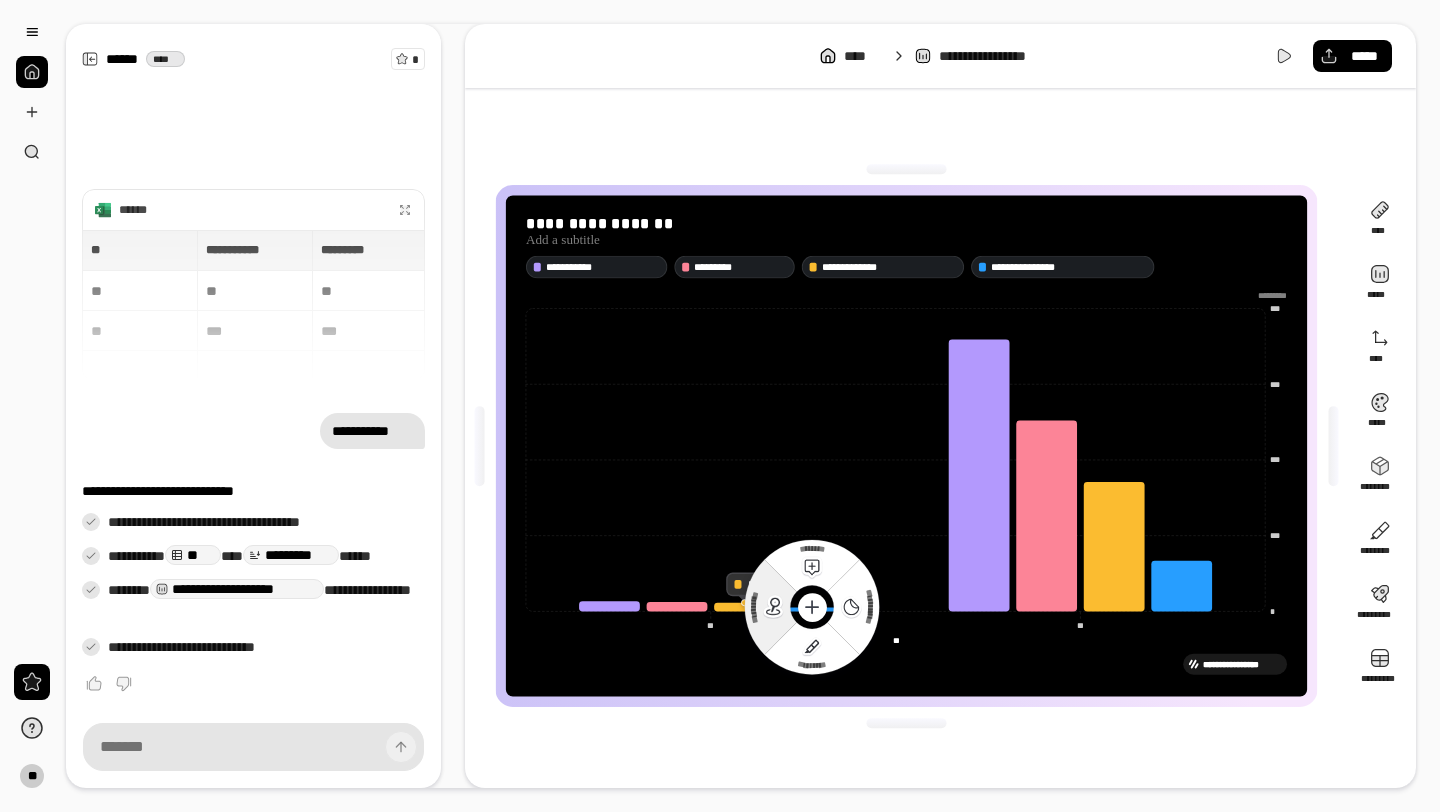 click 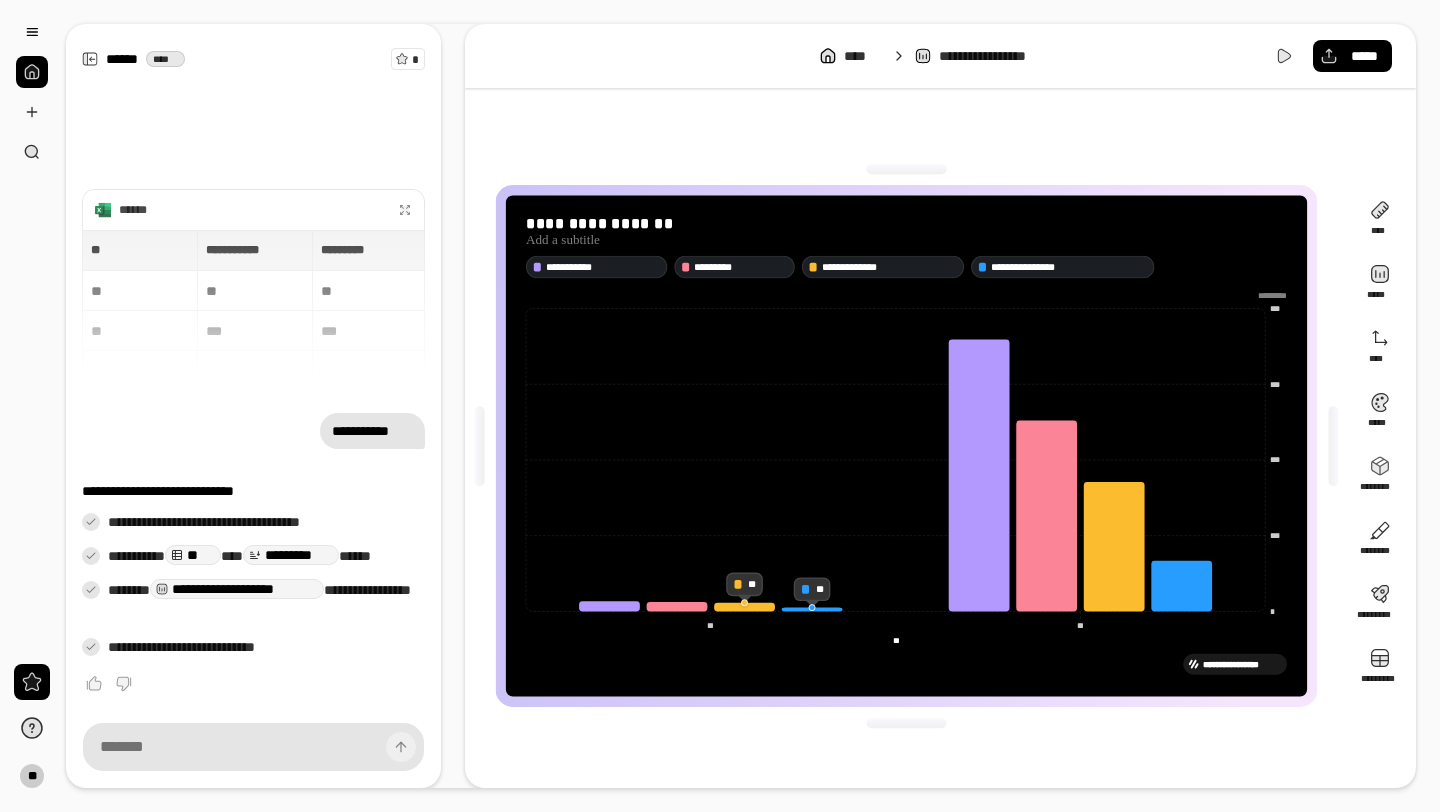 click on "* *** *** *** *** ********* ** ** ** ** ** **" 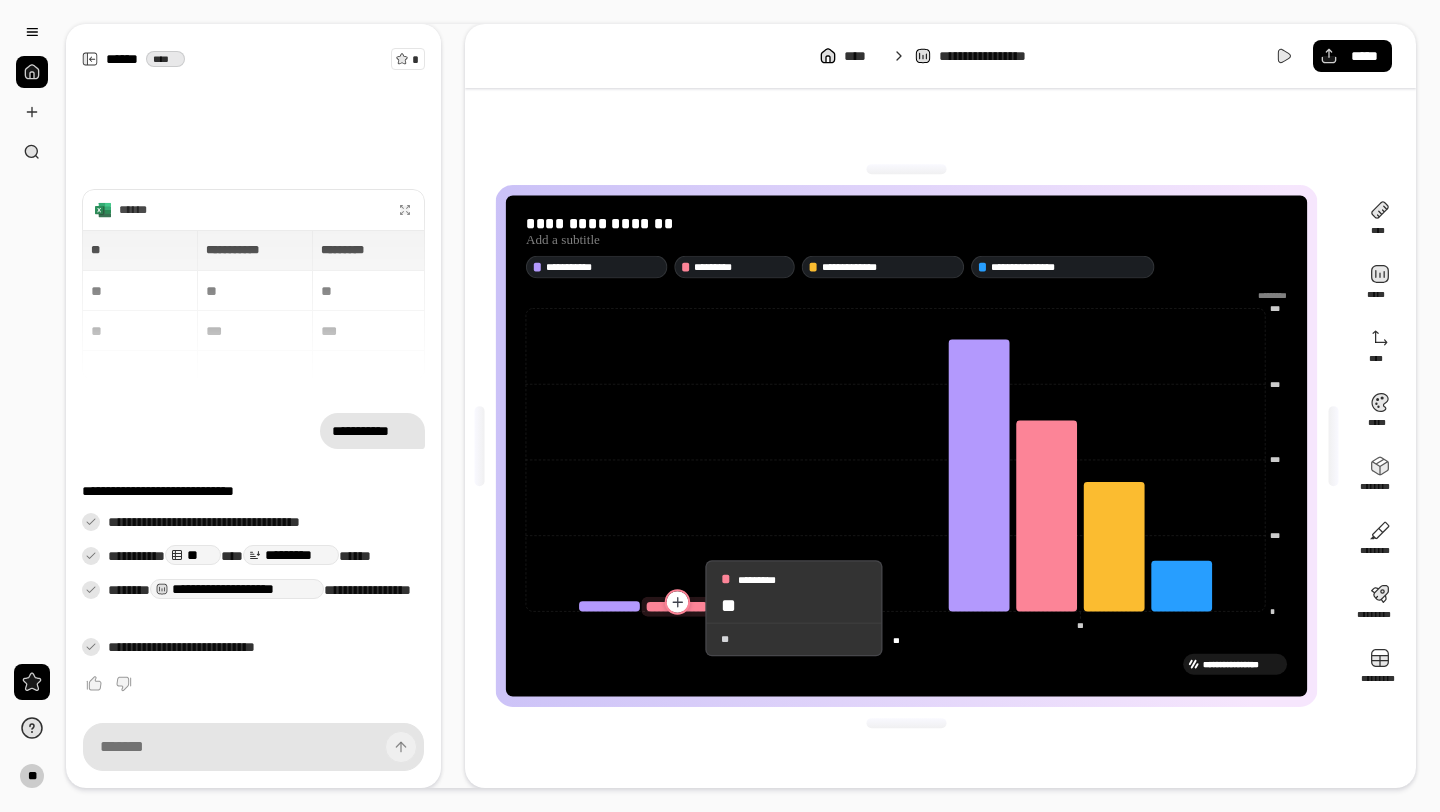 click 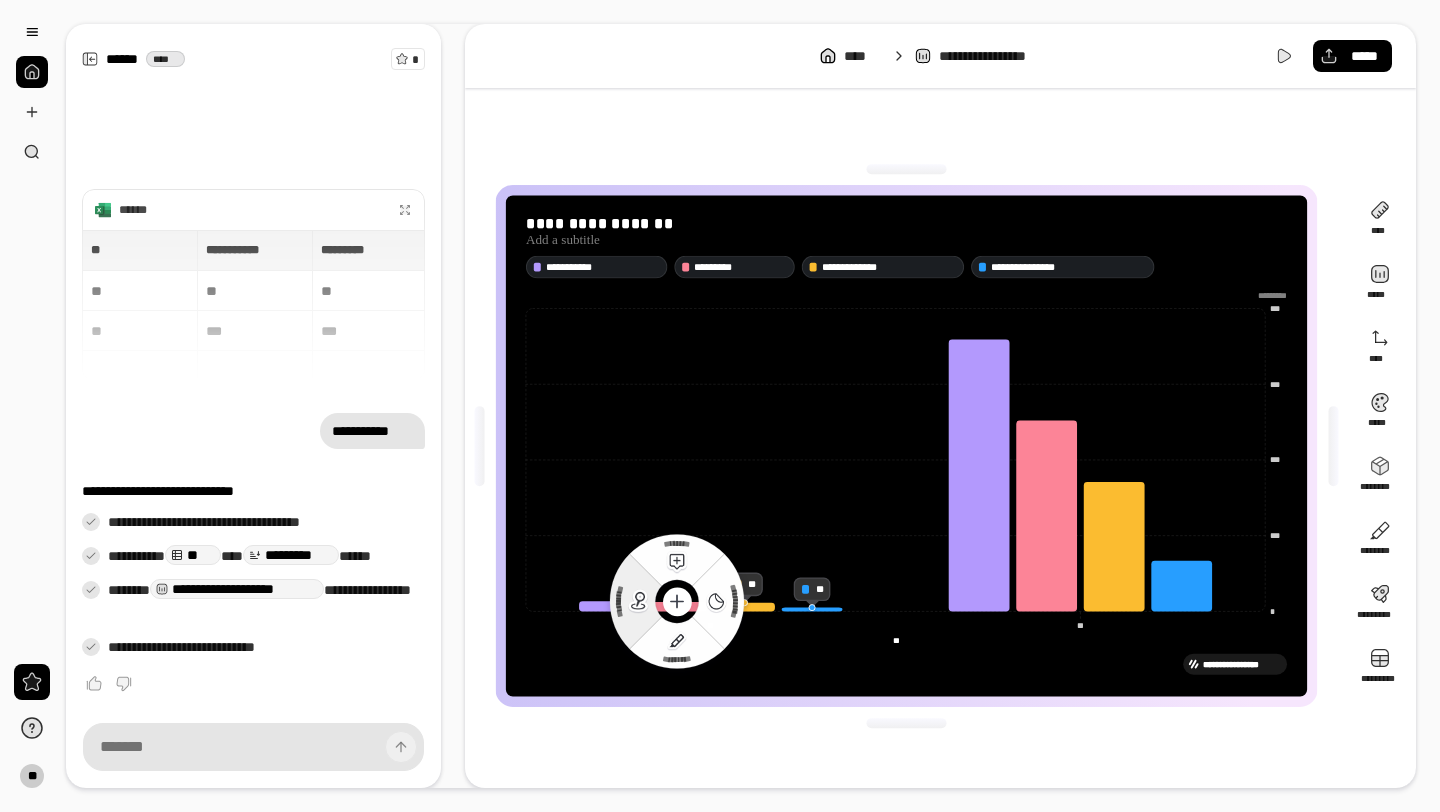 click 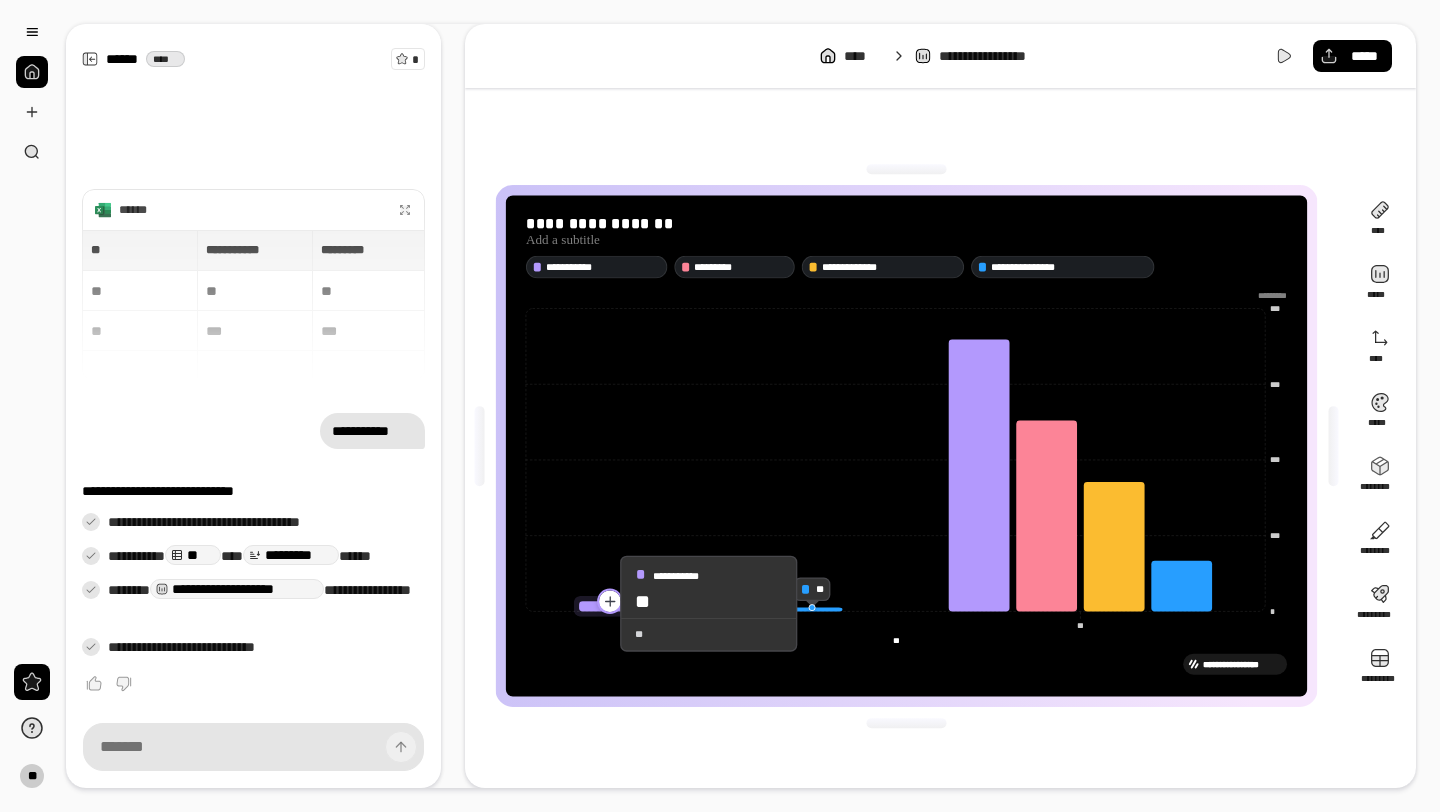 click 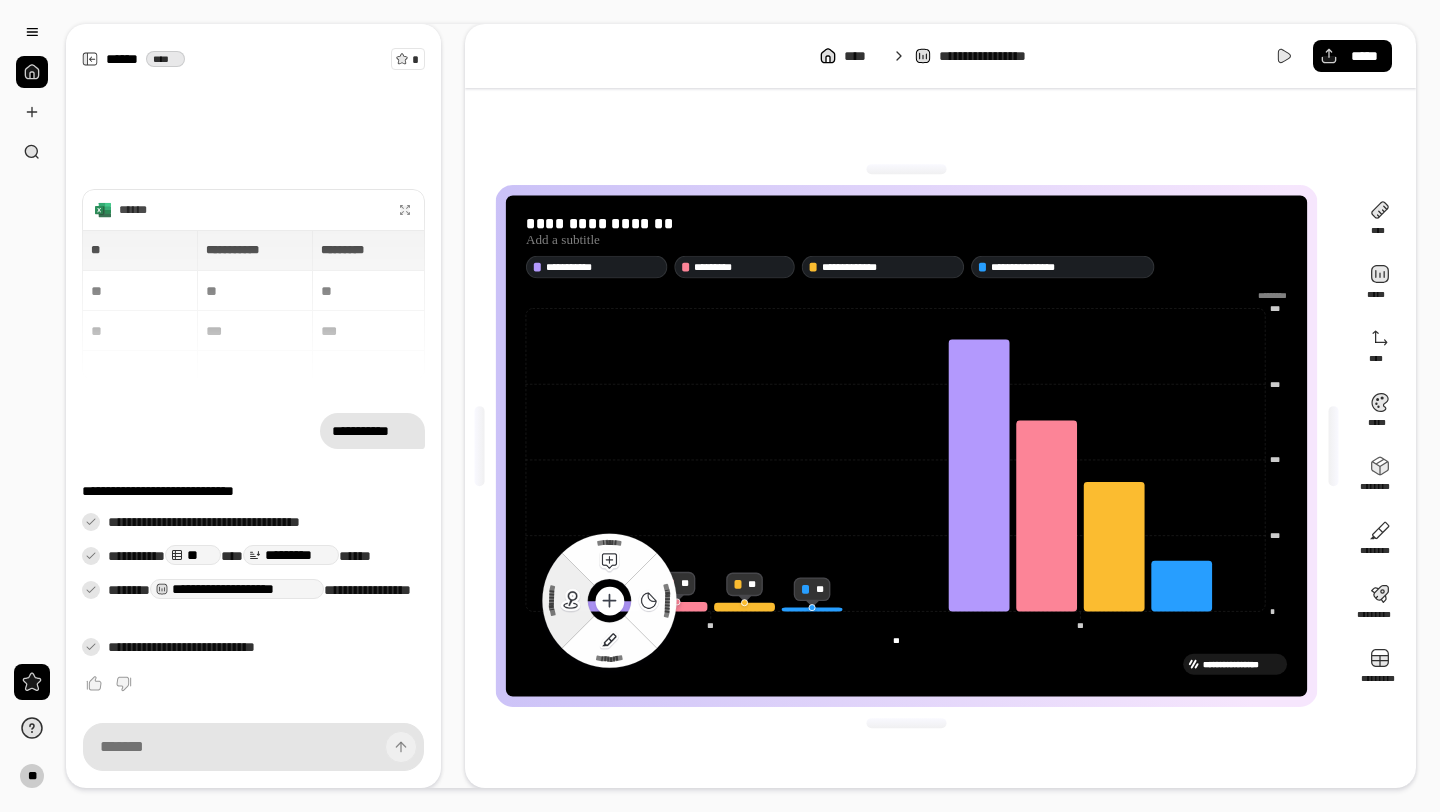 click 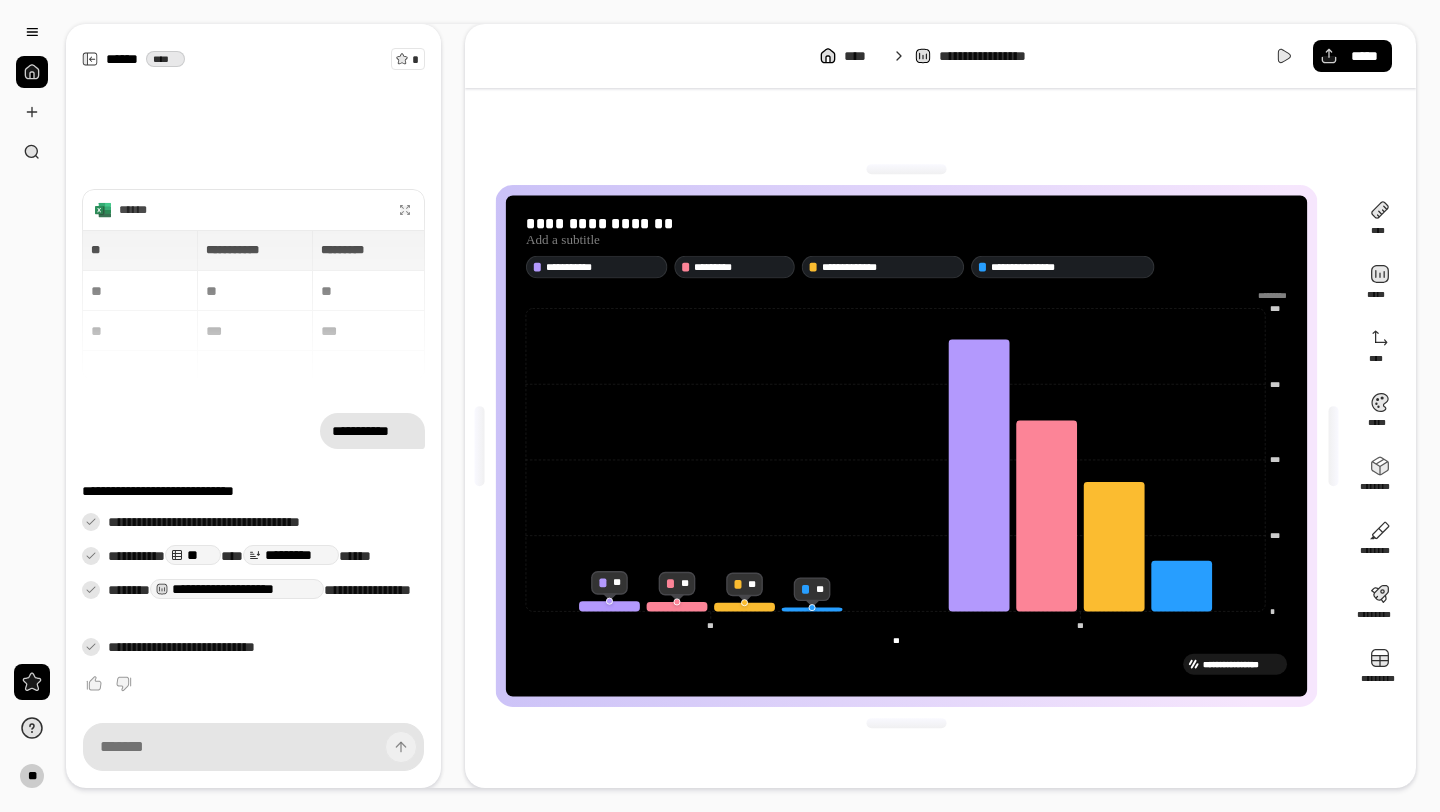 click on "**********" at bounding box center [906, 664] 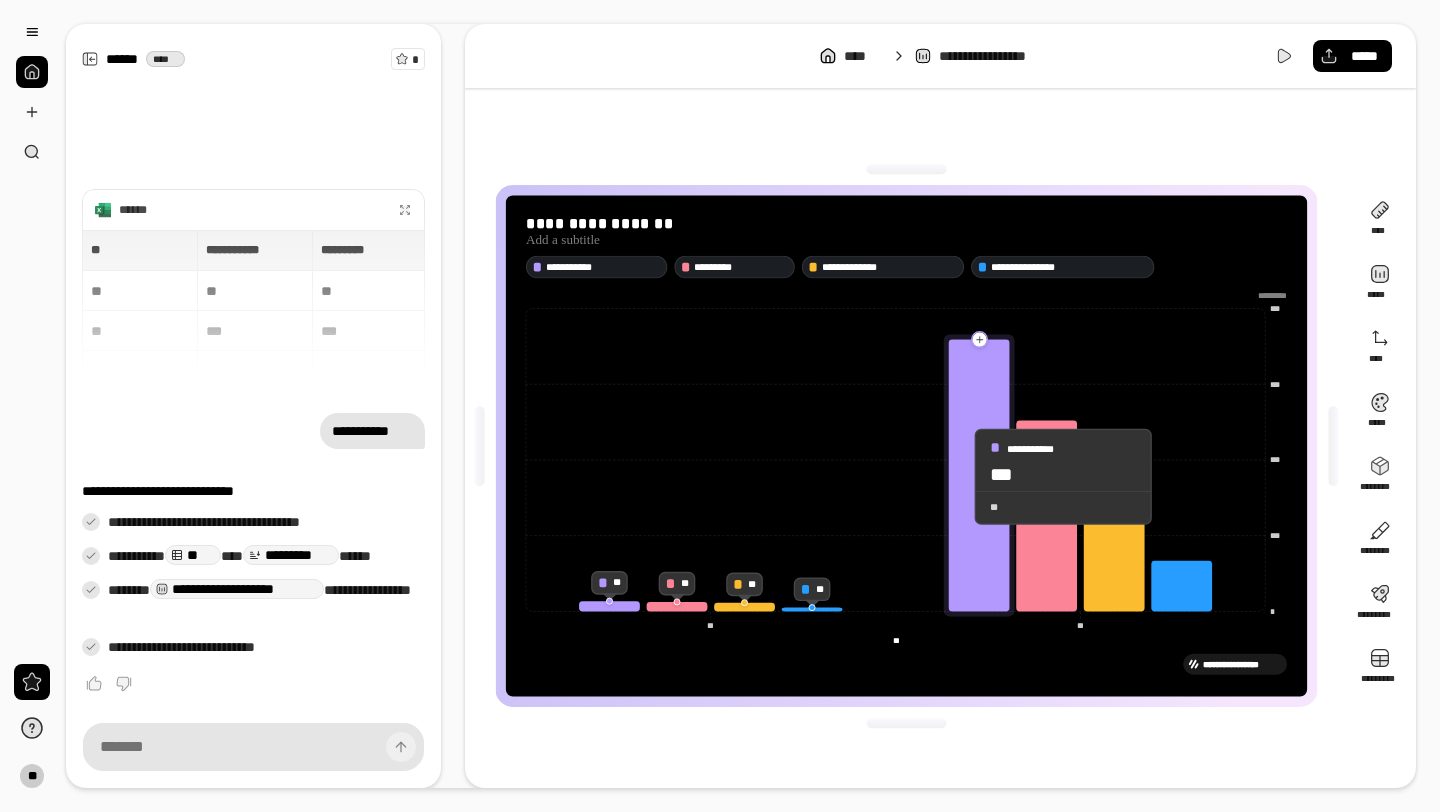 click 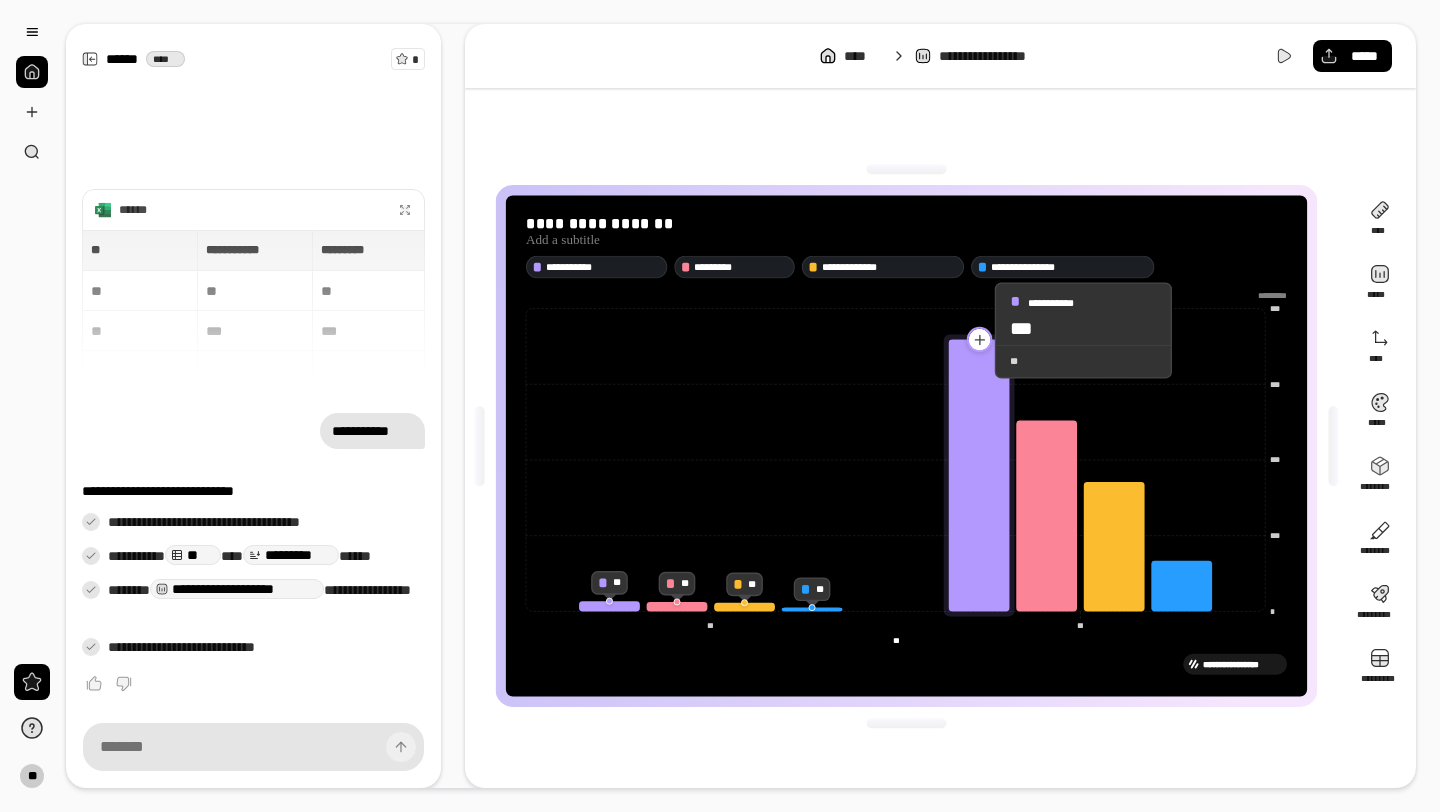 click 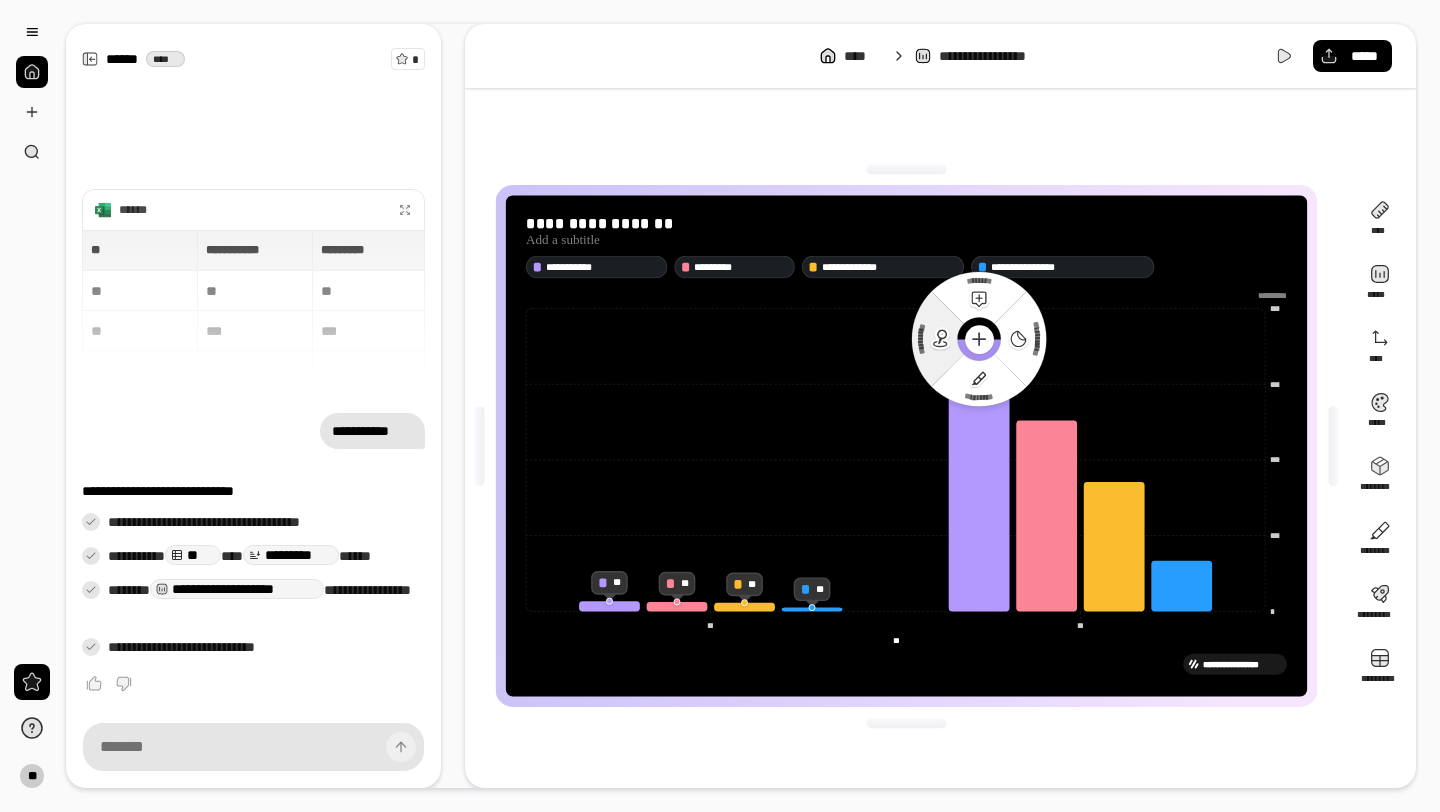click 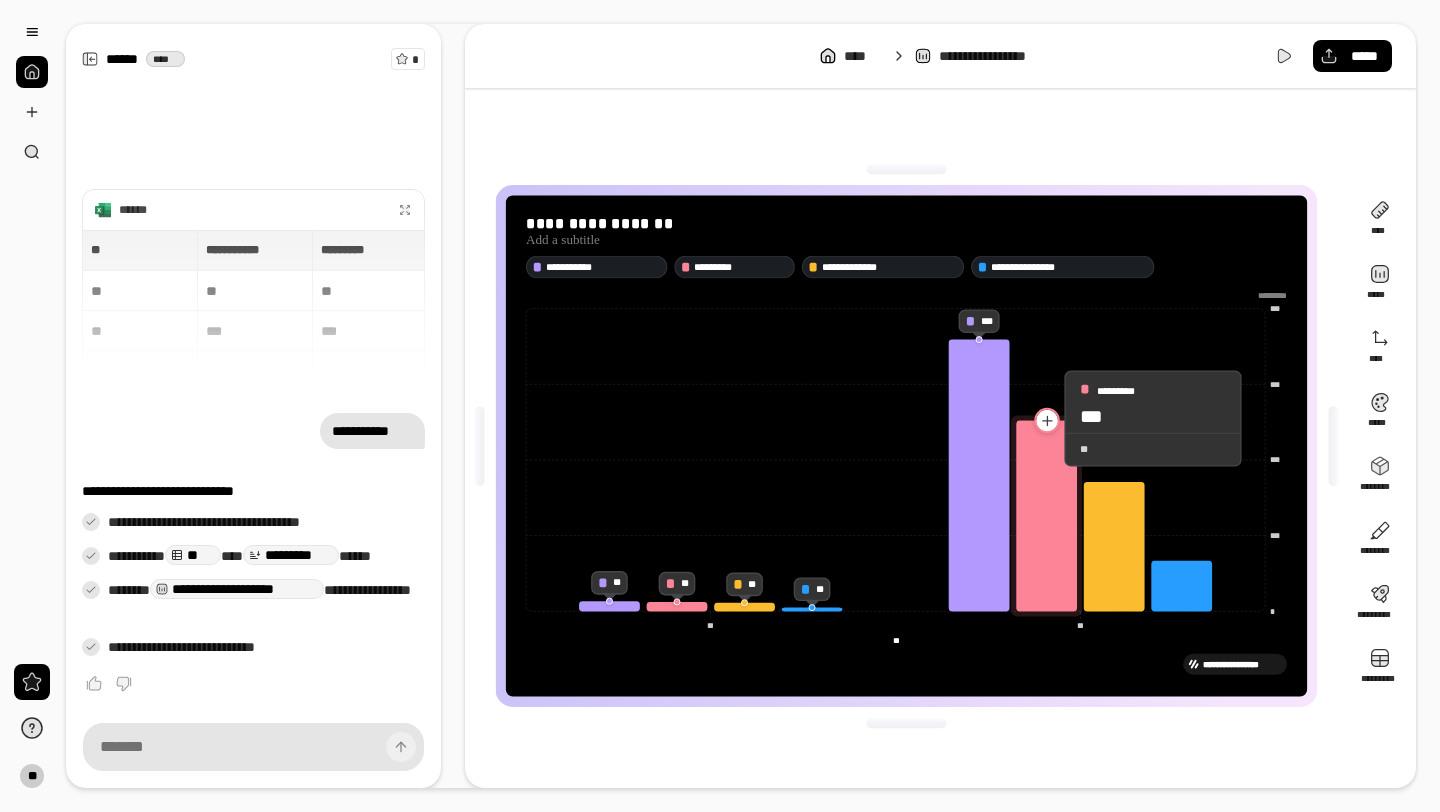 click 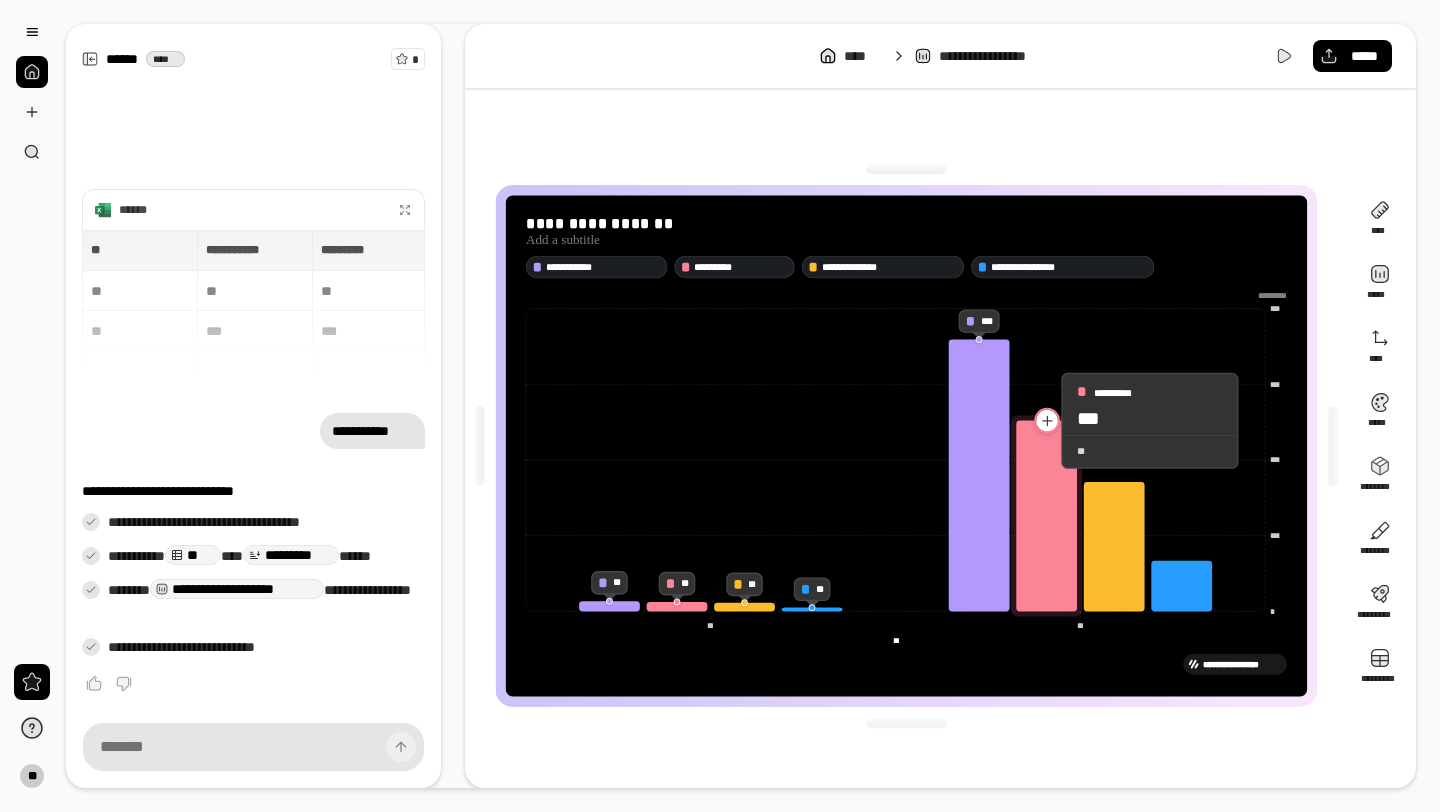 click 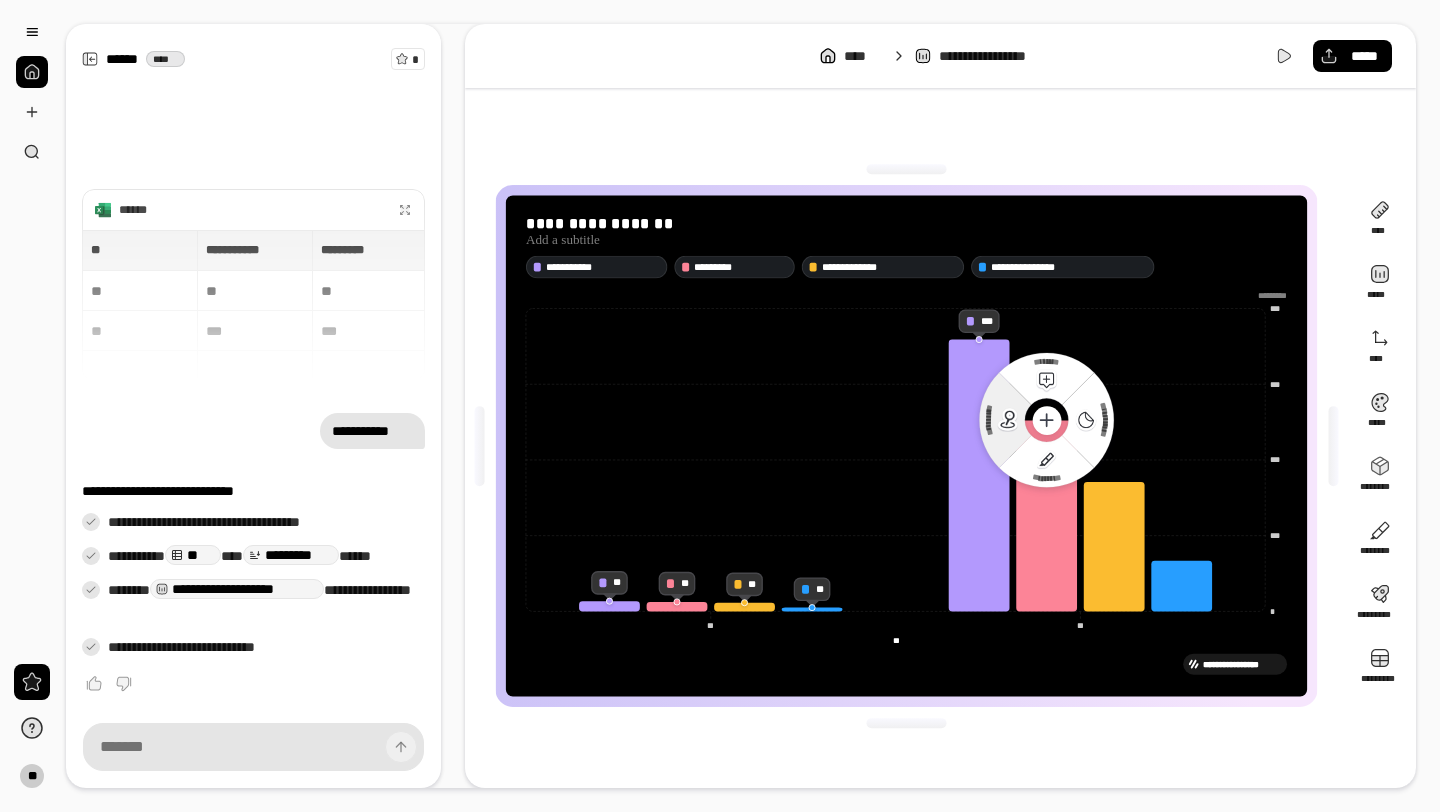 click 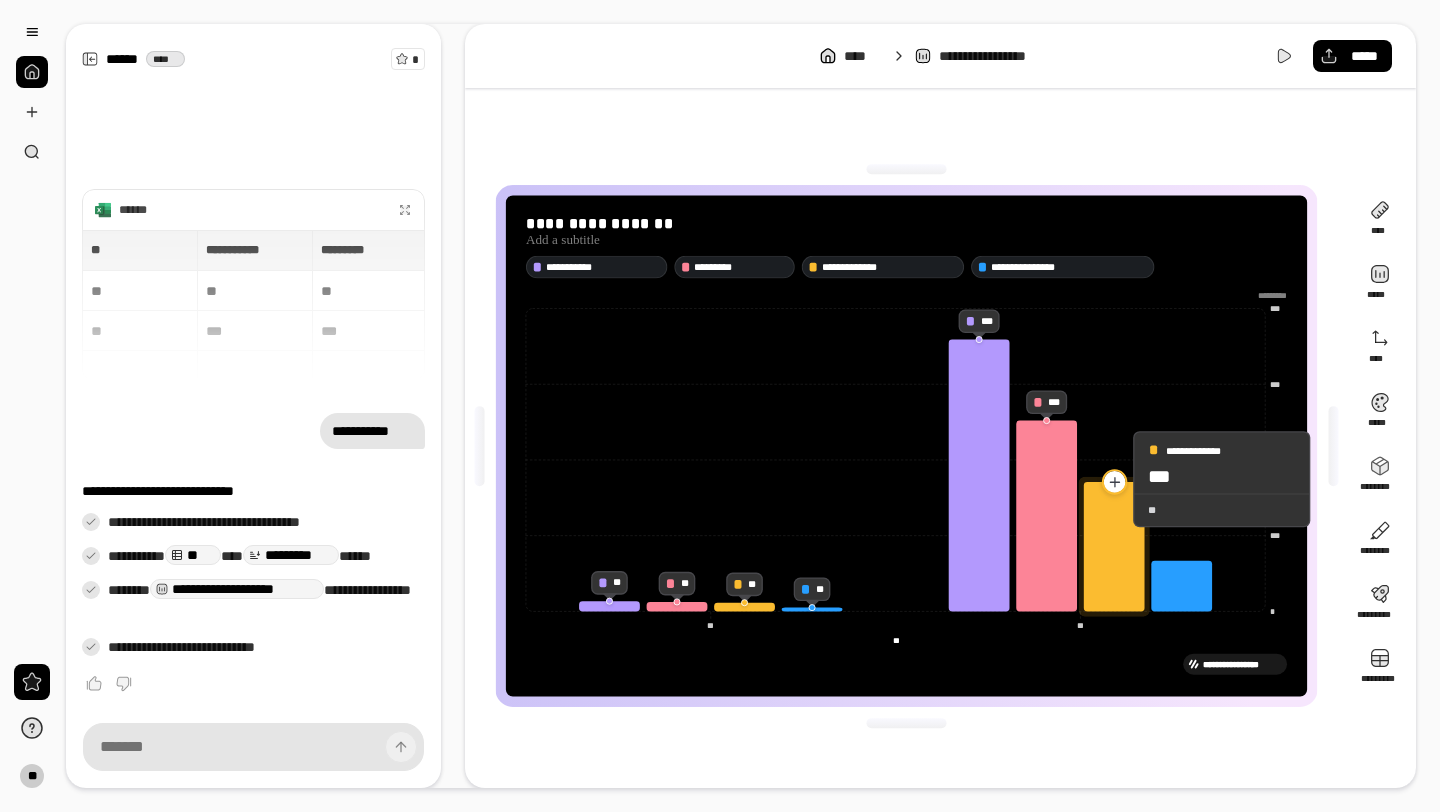 click 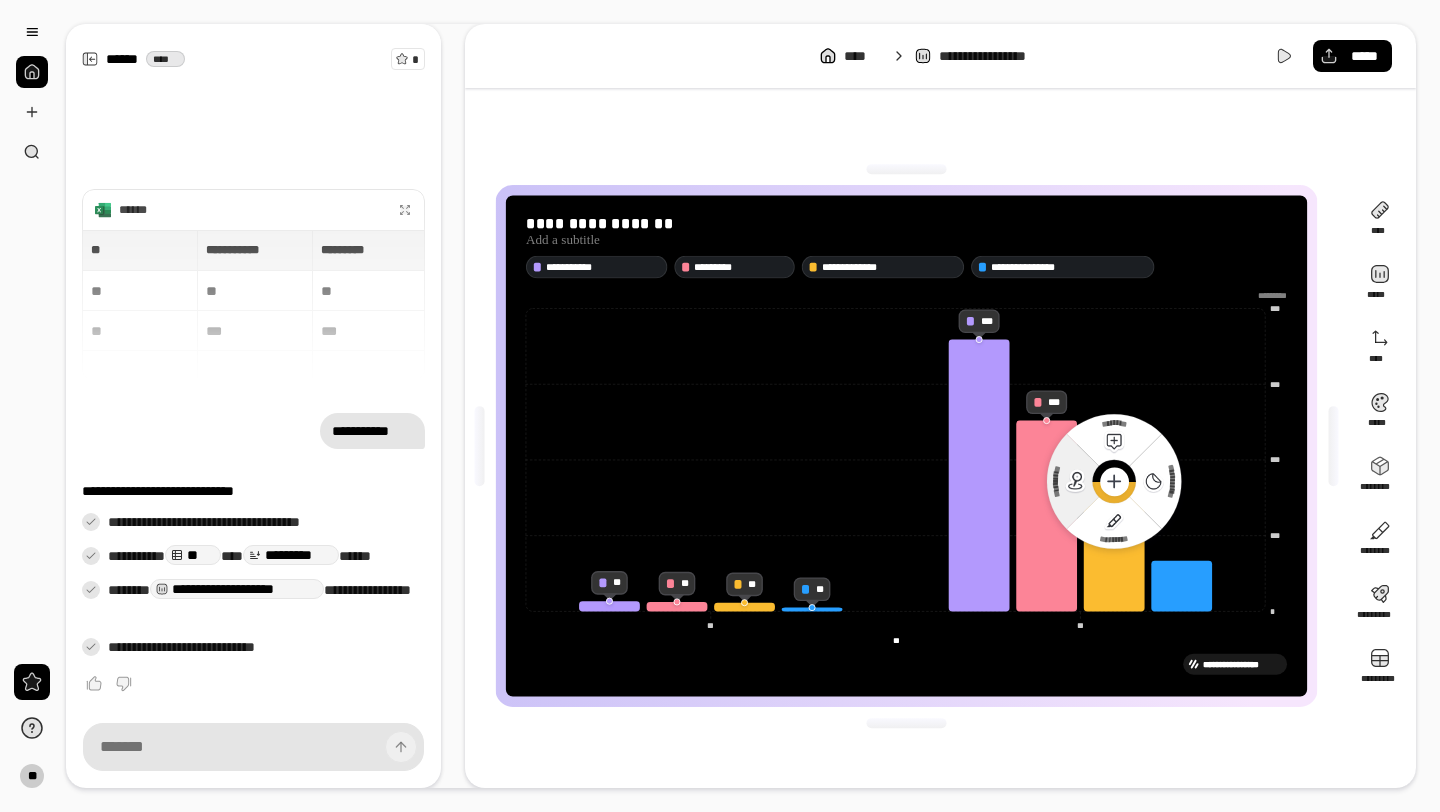 click 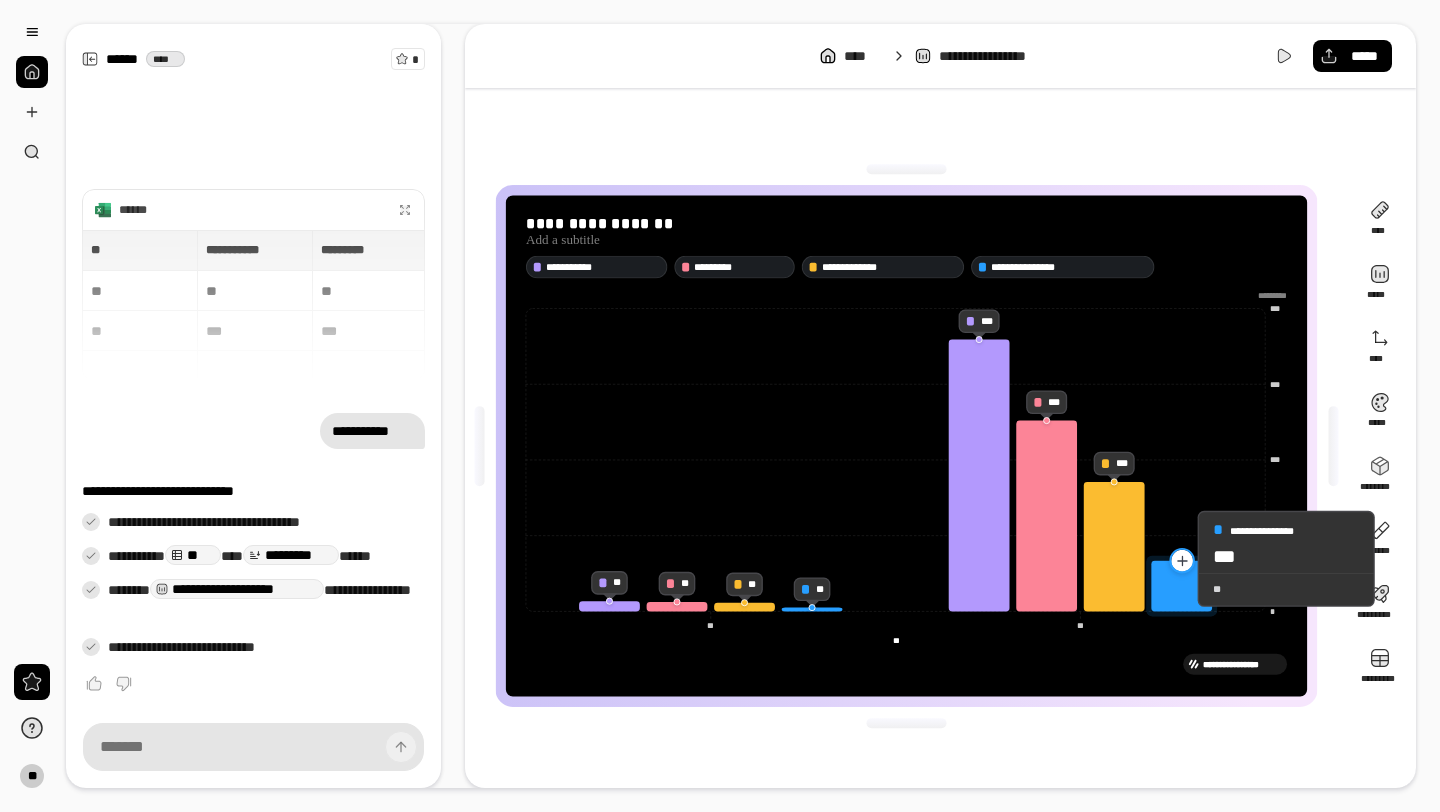 click 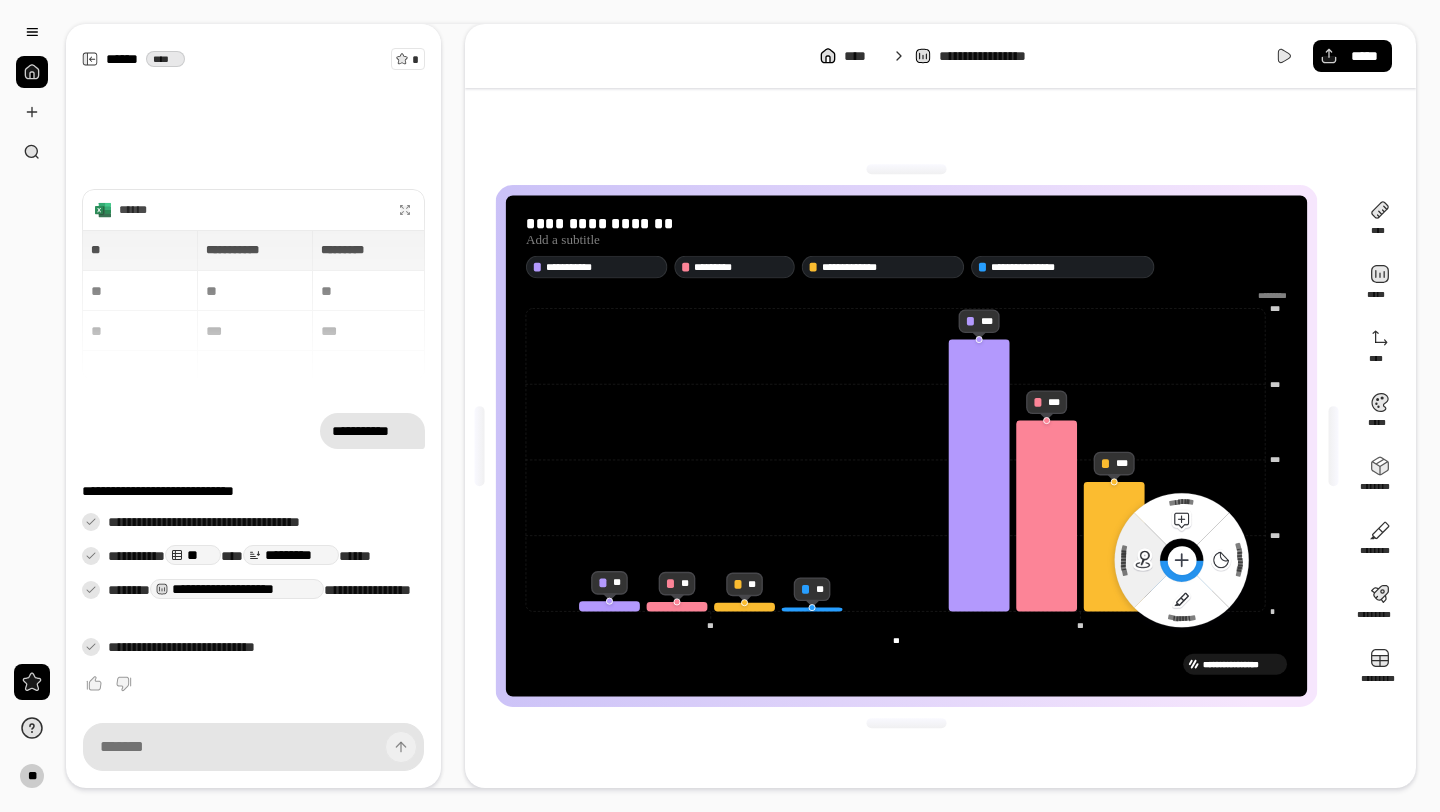 click on "**********" 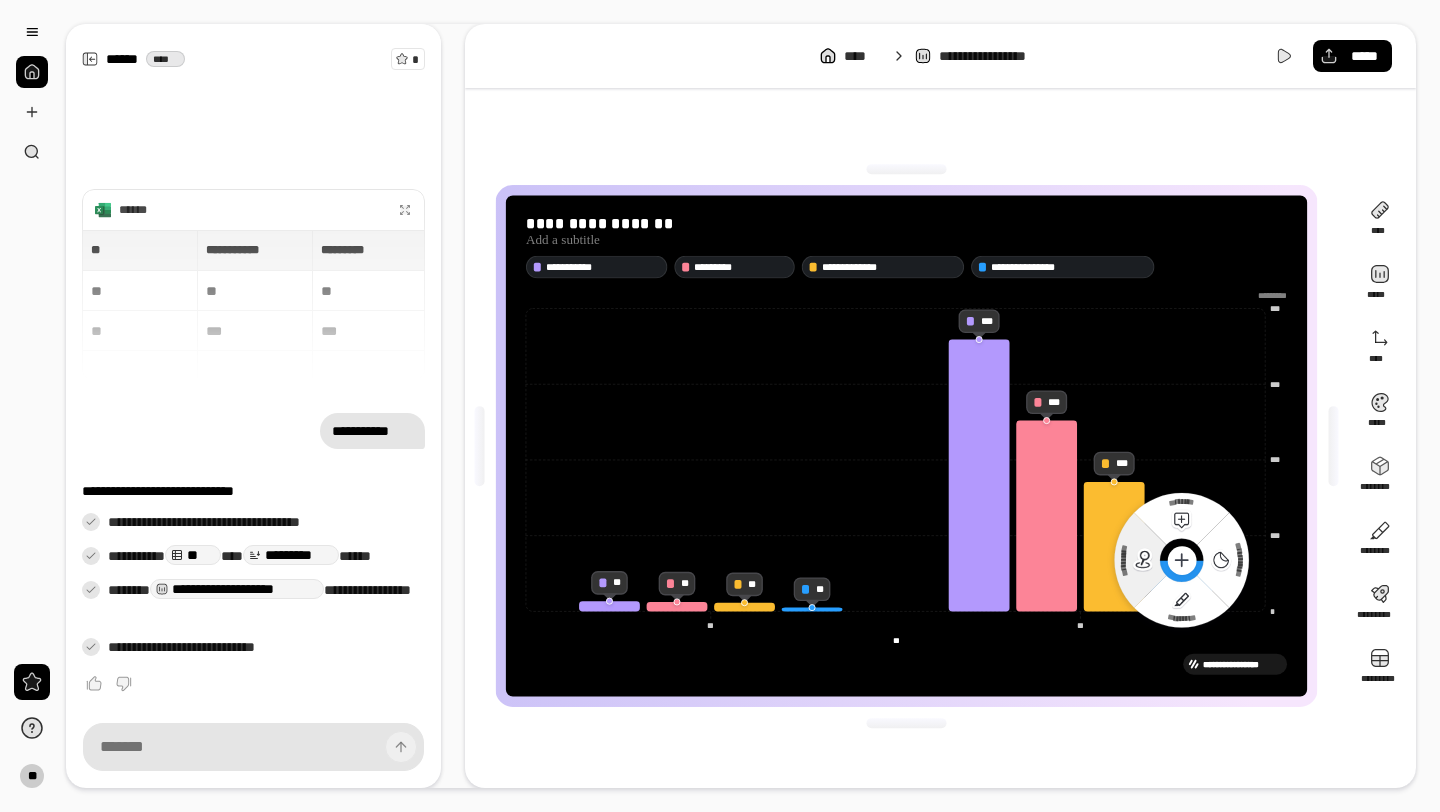 click 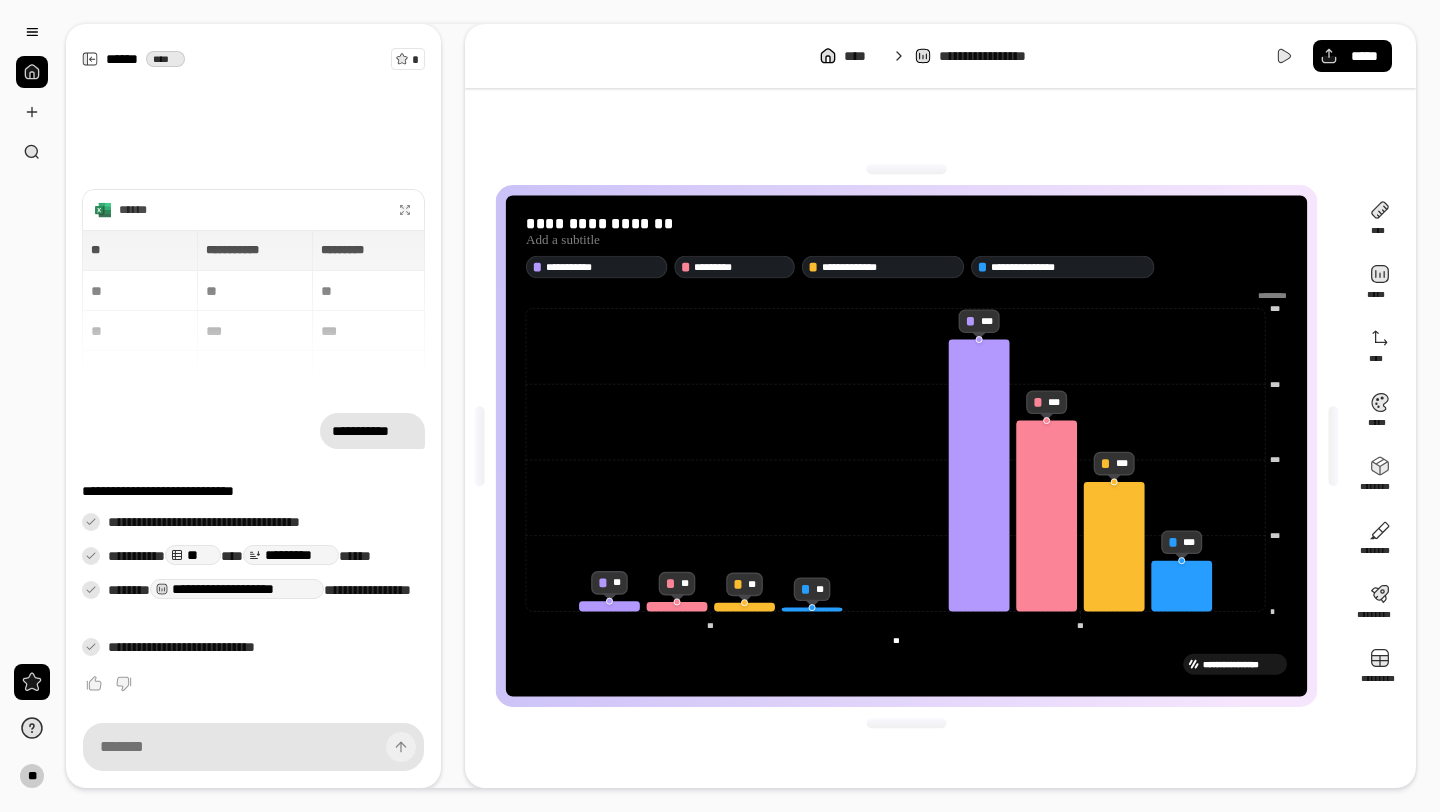 click on "**" at bounding box center (894, 639) 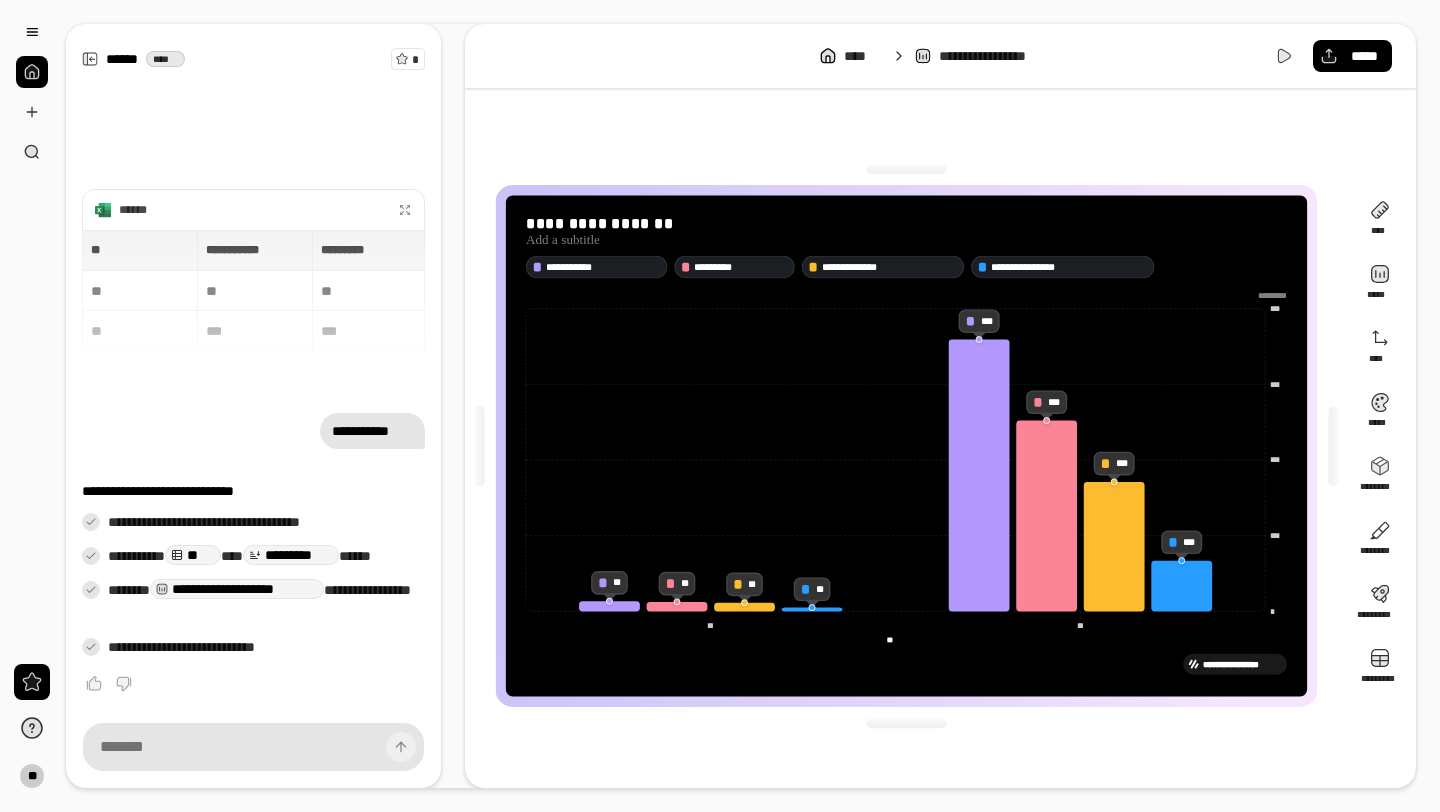 click on "**" at bounding box center (894, 639) 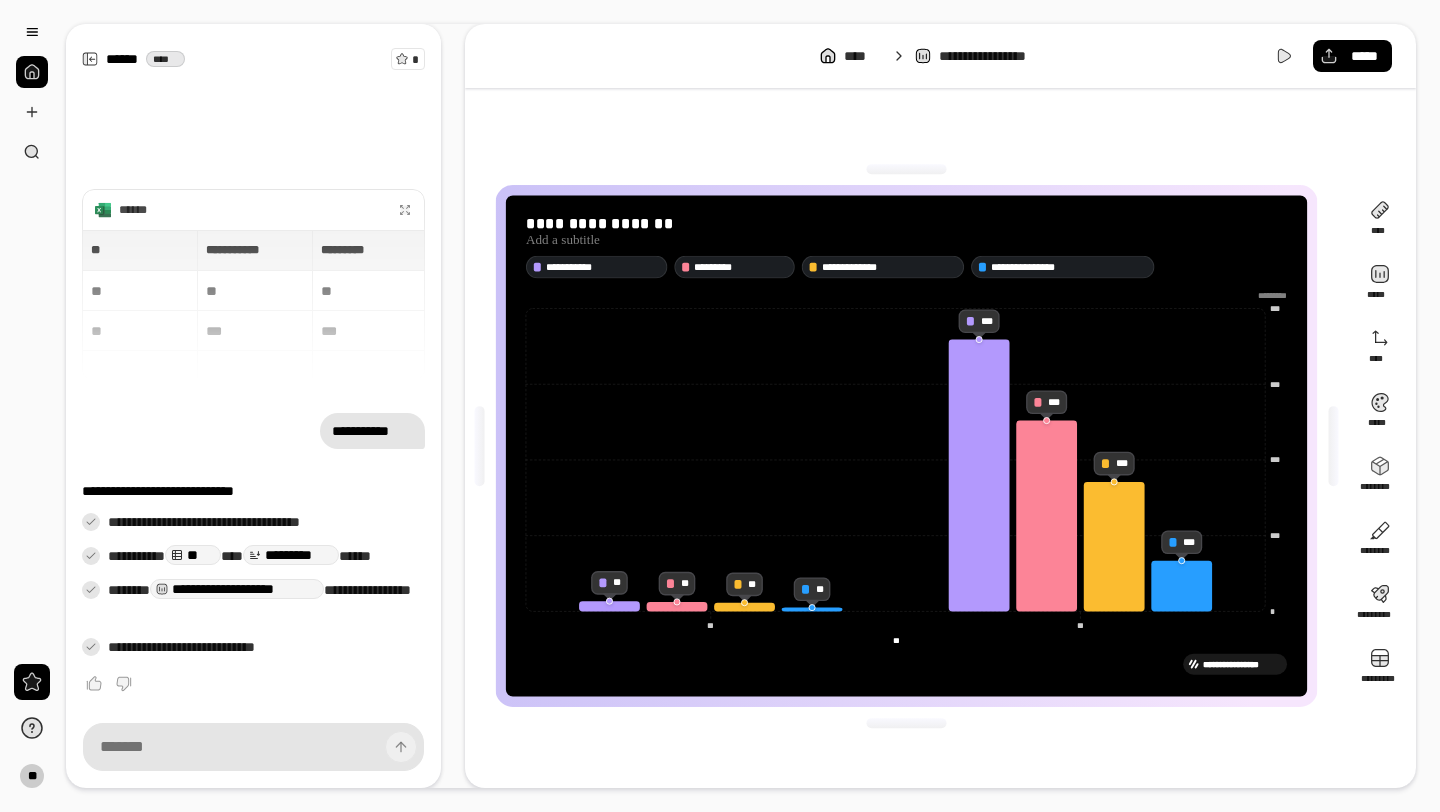 click on "** ** *********" at bounding box center (894, 639) 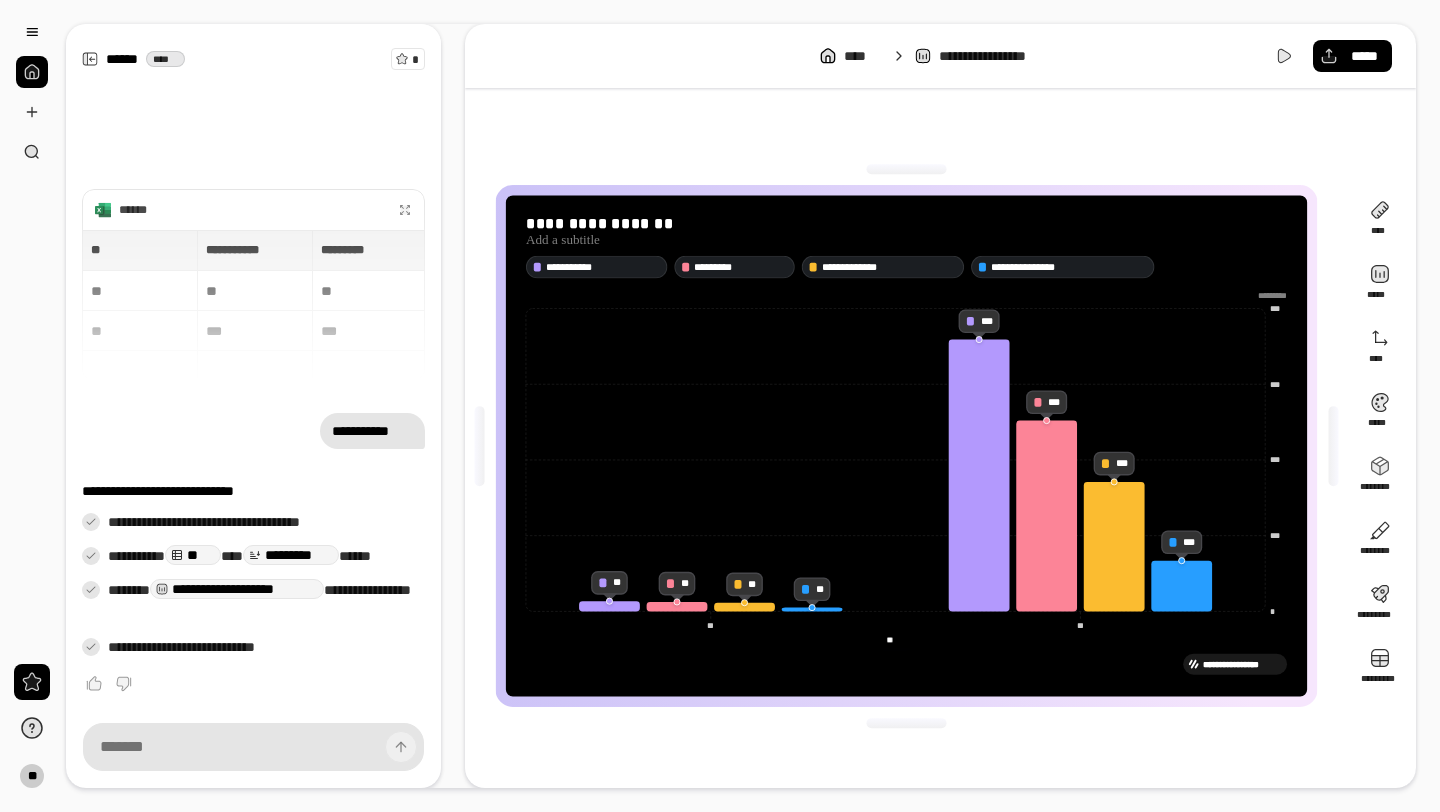 click on "** ** *********" at bounding box center [894, 639] 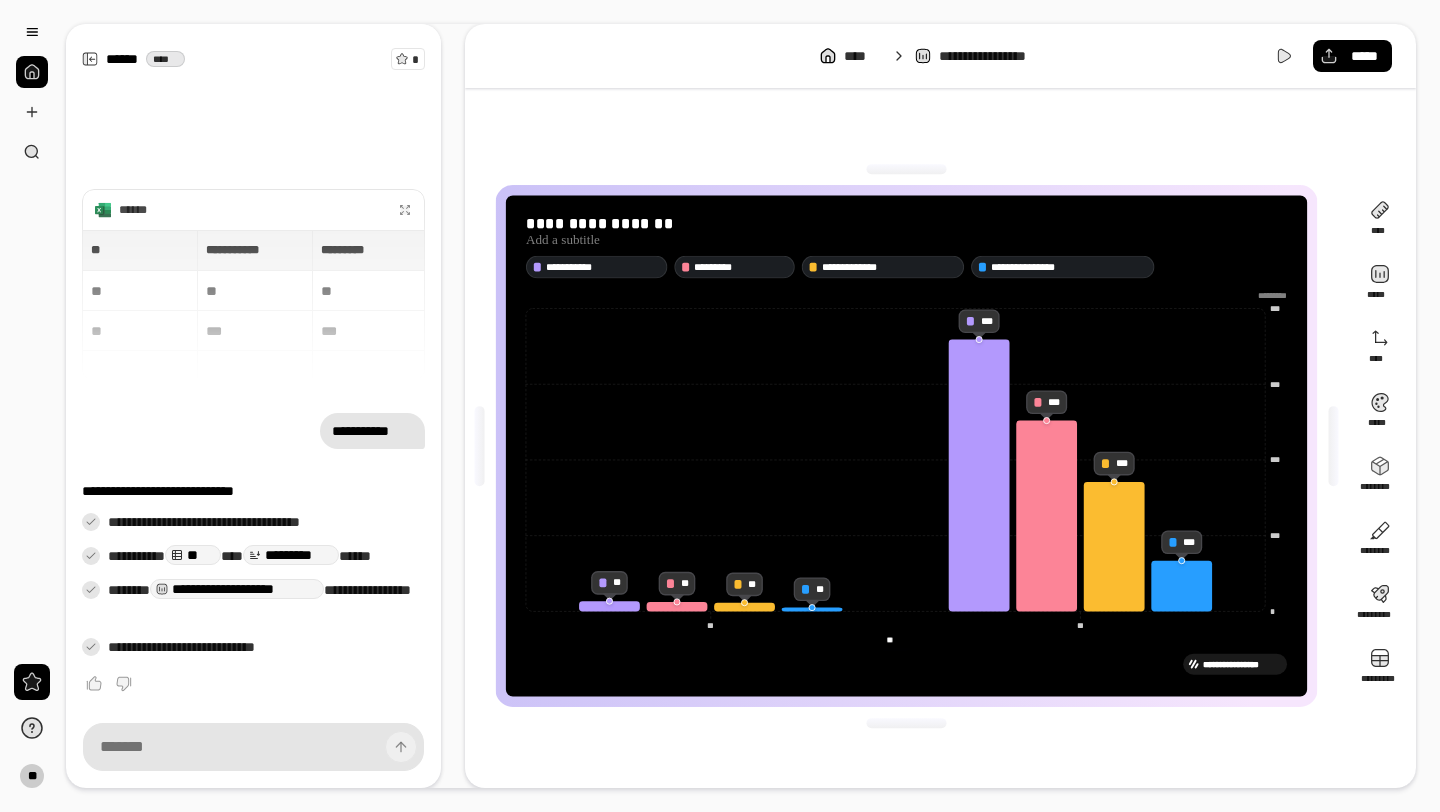 click on "** ** *********" at bounding box center (894, 639) 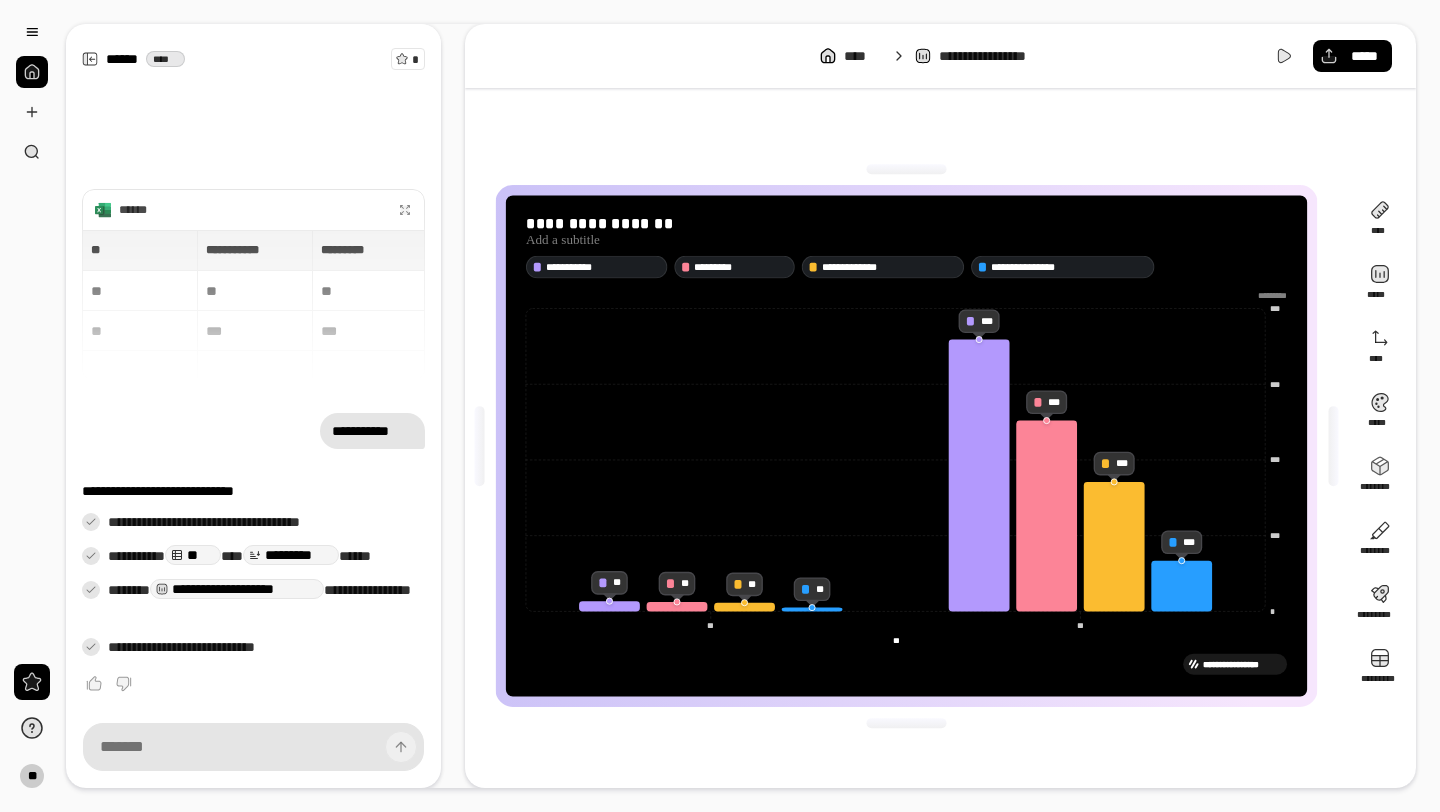 click on "** ** *********" at bounding box center (894, 639) 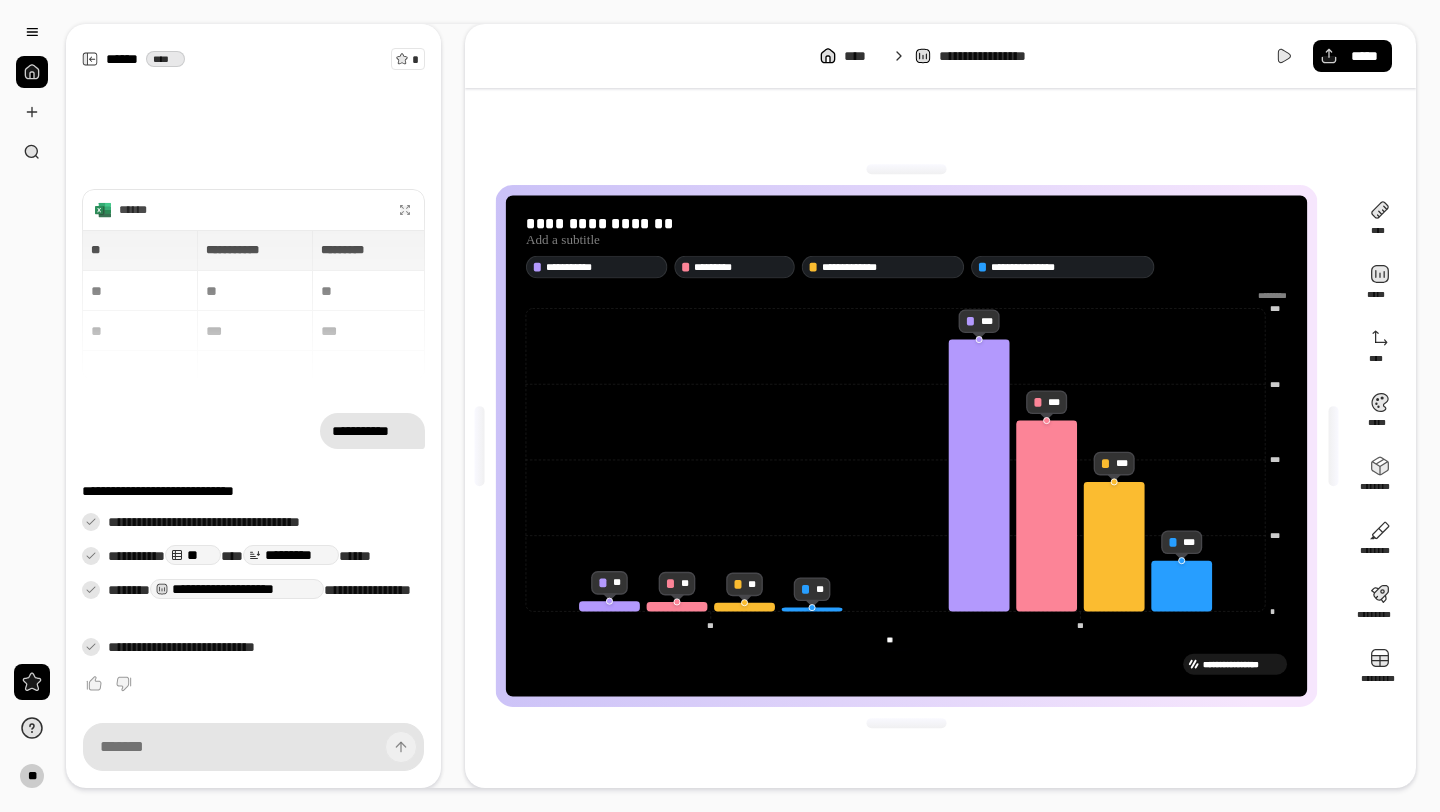 drag, startPoint x: 891, startPoint y: 638, endPoint x: 924, endPoint y: 641, distance: 33.13608 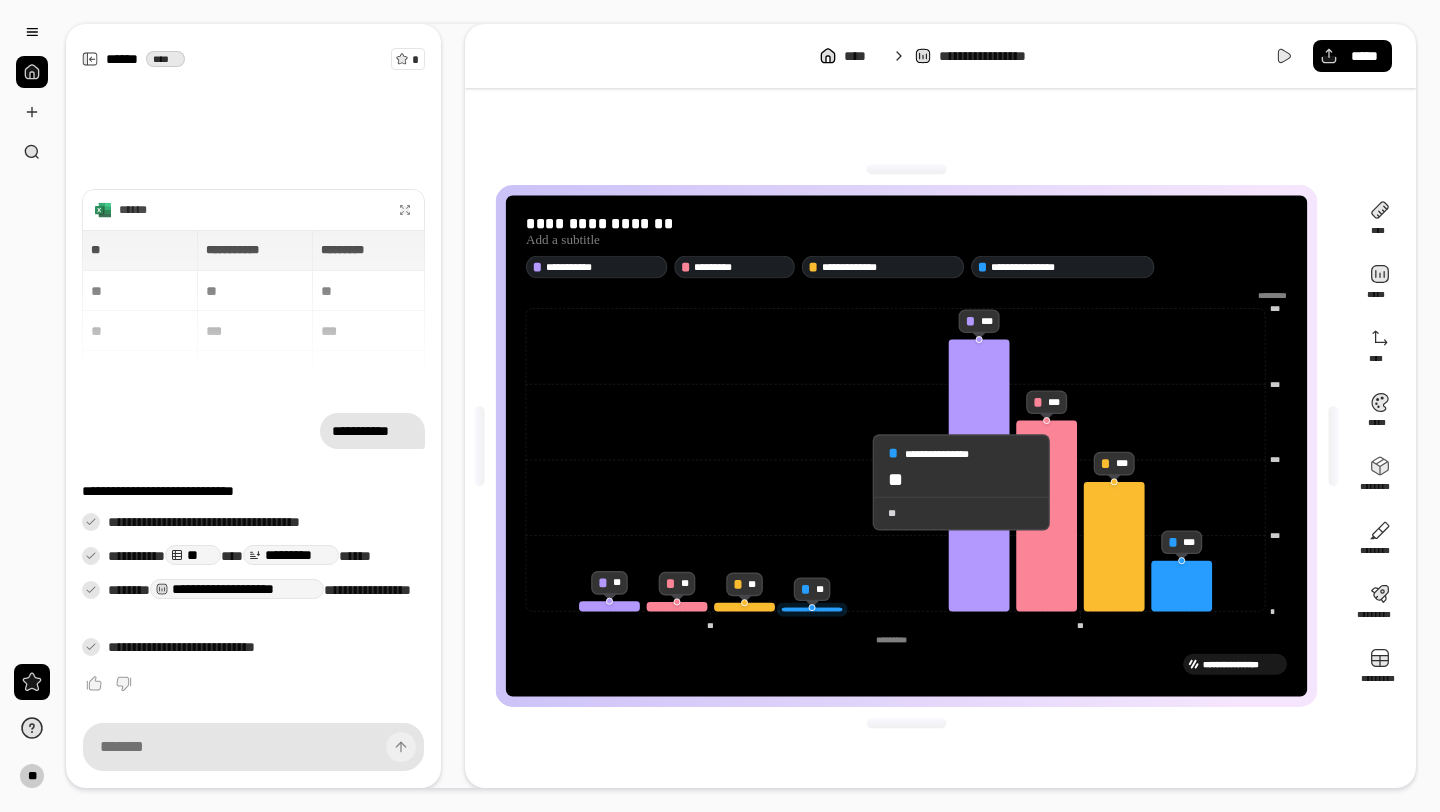 type 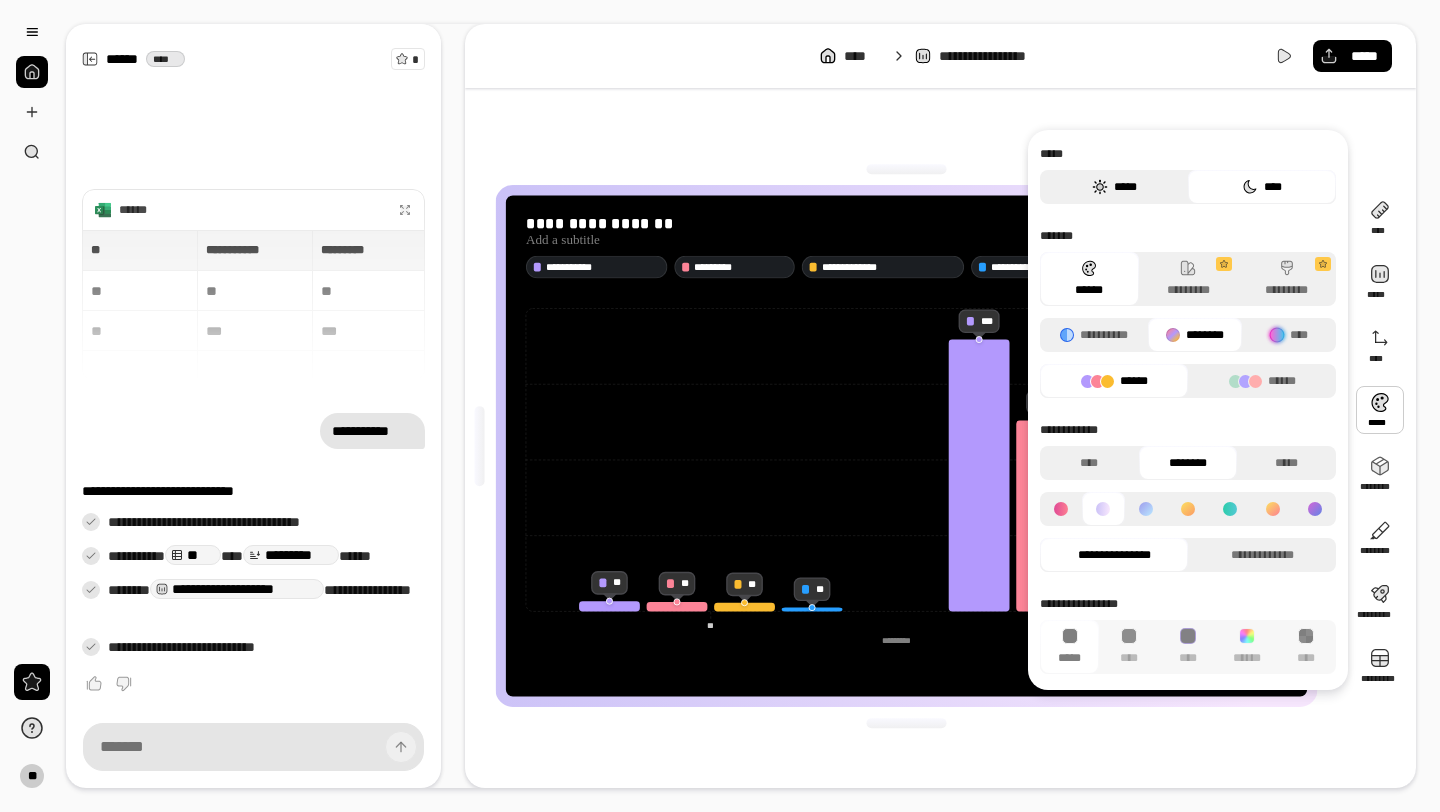 click on "*****" at bounding box center [1114, 187] 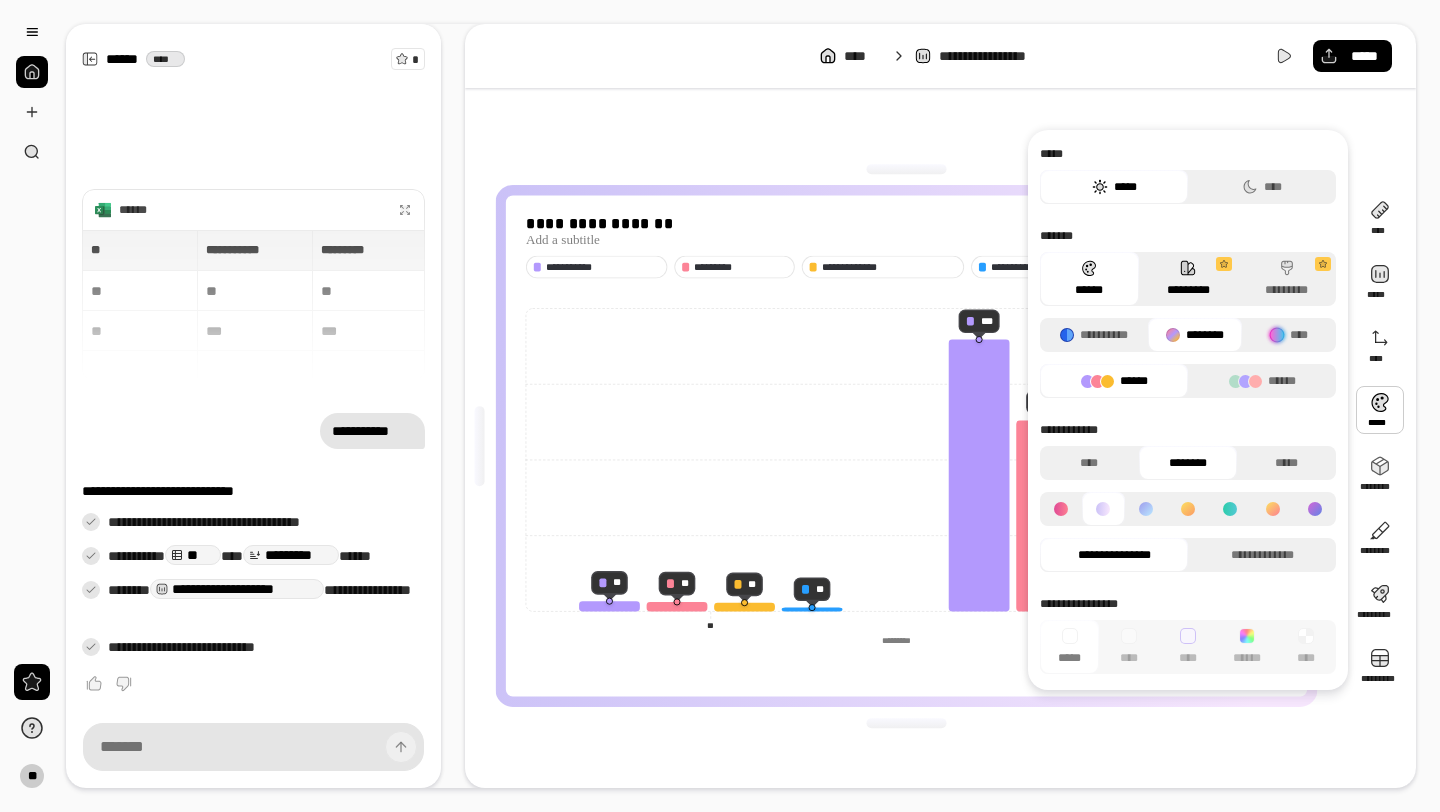 click on "*********" at bounding box center [1188, 279] 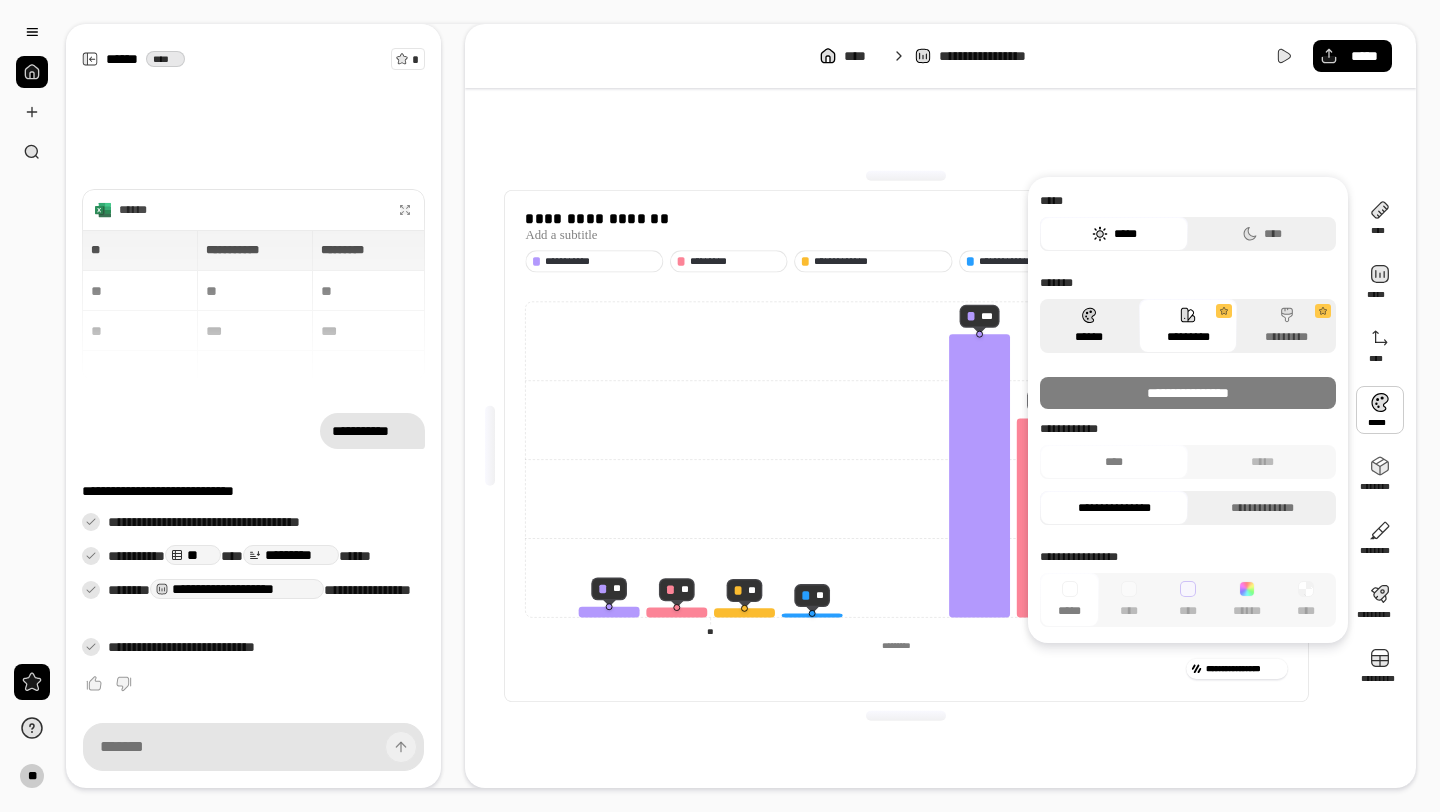 click 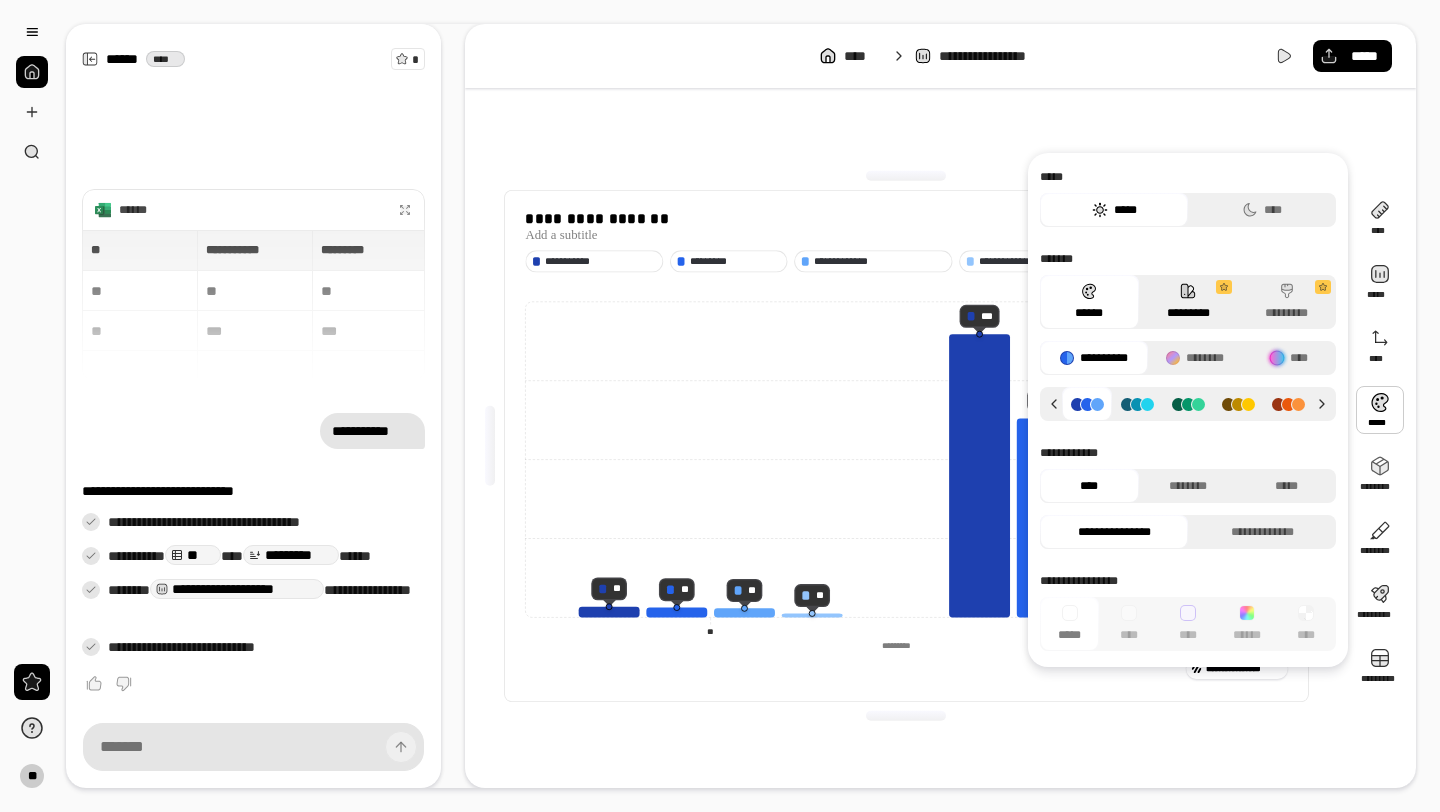 click on "*********" at bounding box center (1188, 302) 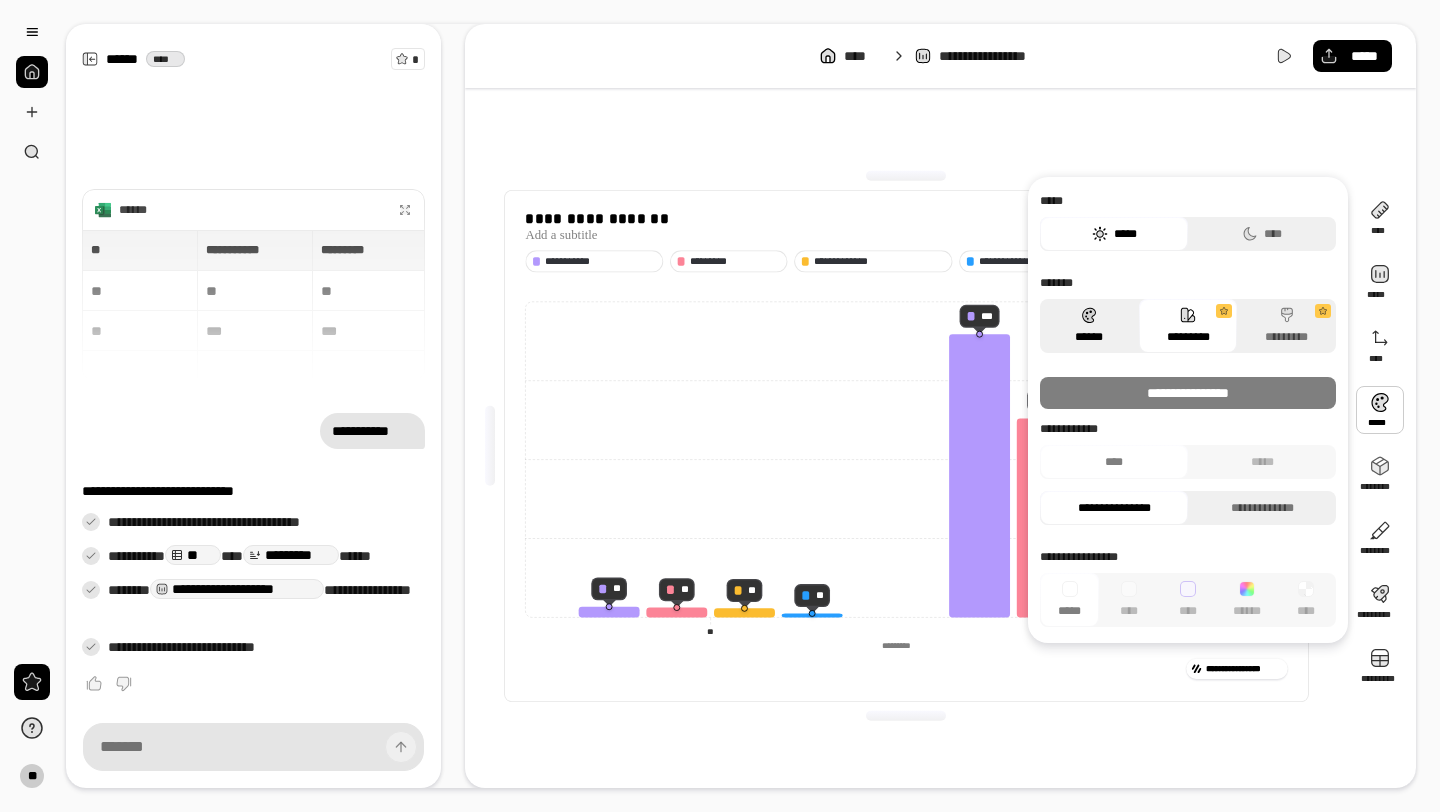 click on "******" at bounding box center [1089, 326] 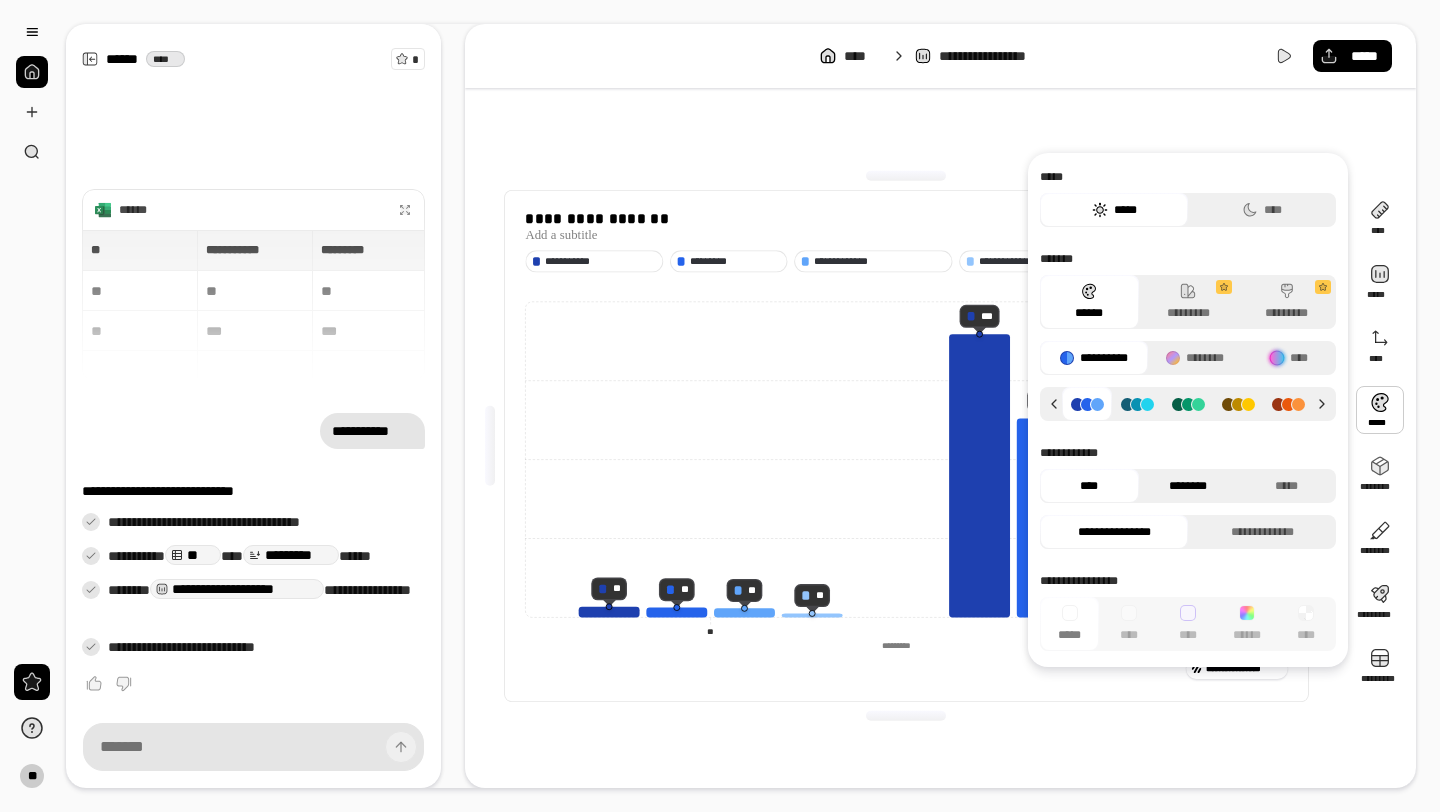 click on "********" at bounding box center (1188, 486) 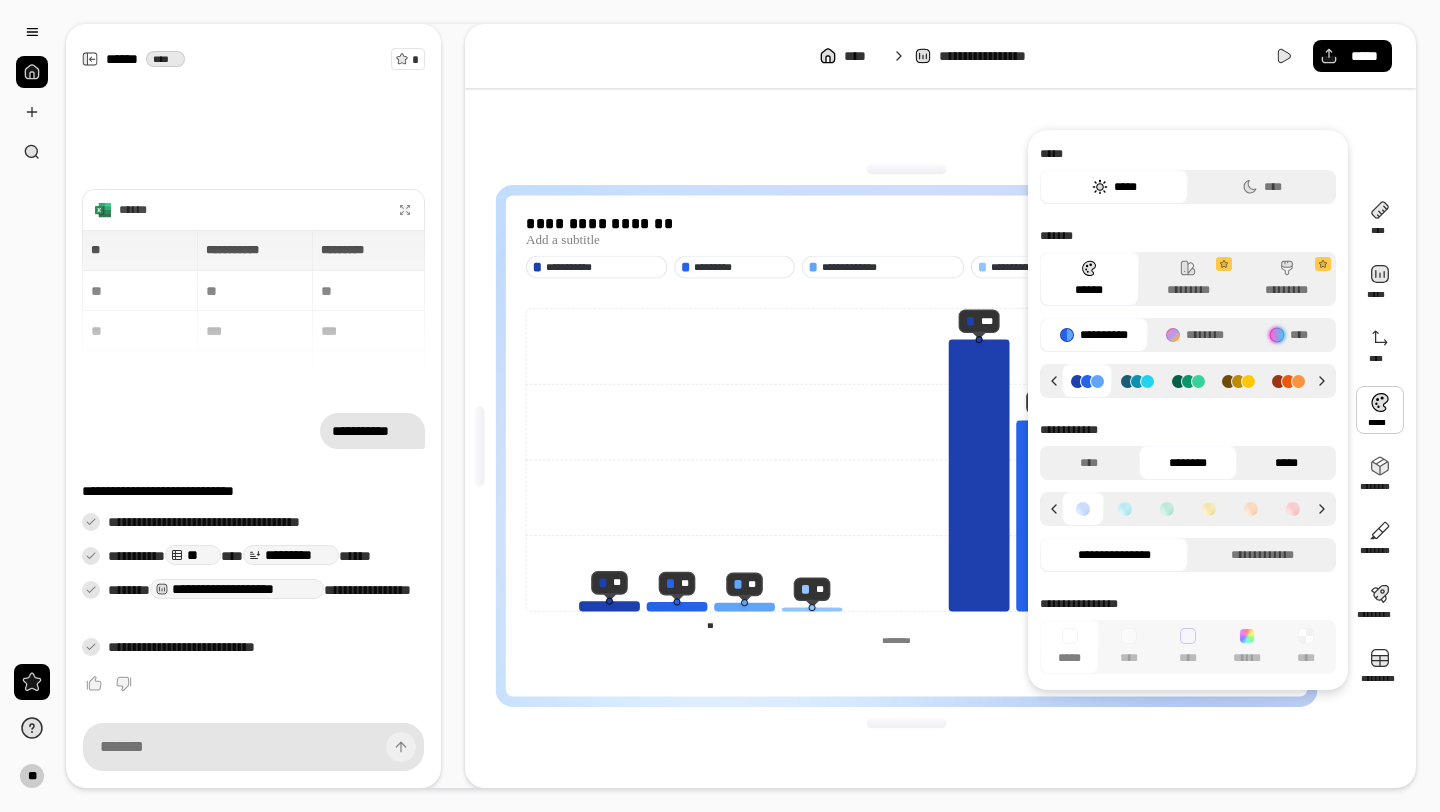 click on "*****" at bounding box center [1286, 463] 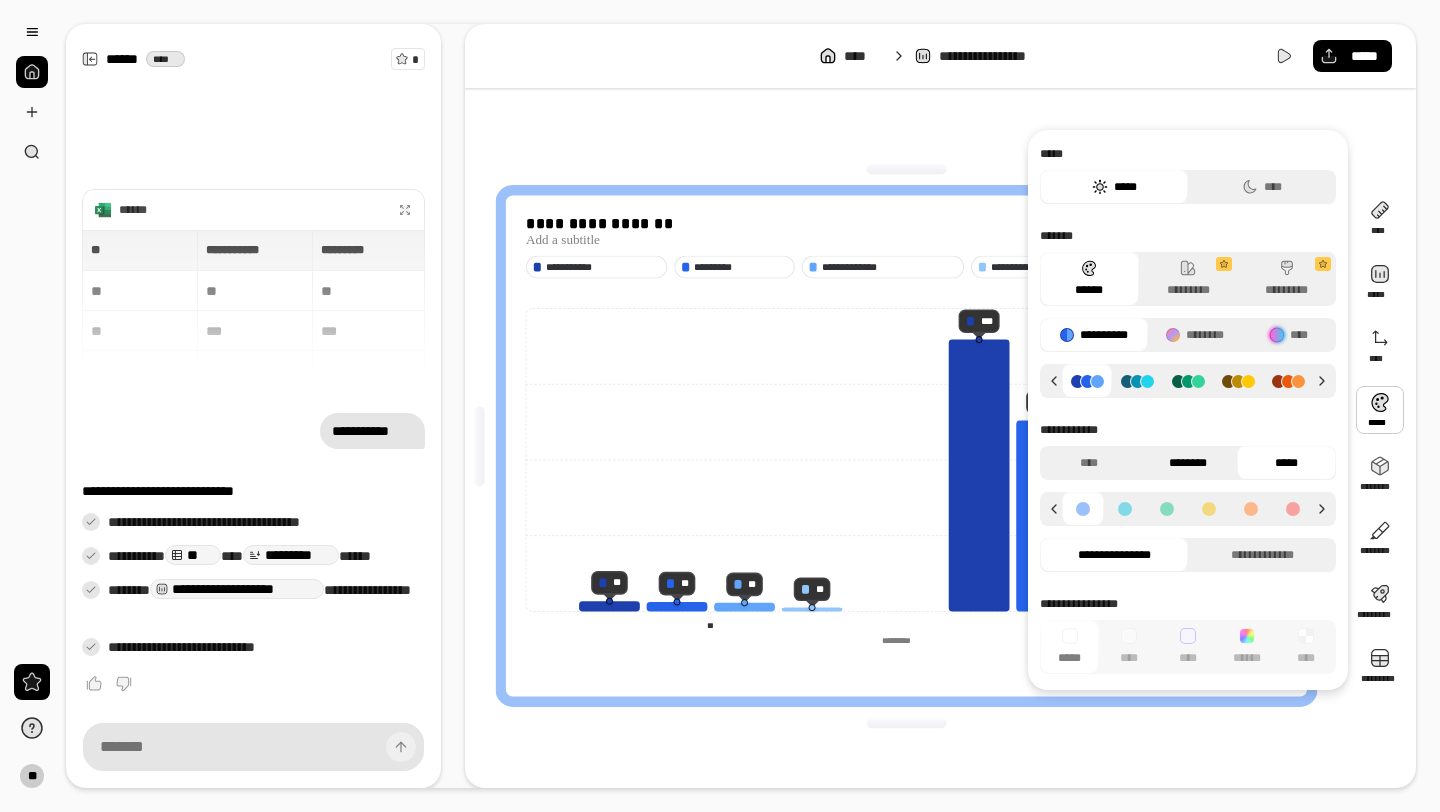 click on "********" at bounding box center (1188, 463) 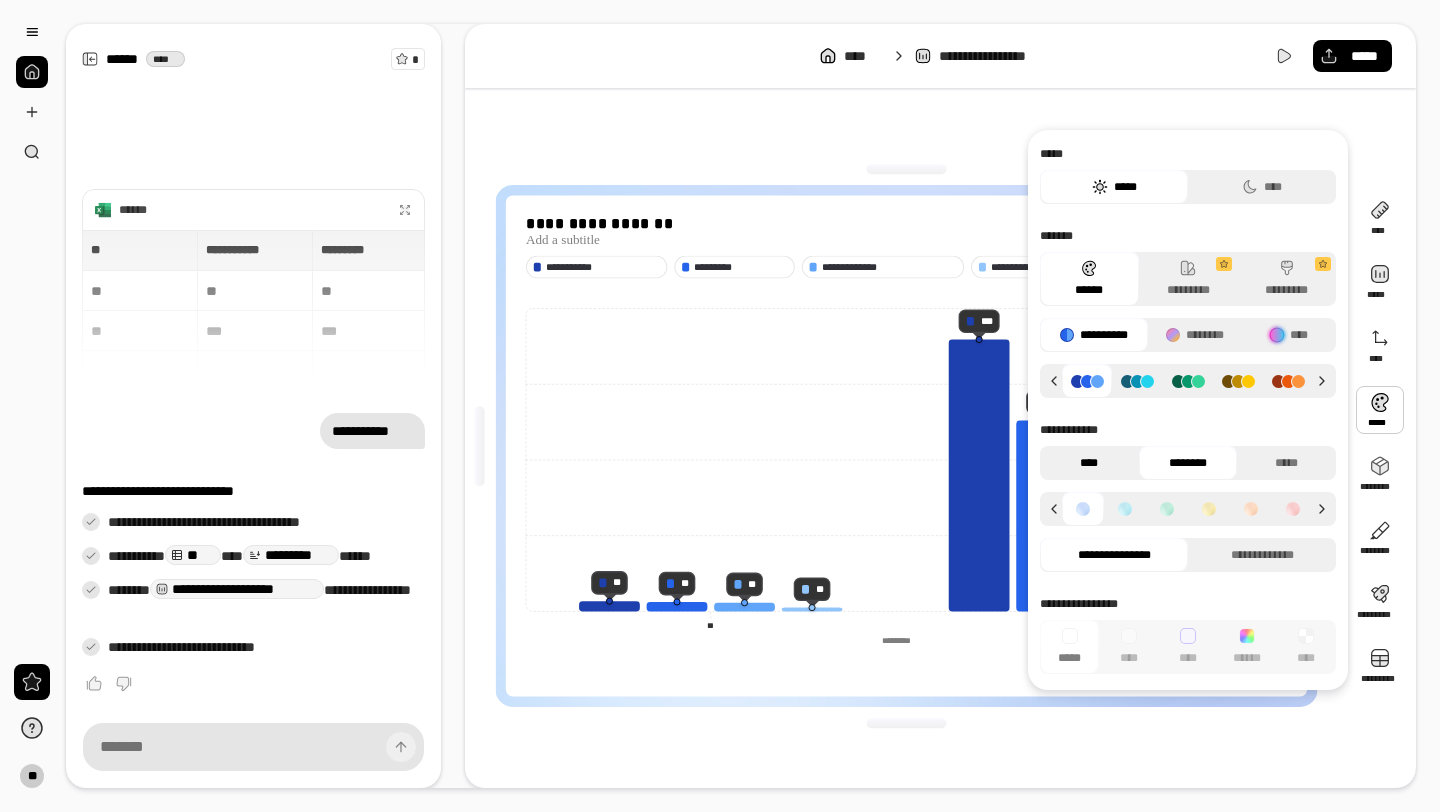 click on "****" at bounding box center (1089, 463) 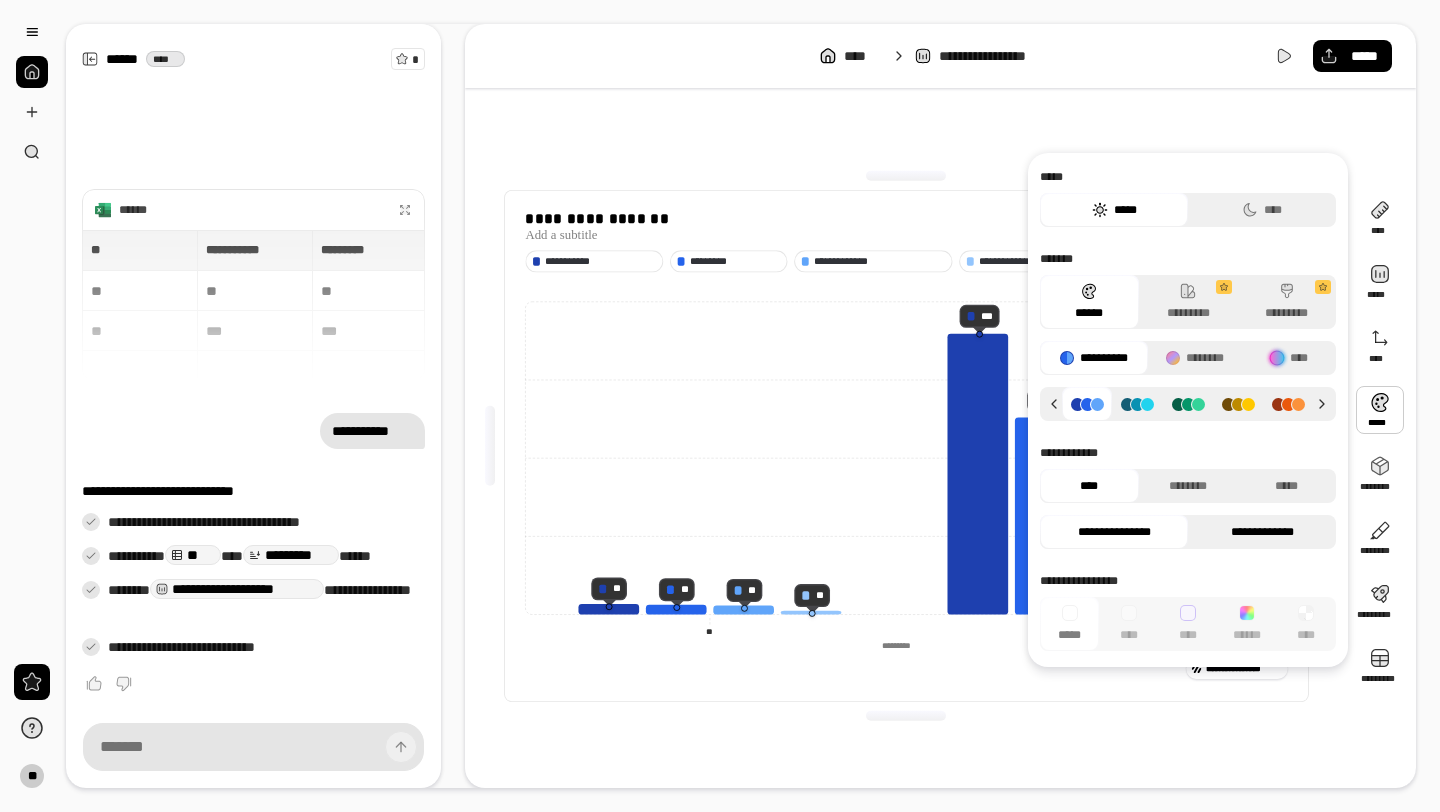 click on "**********" at bounding box center (1262, 532) 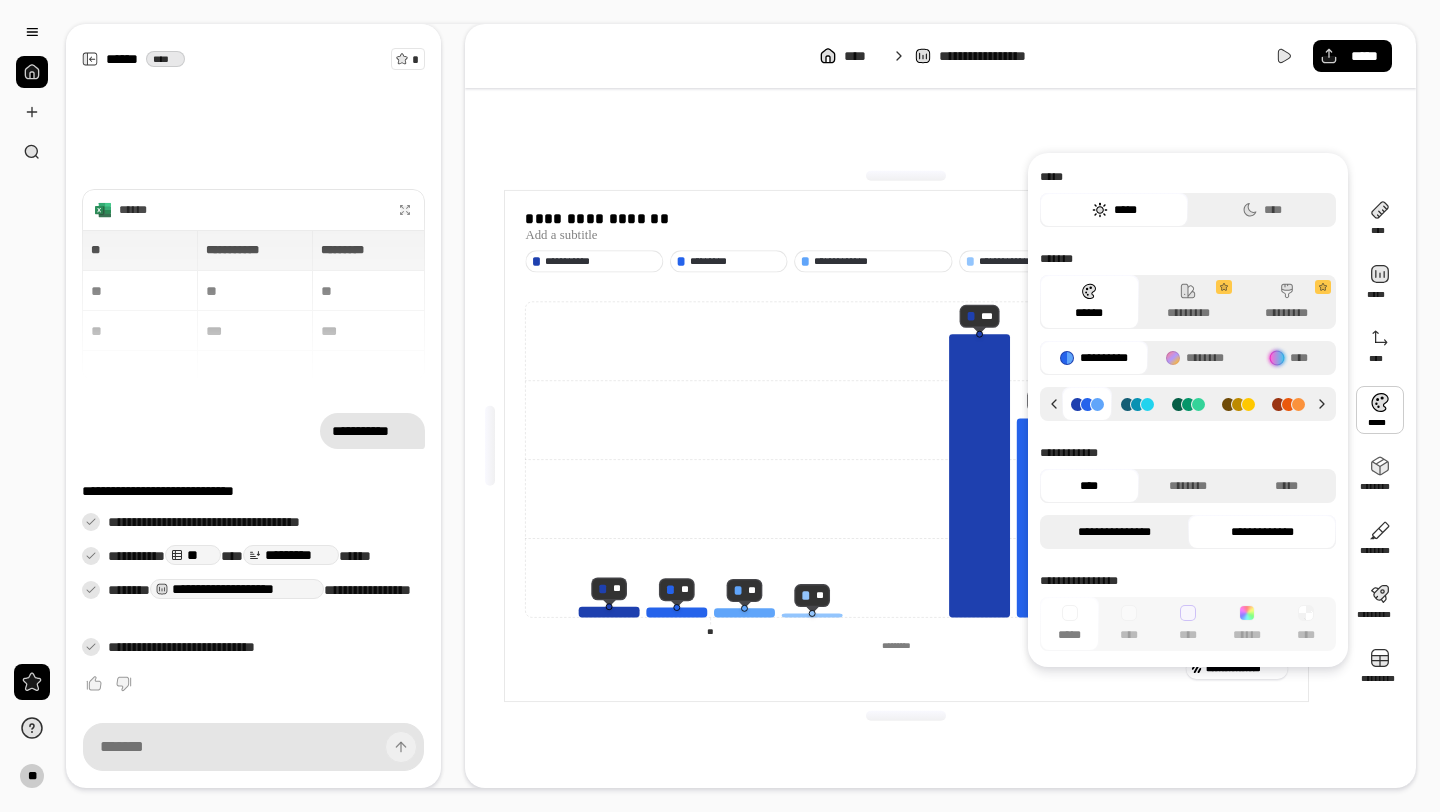 click on "**********" at bounding box center (1114, 532) 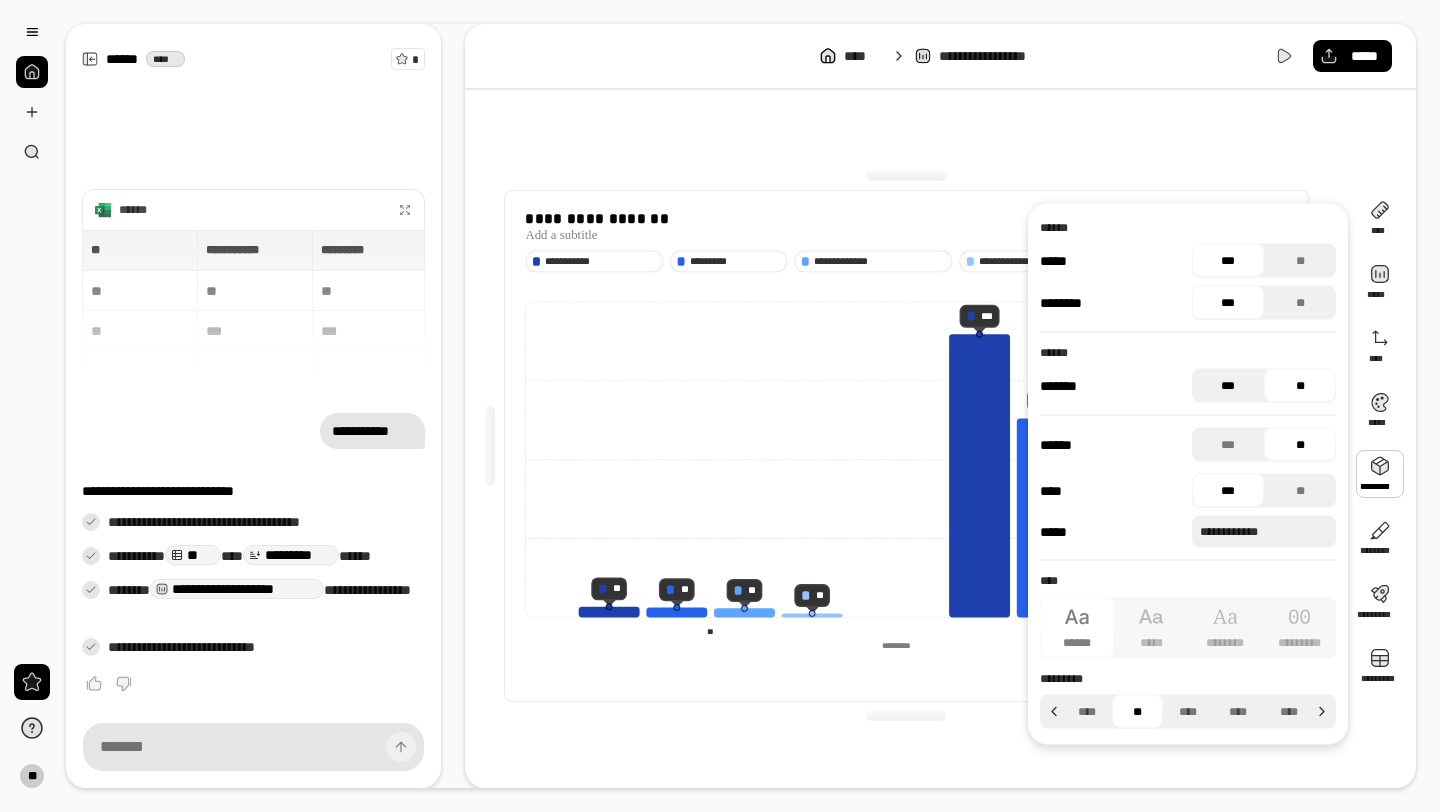 click on "***" at bounding box center [1228, 386] 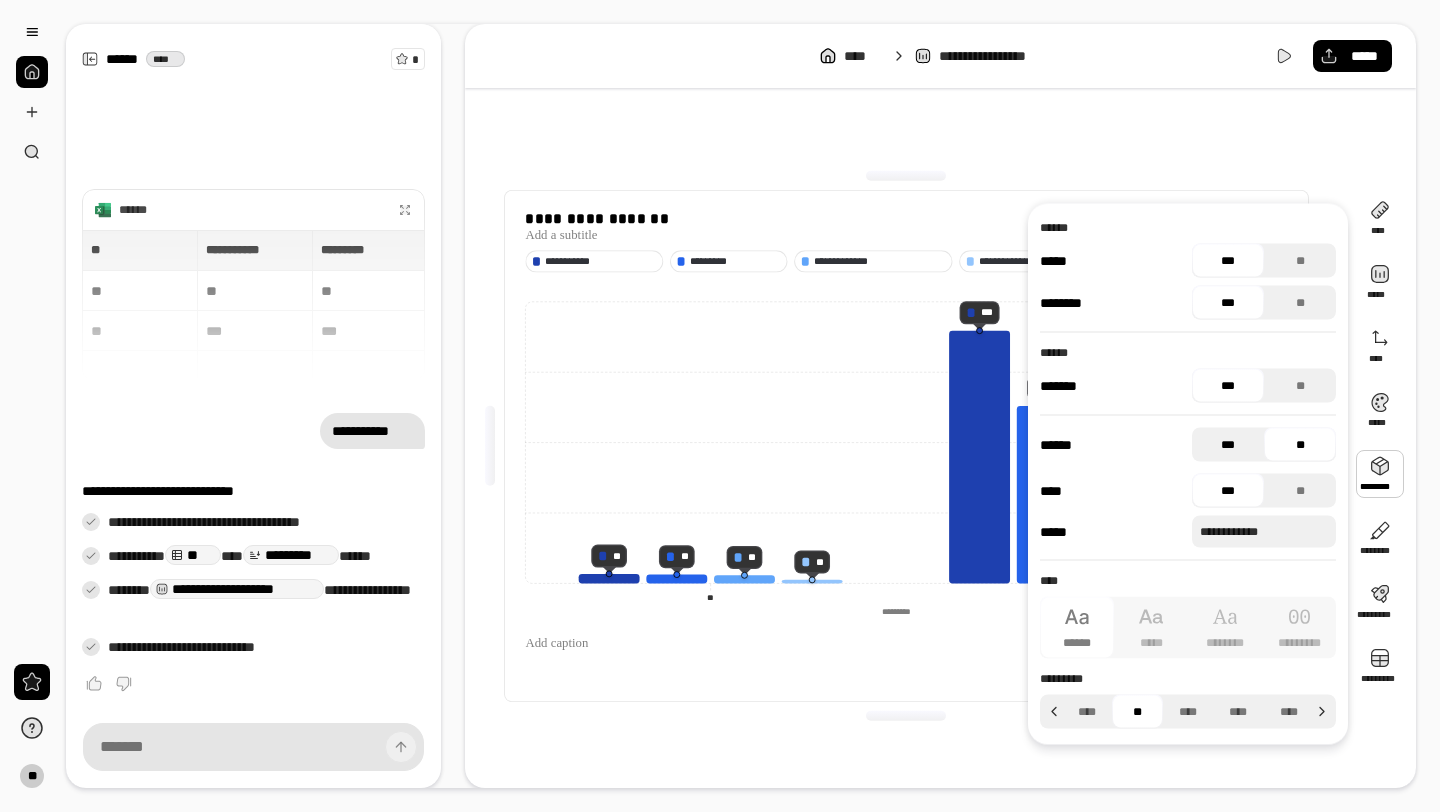 click on "***" at bounding box center (1228, 445) 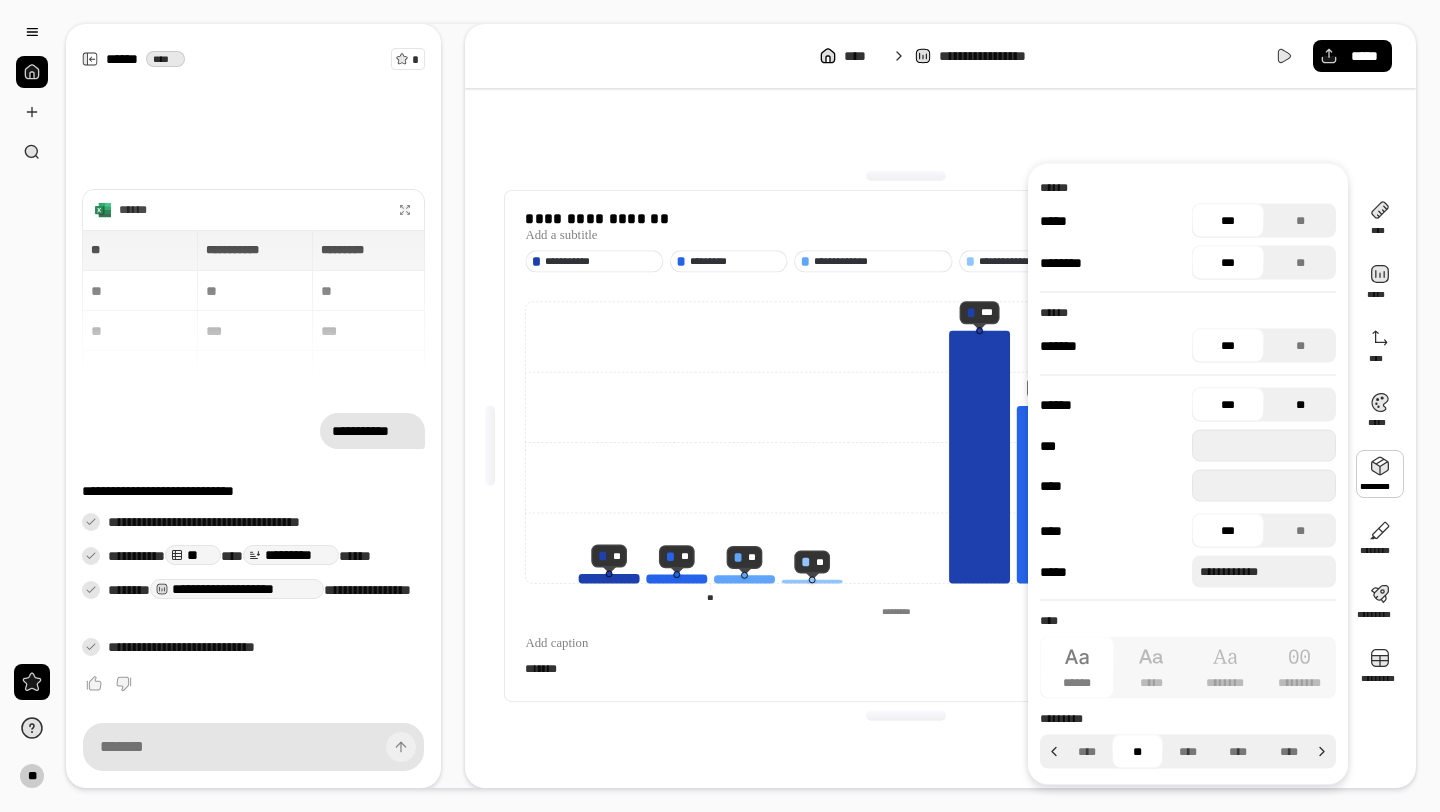 click on "**" at bounding box center (1300, 405) 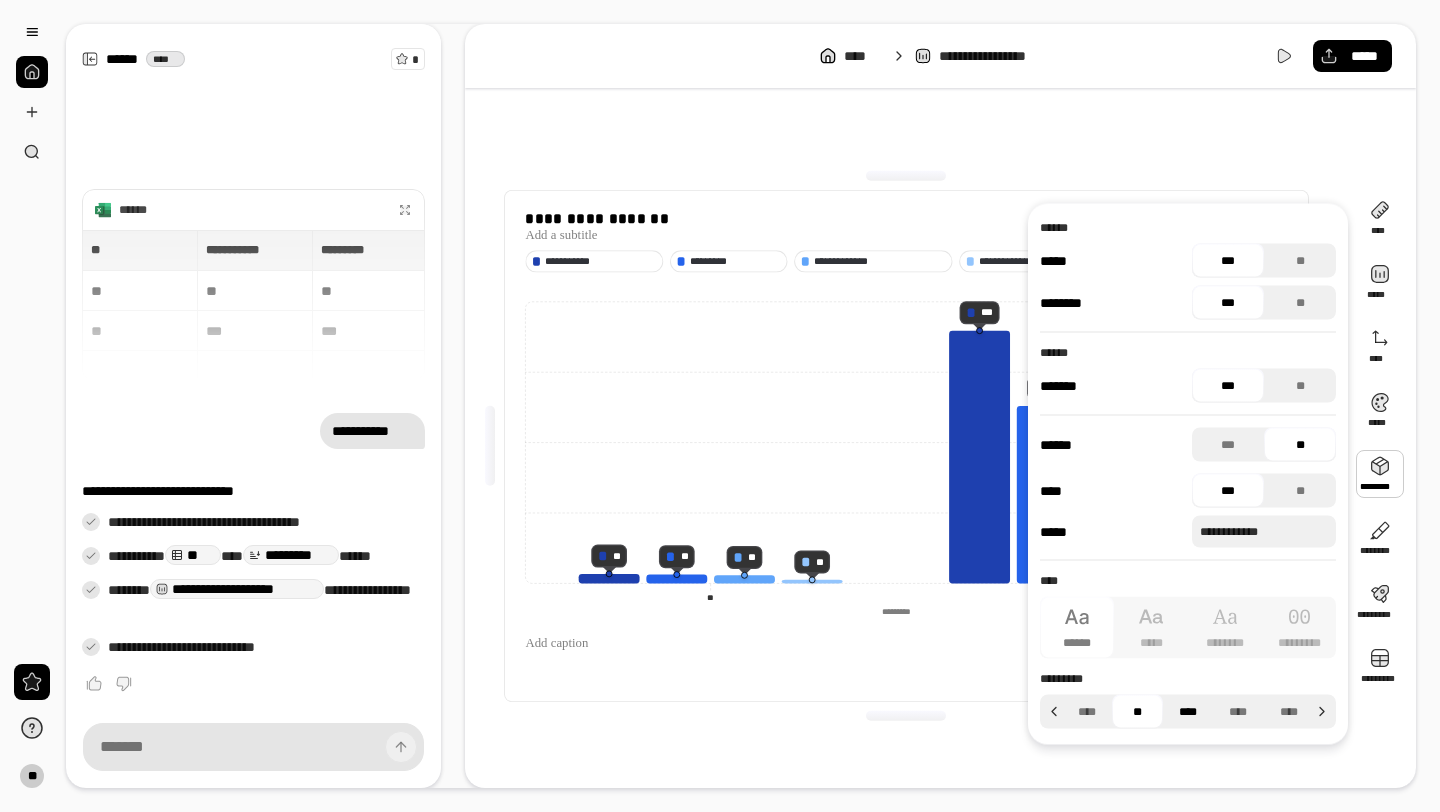click on "****" at bounding box center (1188, 712) 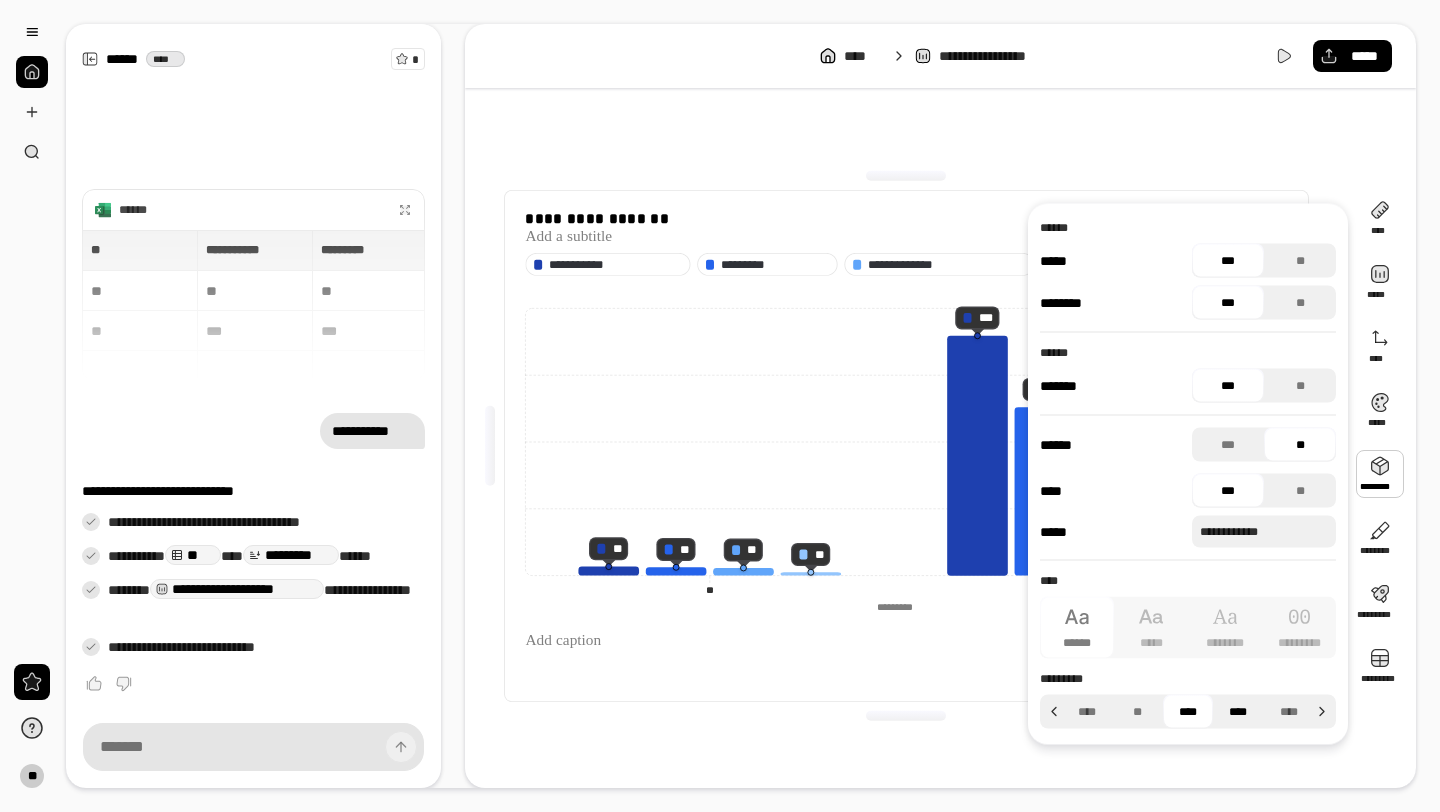 click on "****" at bounding box center (1238, 712) 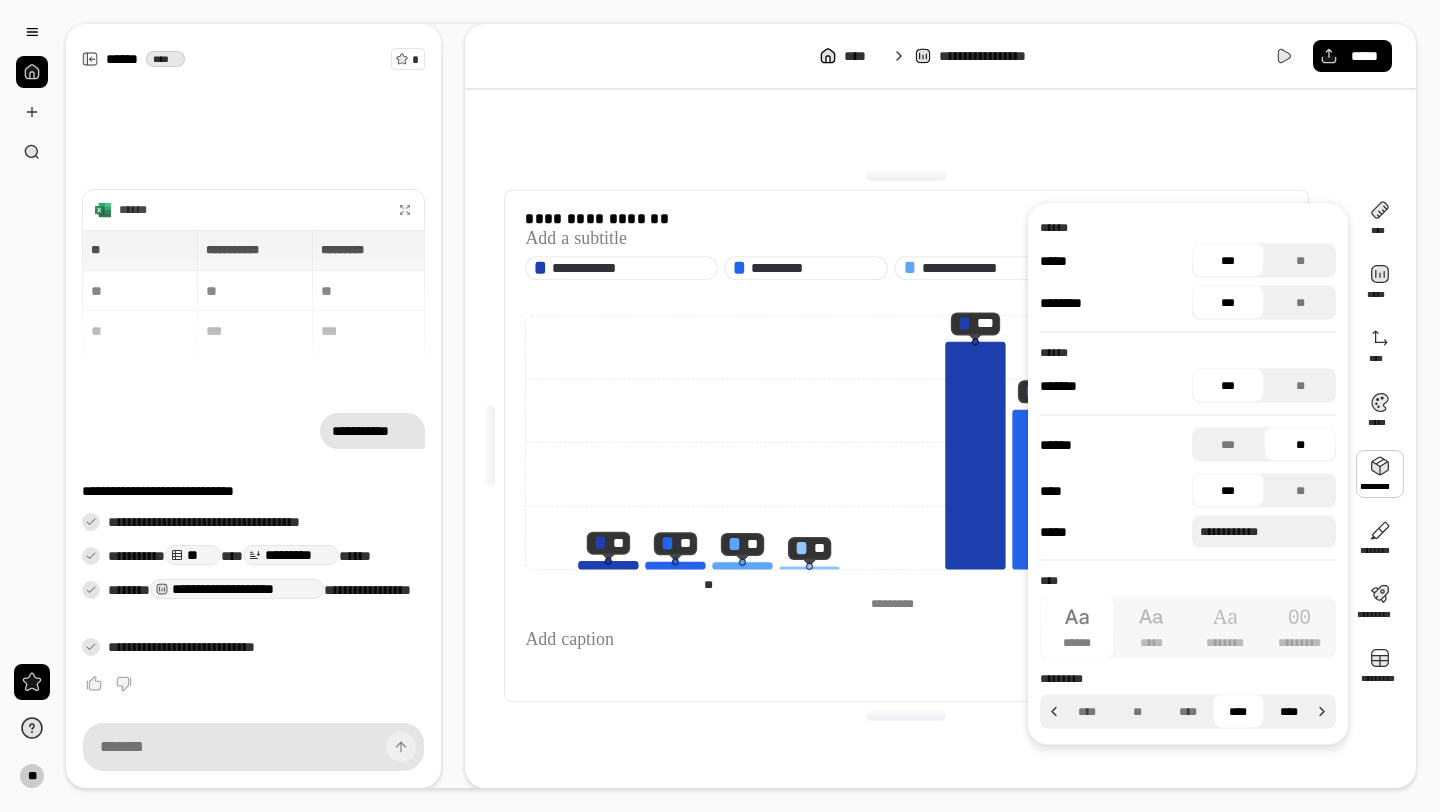 click on "****" at bounding box center (1289, 712) 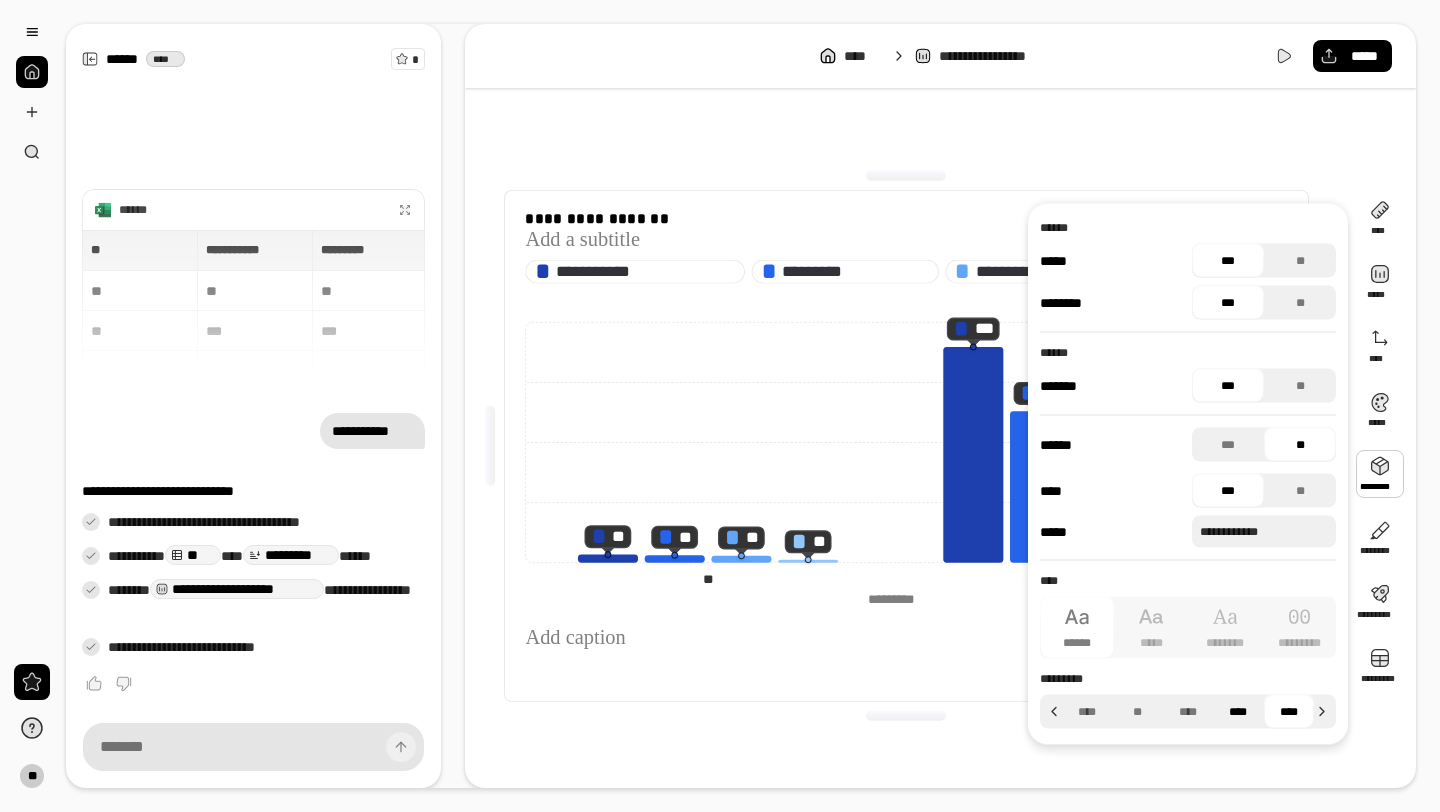 click on "****" at bounding box center (1238, 712) 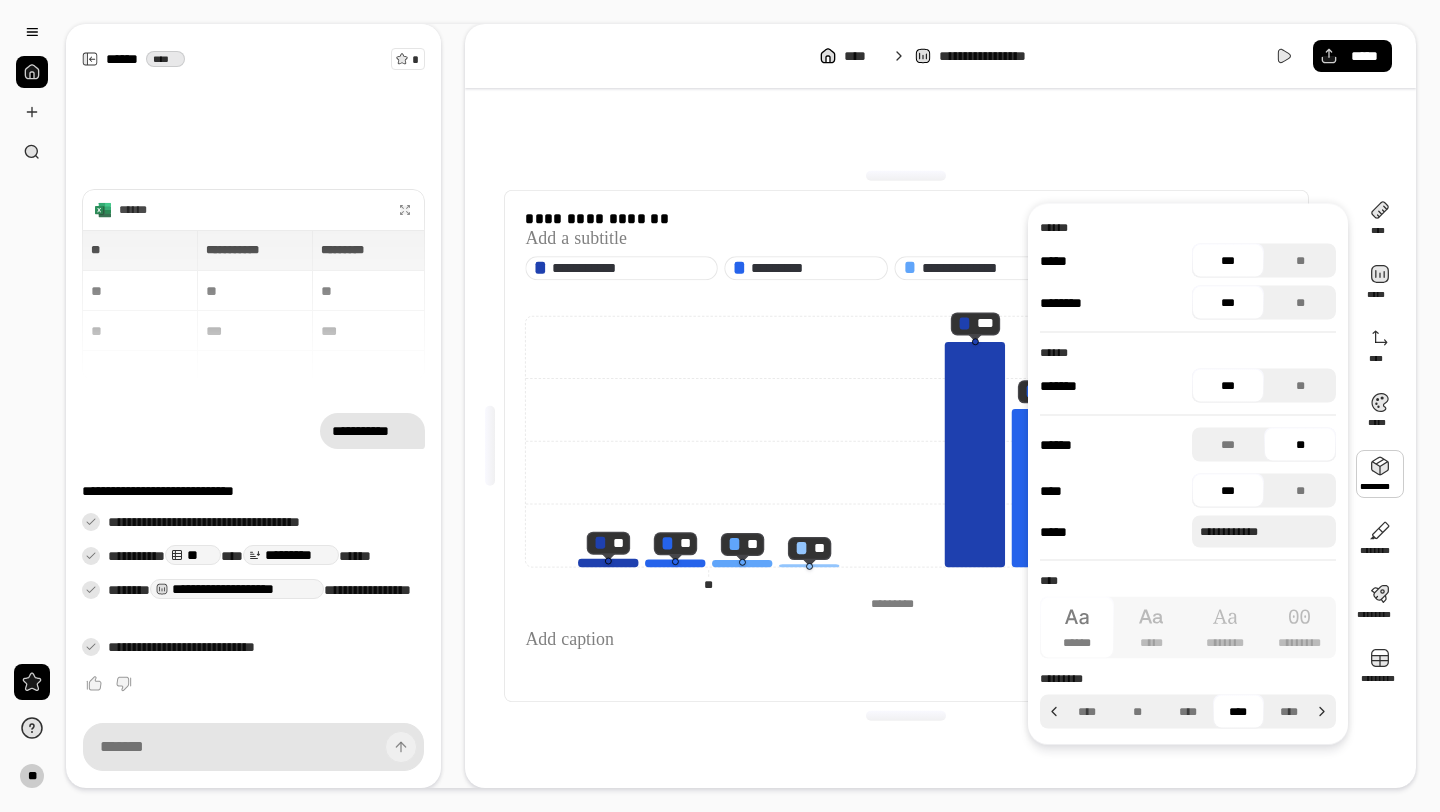 click on "****" at bounding box center [1238, 712] 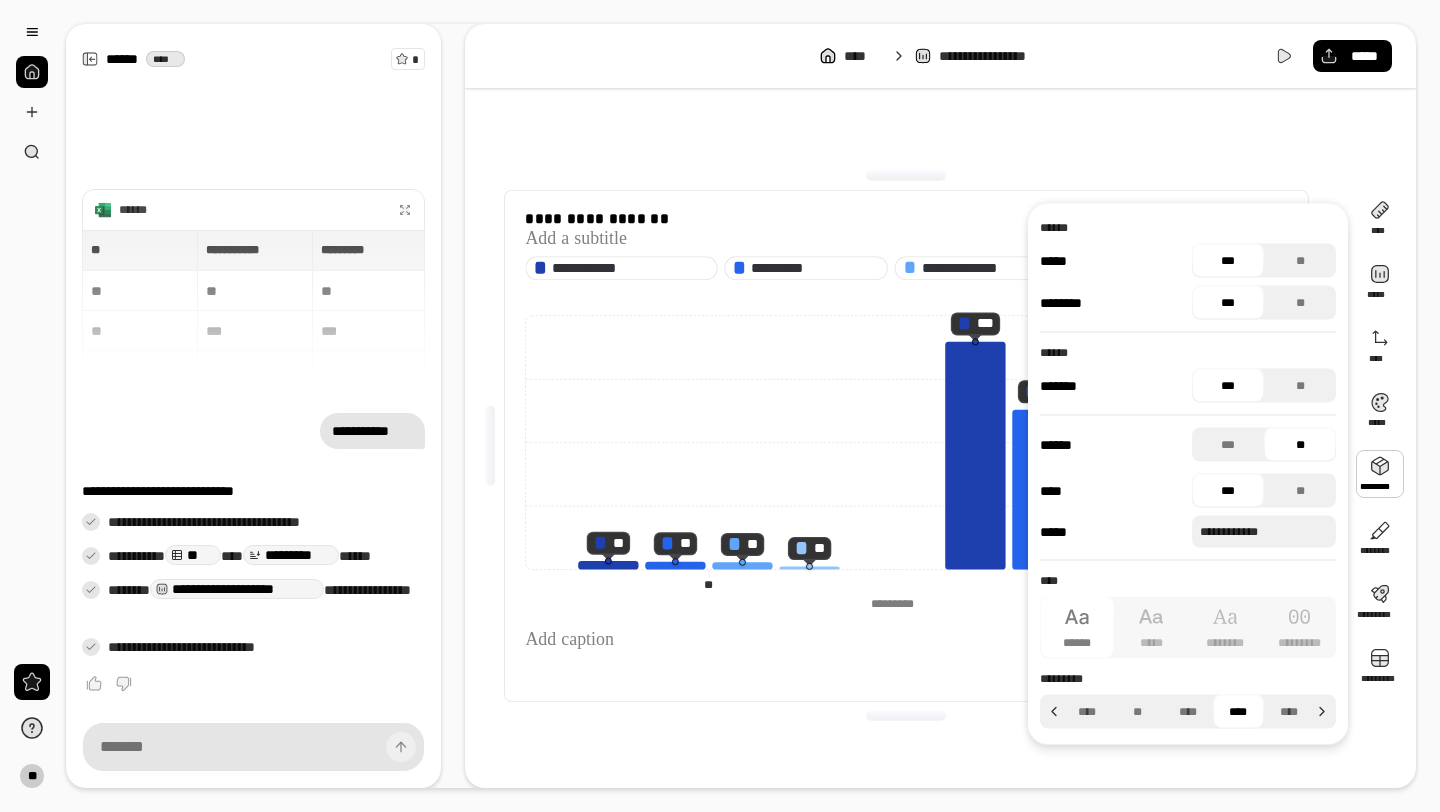 click at bounding box center [906, 716] 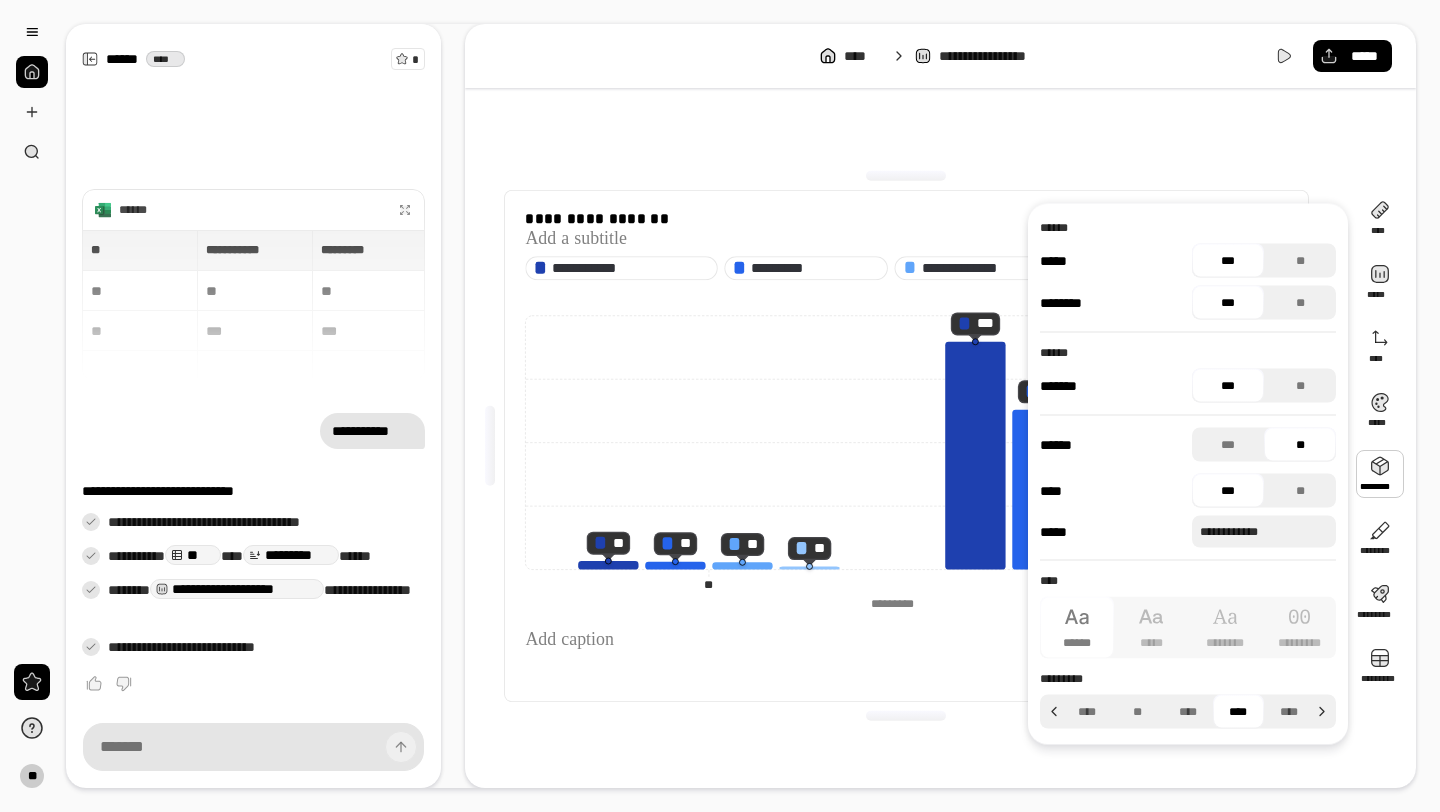 click at bounding box center [1380, 474] 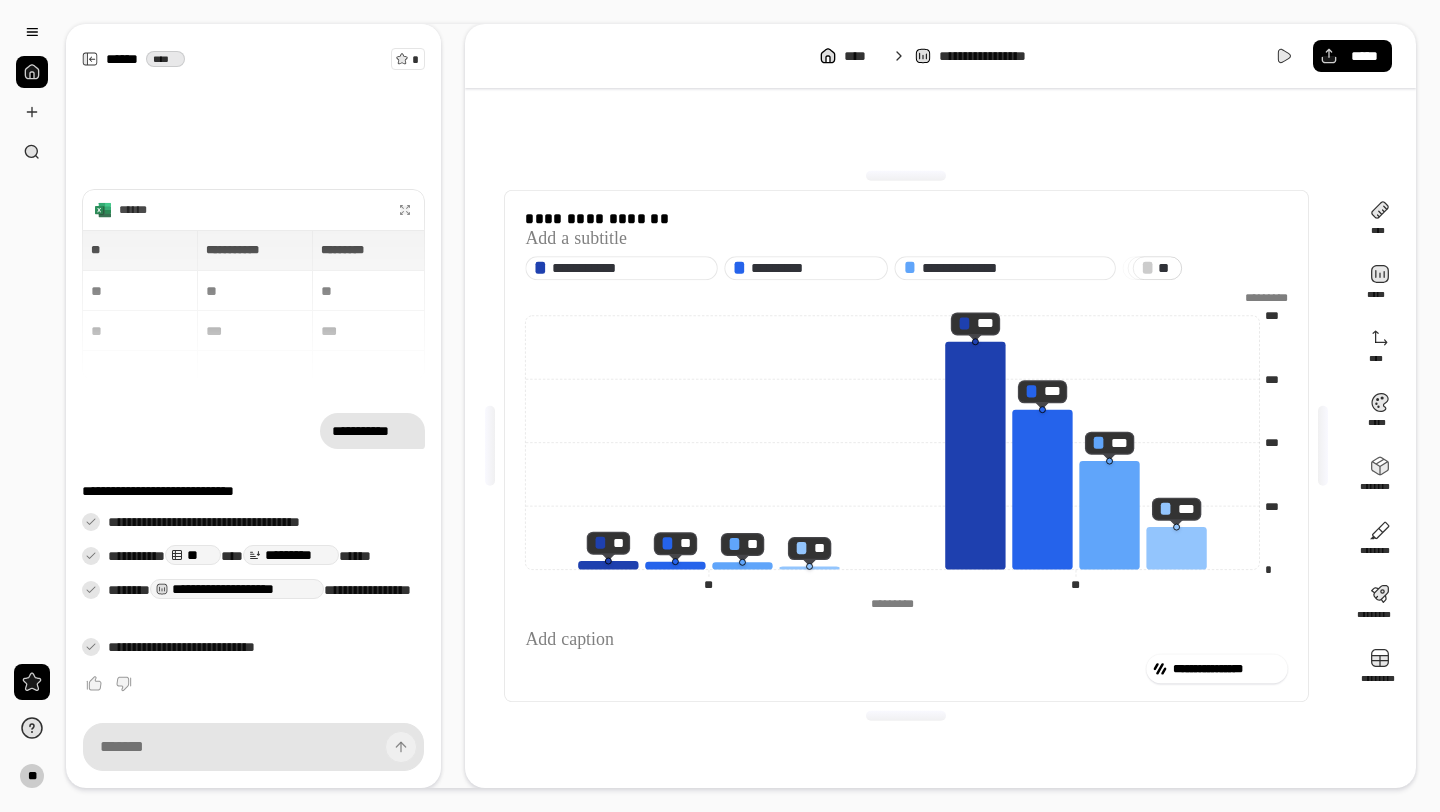 click on "* *" at bounding box center [1166, 268] 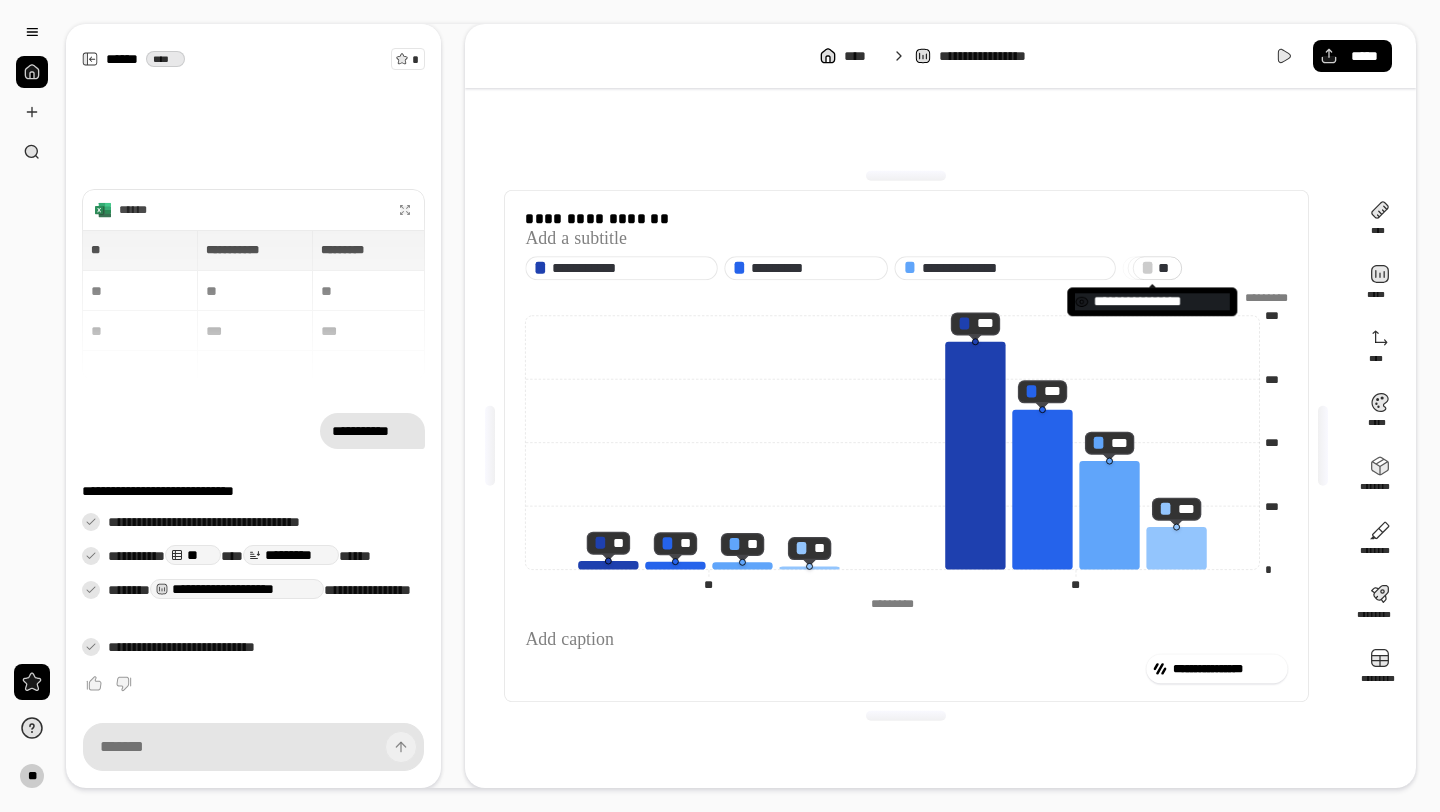 click on "**********" at bounding box center (1162, 301) 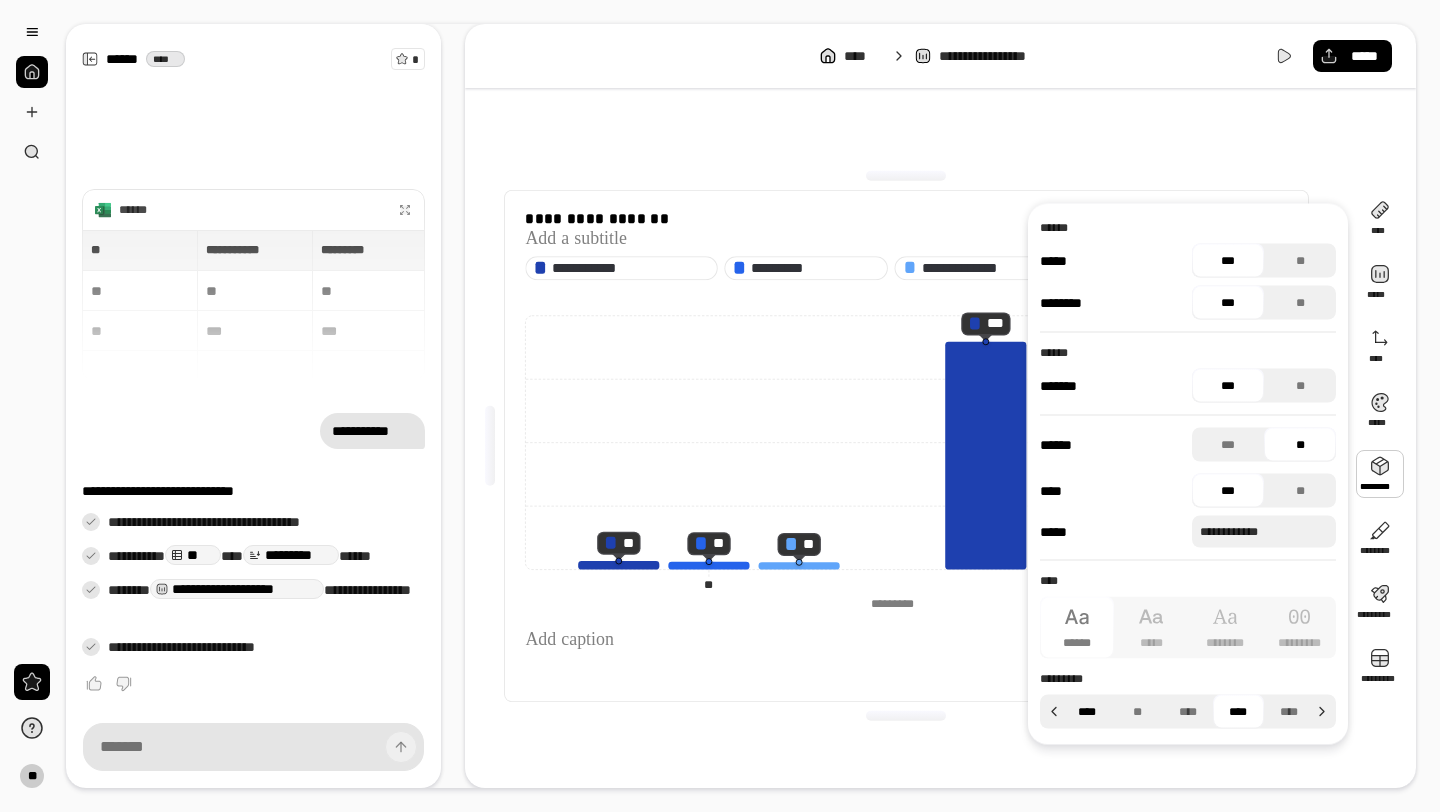 click on "****" at bounding box center (1087, 712) 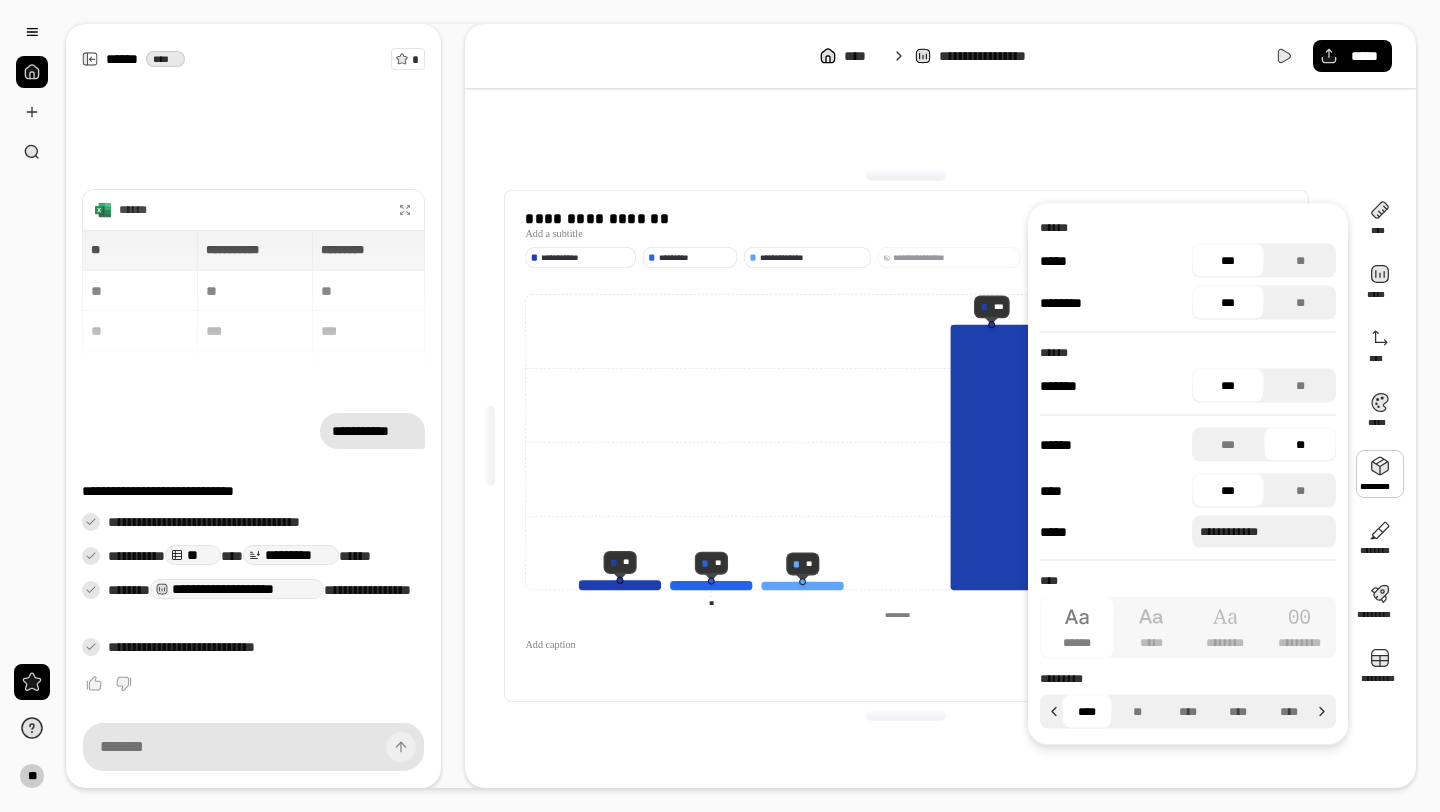 click on "**********" at bounding box center (906, 446) 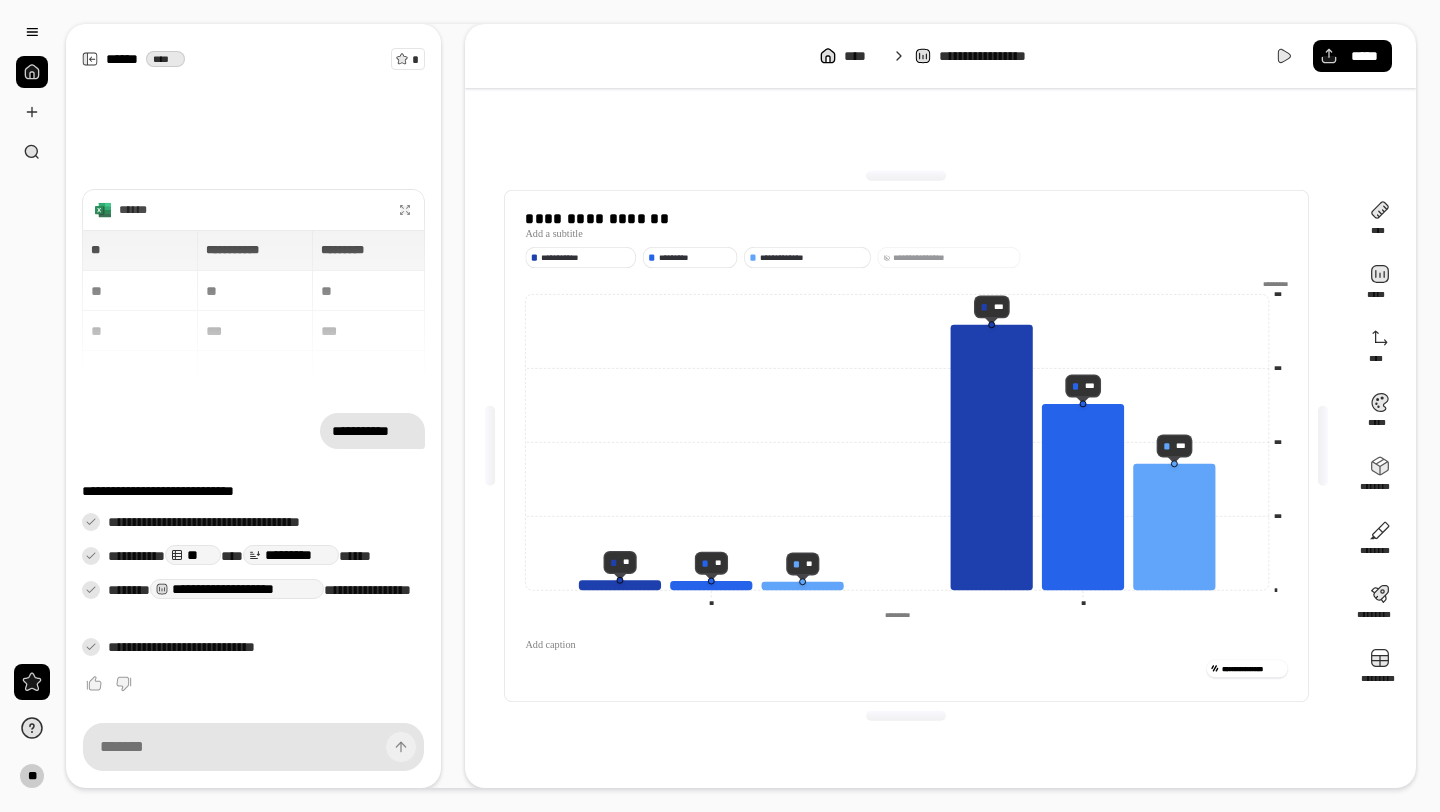 click on "**********" at bounding box center (948, 257) 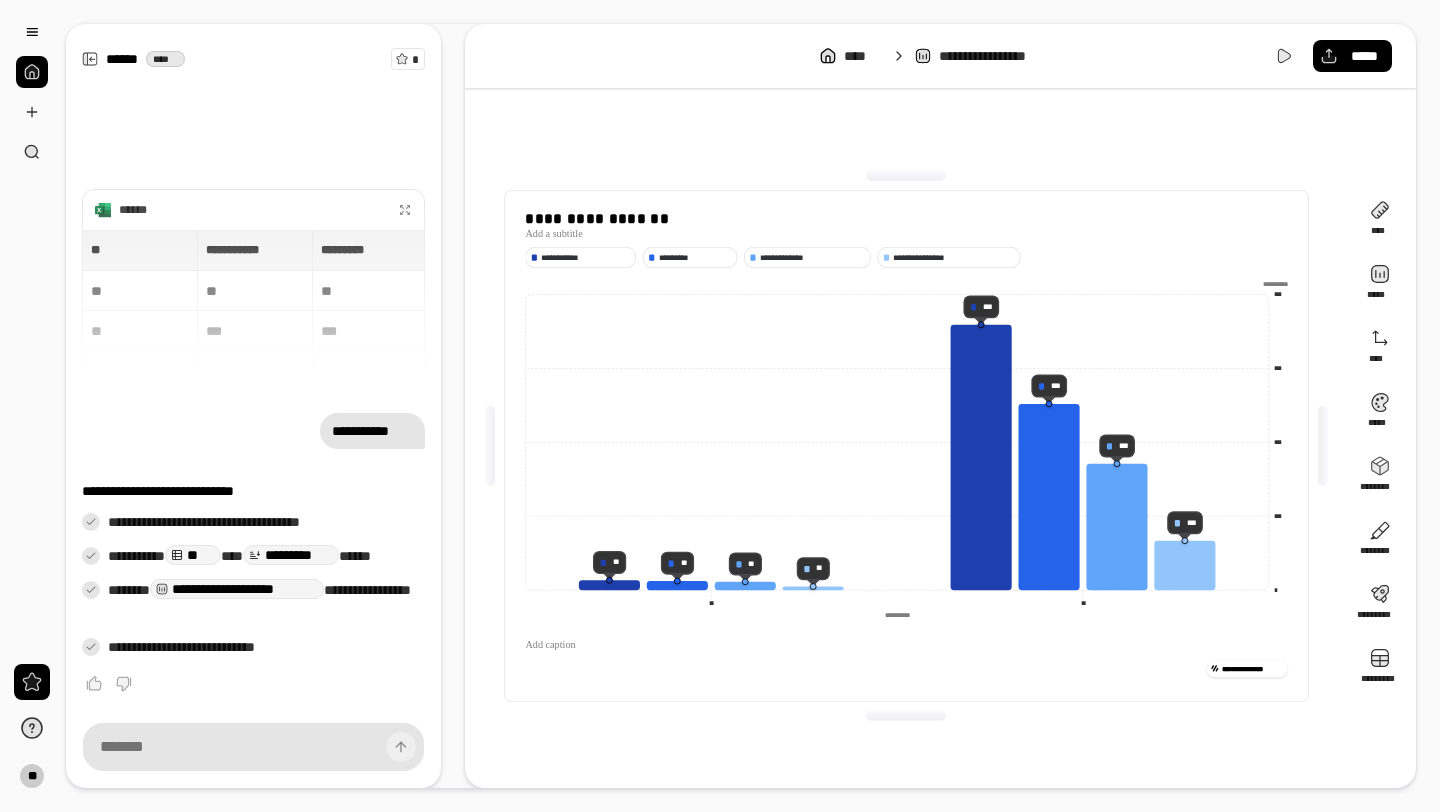 click on "**********" at bounding box center [906, 669] 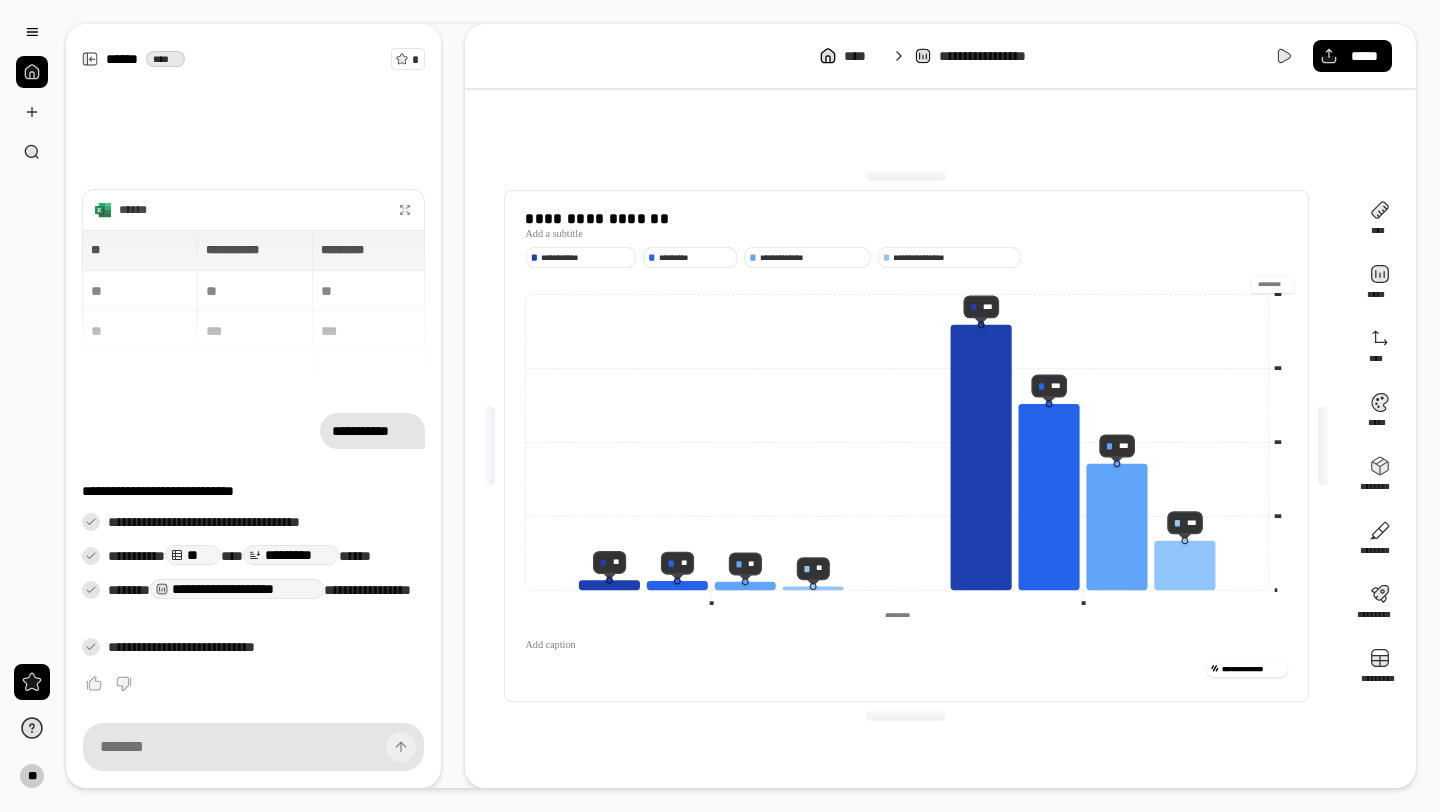 drag, startPoint x: 1261, startPoint y: 285, endPoint x: 1283, endPoint y: 285, distance: 22 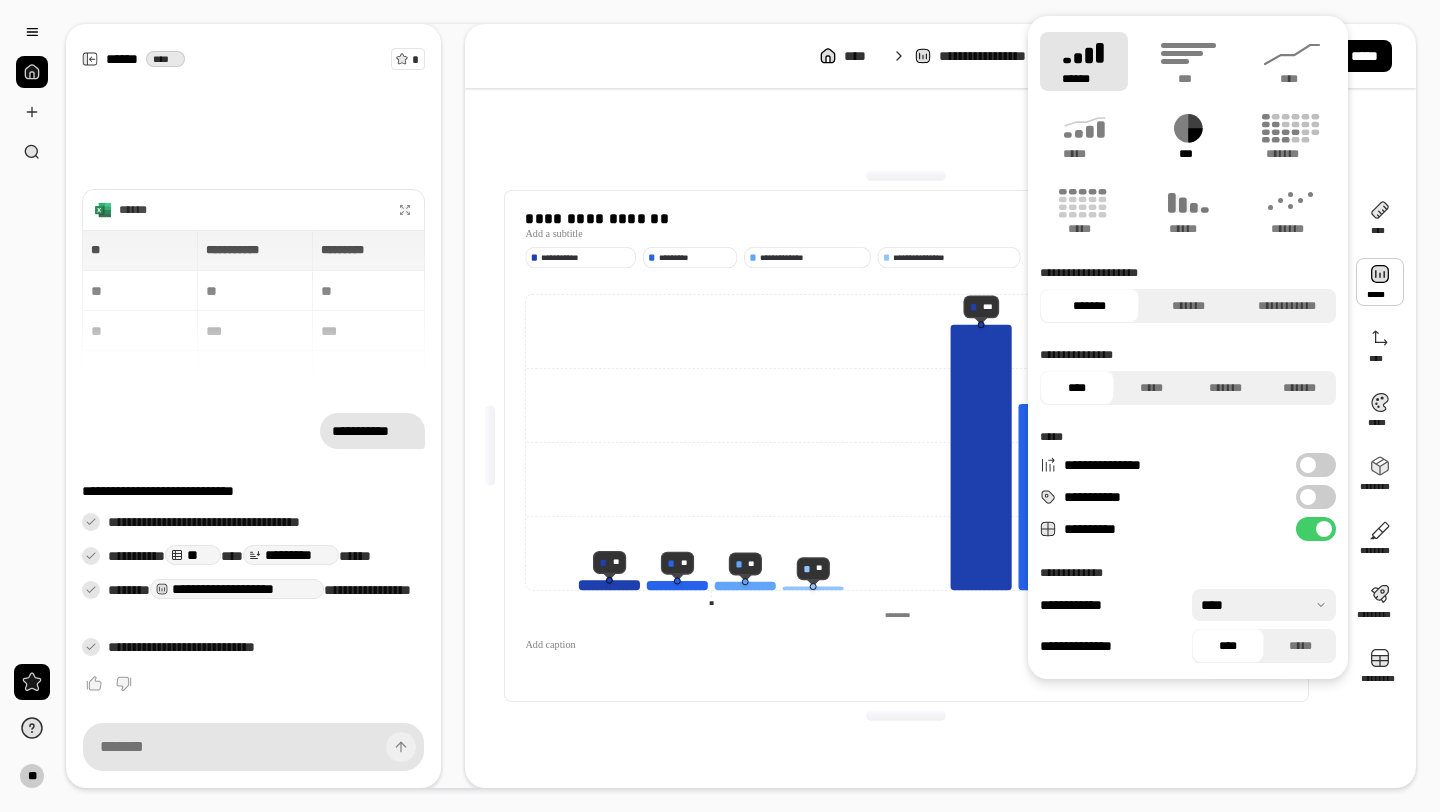 click 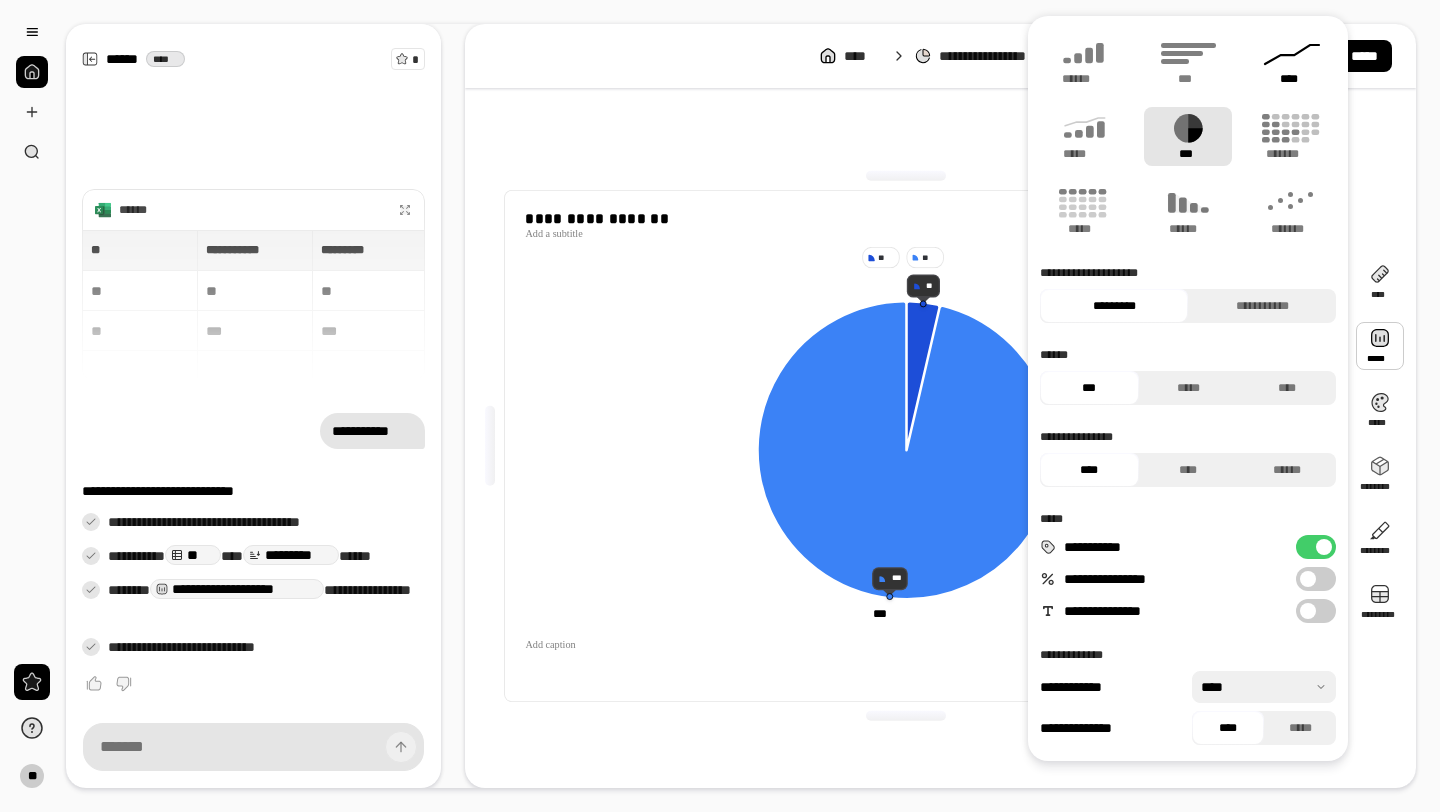 click on "****" at bounding box center [1292, 61] 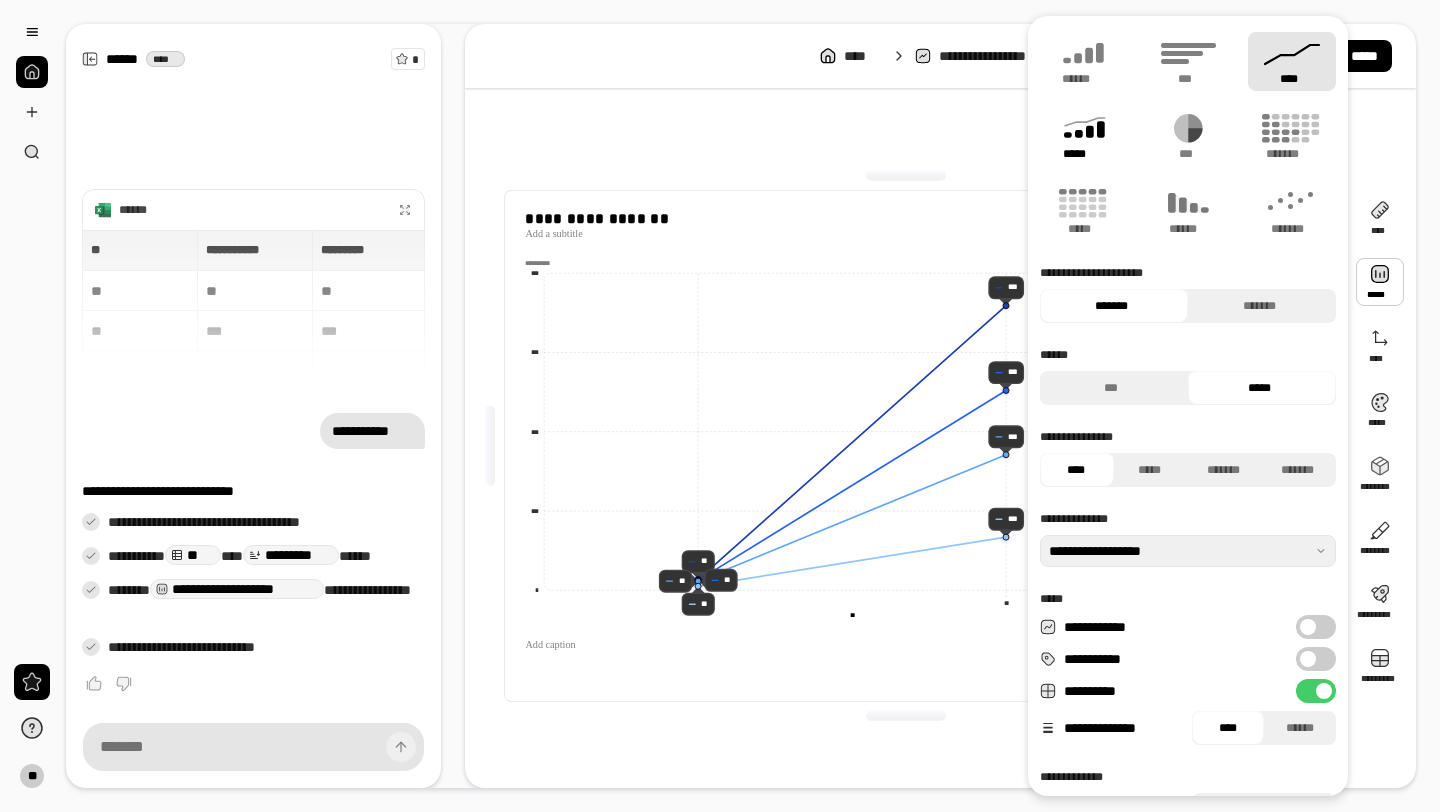 click on "*****" at bounding box center (1083, 154) 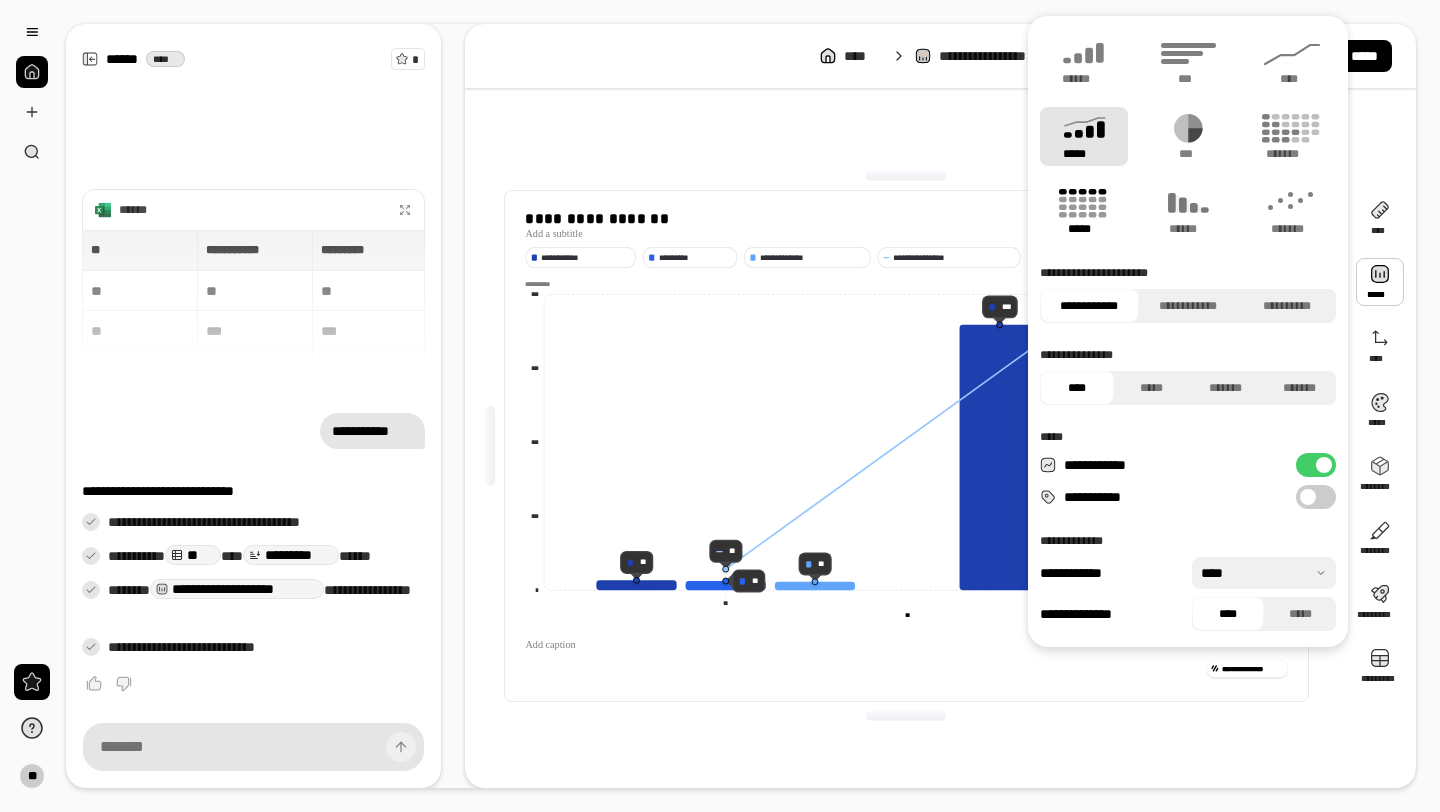click 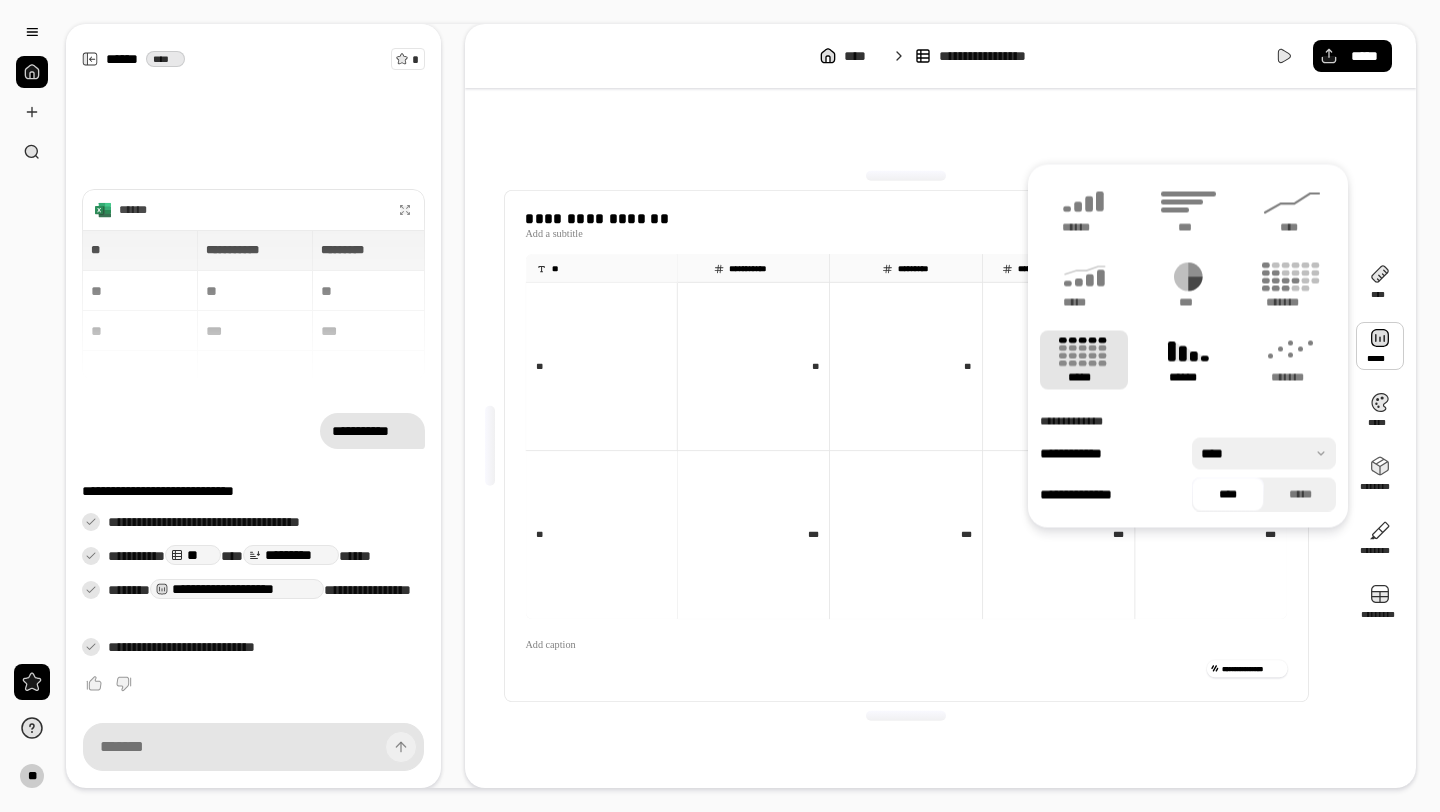 click 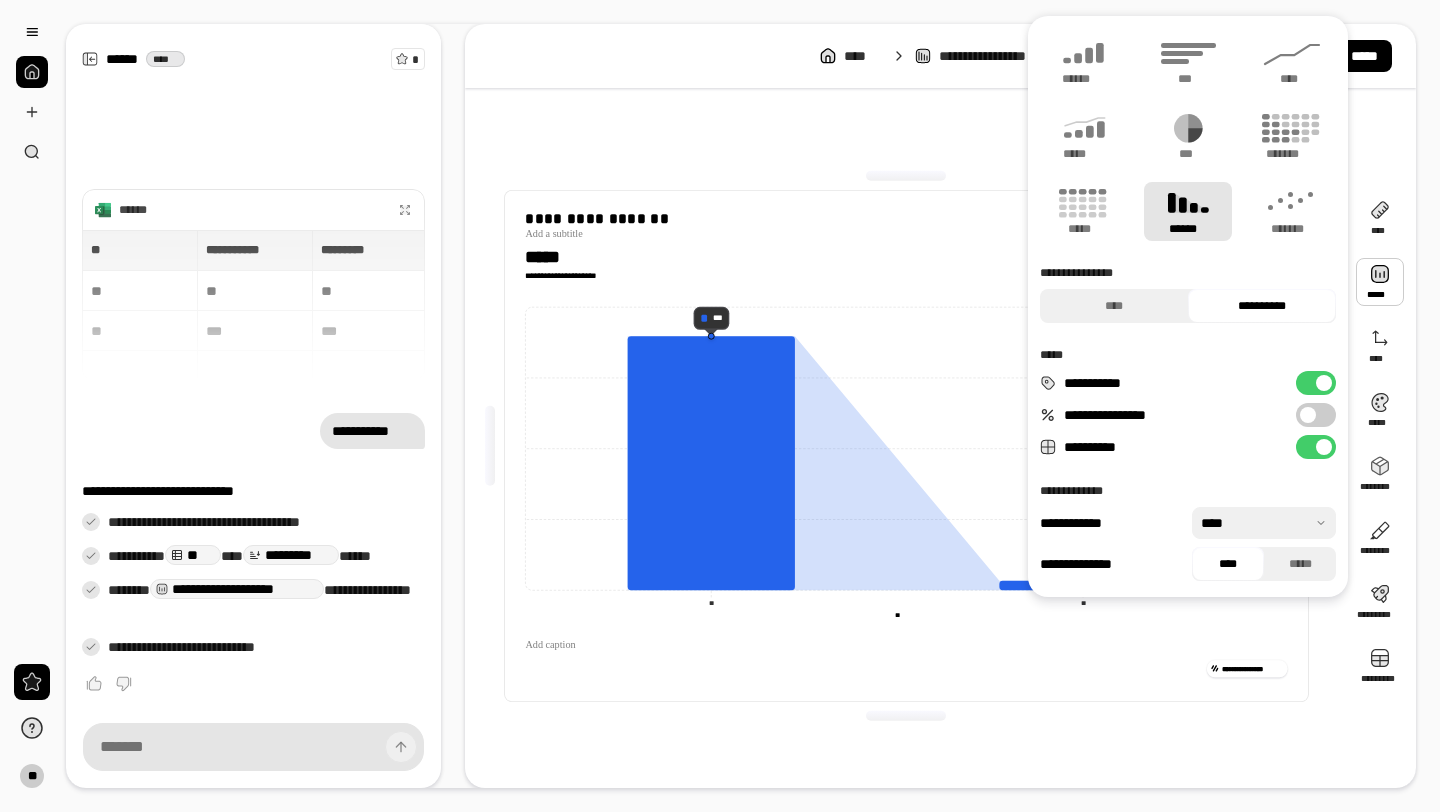 click at bounding box center [906, 716] 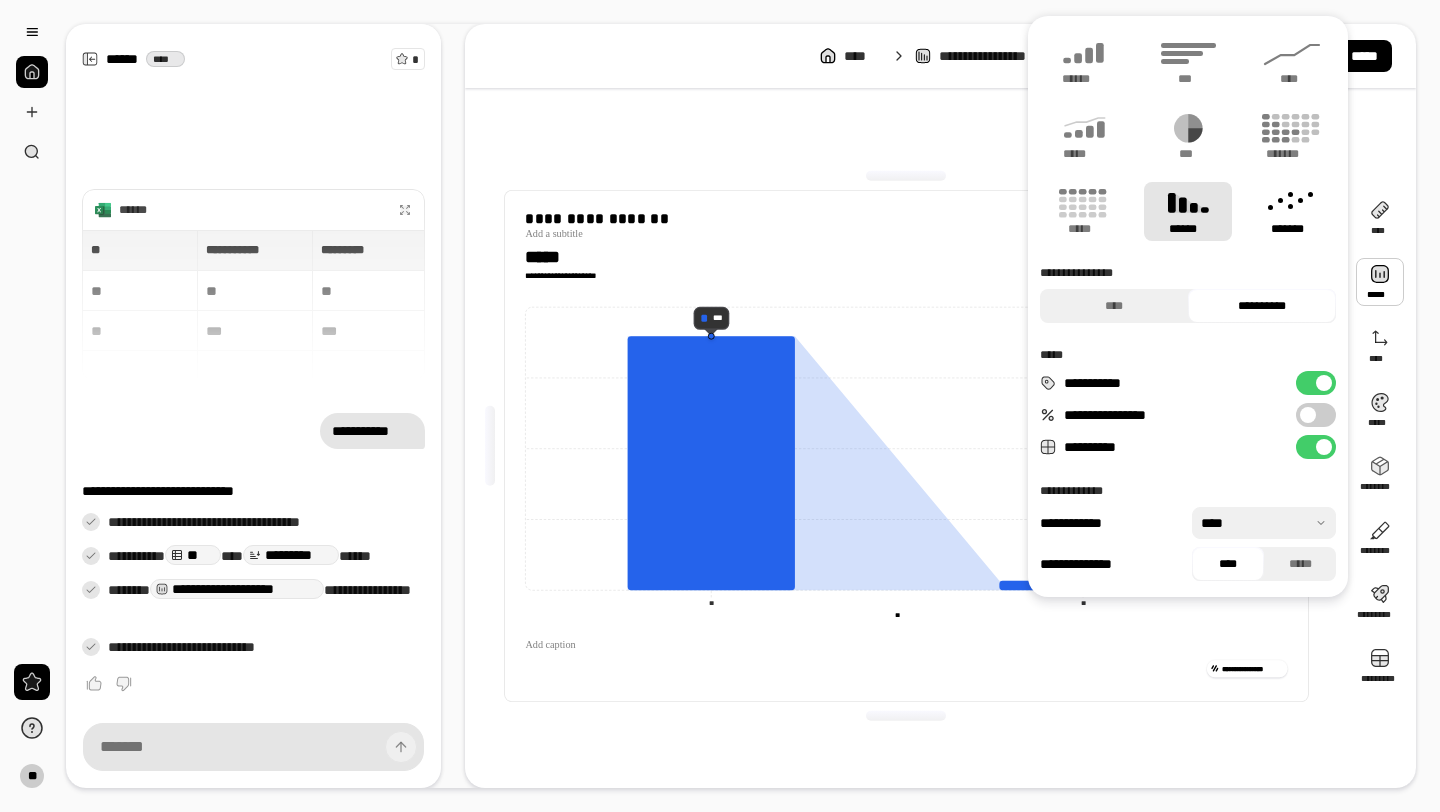 click 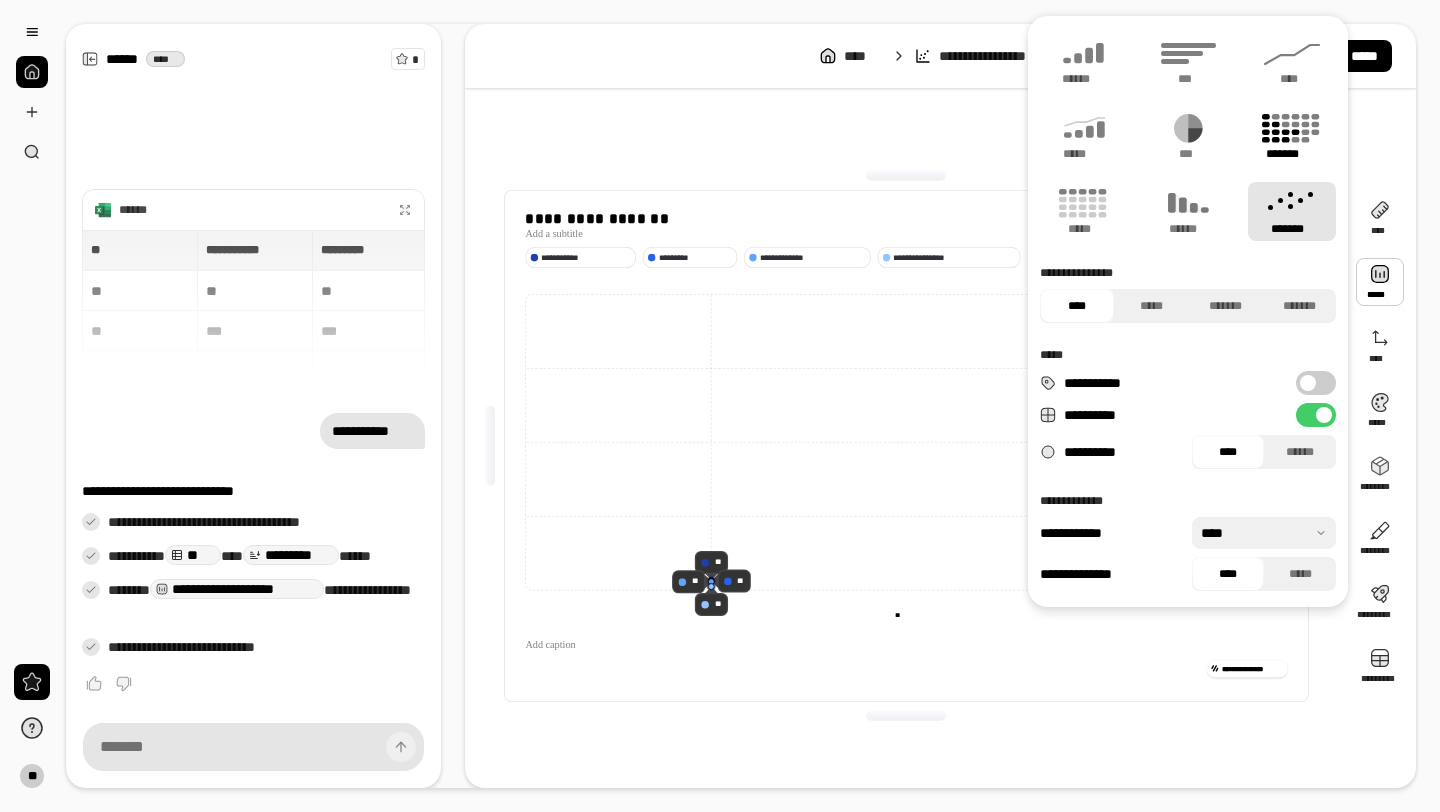 click 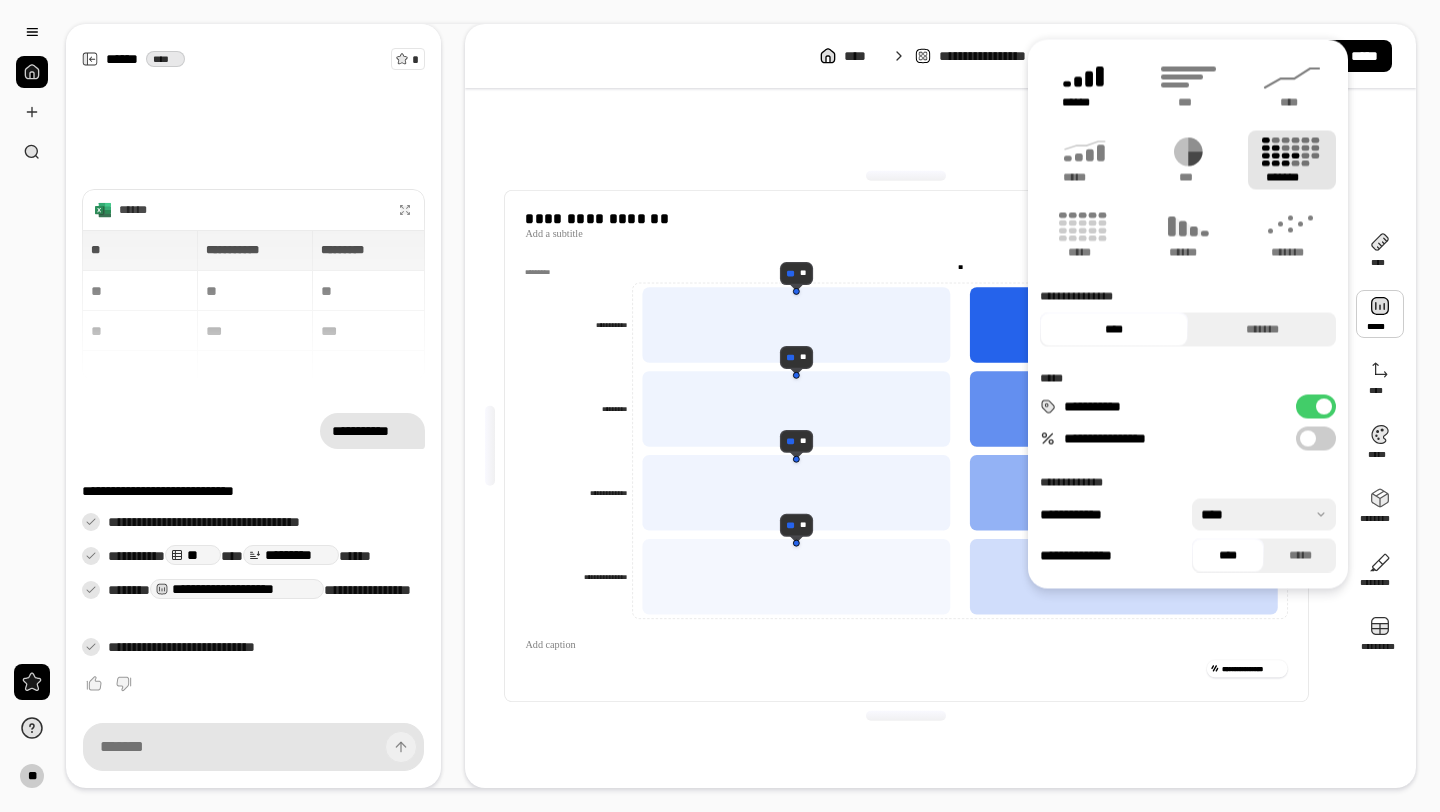 click 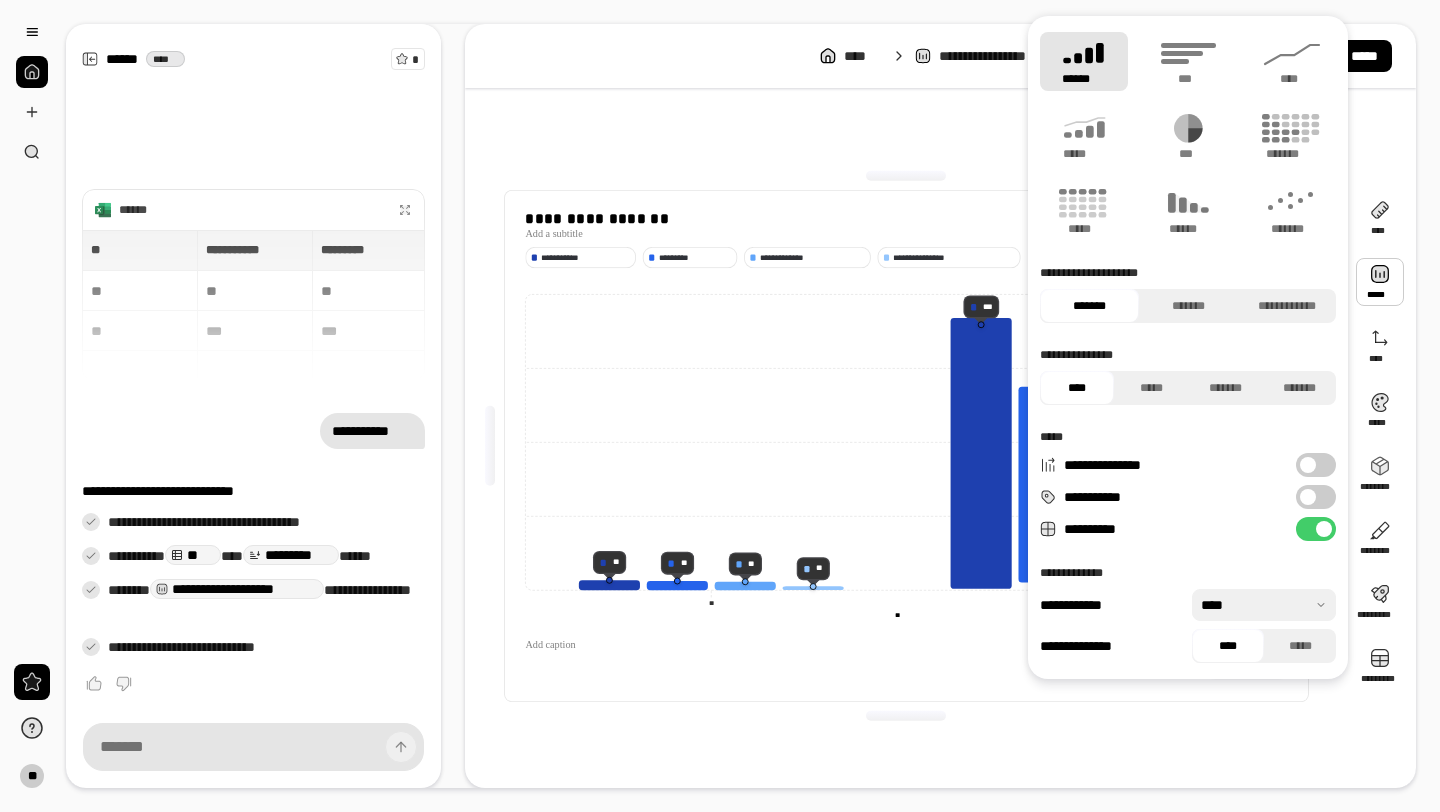 click on "**********" at bounding box center (906, 446) 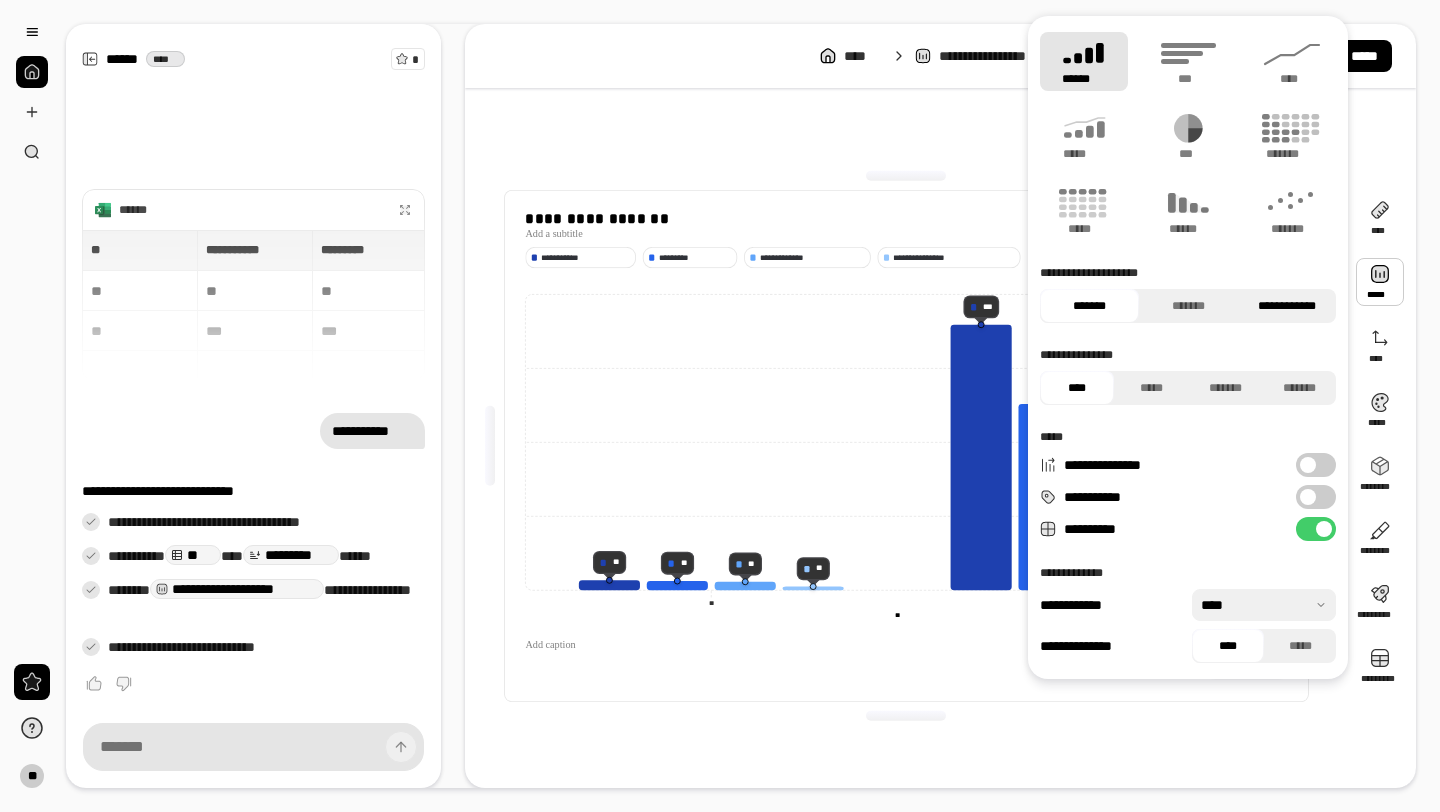 click on "**********" at bounding box center (1286, 306) 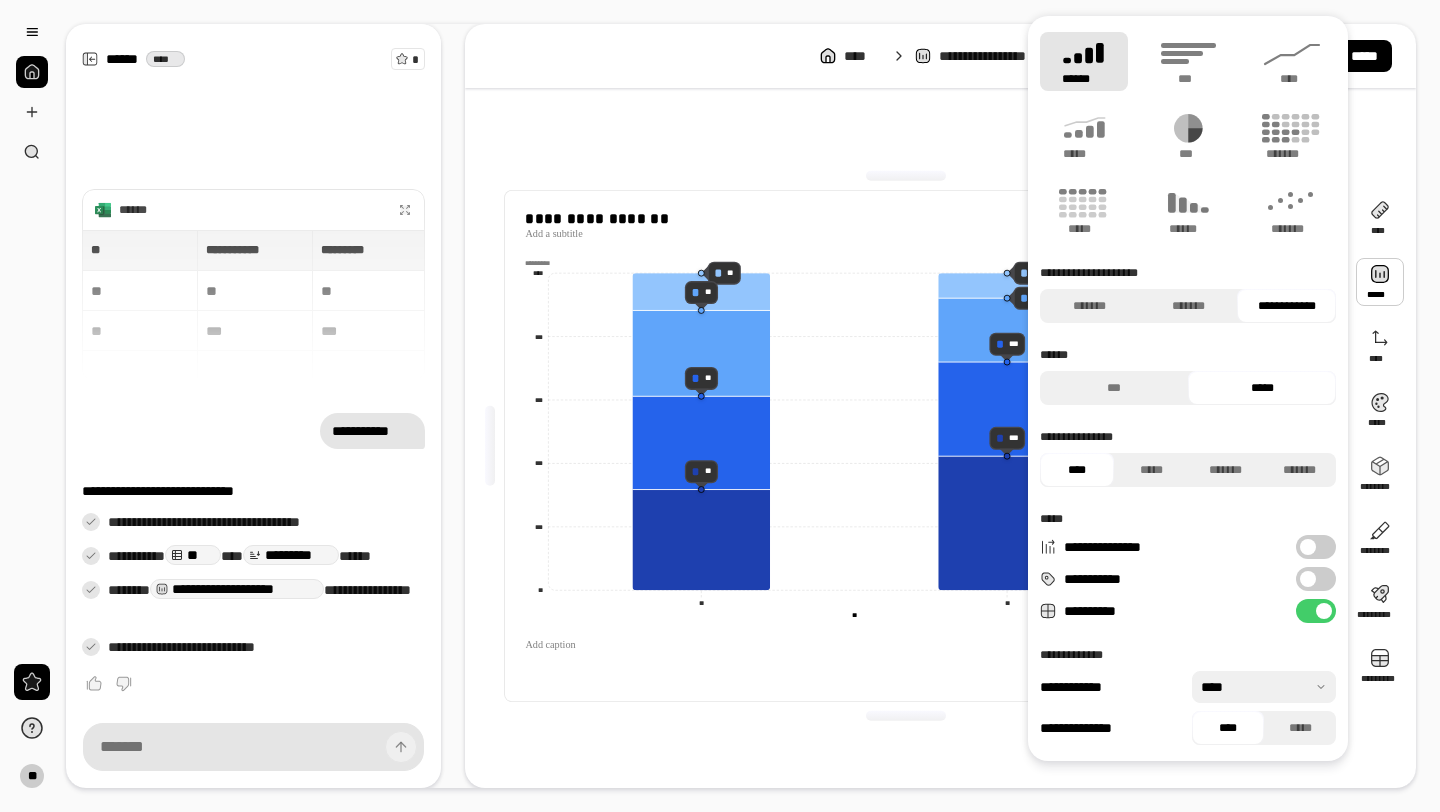 click on "**********" at bounding box center (906, 446) 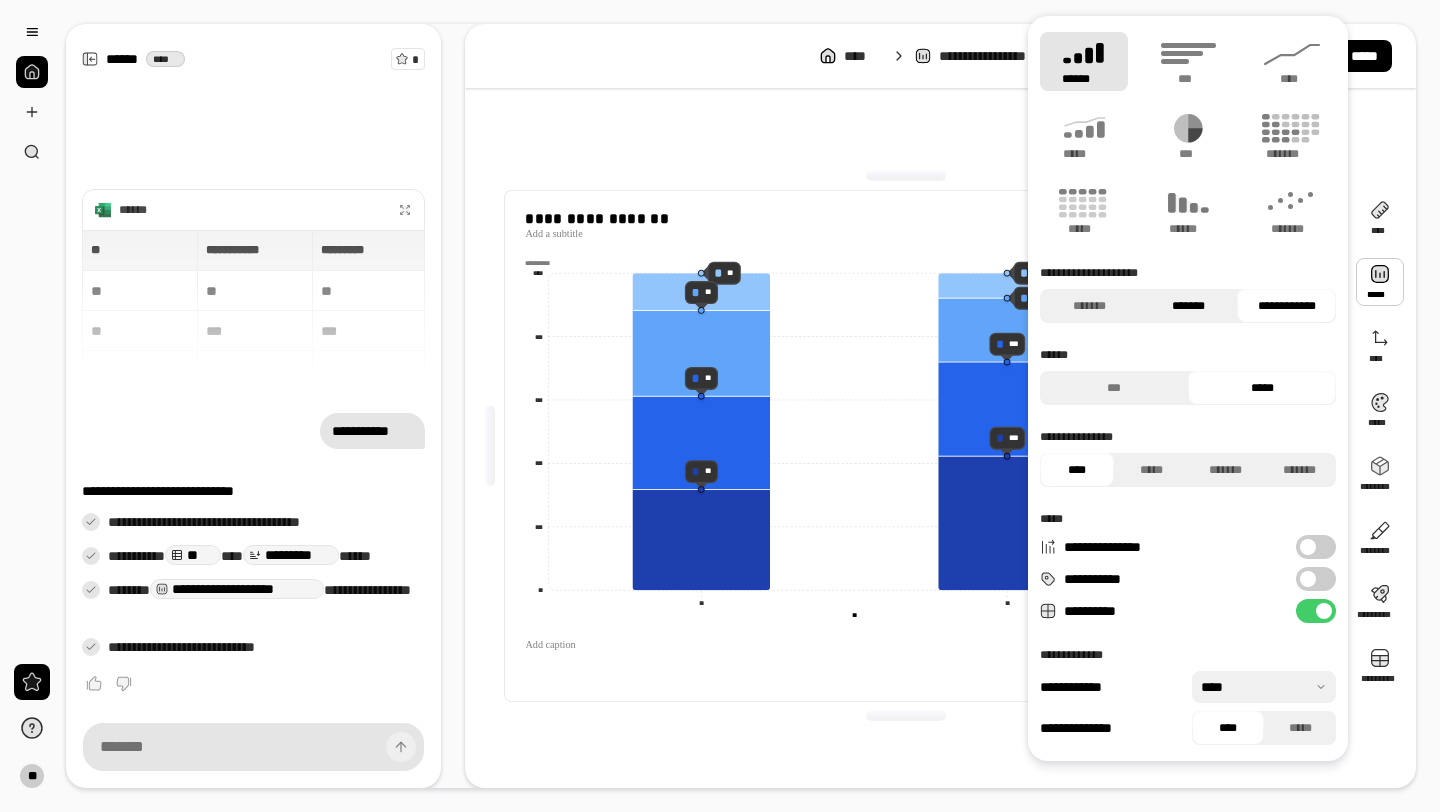 click on "*******" at bounding box center (1188, 306) 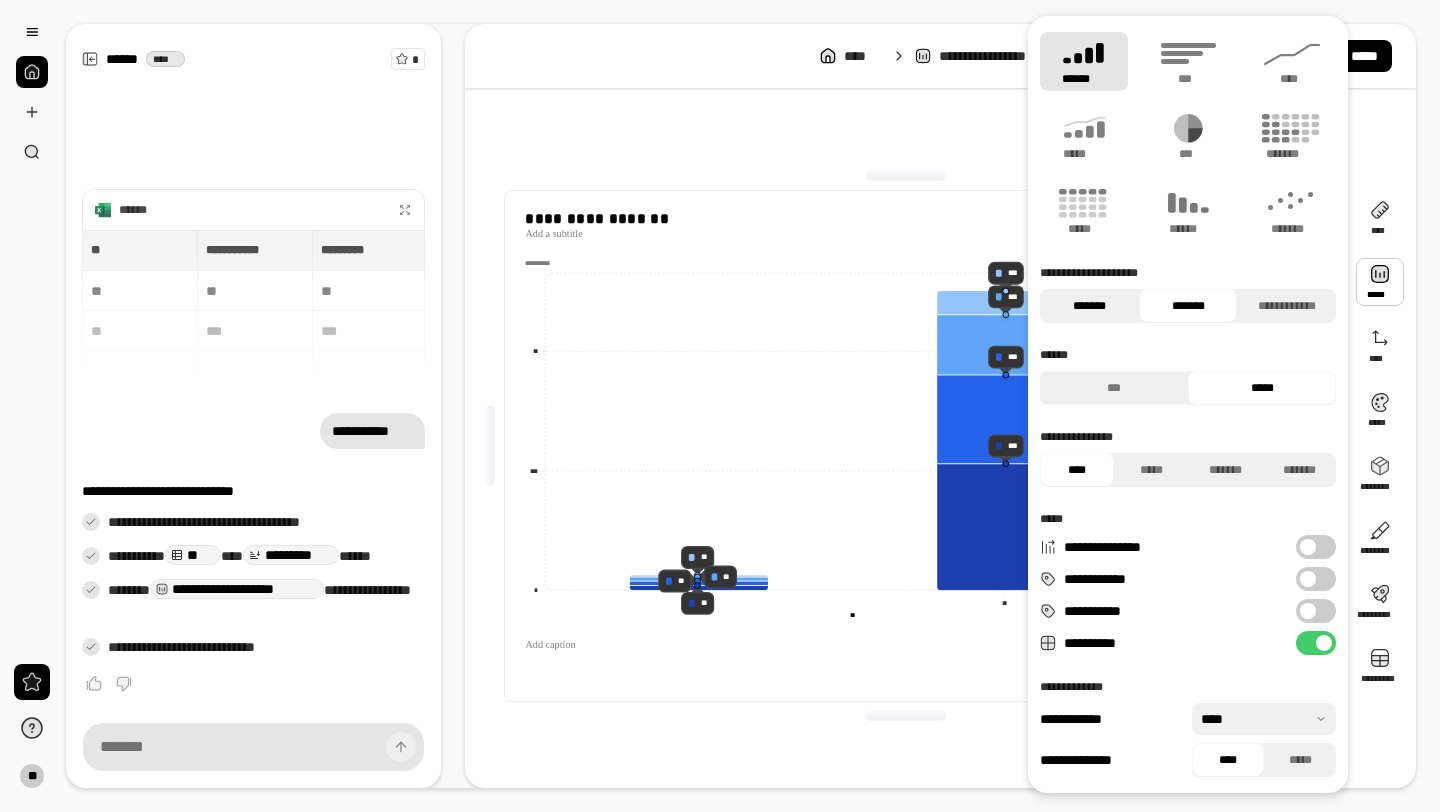 click on "*******" at bounding box center [1089, 306] 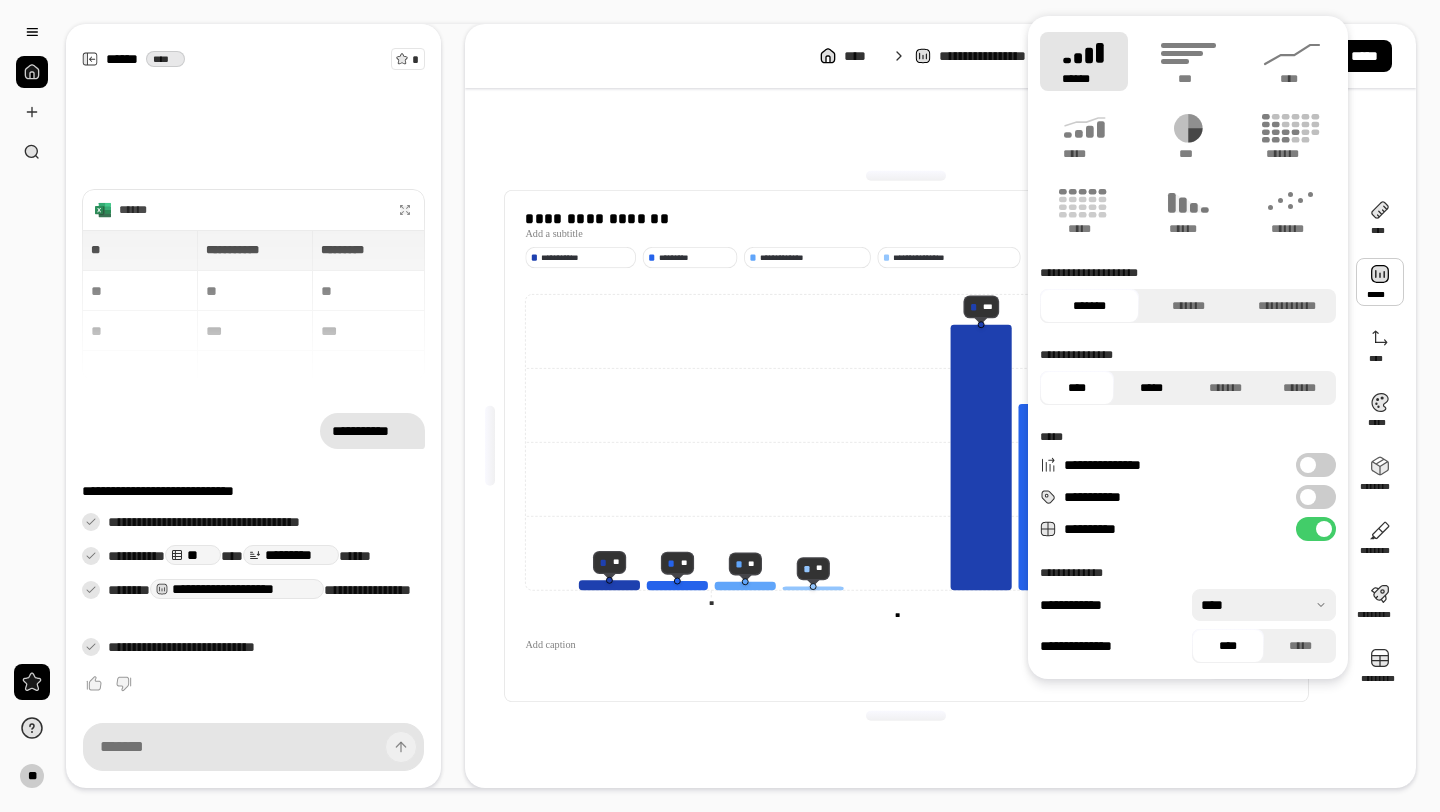 click on "*****" at bounding box center [1151, 388] 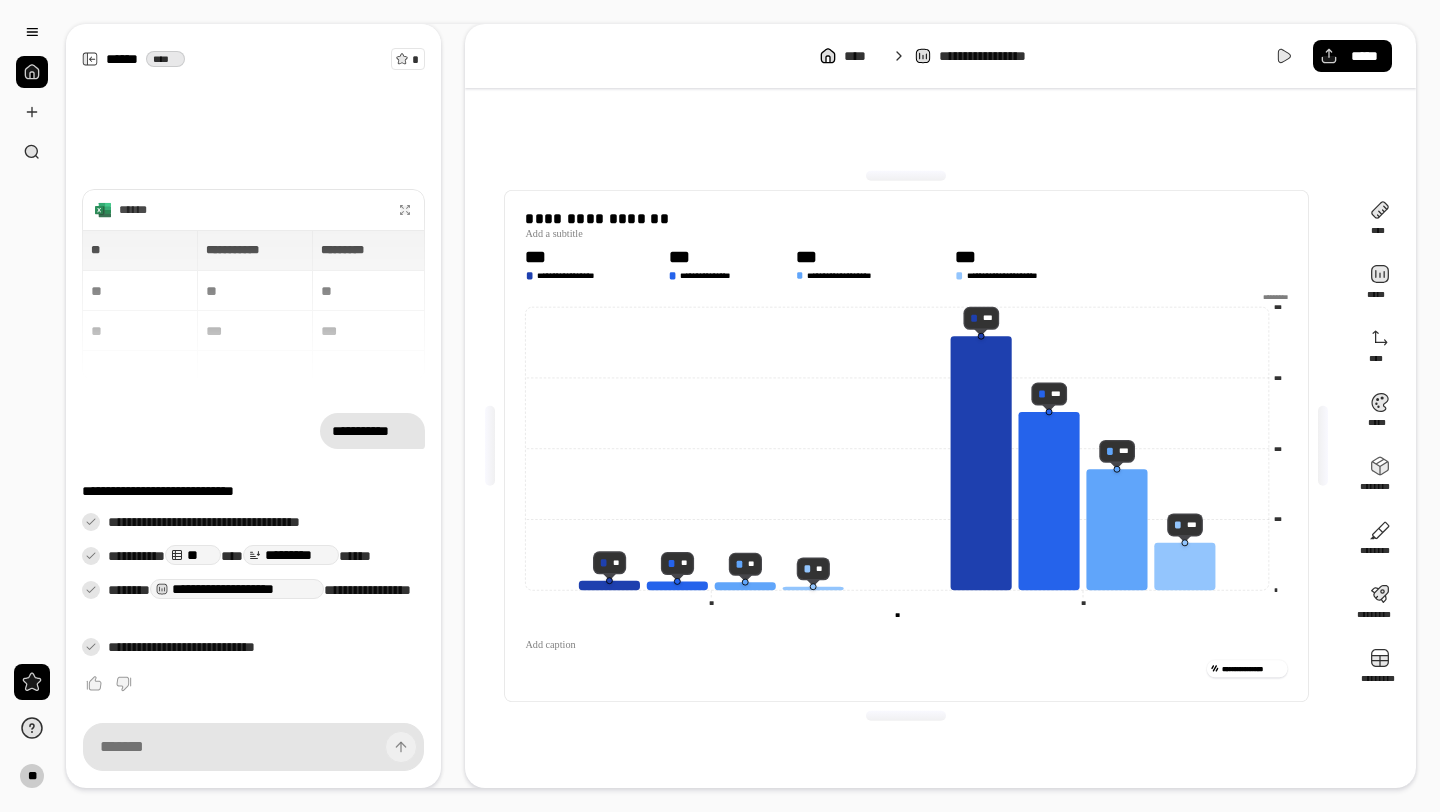 click on "**********" at bounding box center [906, 446] 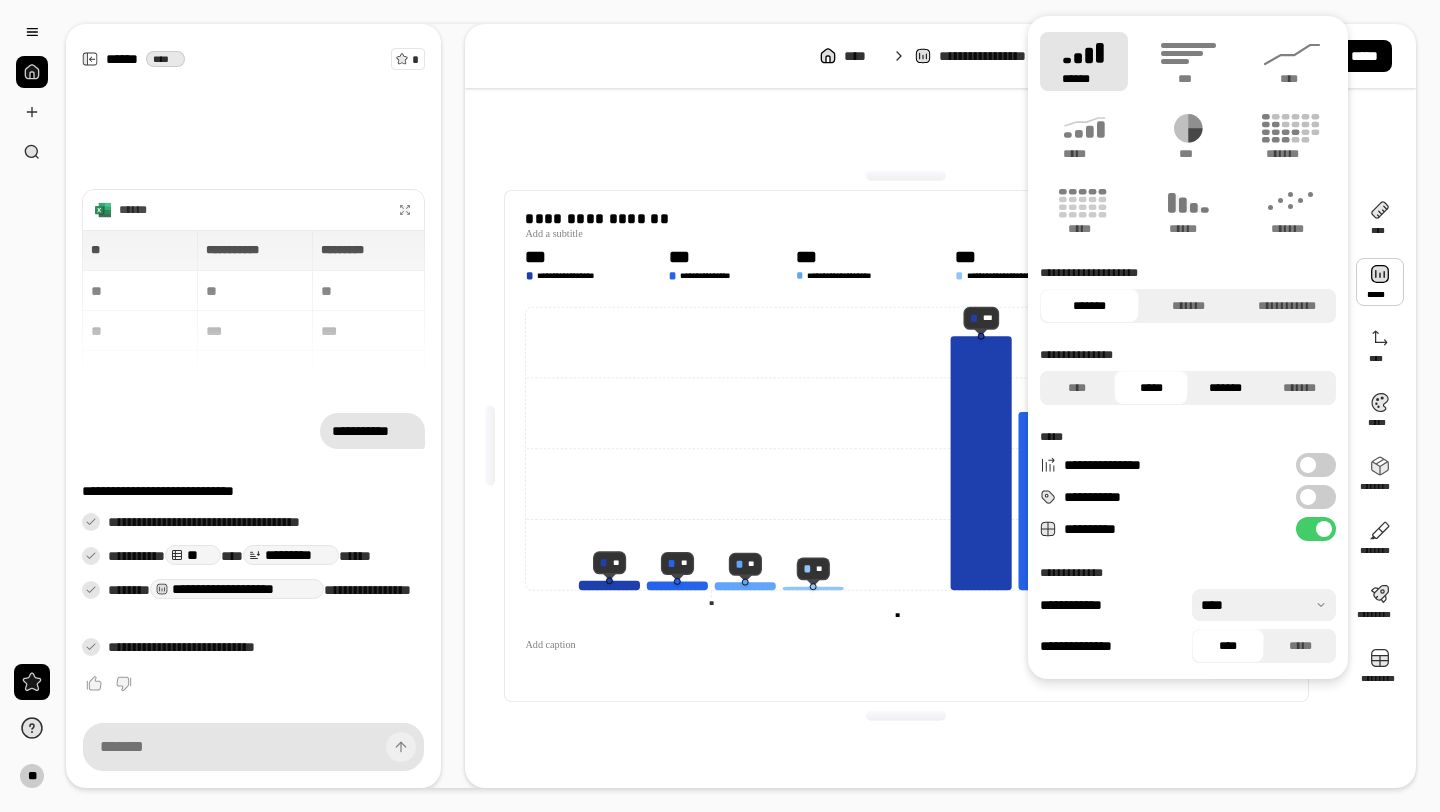 click on "*******" at bounding box center (1225, 388) 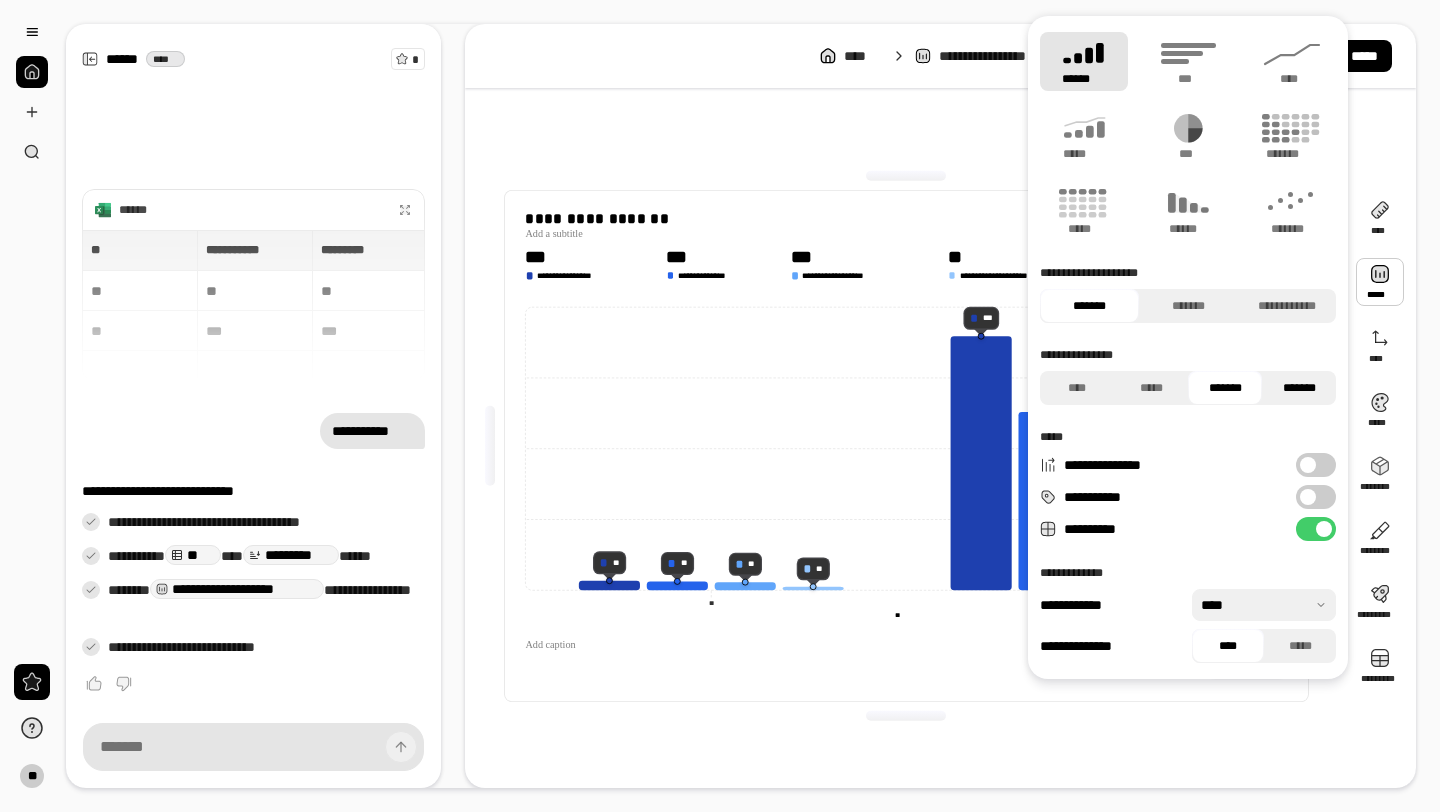 click on "*******" at bounding box center (1299, 388) 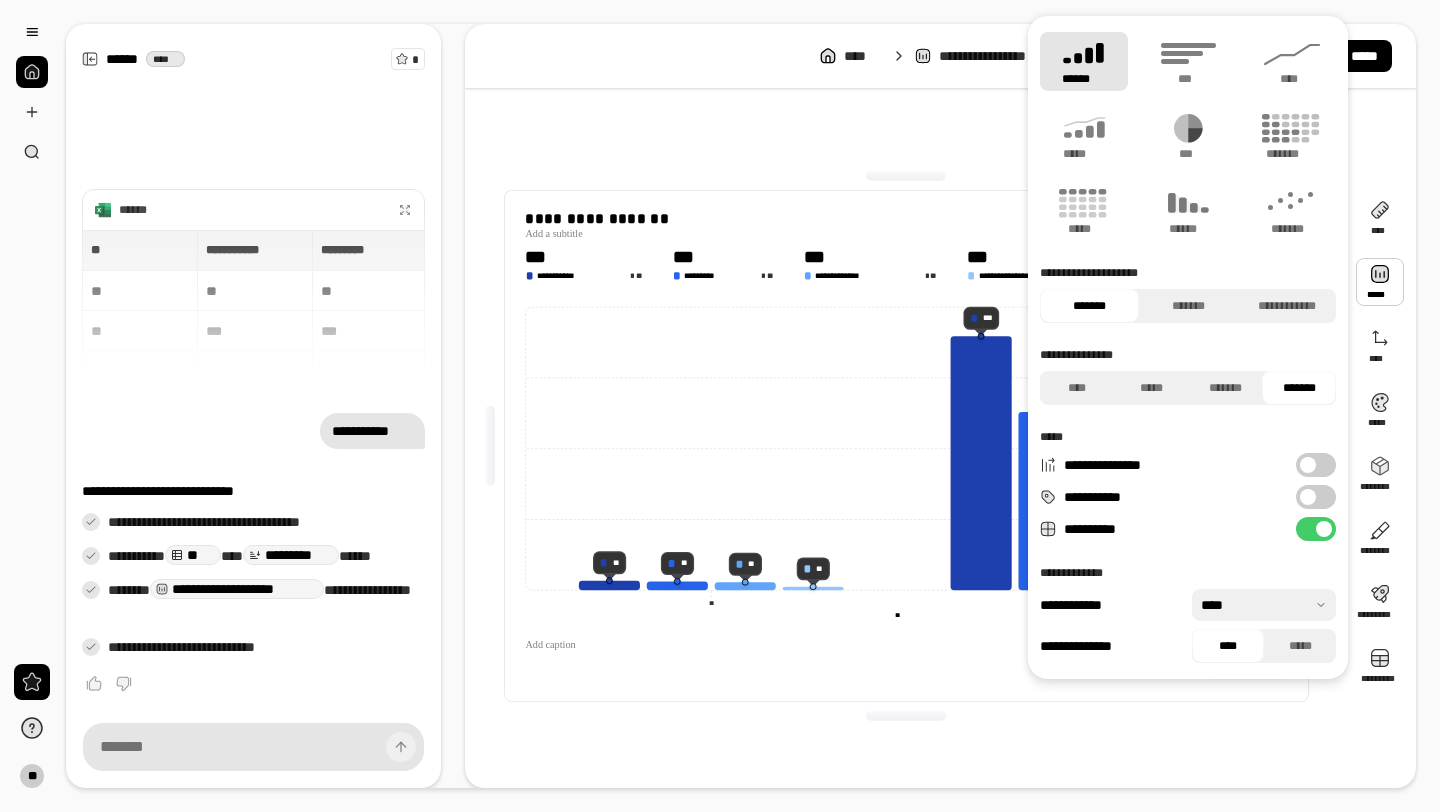 click at bounding box center (1308, 465) 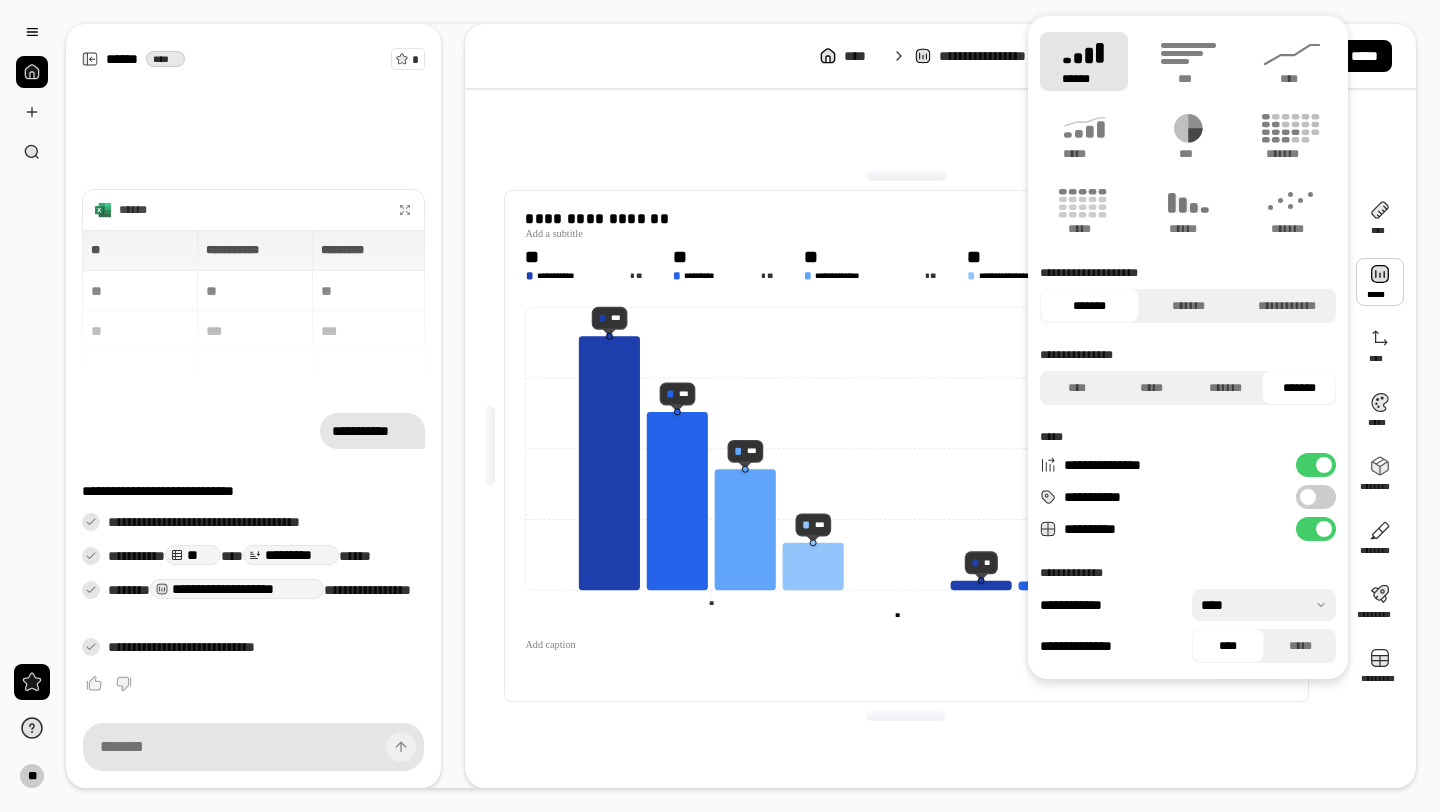 click at bounding box center (1308, 497) 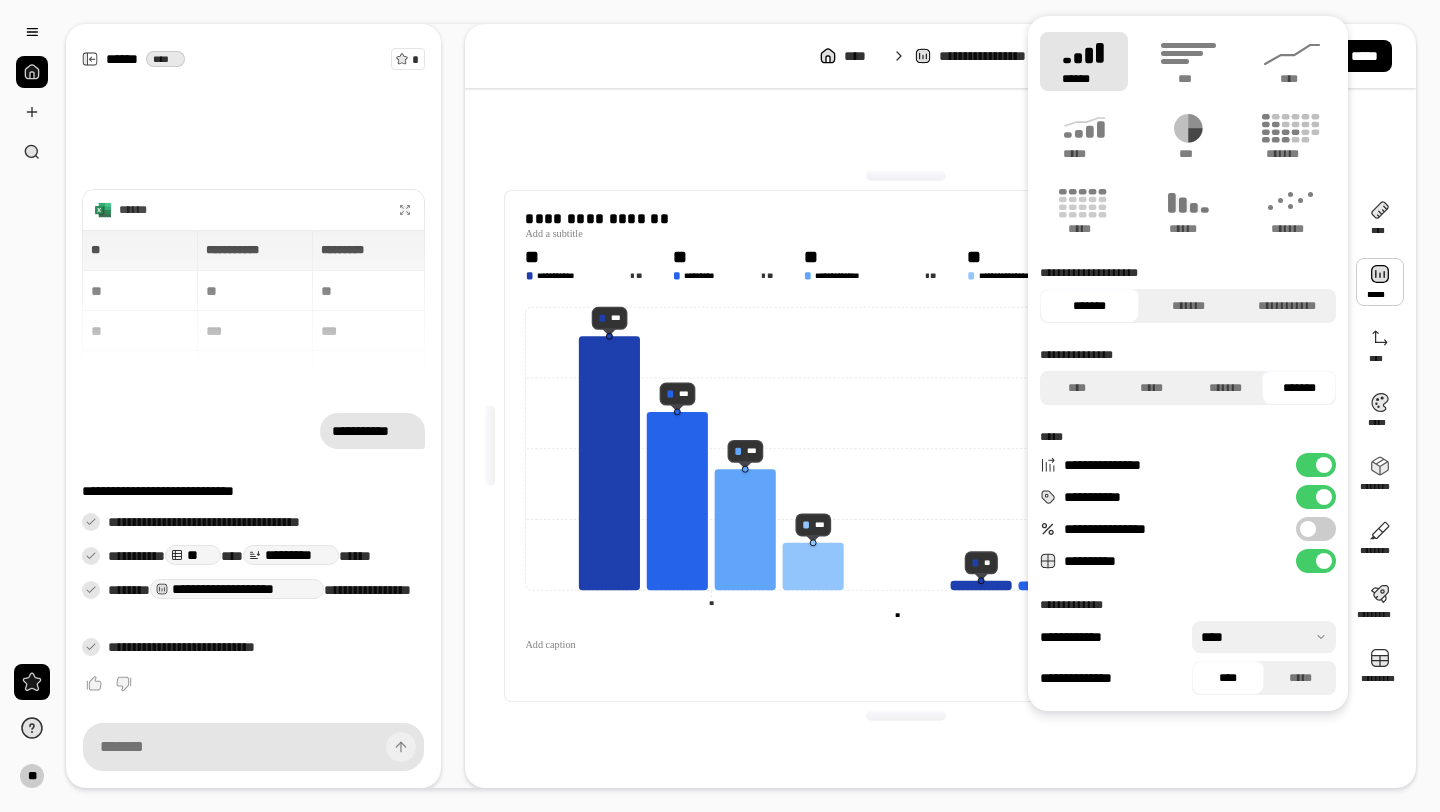 click on "**********" at bounding box center [1316, 497] 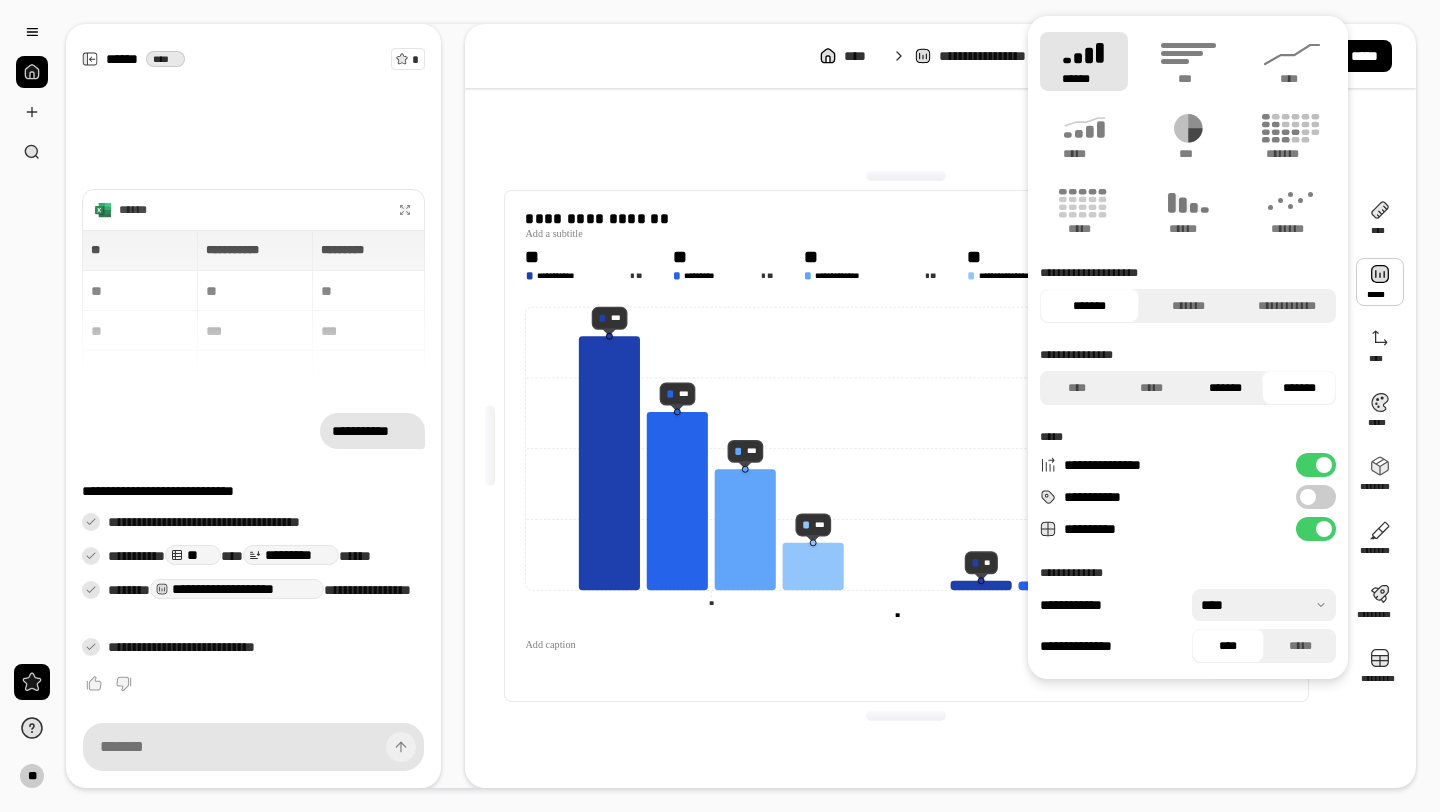 click on "*******" at bounding box center (1225, 388) 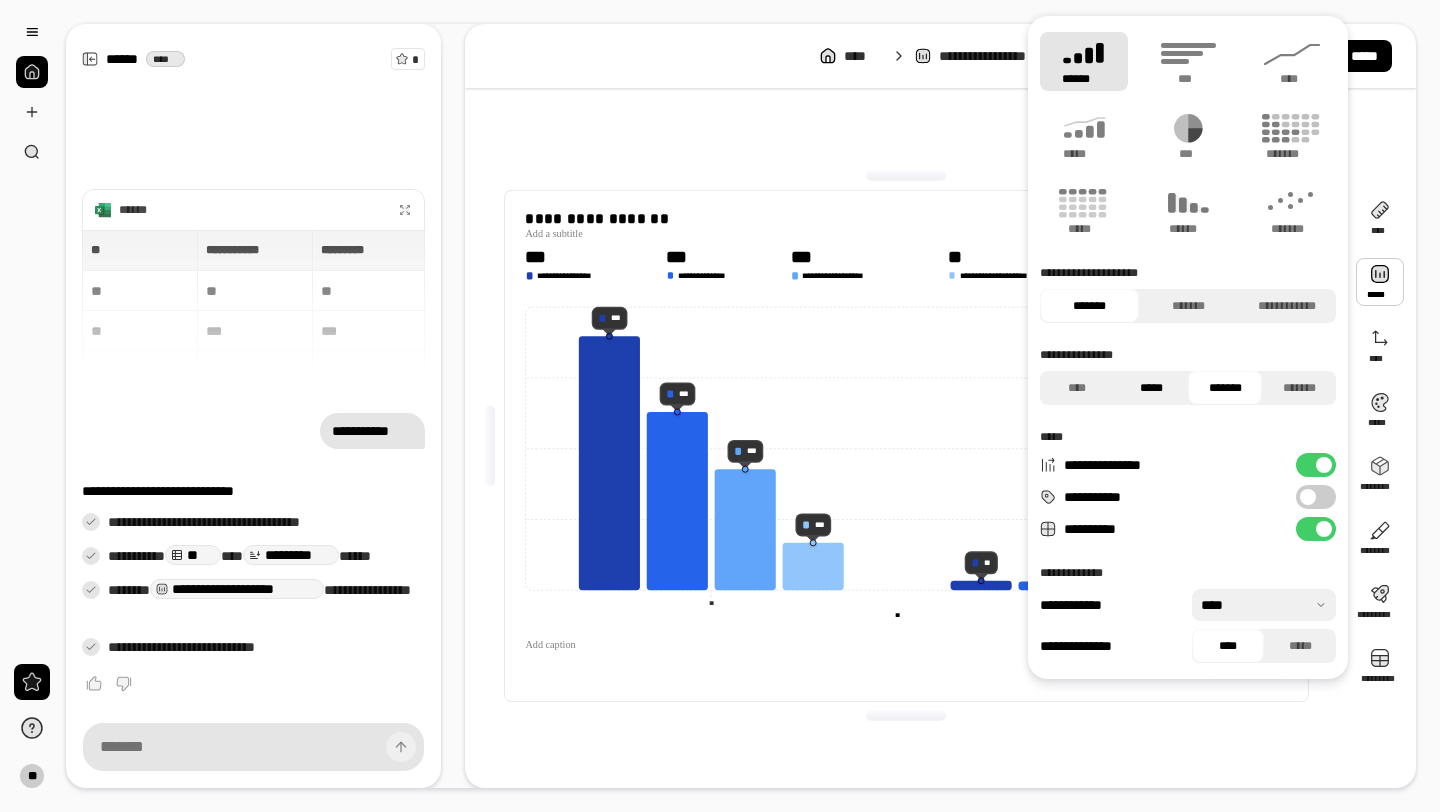 click on "*****" at bounding box center (1151, 388) 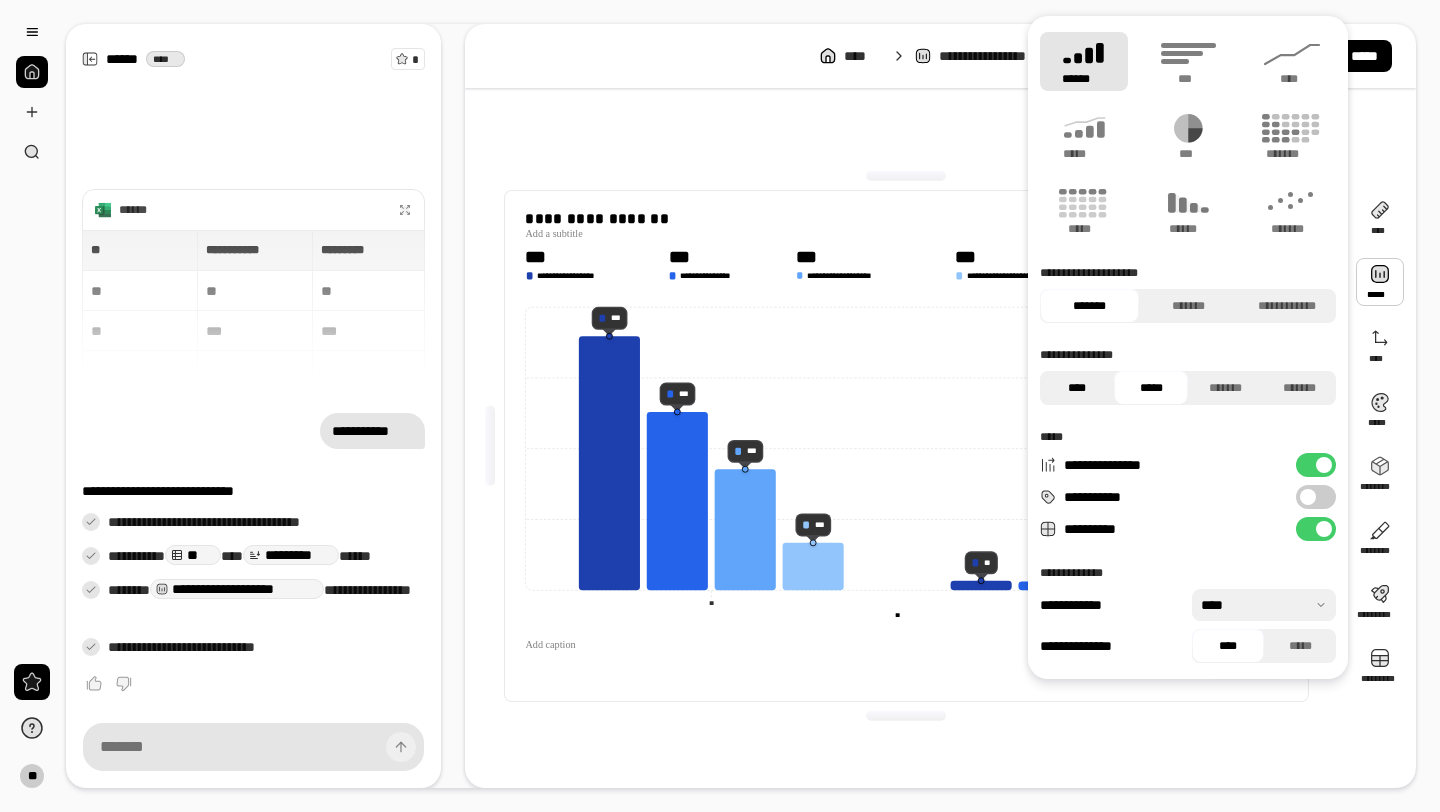 click on "****" at bounding box center (1077, 388) 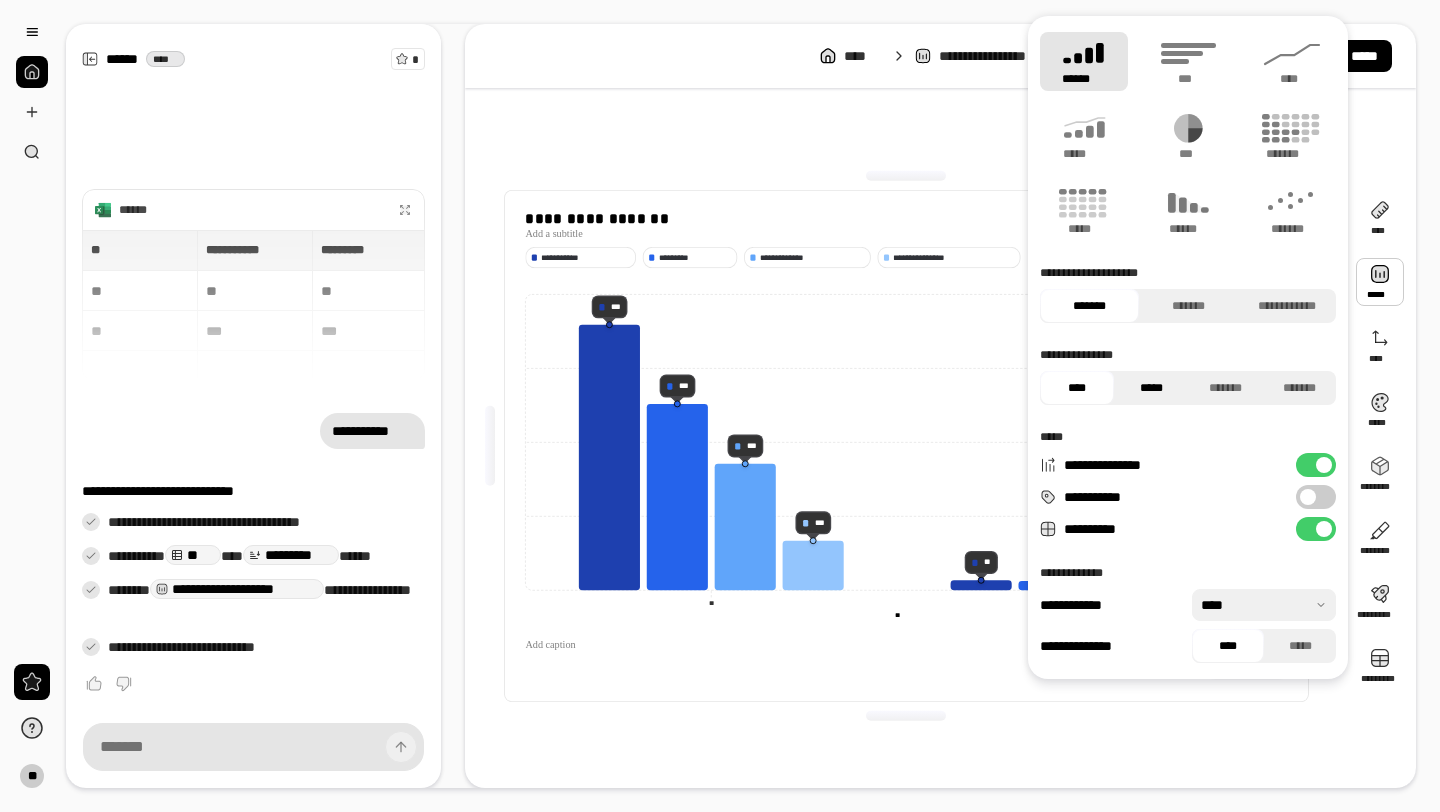 click on "*****" at bounding box center [1151, 388] 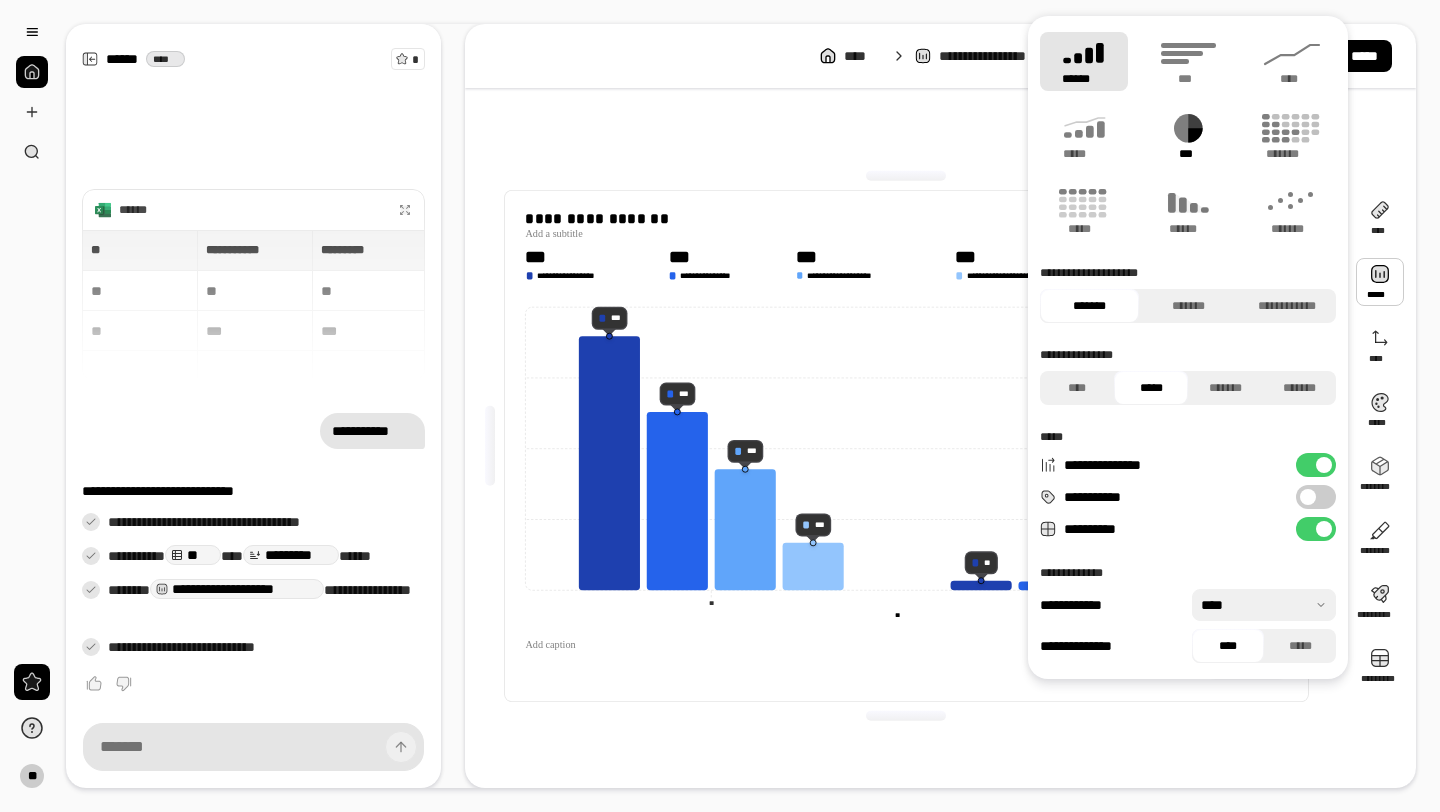 click on "***" at bounding box center [1188, 136] 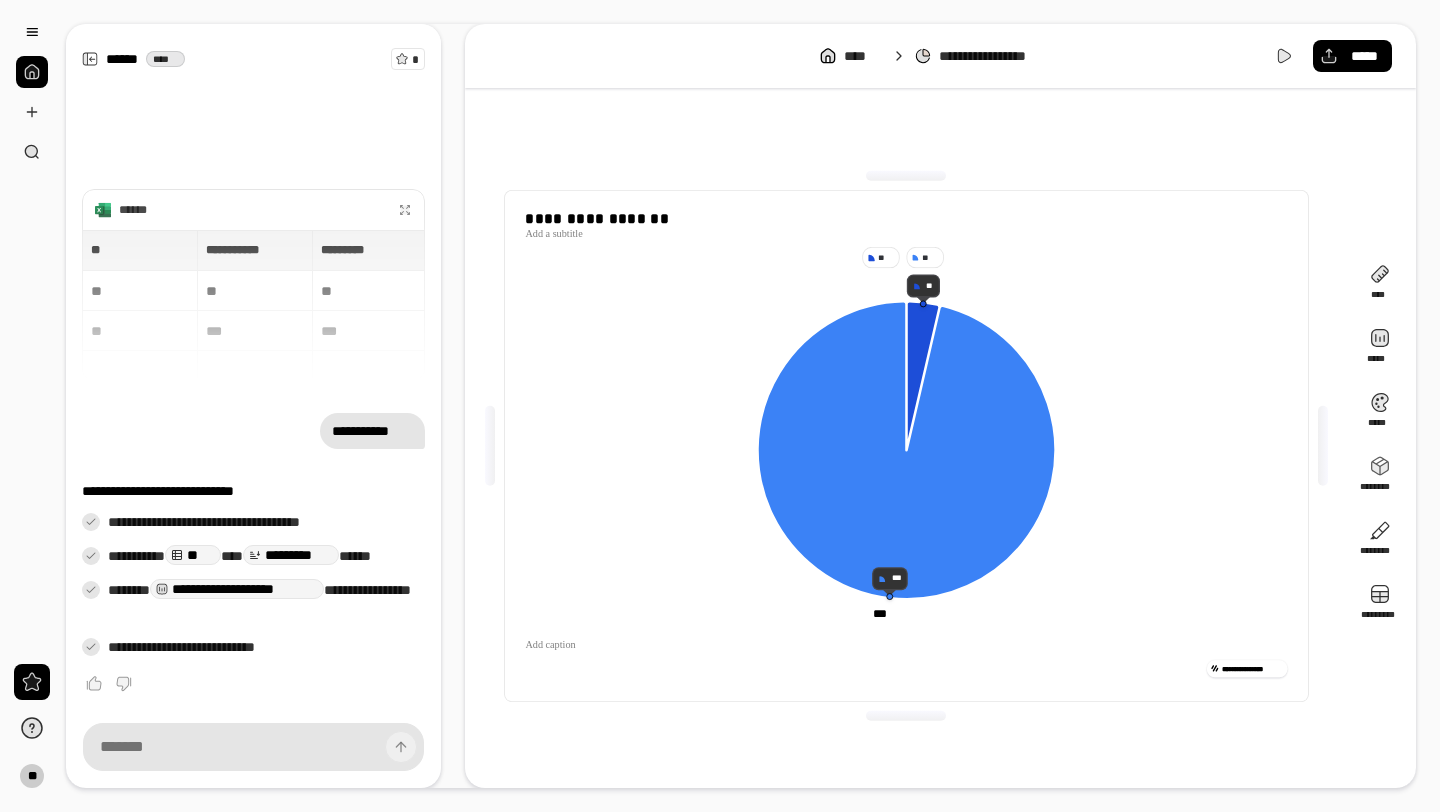 click on "**********" at bounding box center [720, 406] 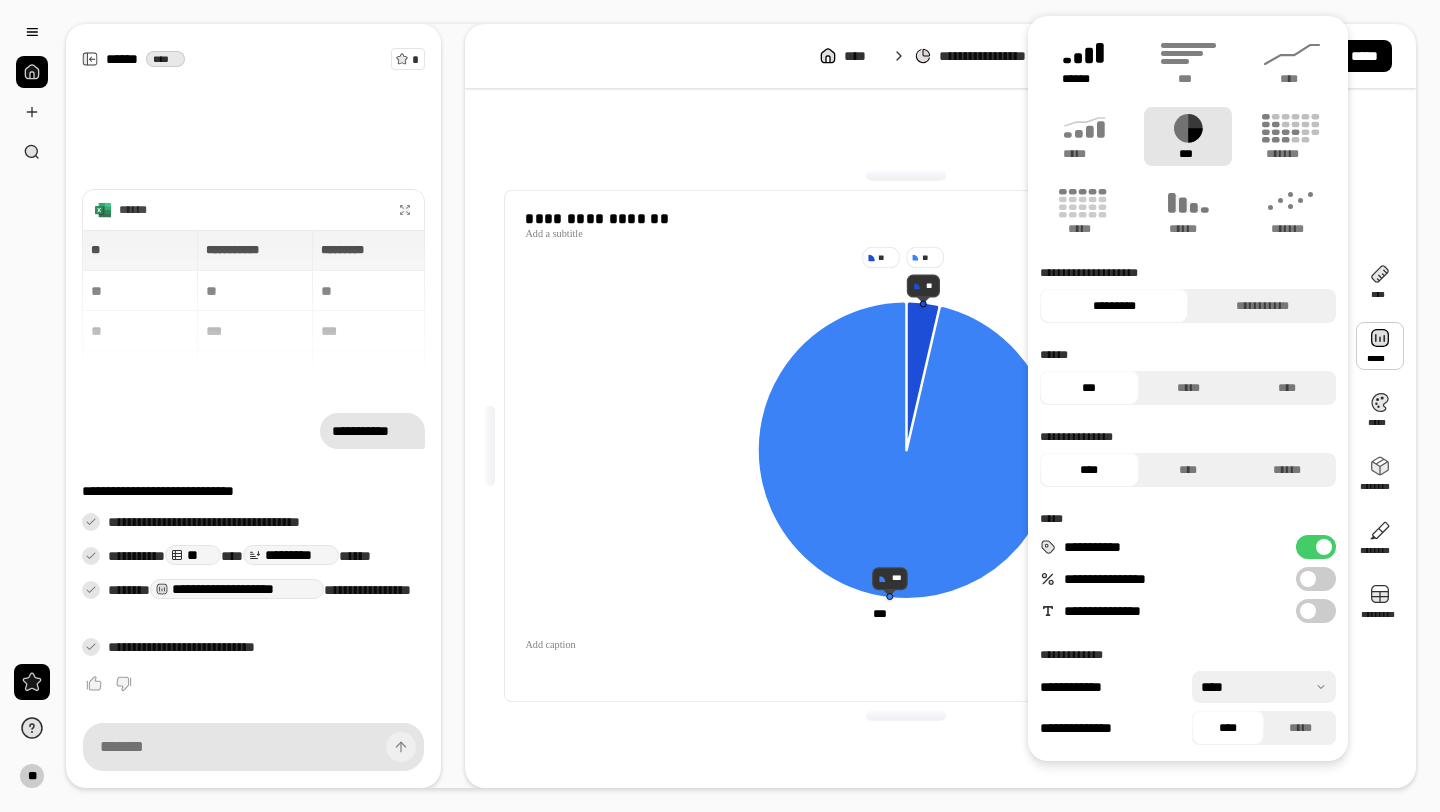 click on "******" at bounding box center [1084, 61] 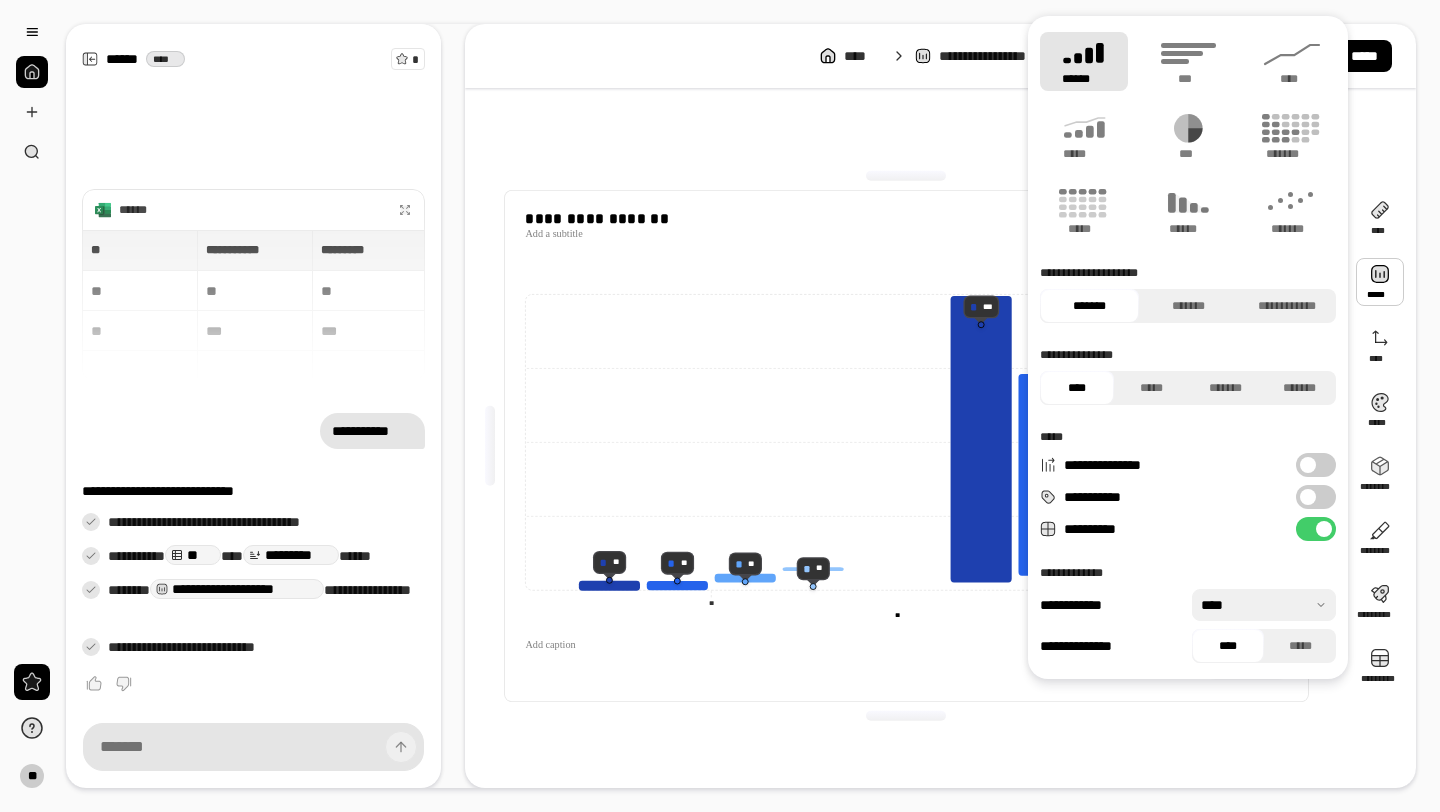 click on "**********" at bounding box center (906, 446) 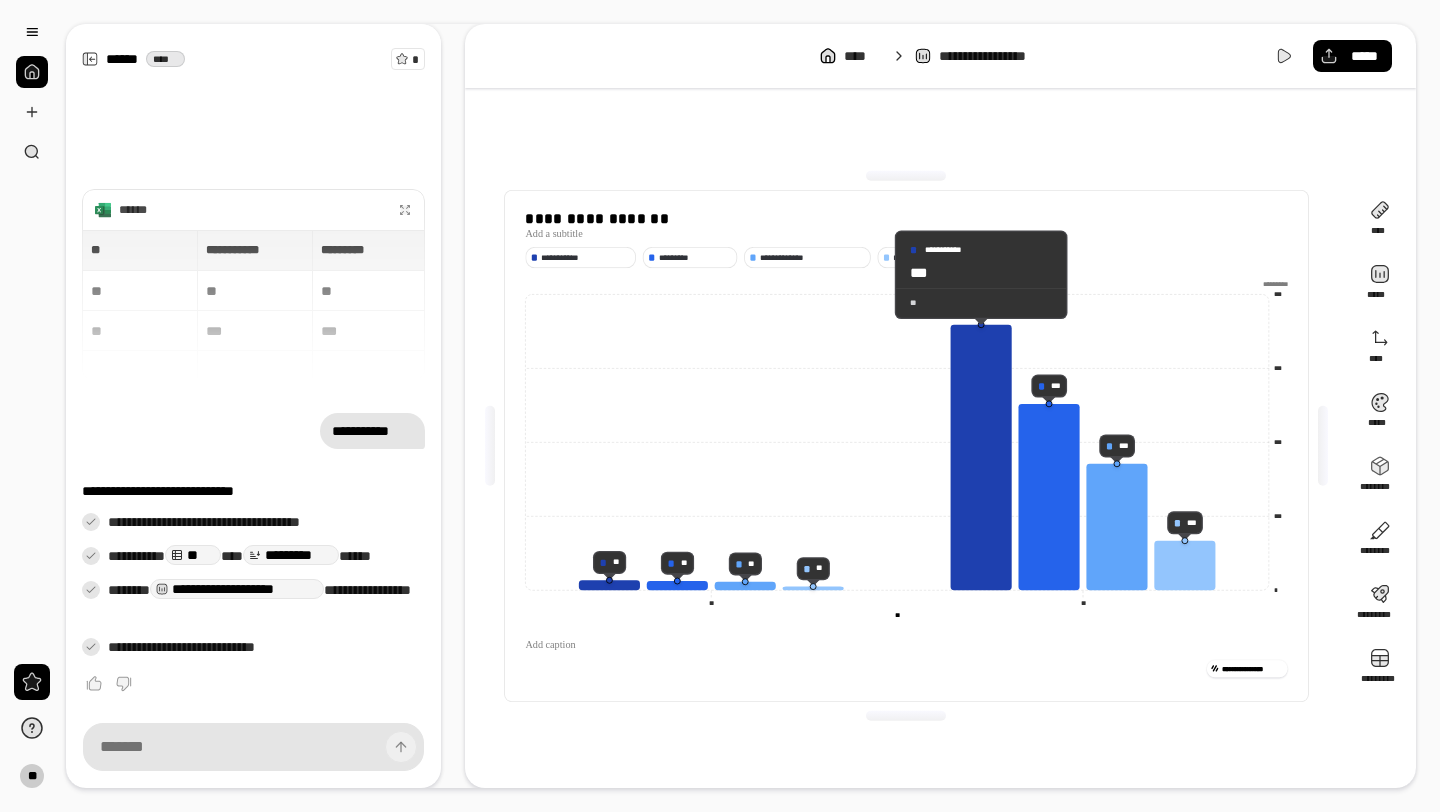 click on "**" at bounding box center [981, 302] 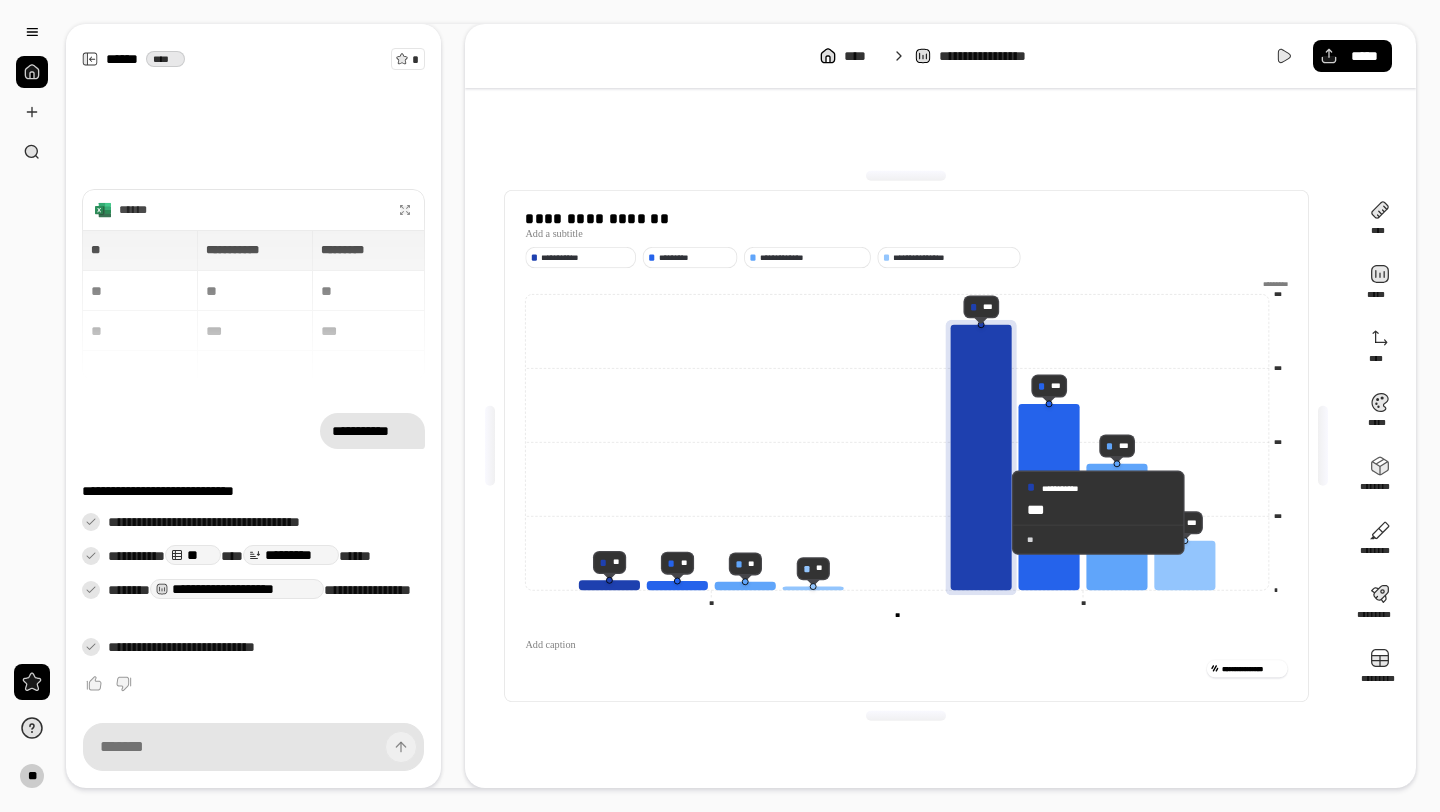 click 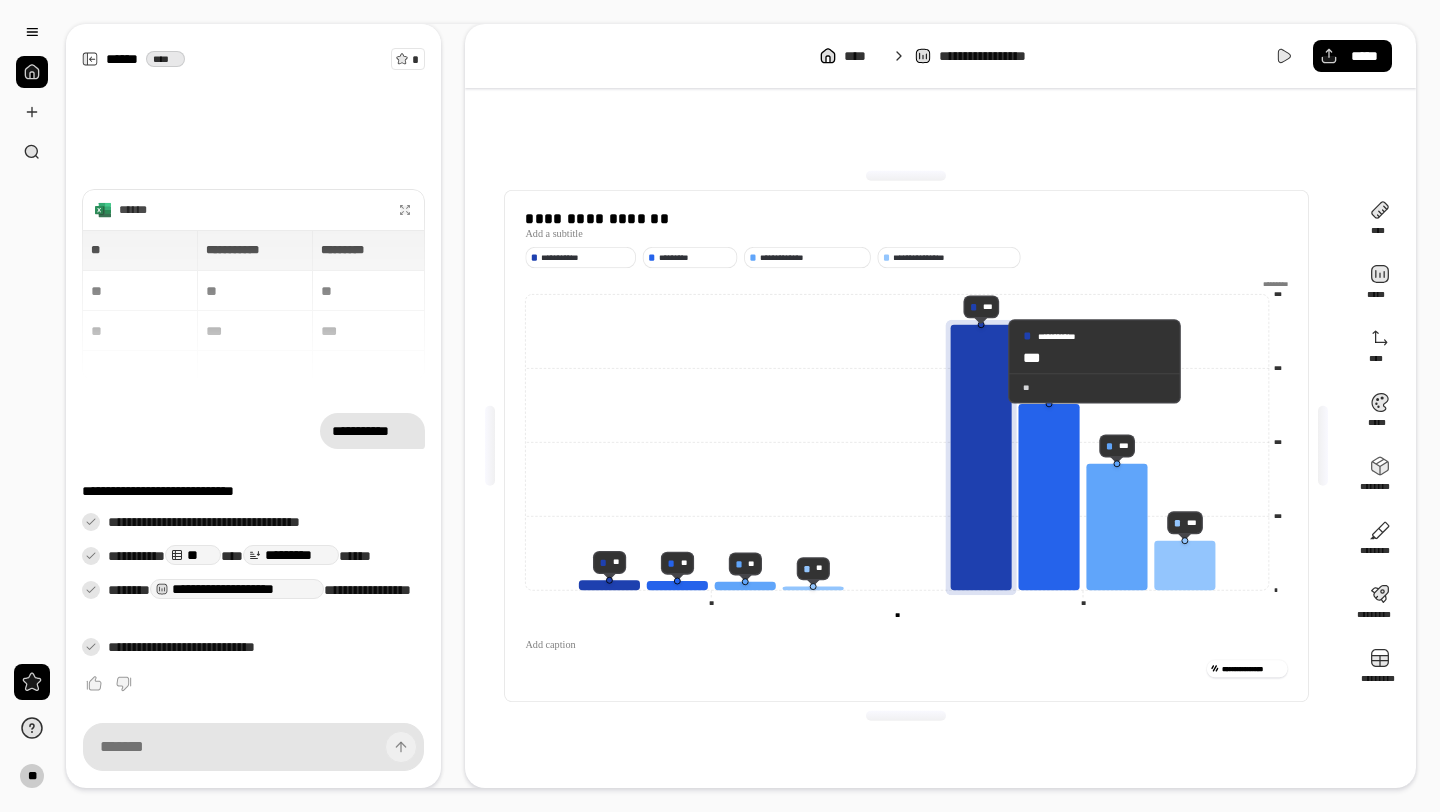 click 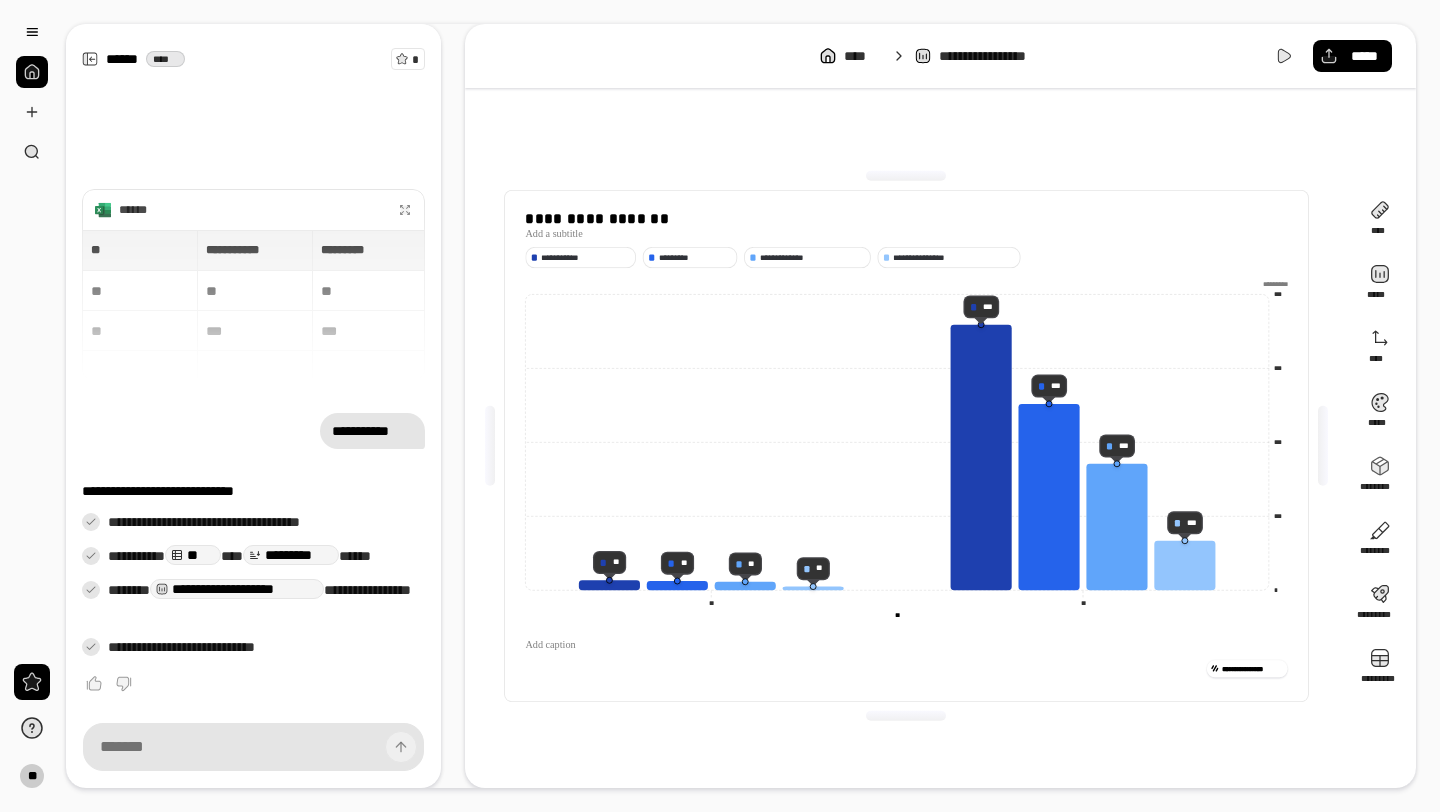 click on "* *** *** *** *** *** *** *** *** ********* ** ** ** ** ** **" 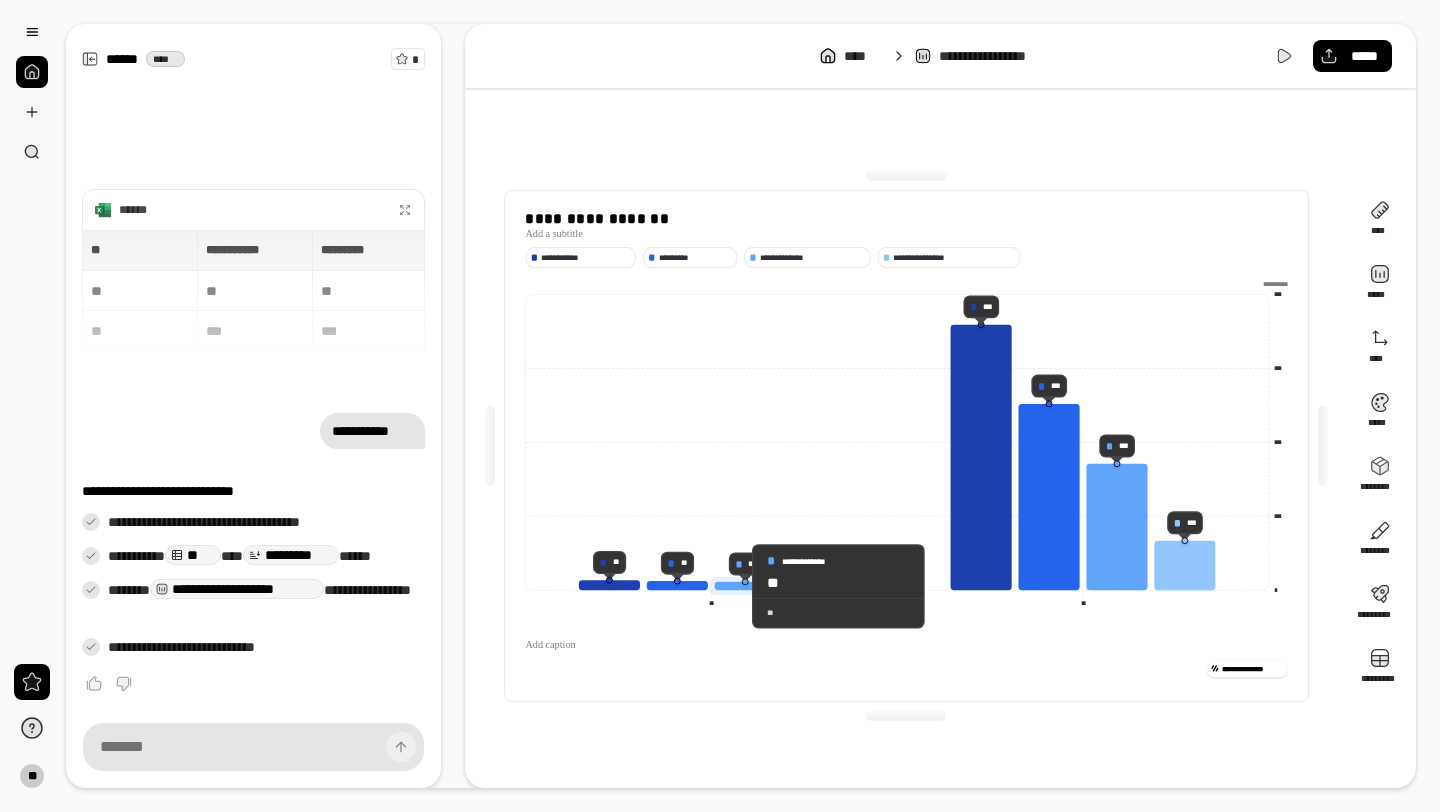 click 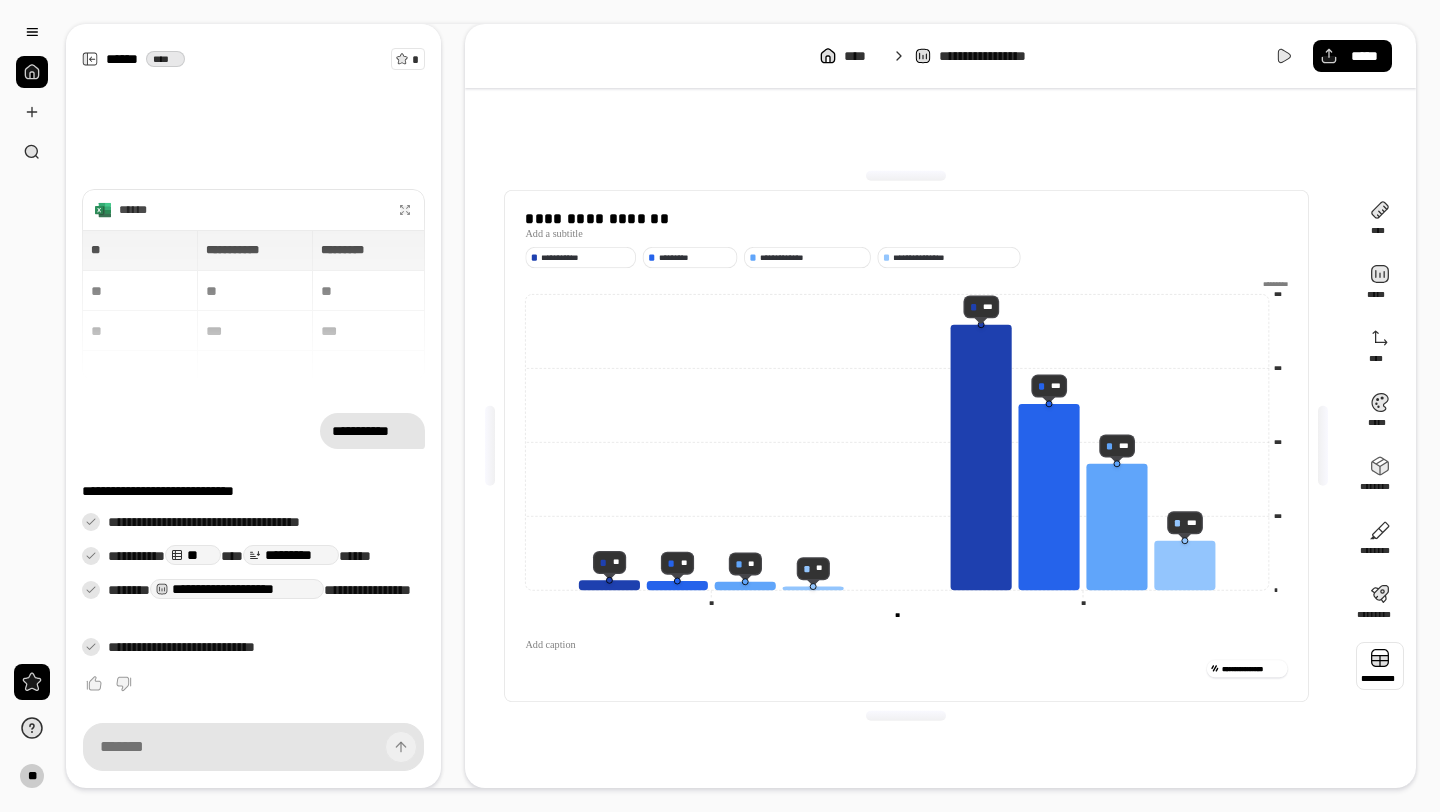 click at bounding box center (1380, 666) 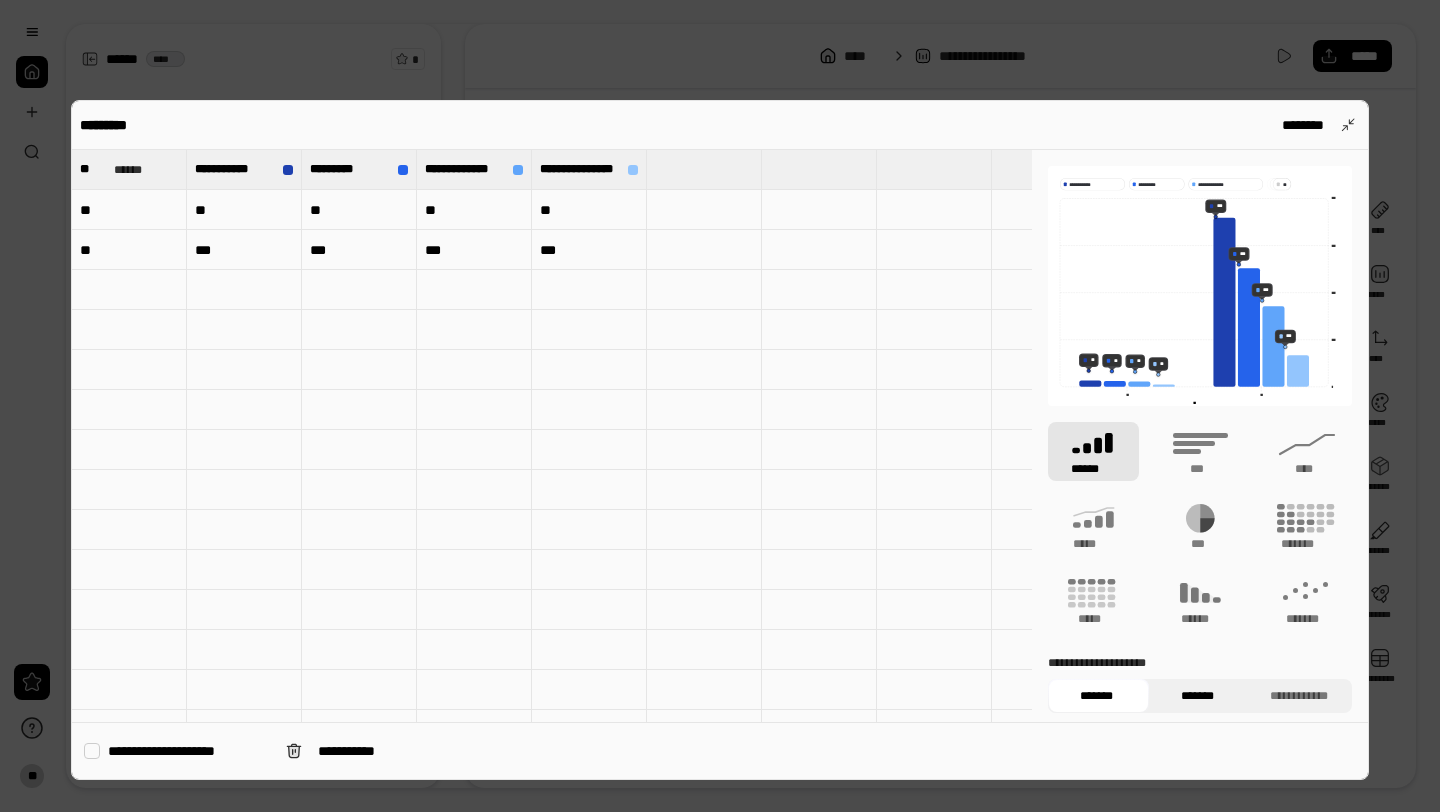 click on "*******" at bounding box center (1197, 696) 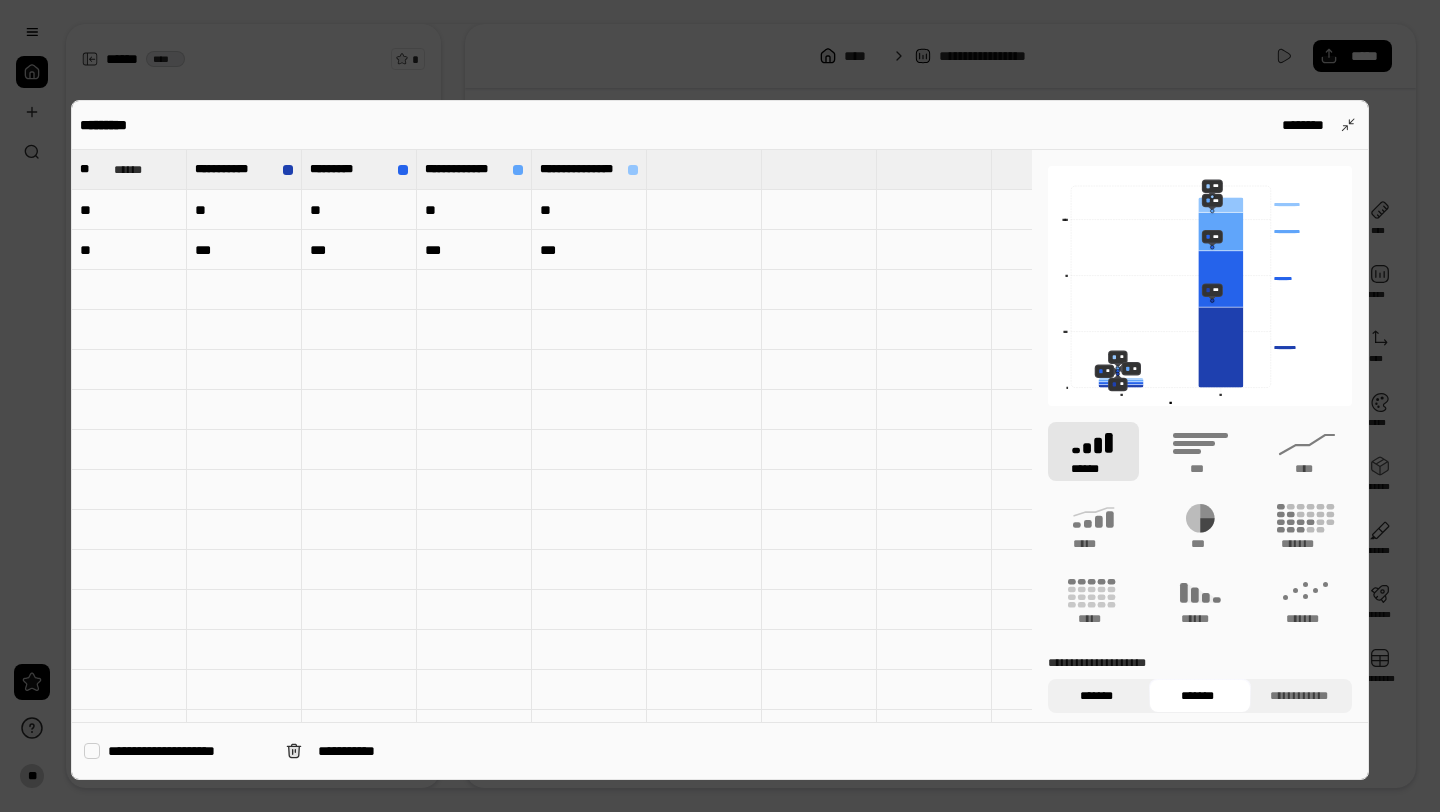 click on "*******" at bounding box center [1096, 696] 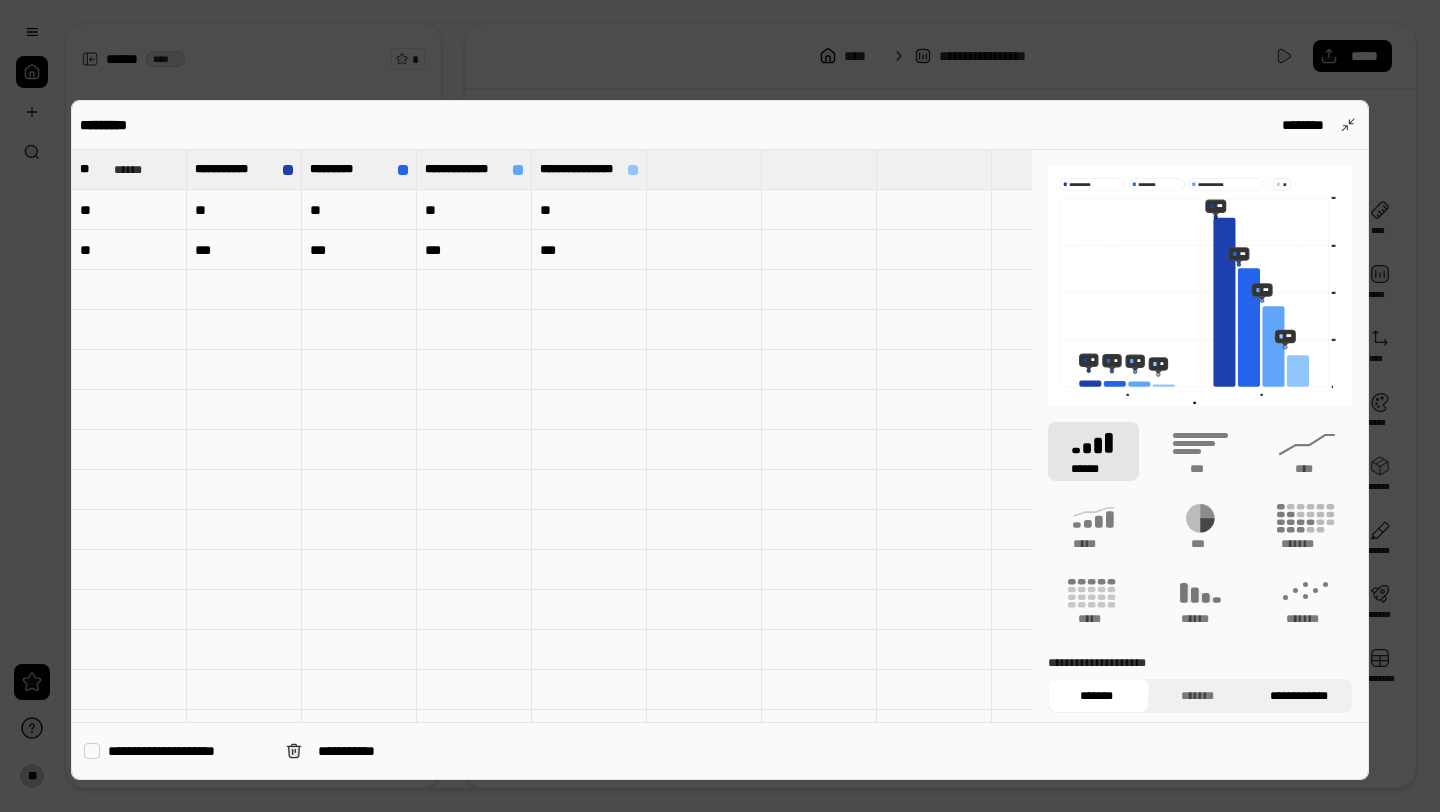 click on "**********" at bounding box center [1299, 696] 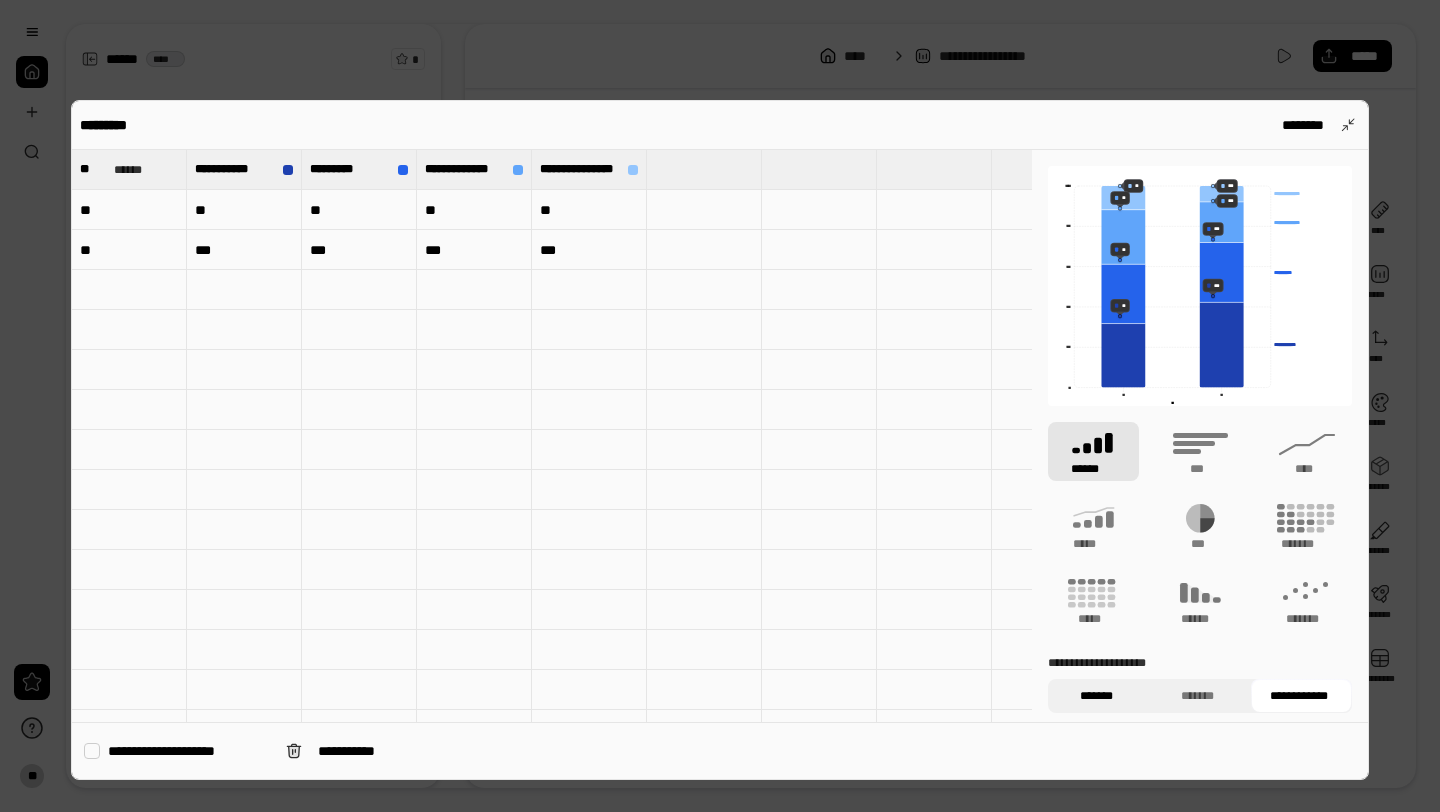 drag, startPoint x: 1121, startPoint y: 692, endPoint x: 1094, endPoint y: 688, distance: 27.294687 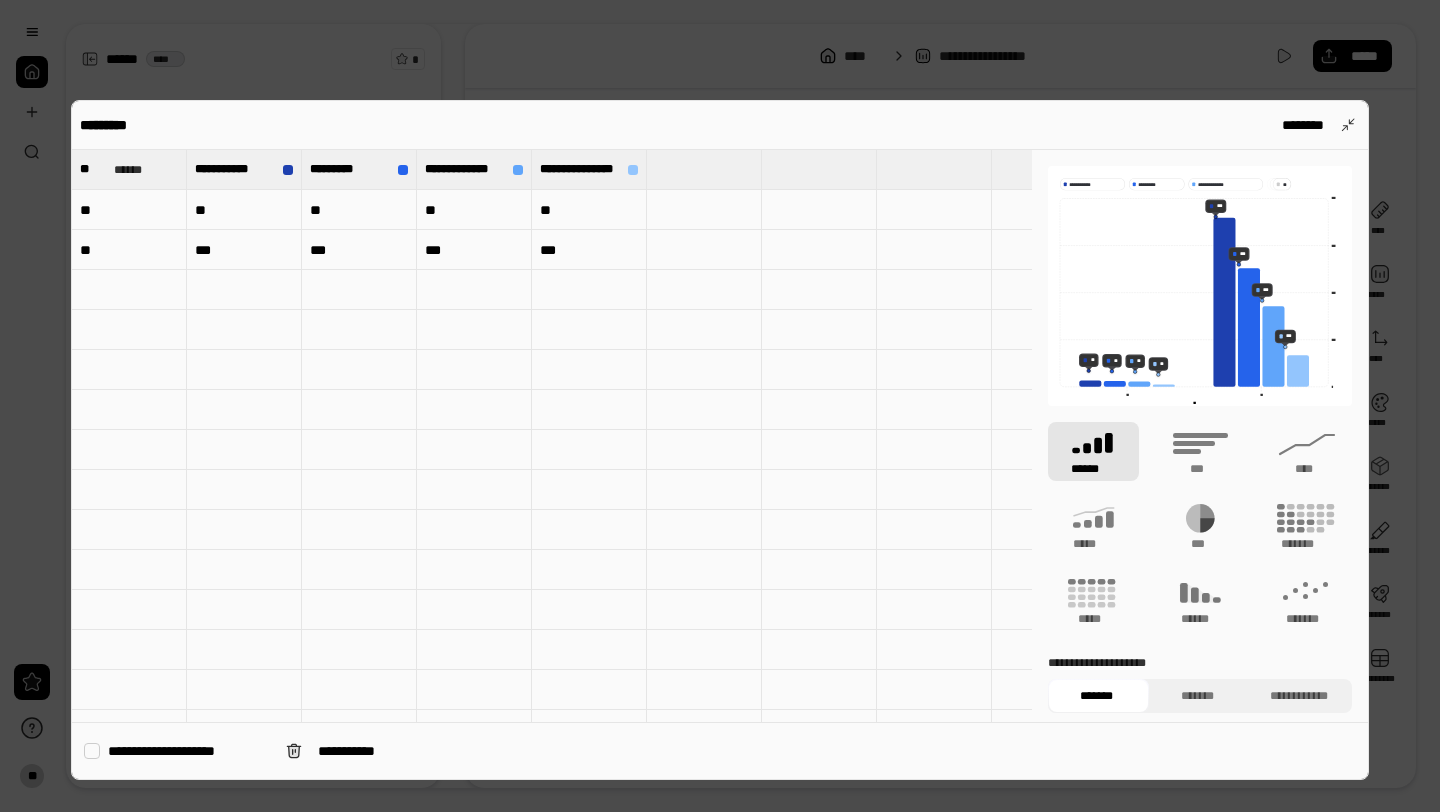 click at bounding box center [92, 751] 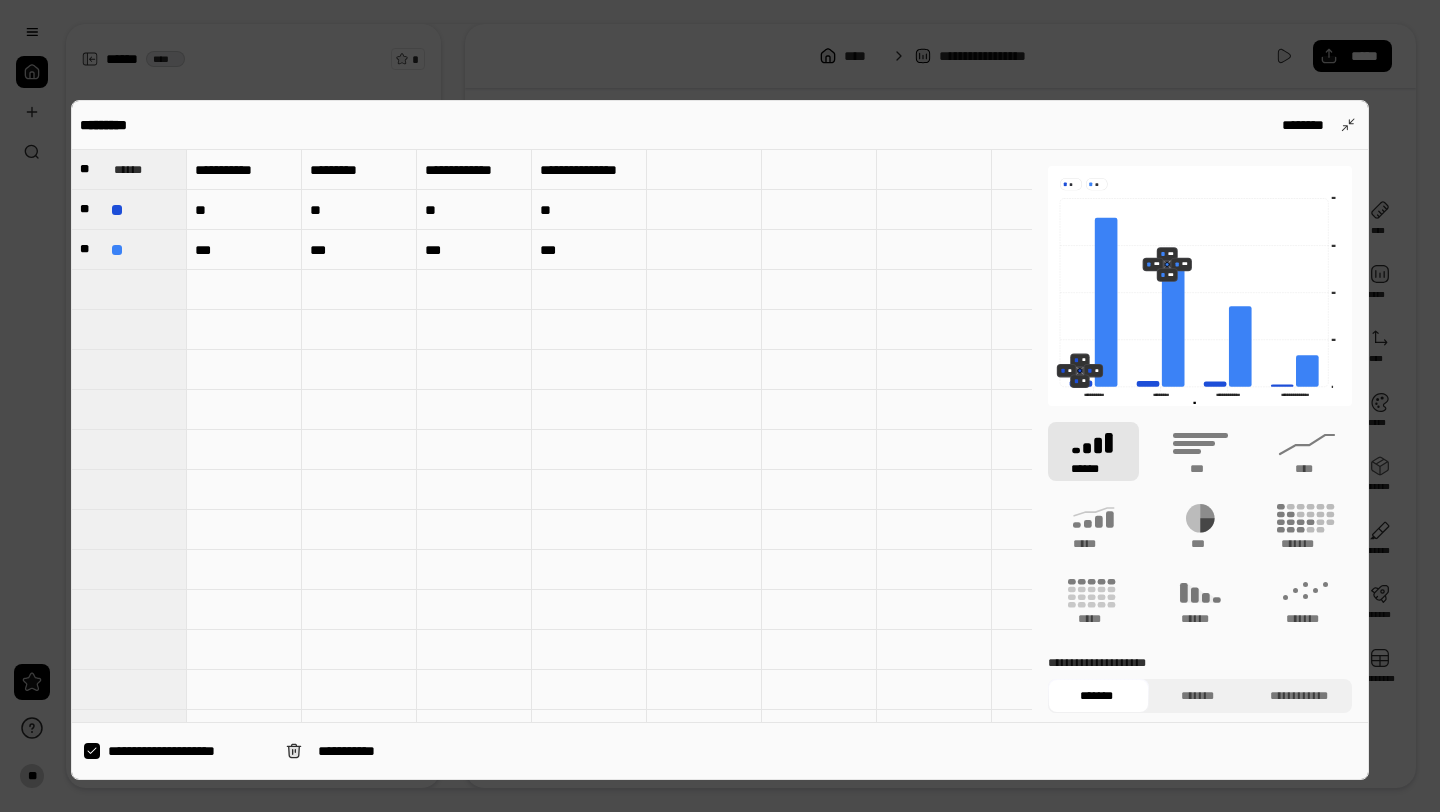 click 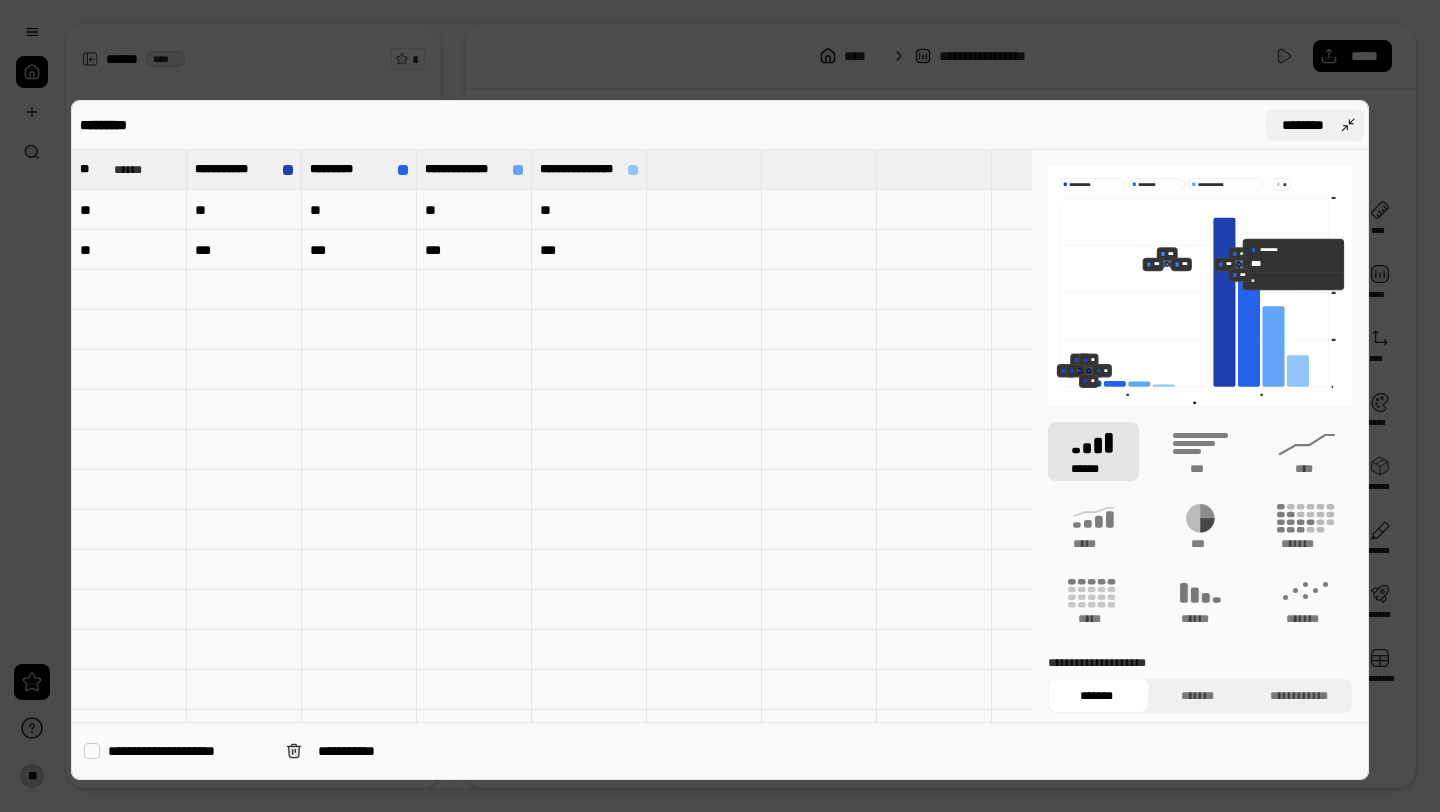 click on "********" at bounding box center [1315, 125] 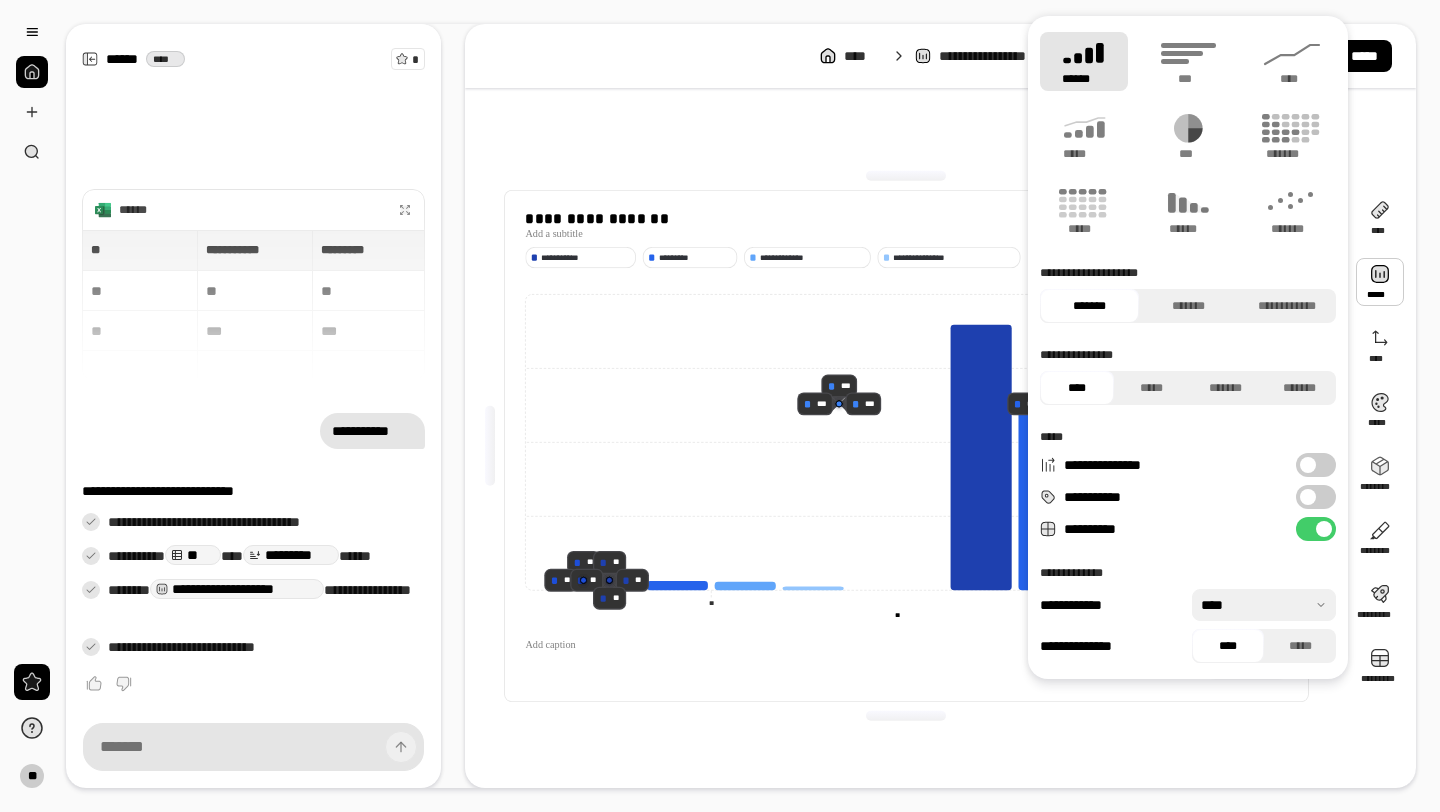 click on "******" at bounding box center (1084, 61) 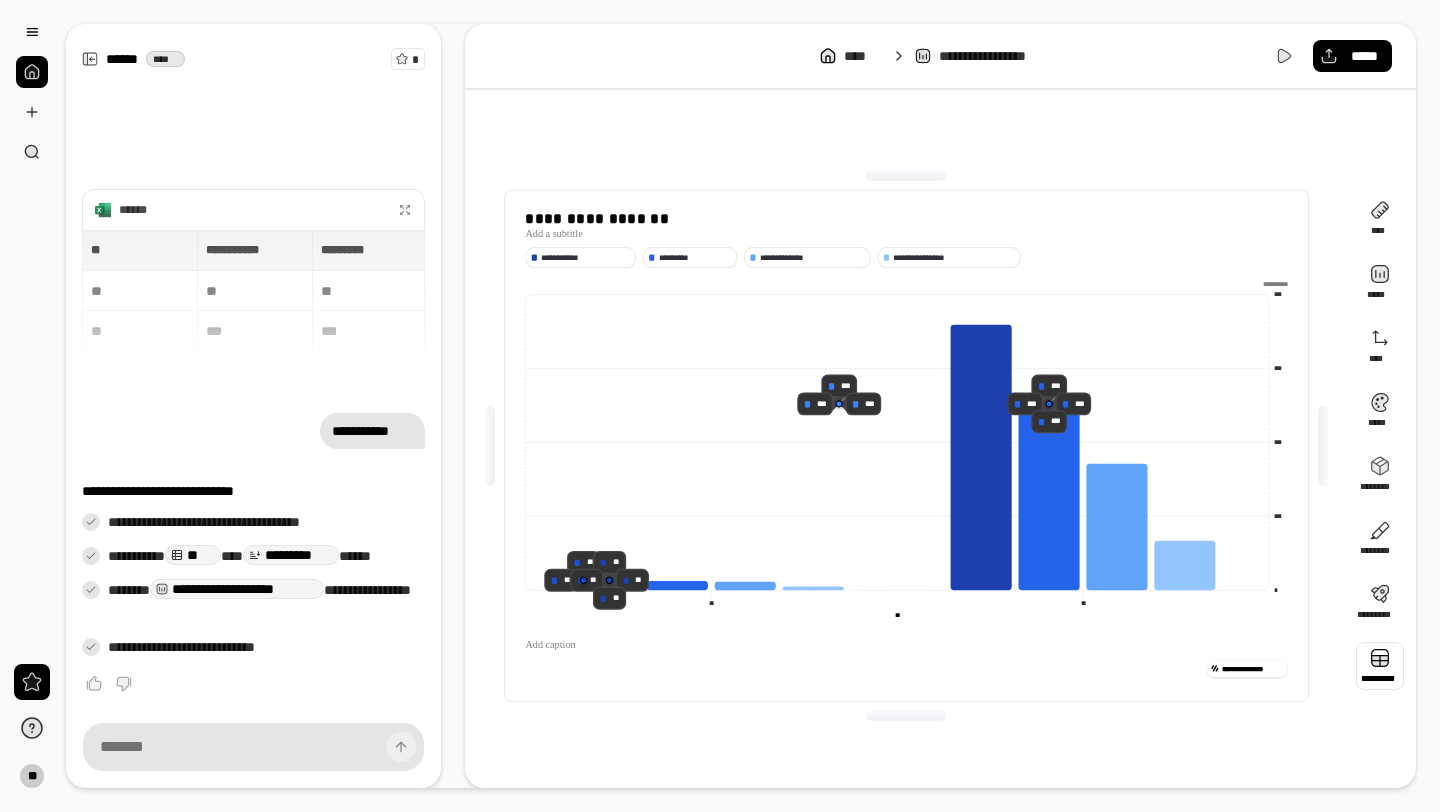 click at bounding box center (1380, 666) 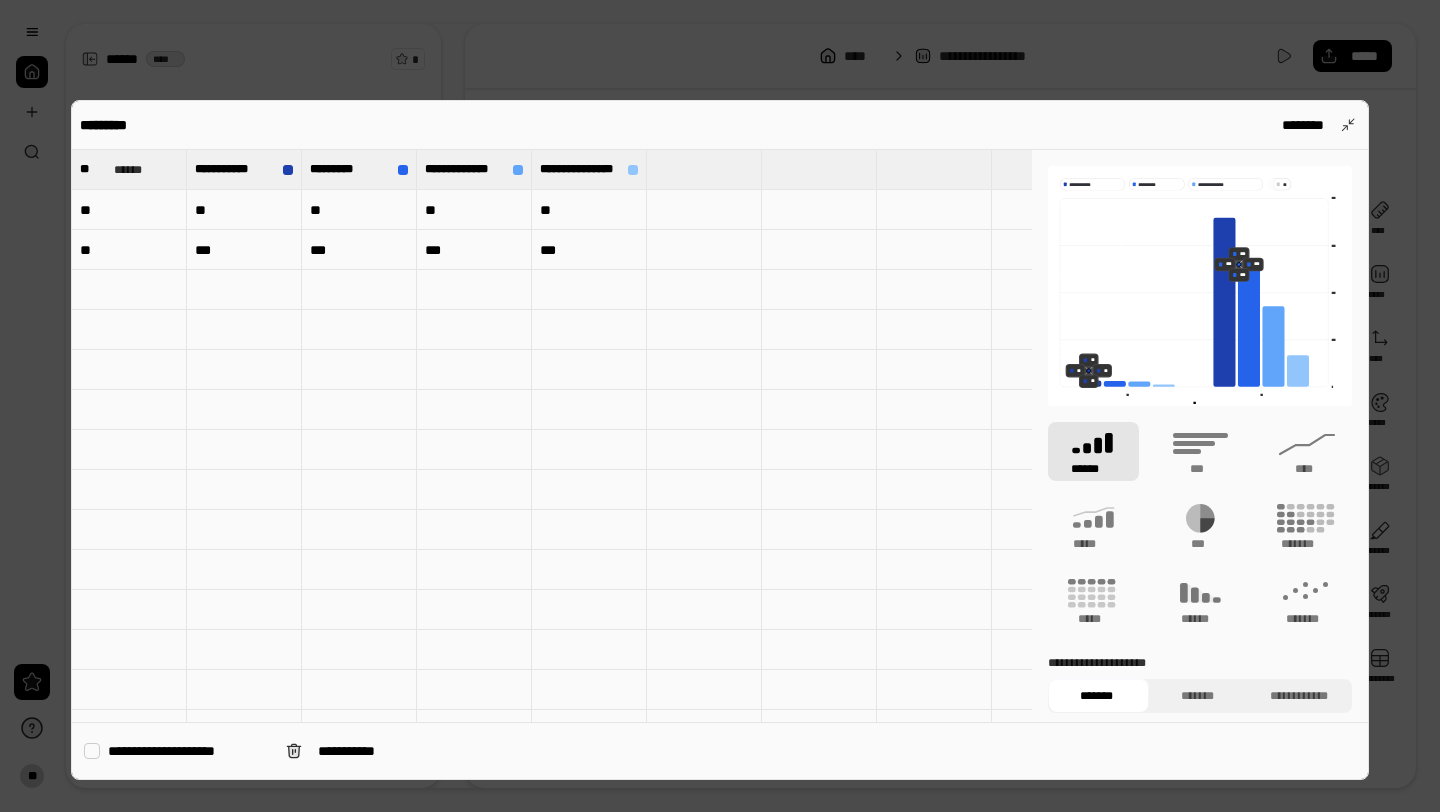 click on "******" at bounding box center (1093, 451) 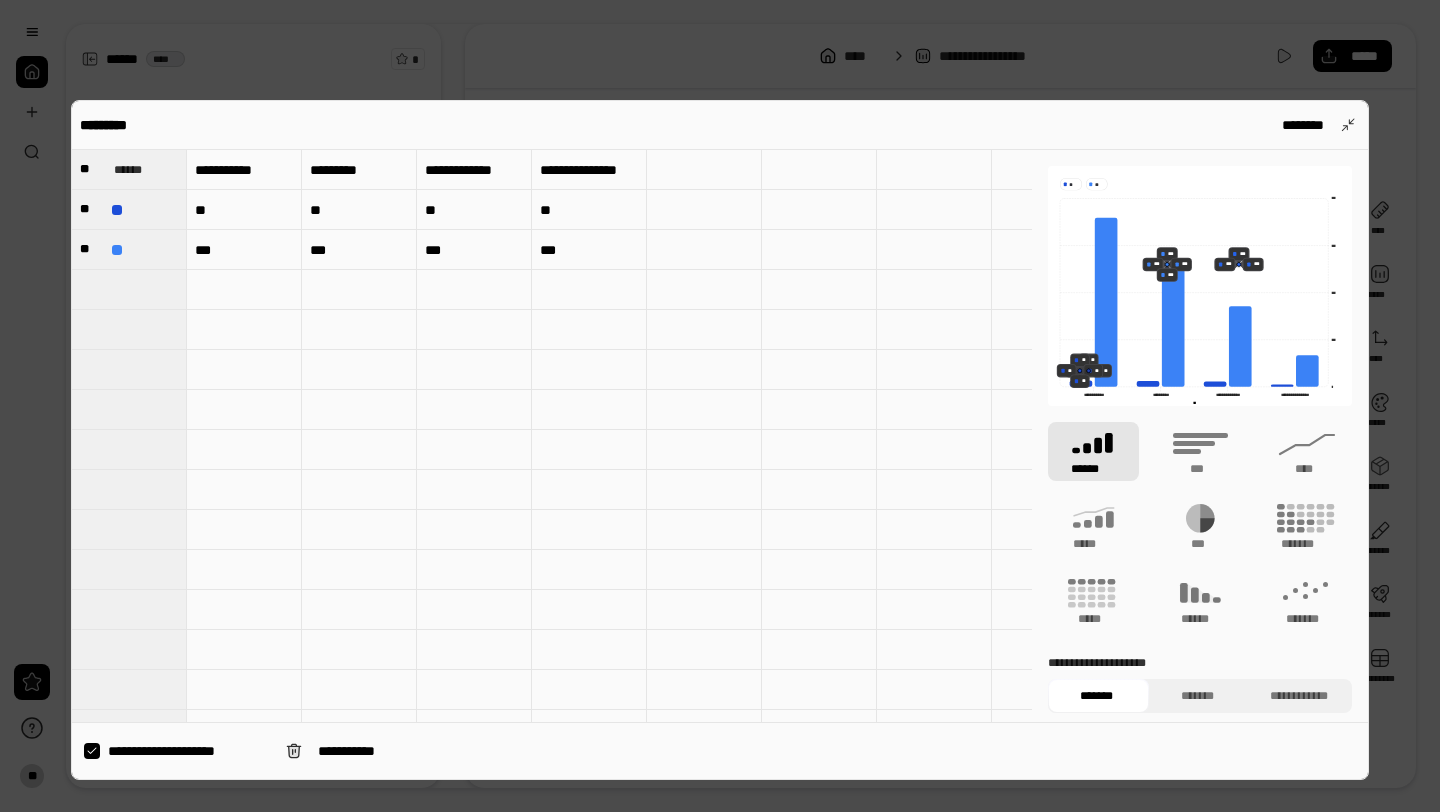 click 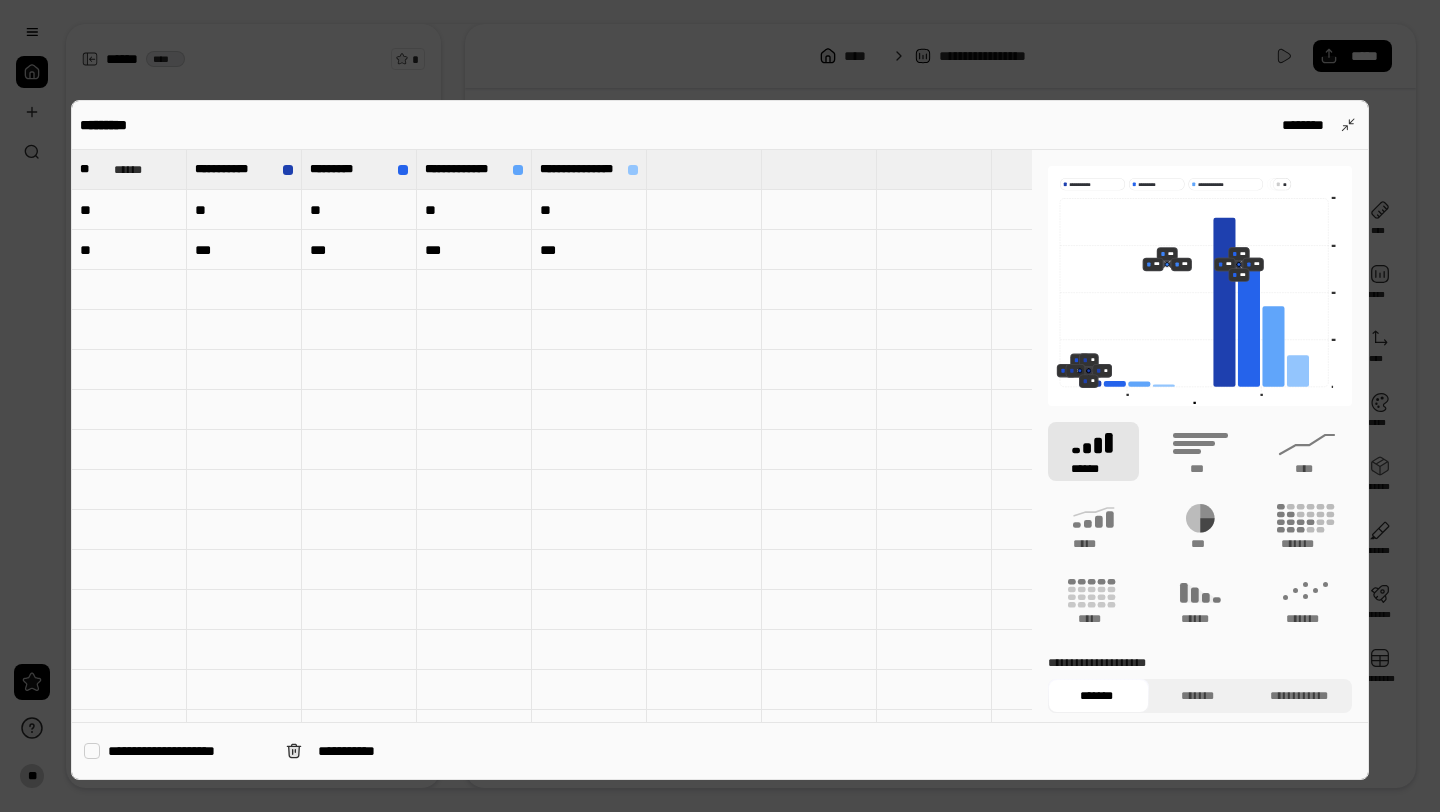click at bounding box center [92, 751] 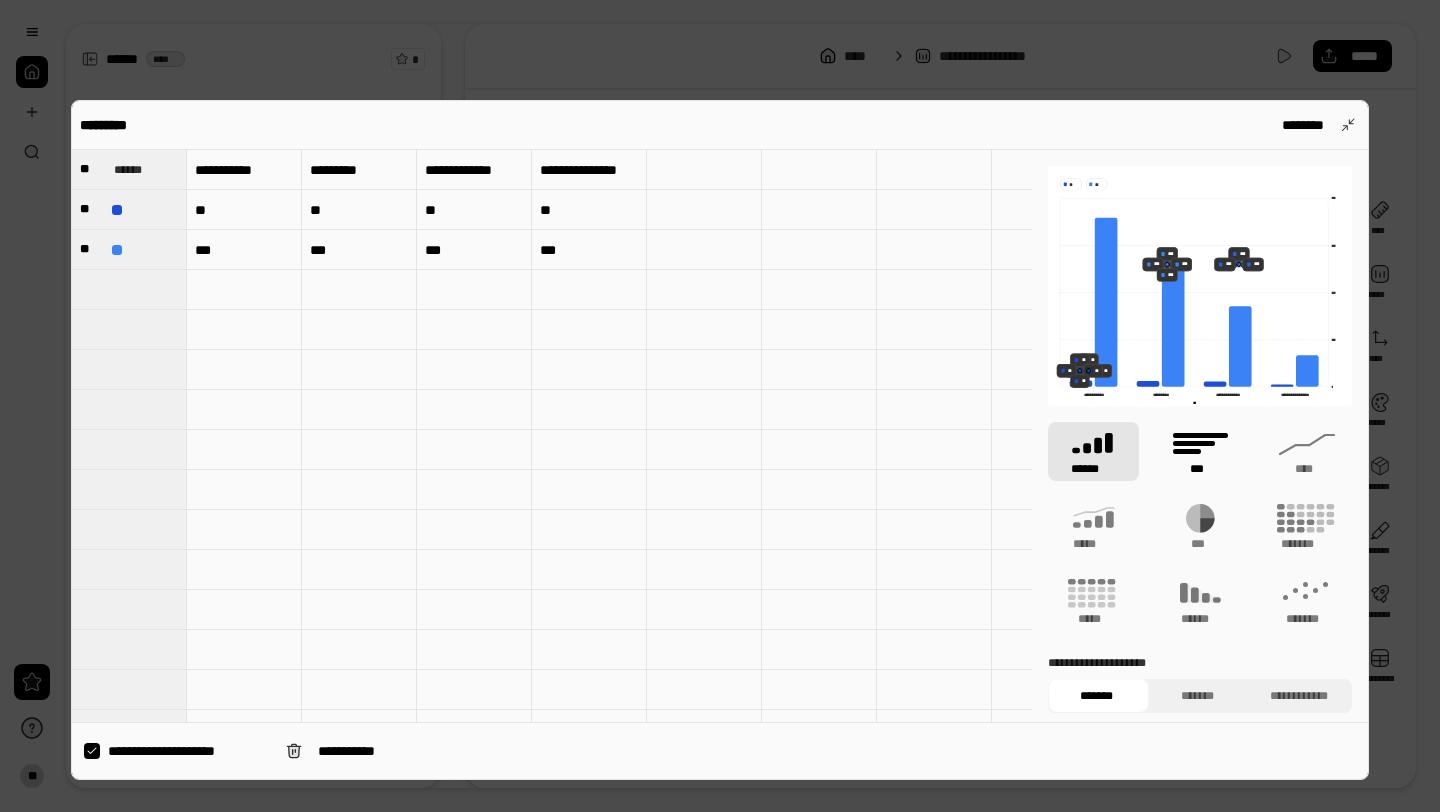 click 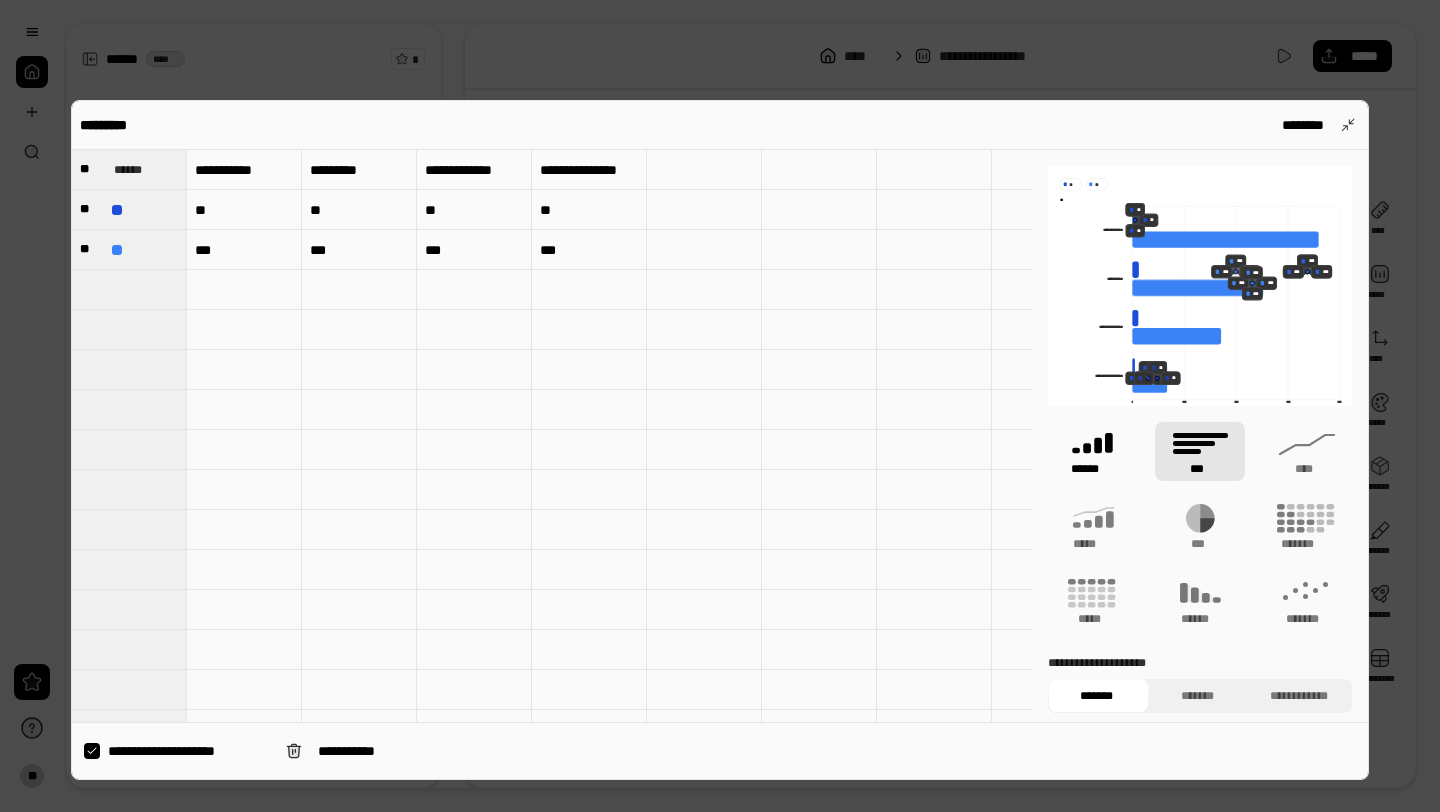 click 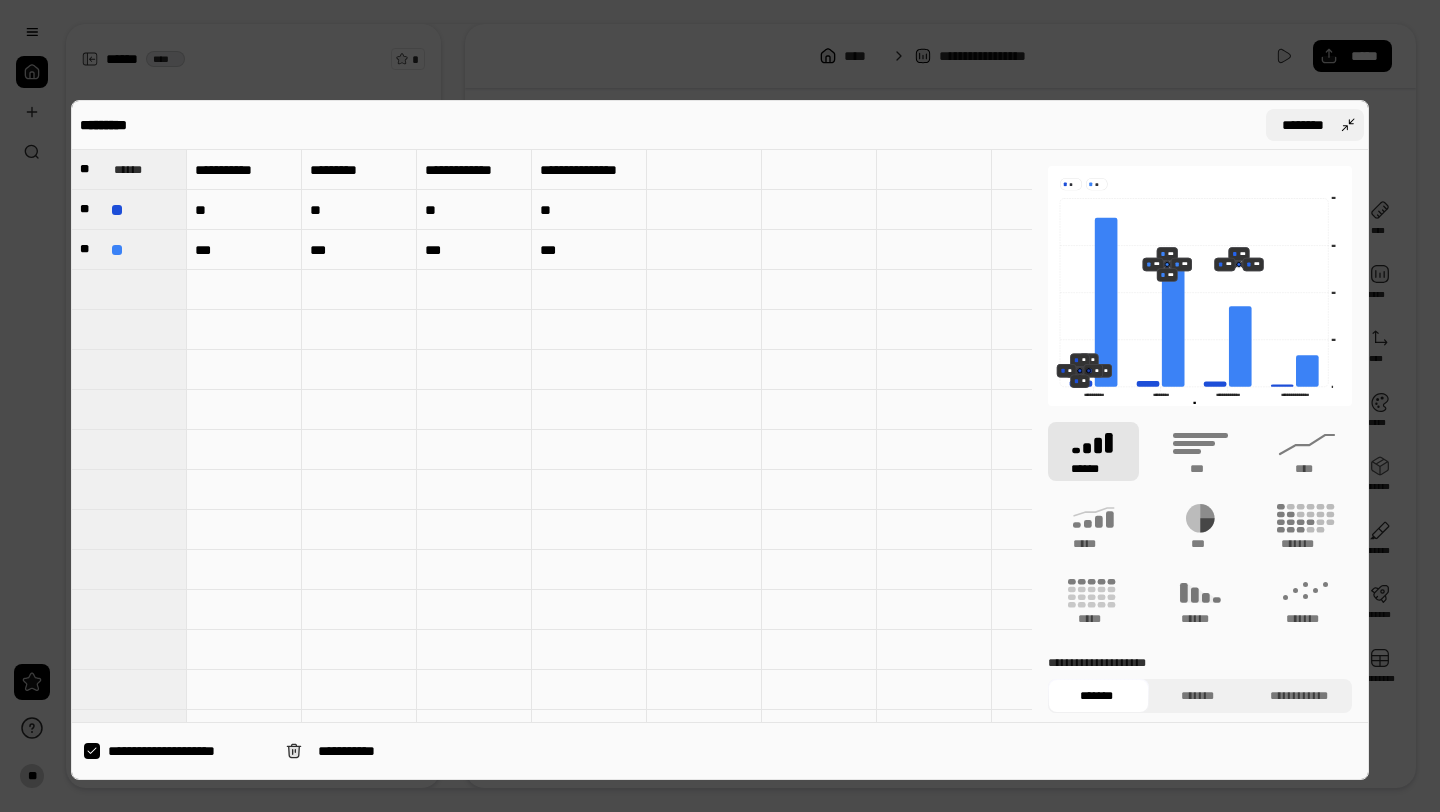 click on "********" at bounding box center [1303, 125] 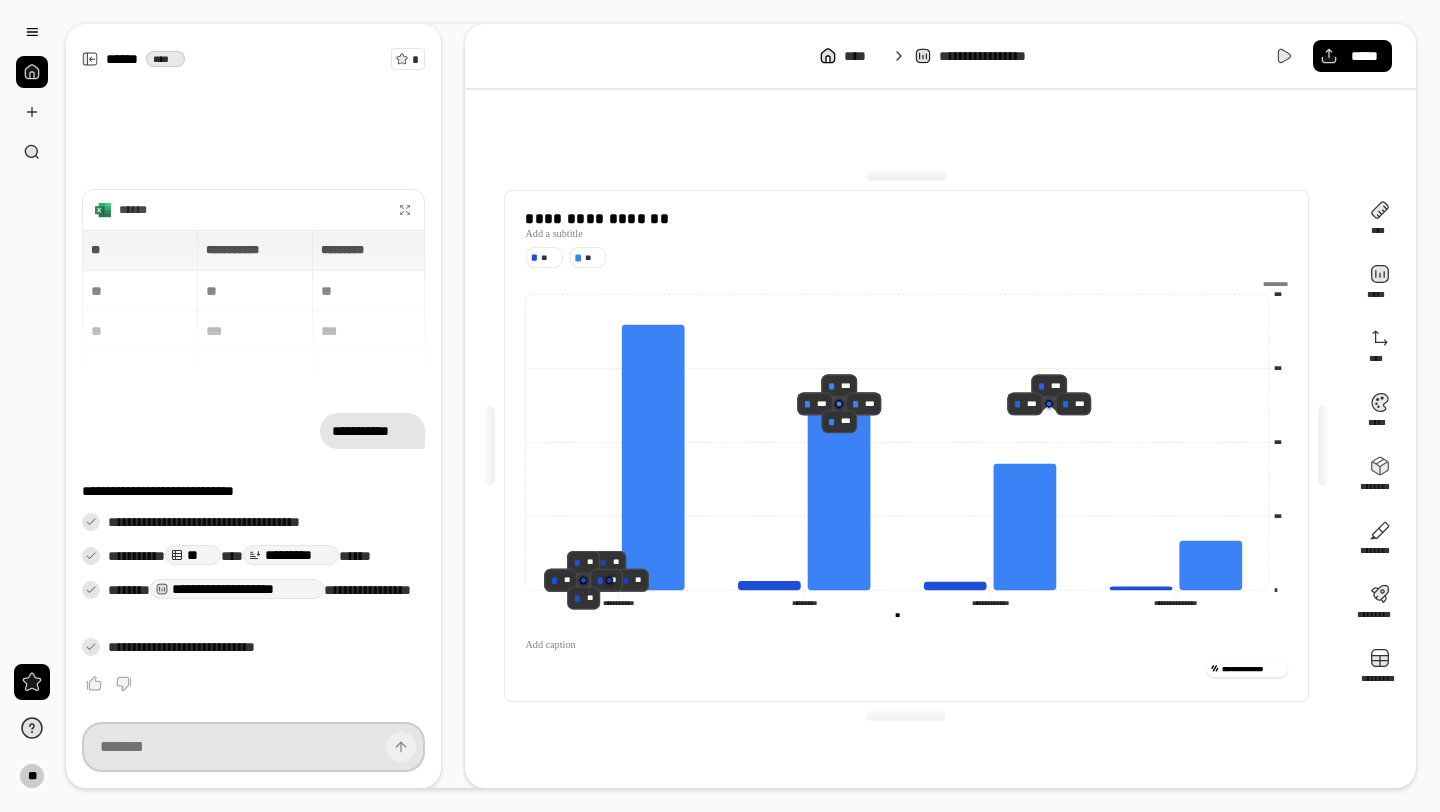 click at bounding box center (253, 747) 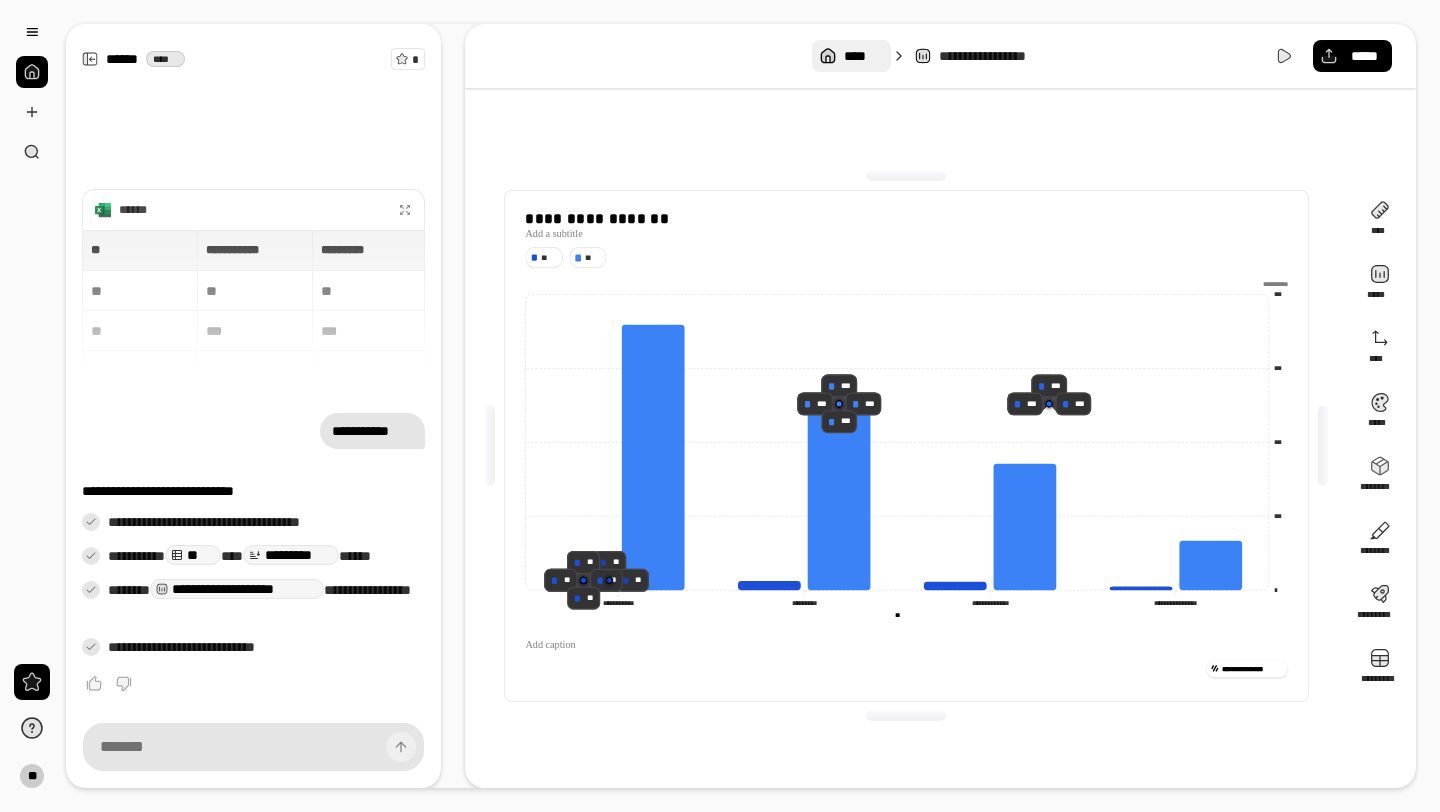 click on "****" at bounding box center (851, 56) 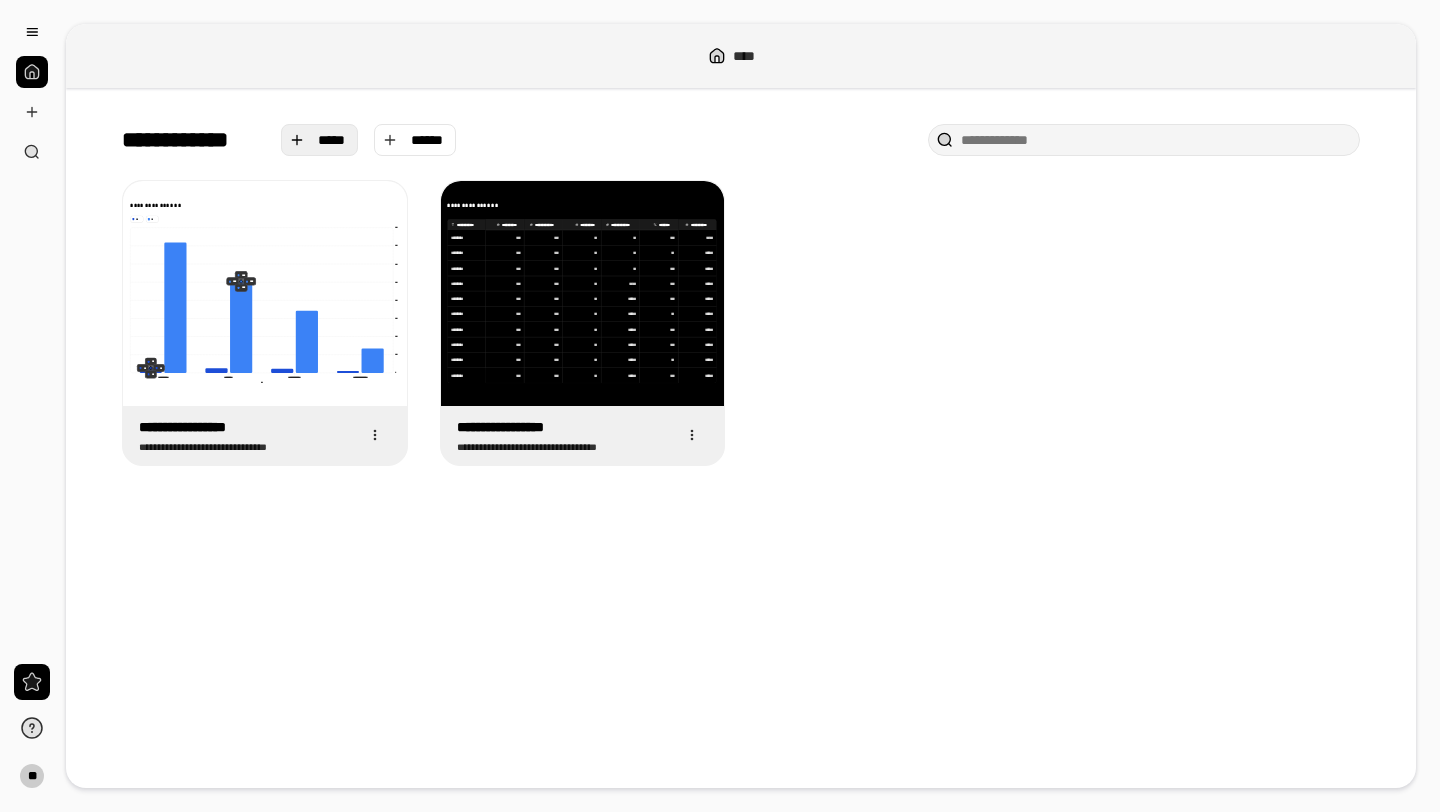 click on "*****" at bounding box center (332, 140) 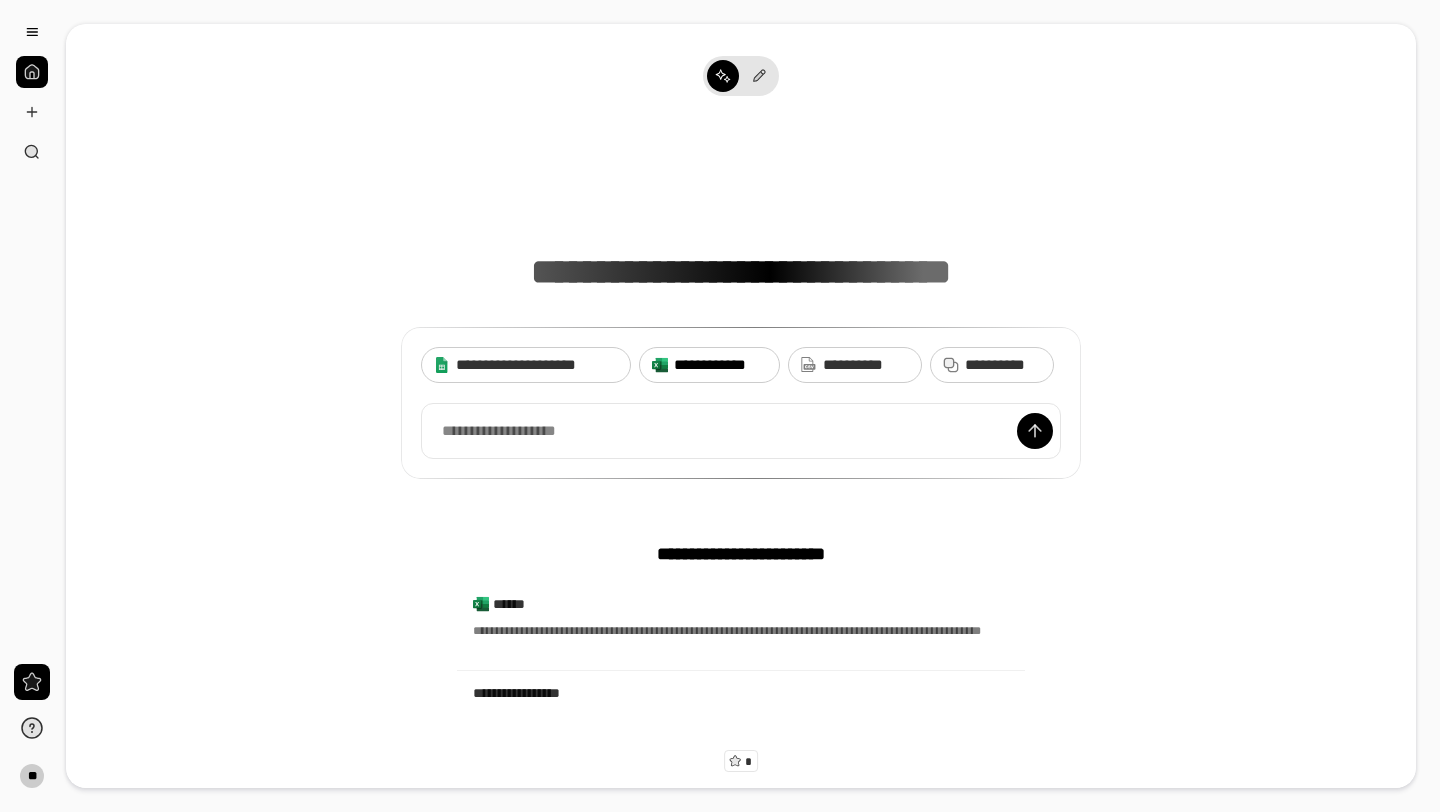 click on "**********" at bounding box center (720, 365) 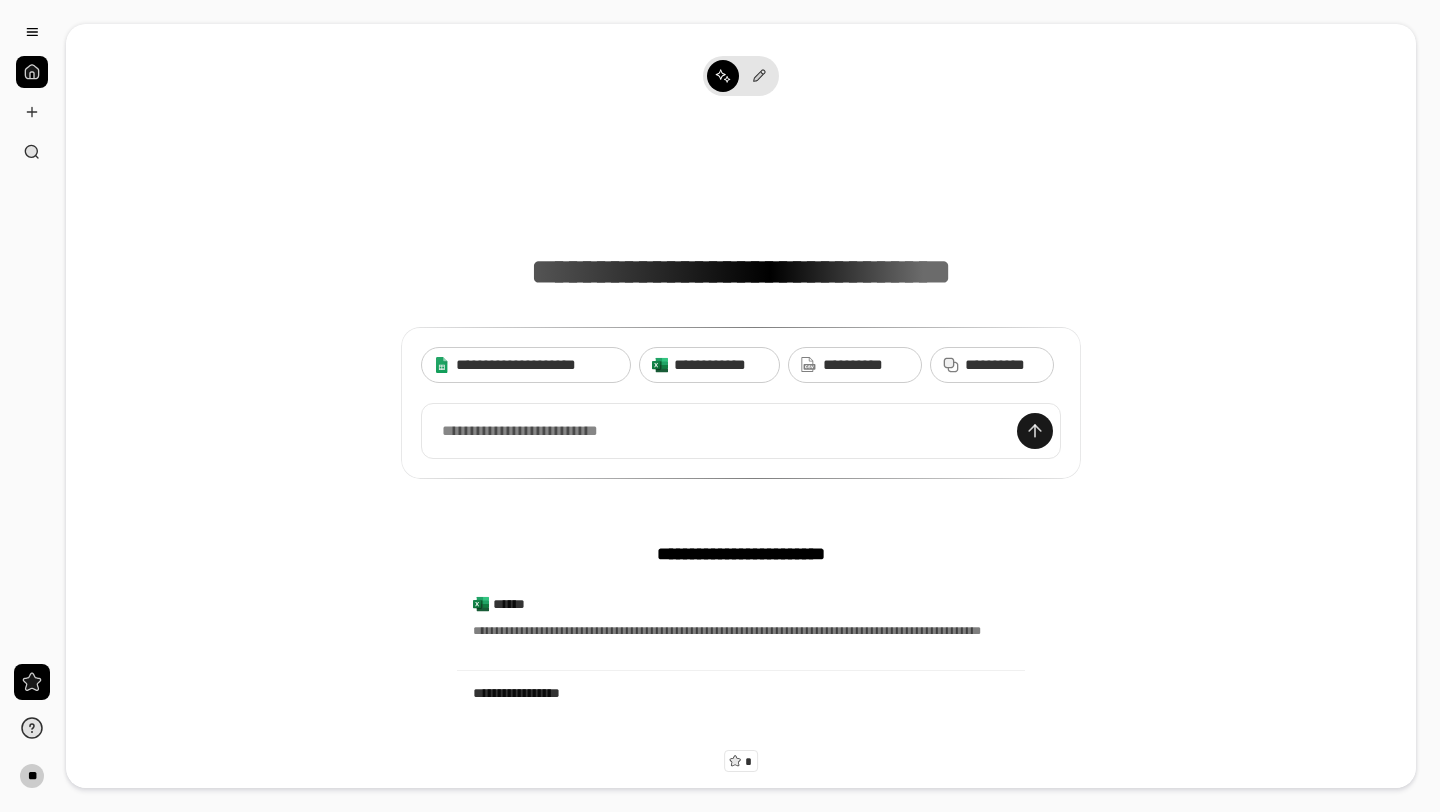 click at bounding box center [1035, 431] 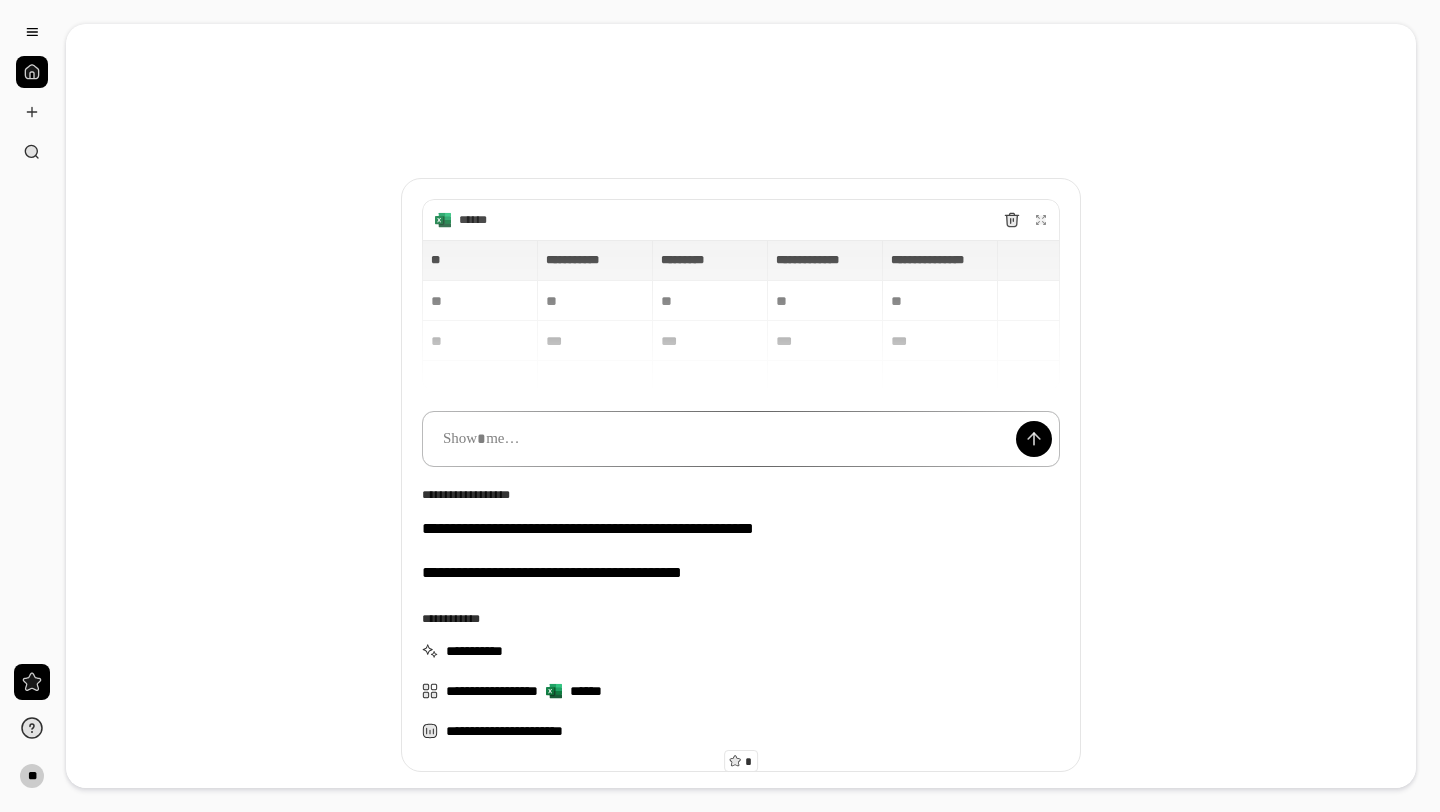 click at bounding box center [741, 439] 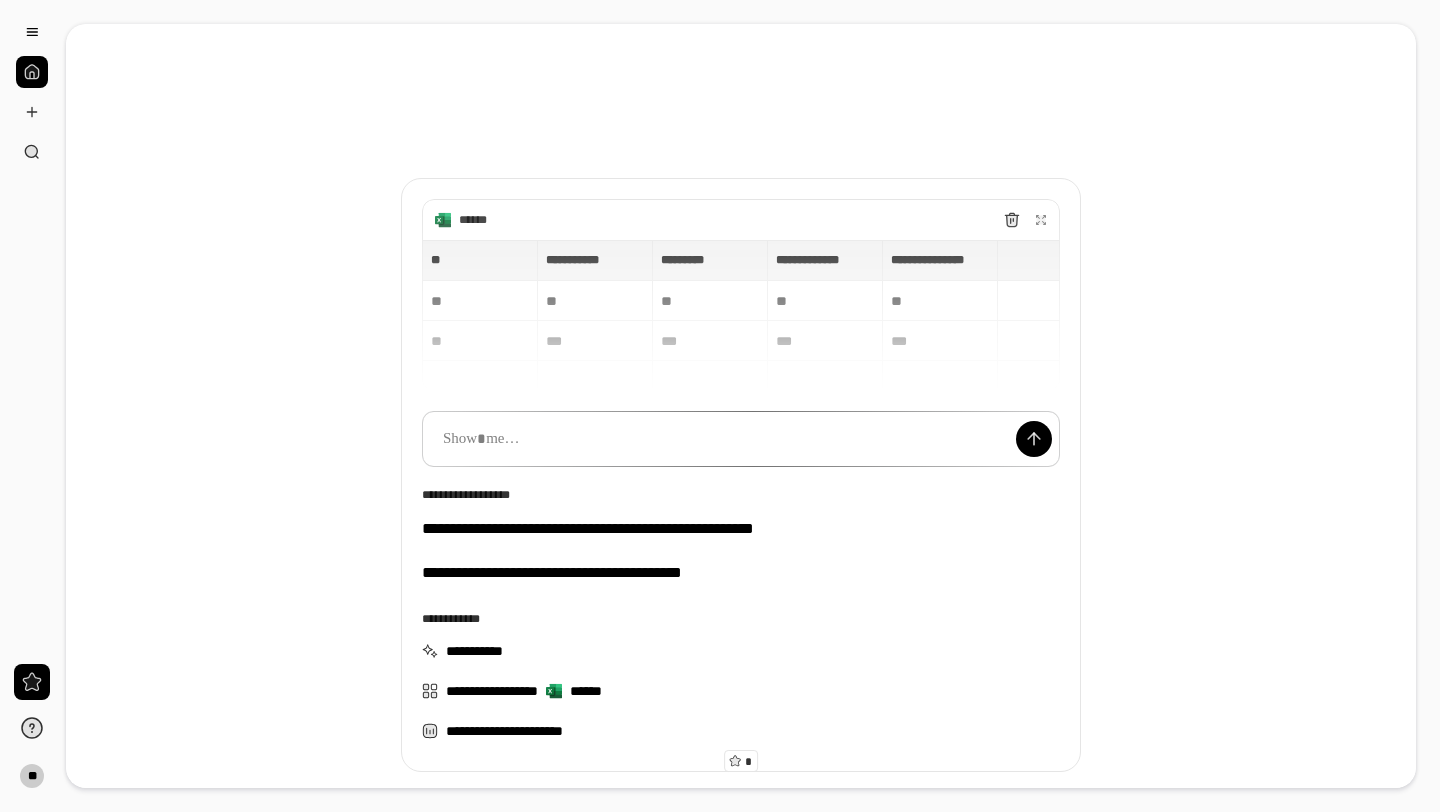 type on "**********" 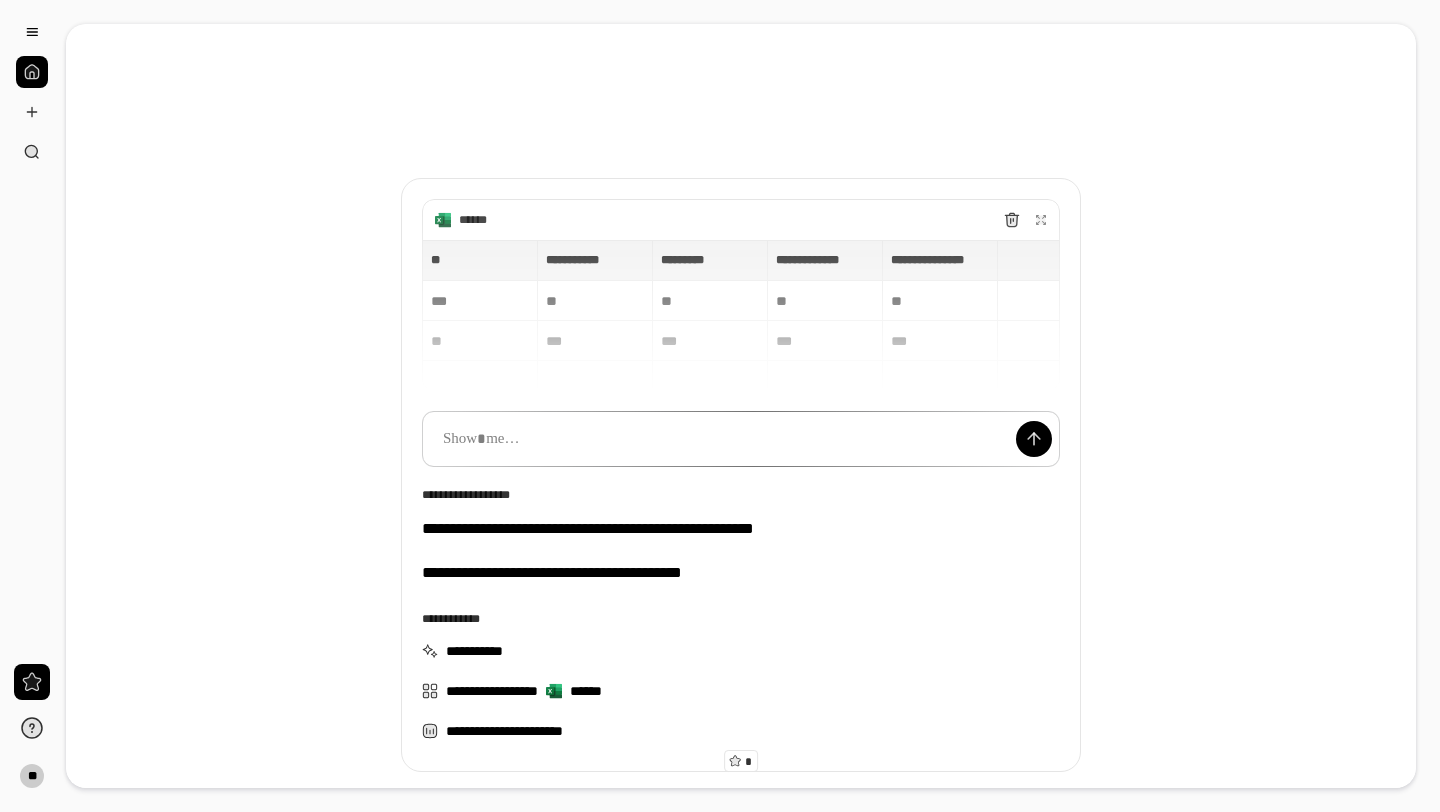 type on "********" 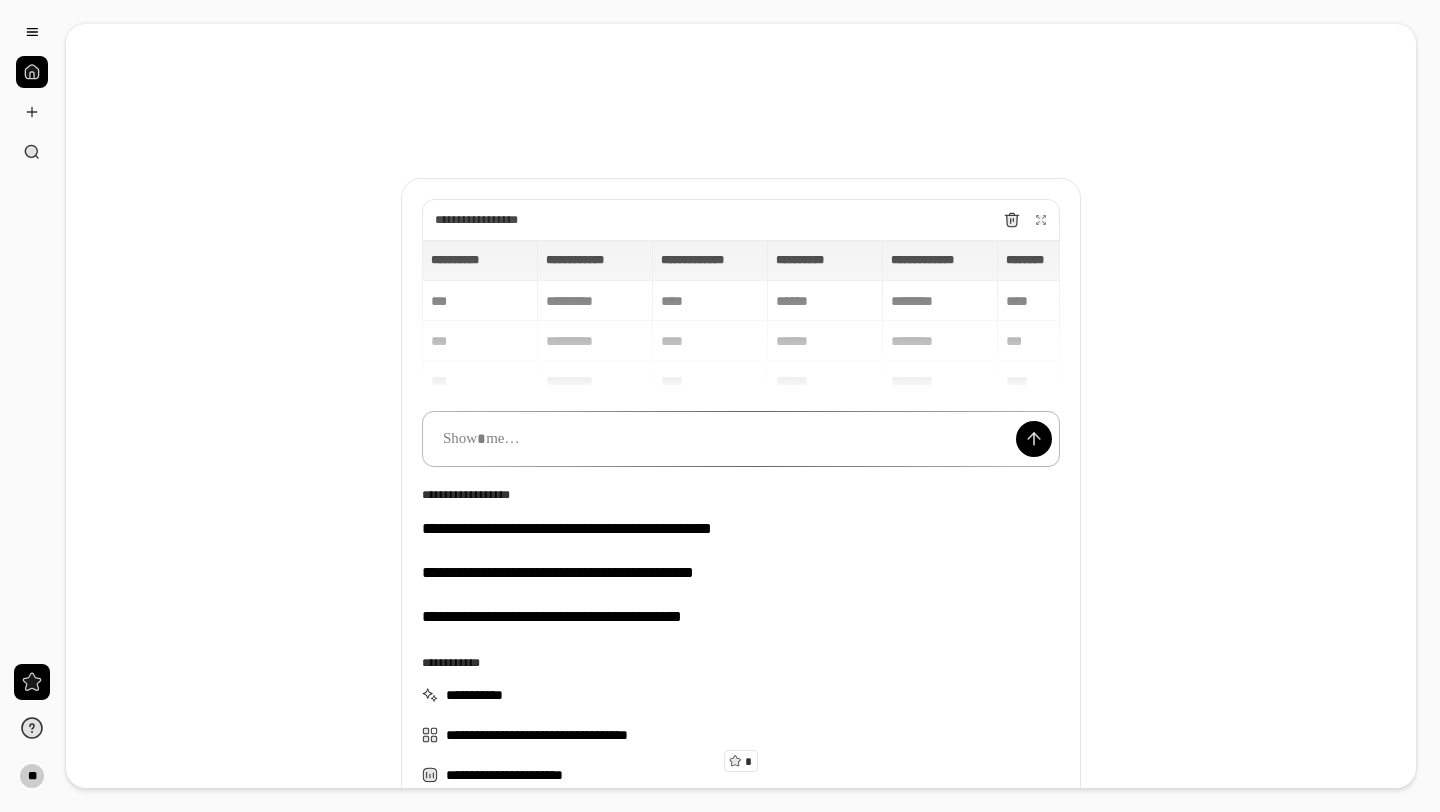 paste 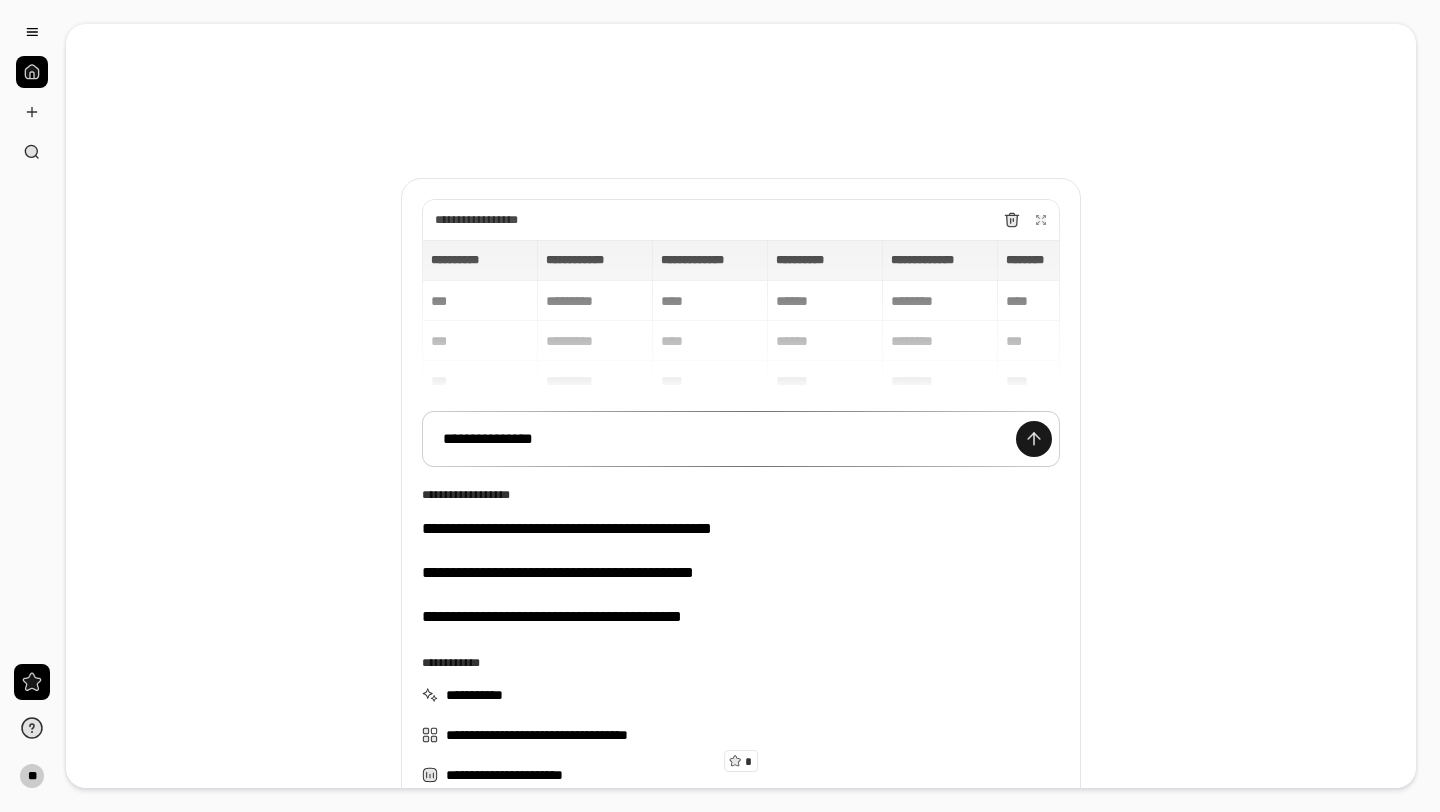 click at bounding box center (1034, 439) 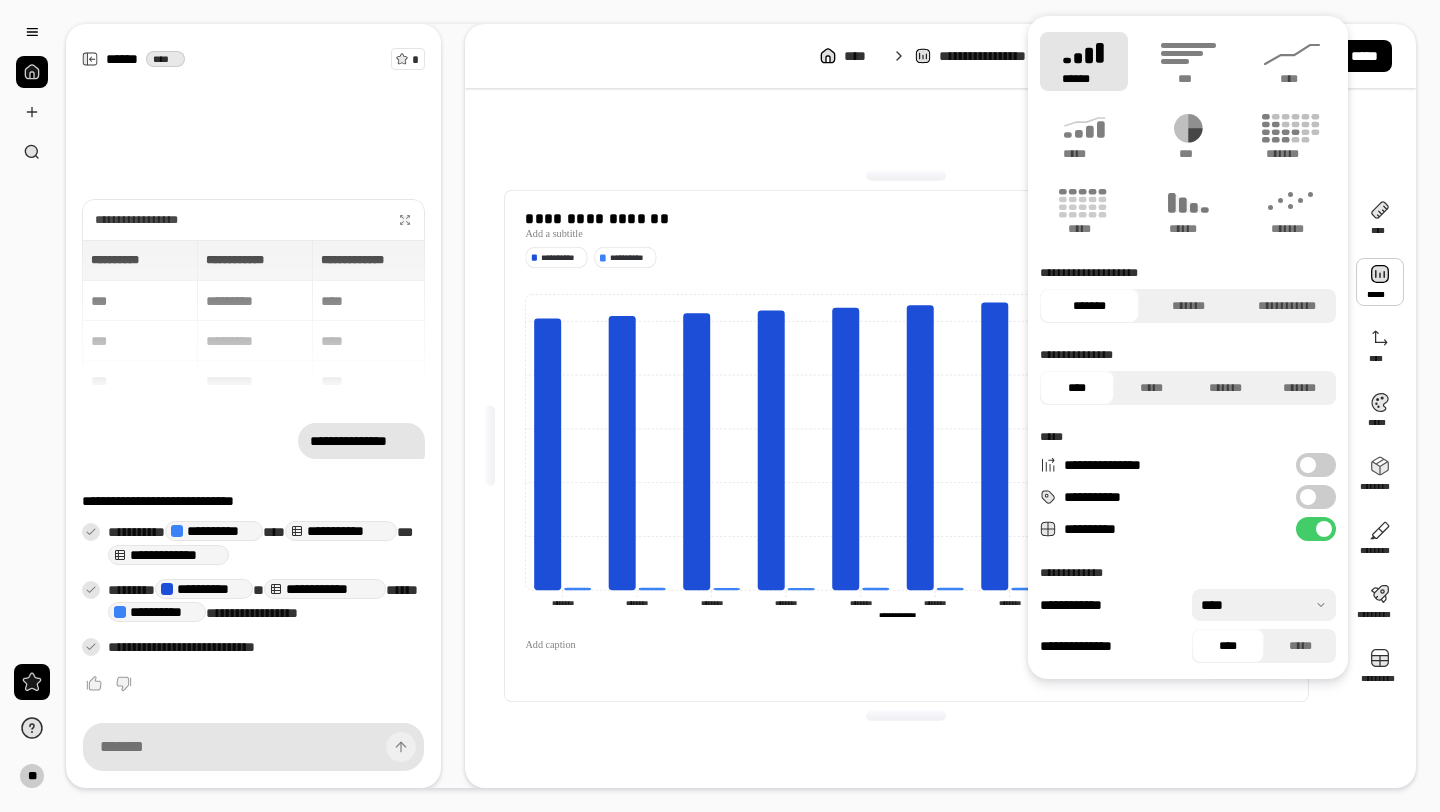 click at bounding box center [1380, 282] 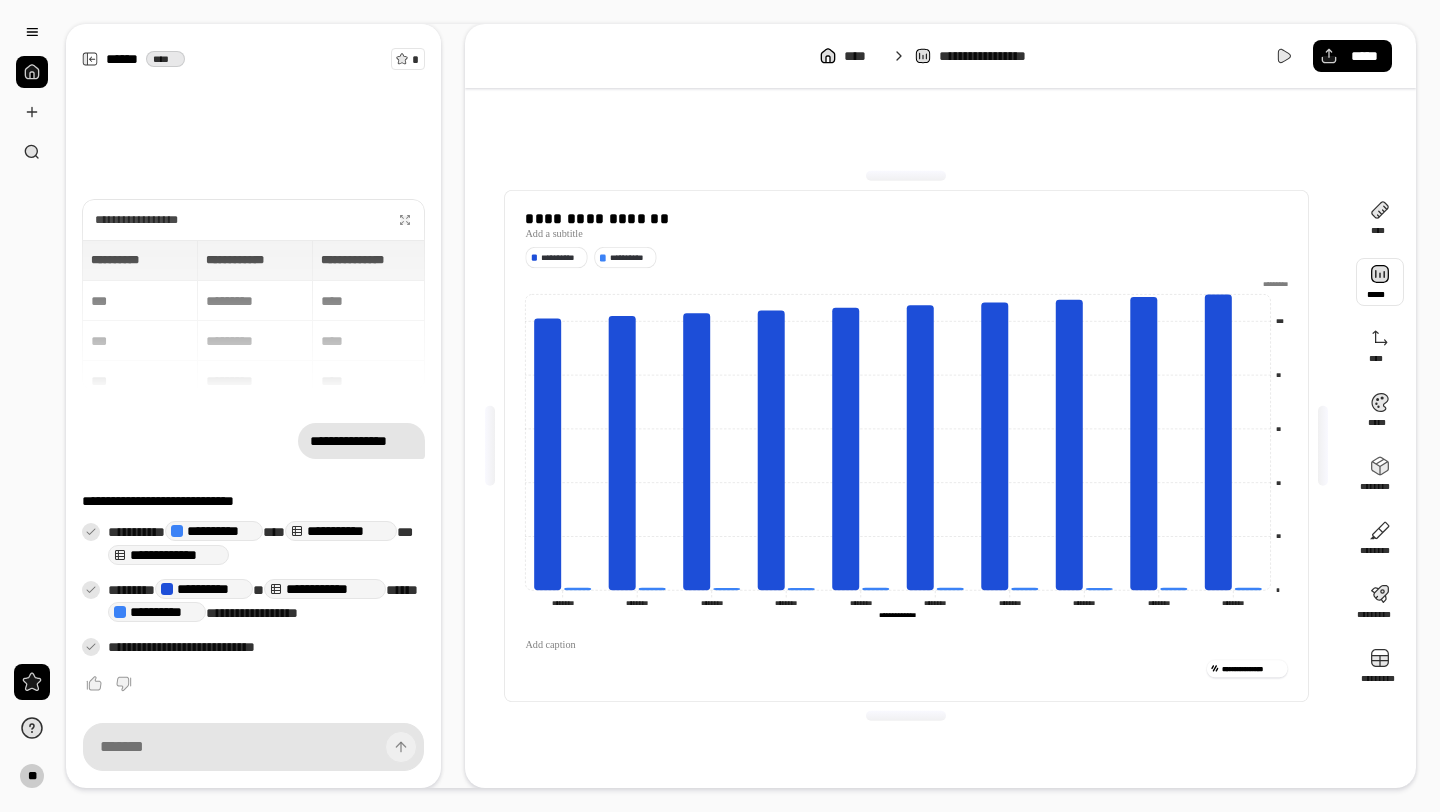 click at bounding box center (1380, 282) 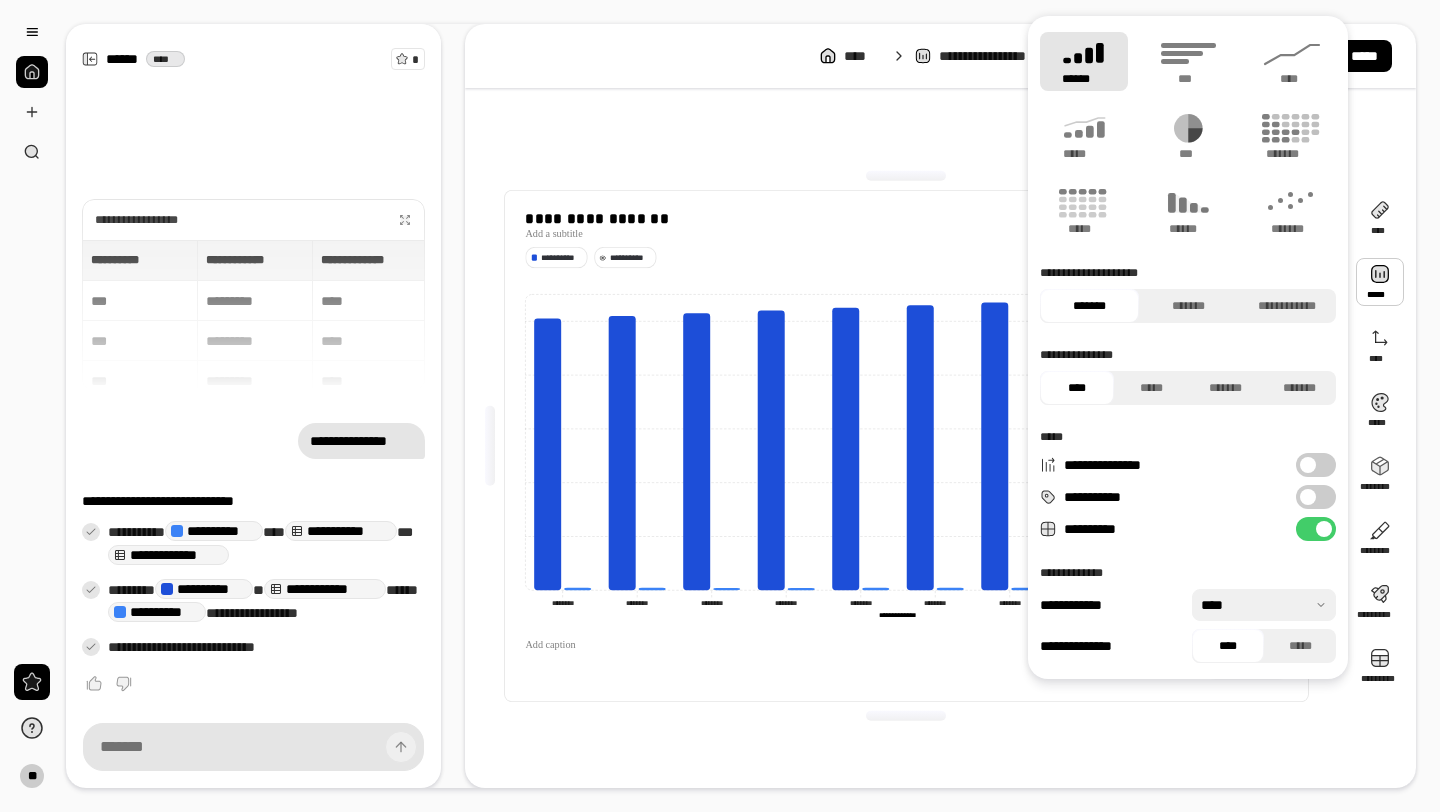 click on "**********" at bounding box center (629, 257) 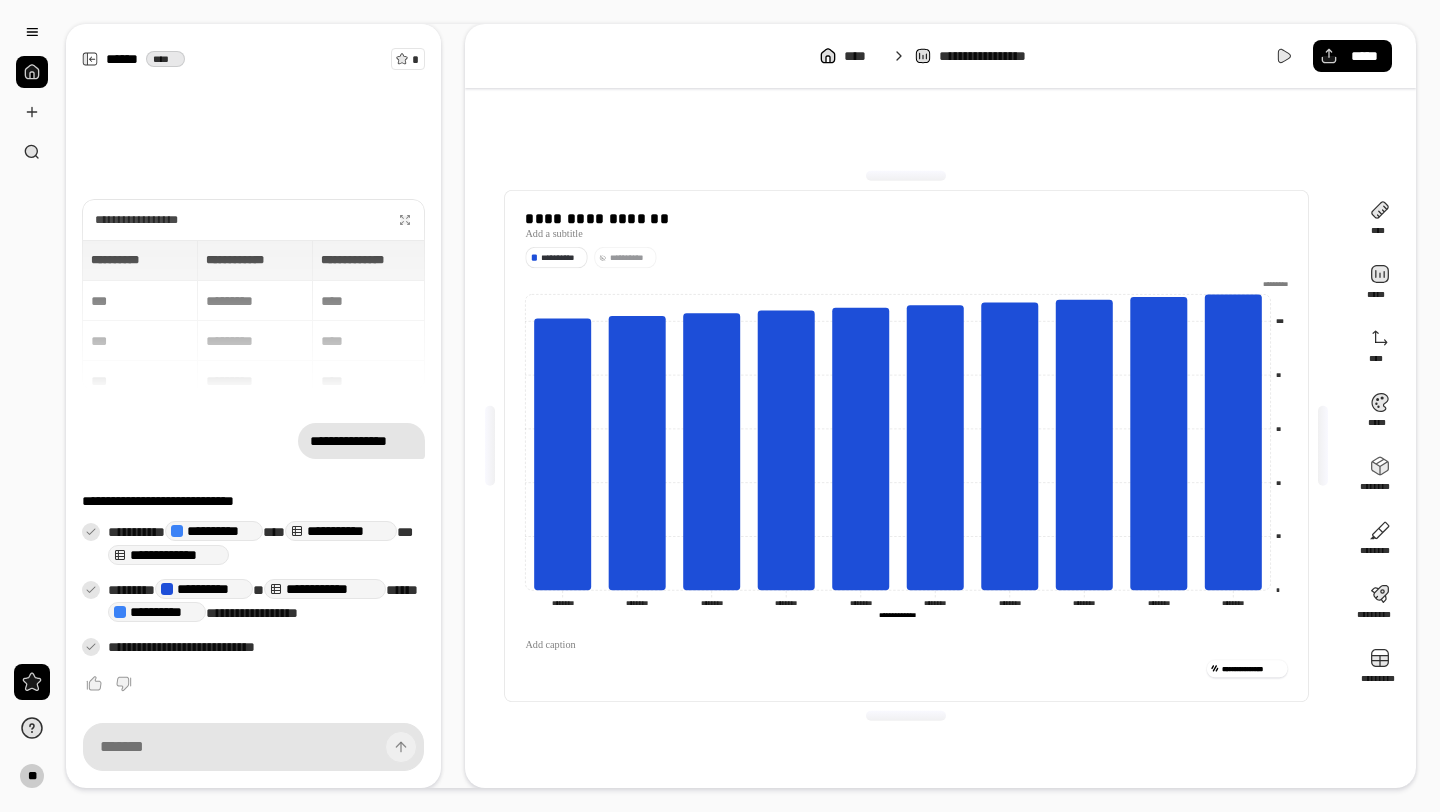 click on "**********" at bounding box center (561, 257) 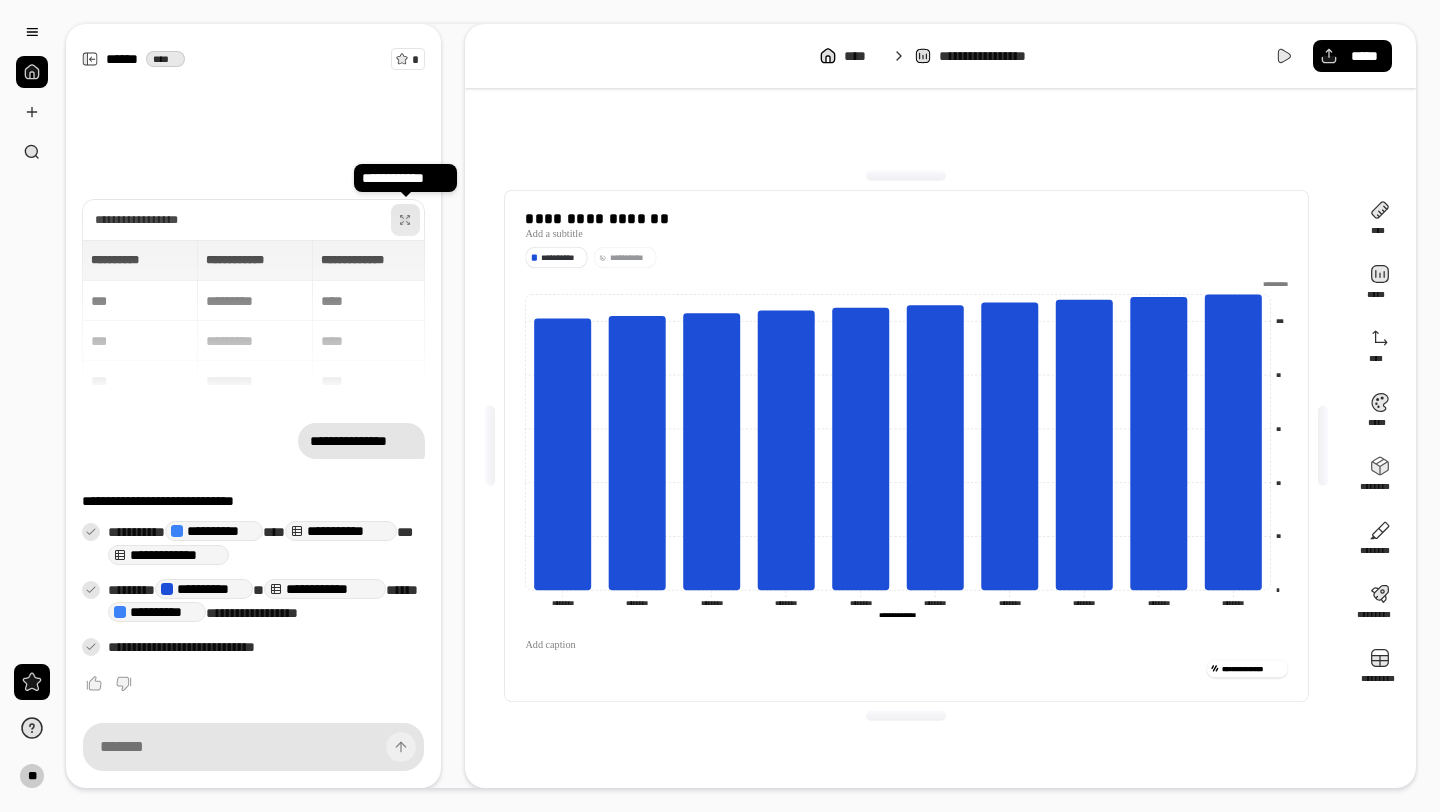 click at bounding box center (405, 220) 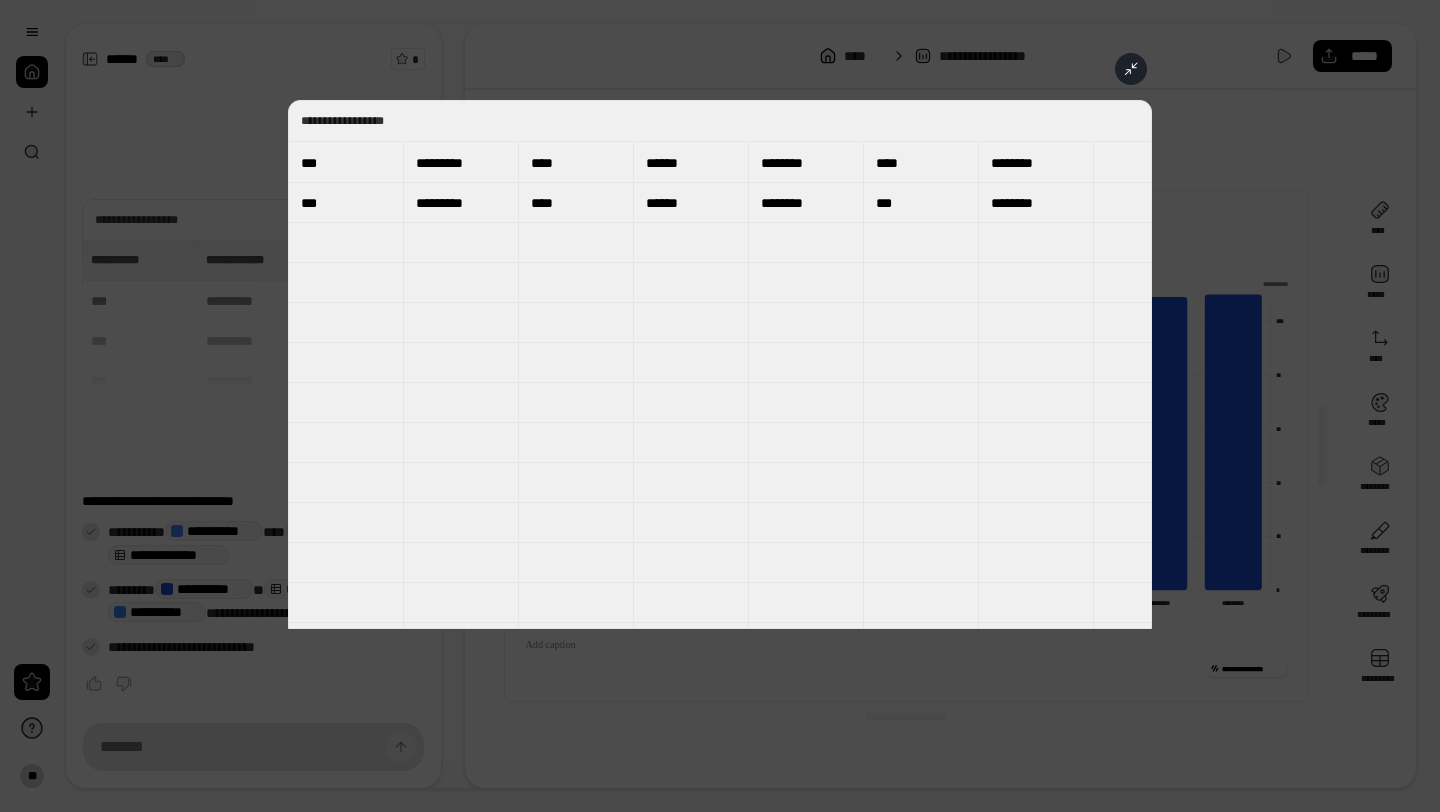 scroll, scrollTop: 417, scrollLeft: 0, axis: vertical 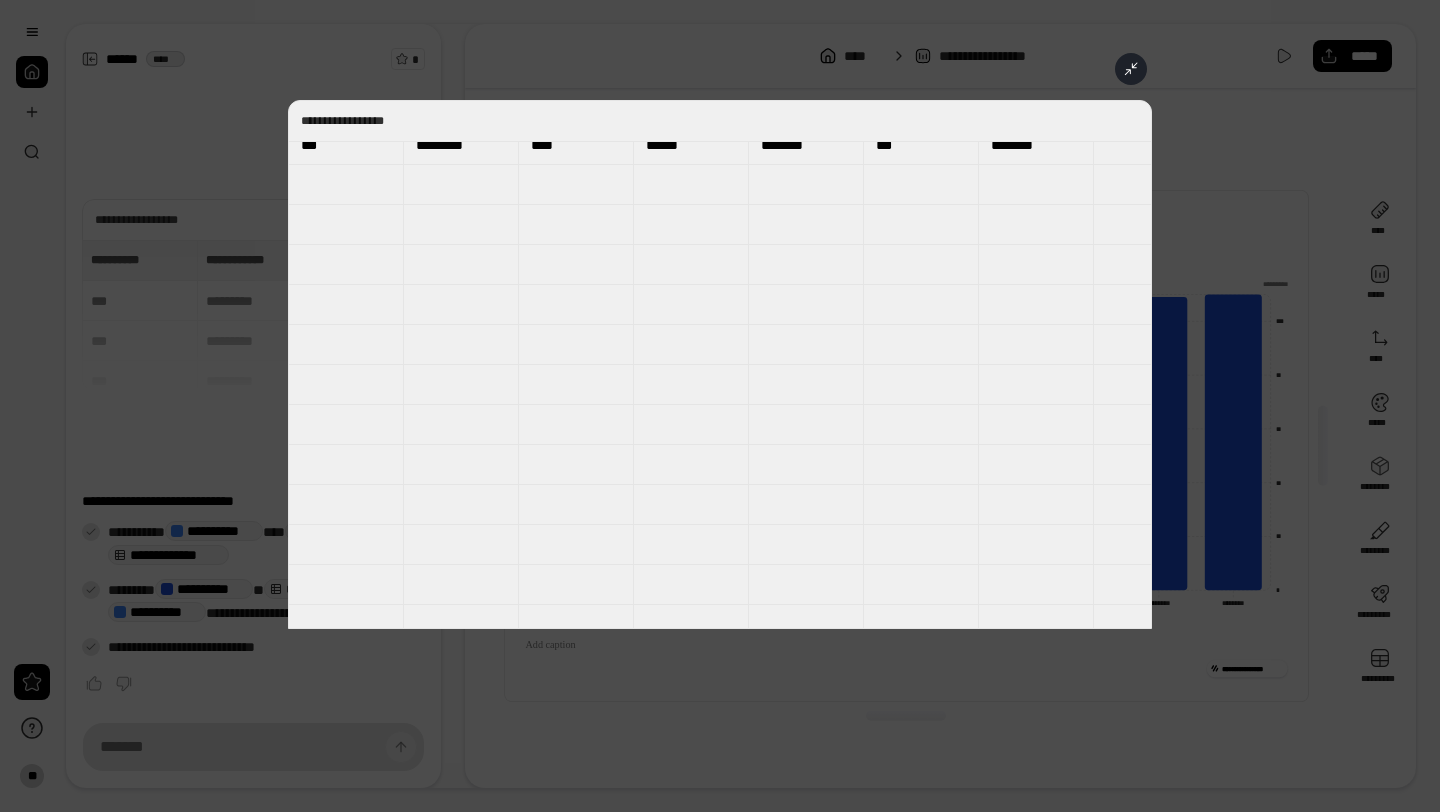 click at bounding box center [1131, 69] 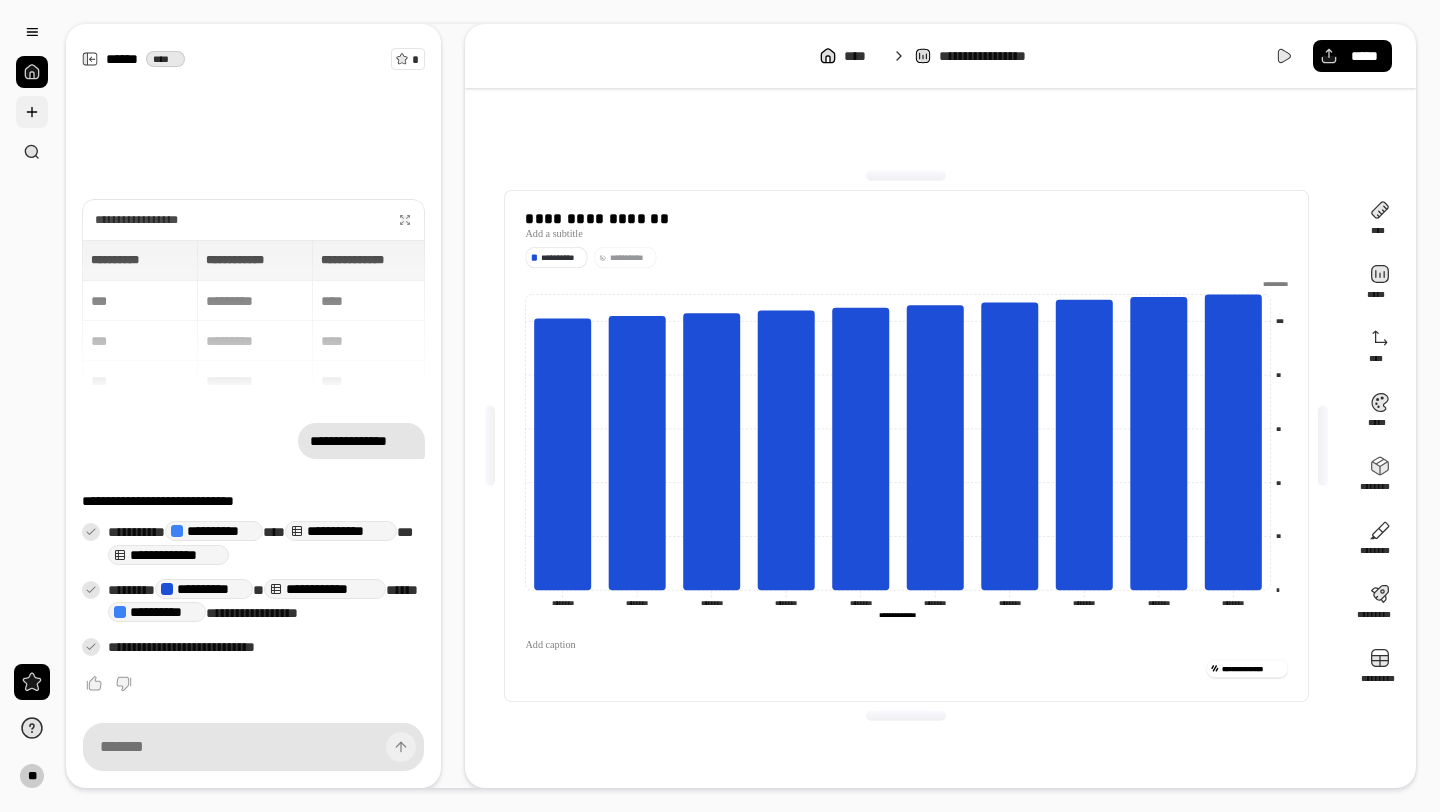 click at bounding box center [32, 112] 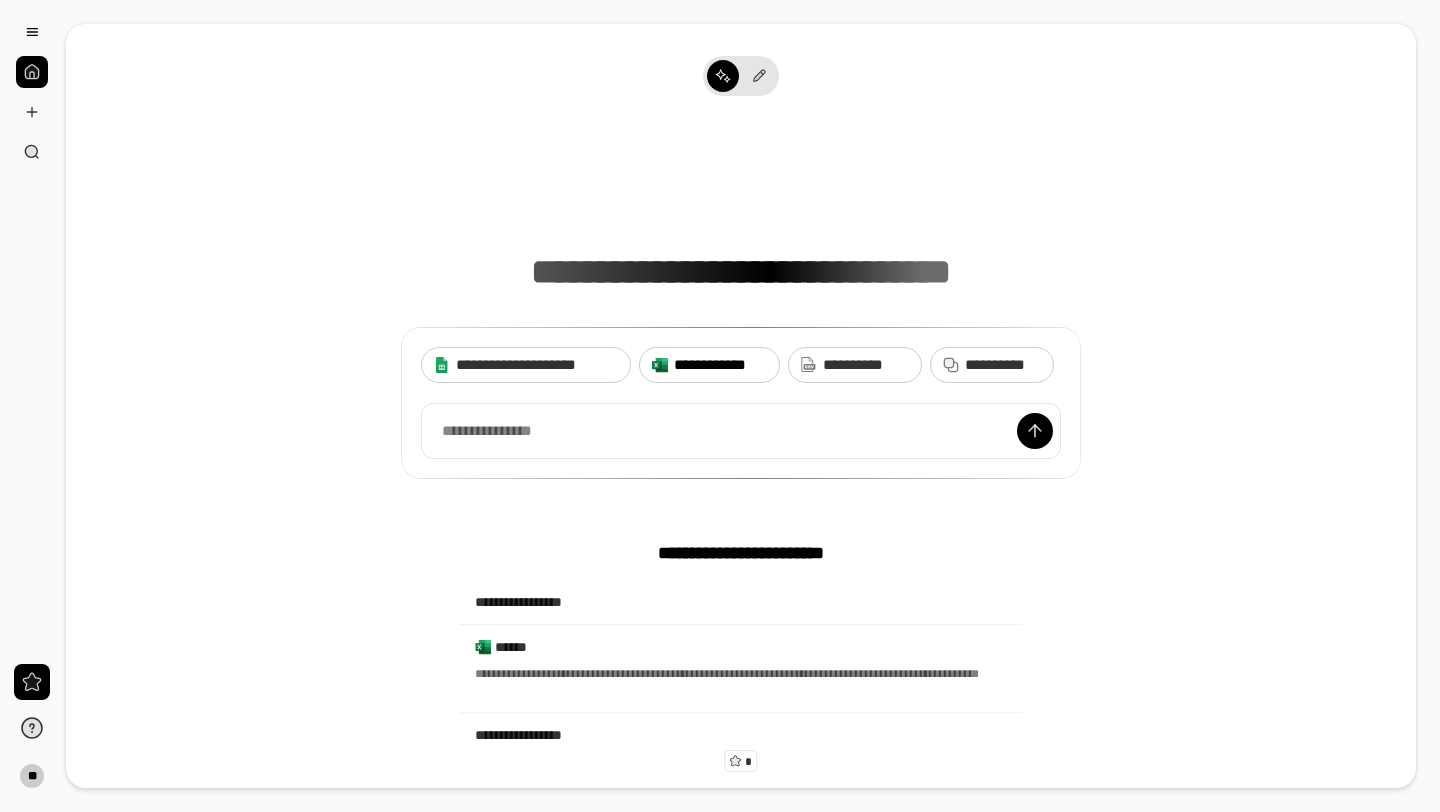 click on "**********" at bounding box center [720, 365] 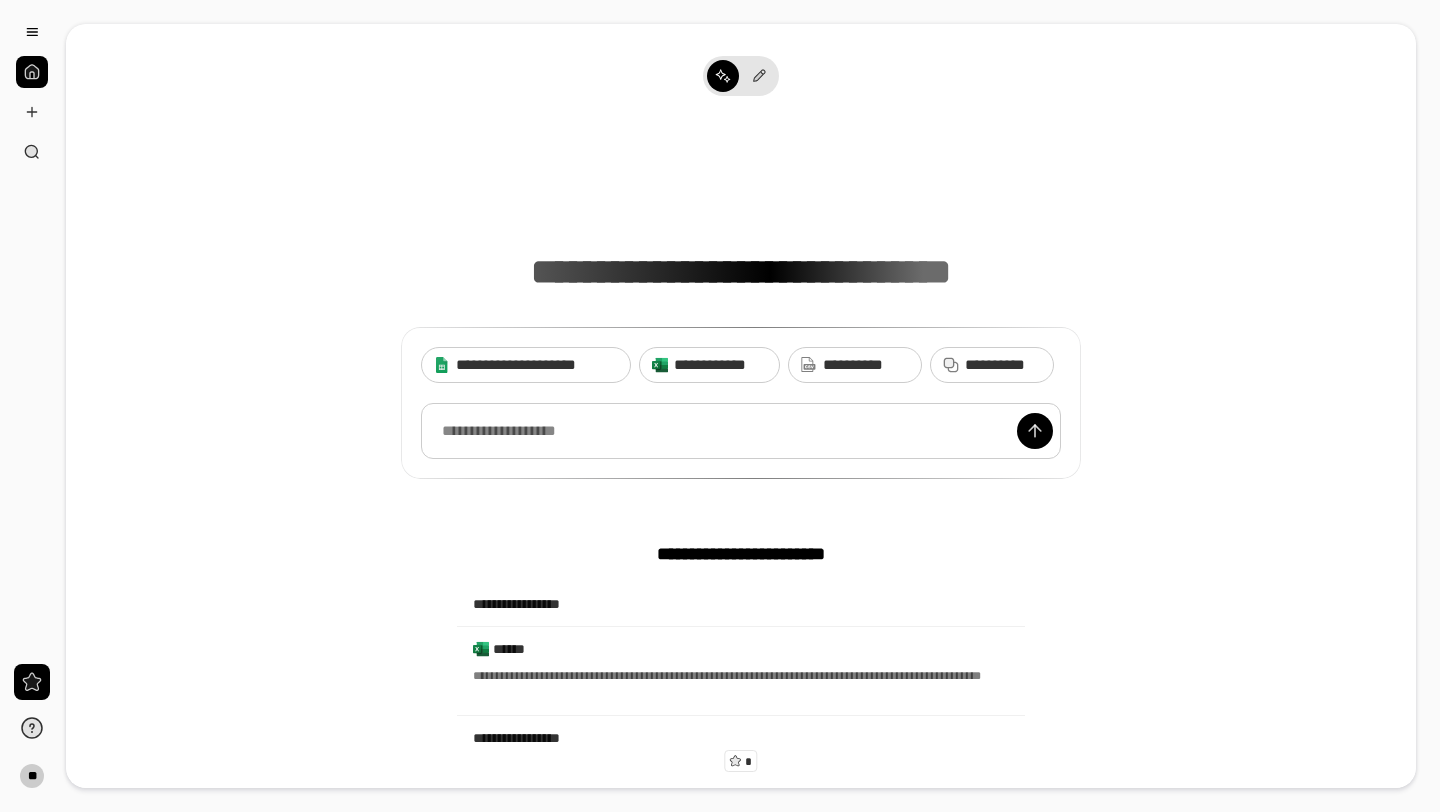 click at bounding box center [741, 431] 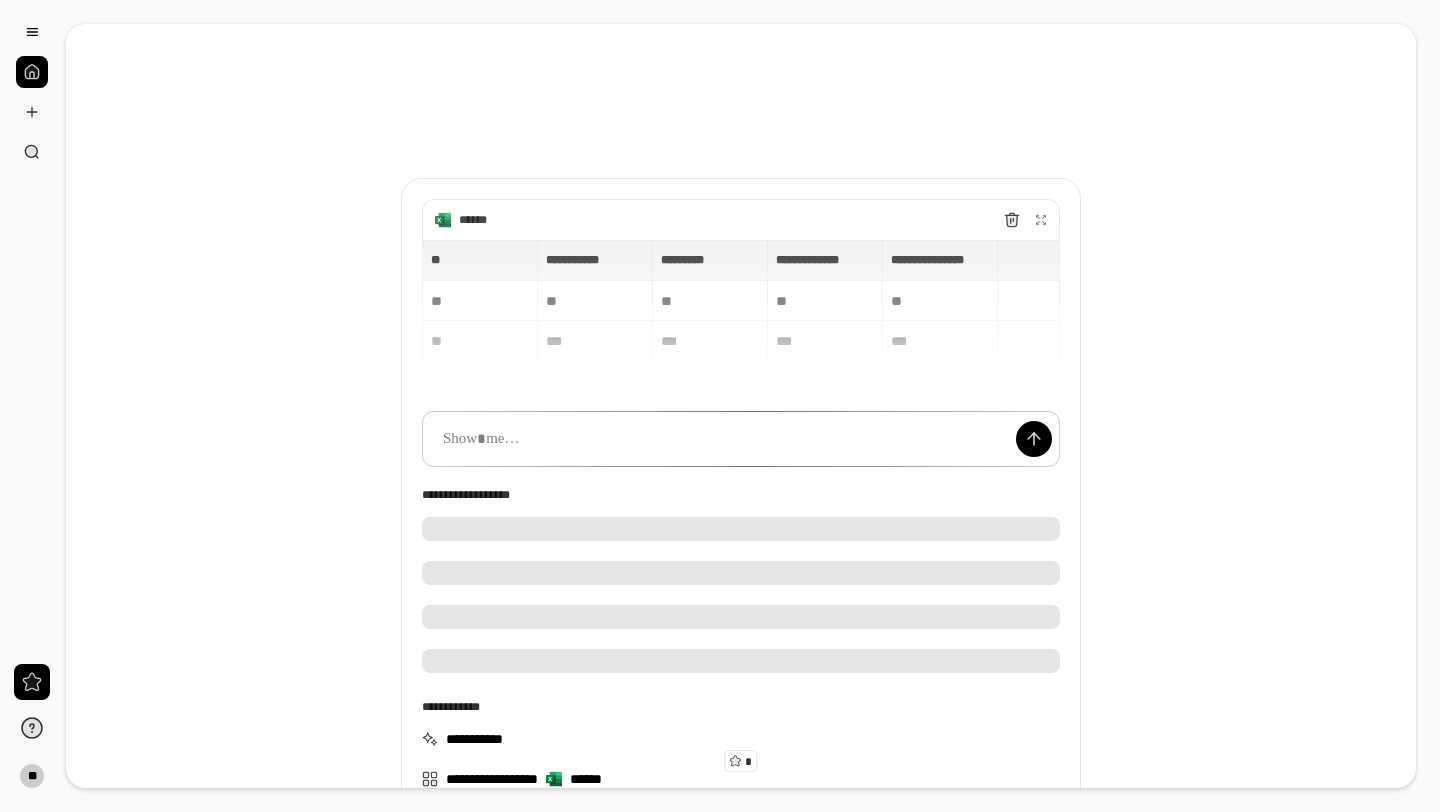 type 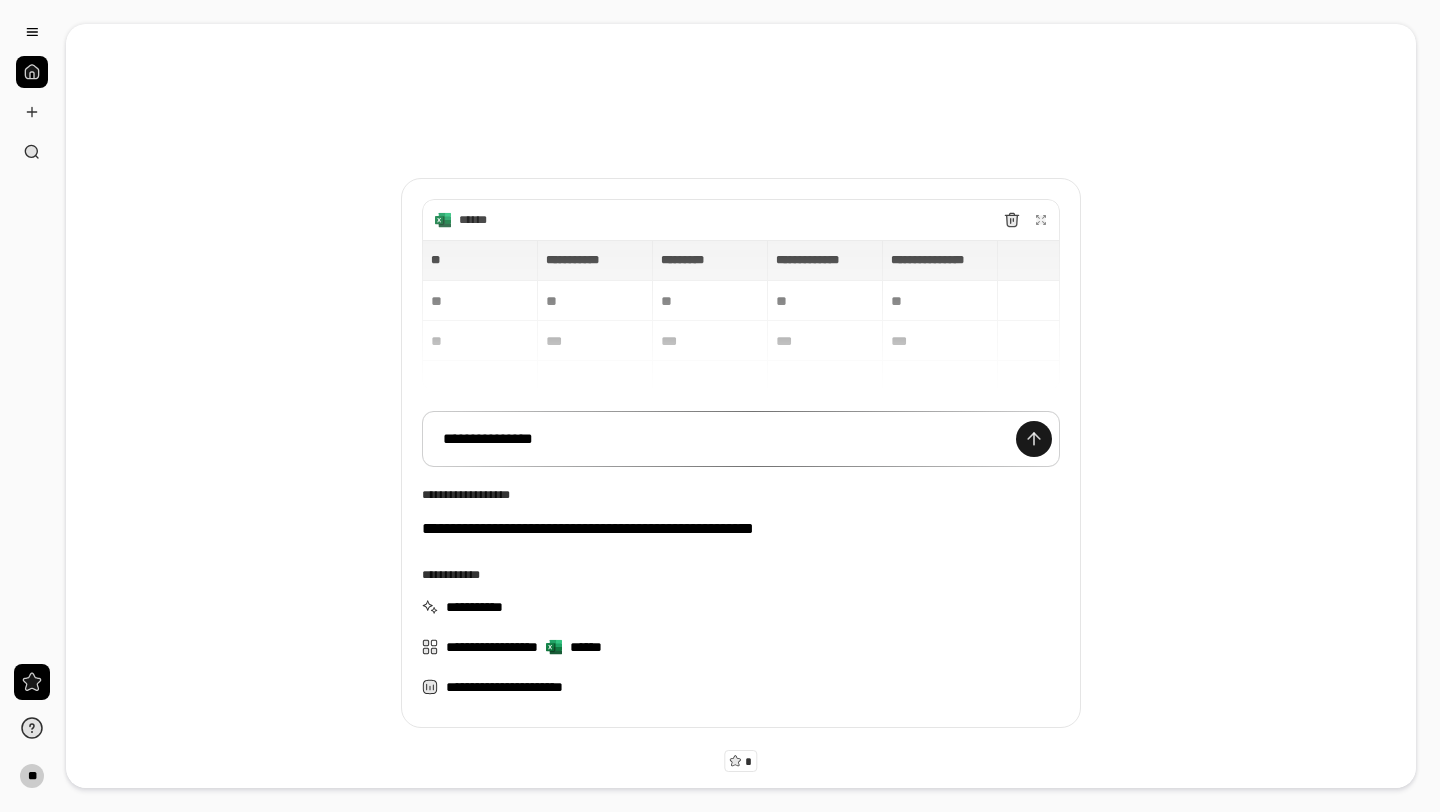 click at bounding box center (1034, 439) 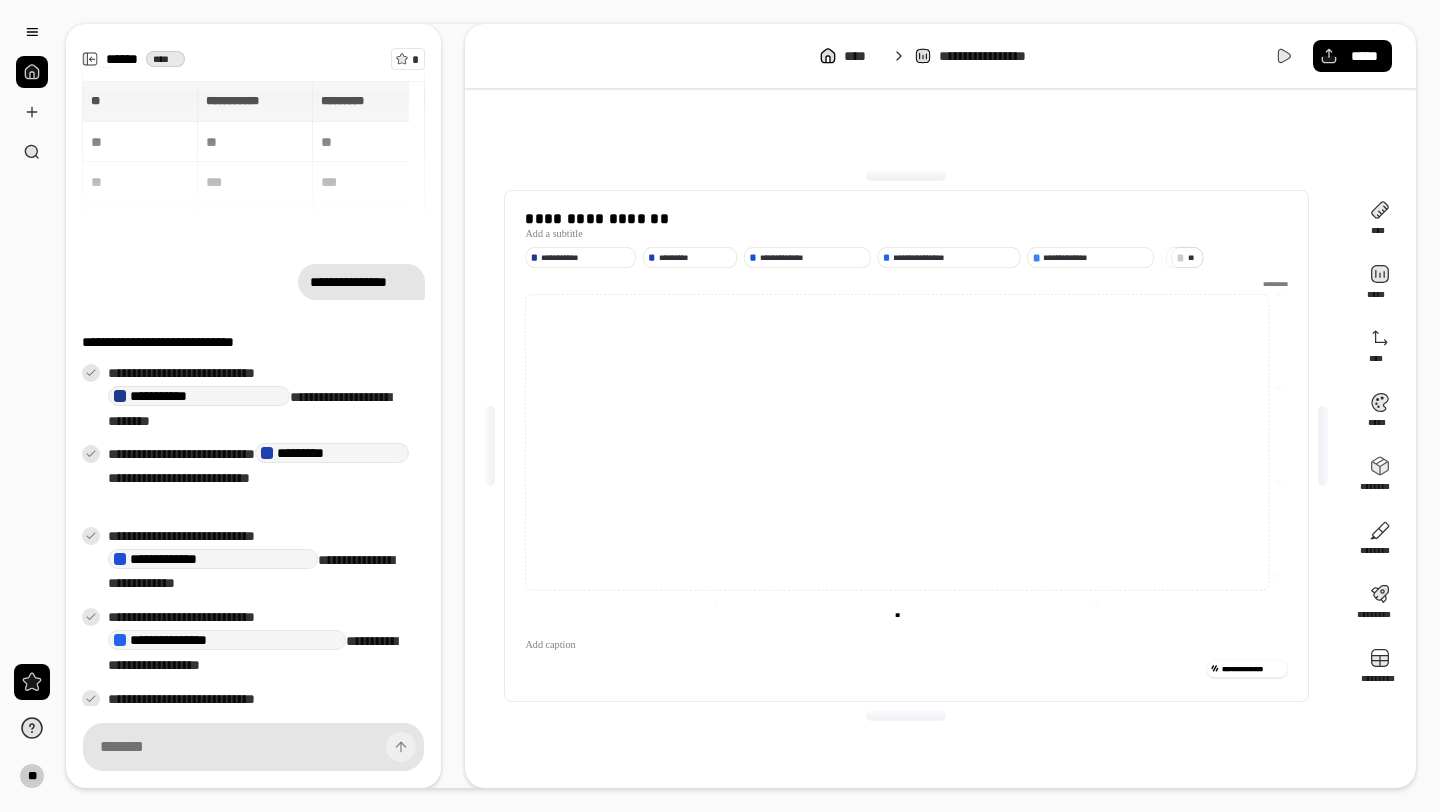 scroll, scrollTop: 50, scrollLeft: 0, axis: vertical 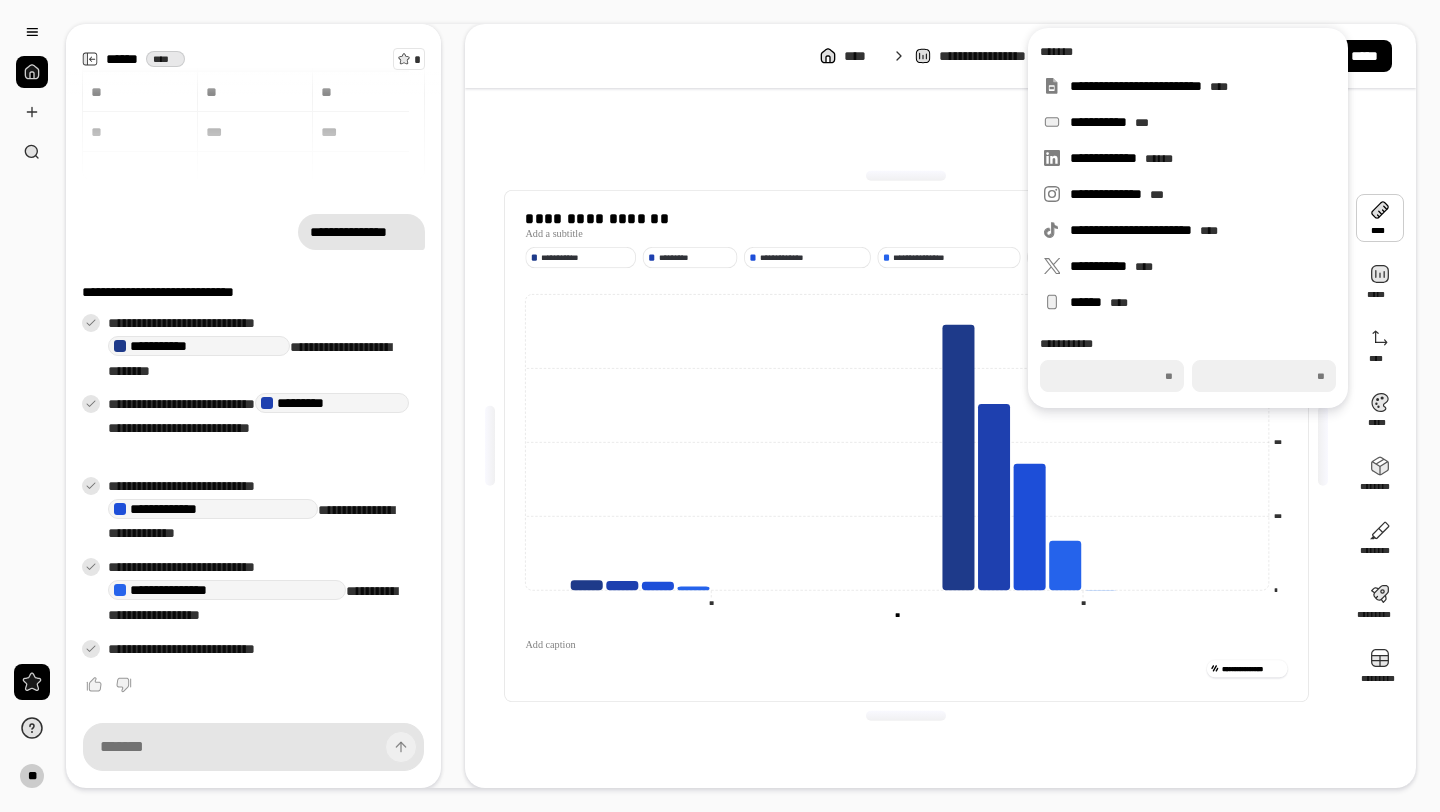 click at bounding box center (1380, 218) 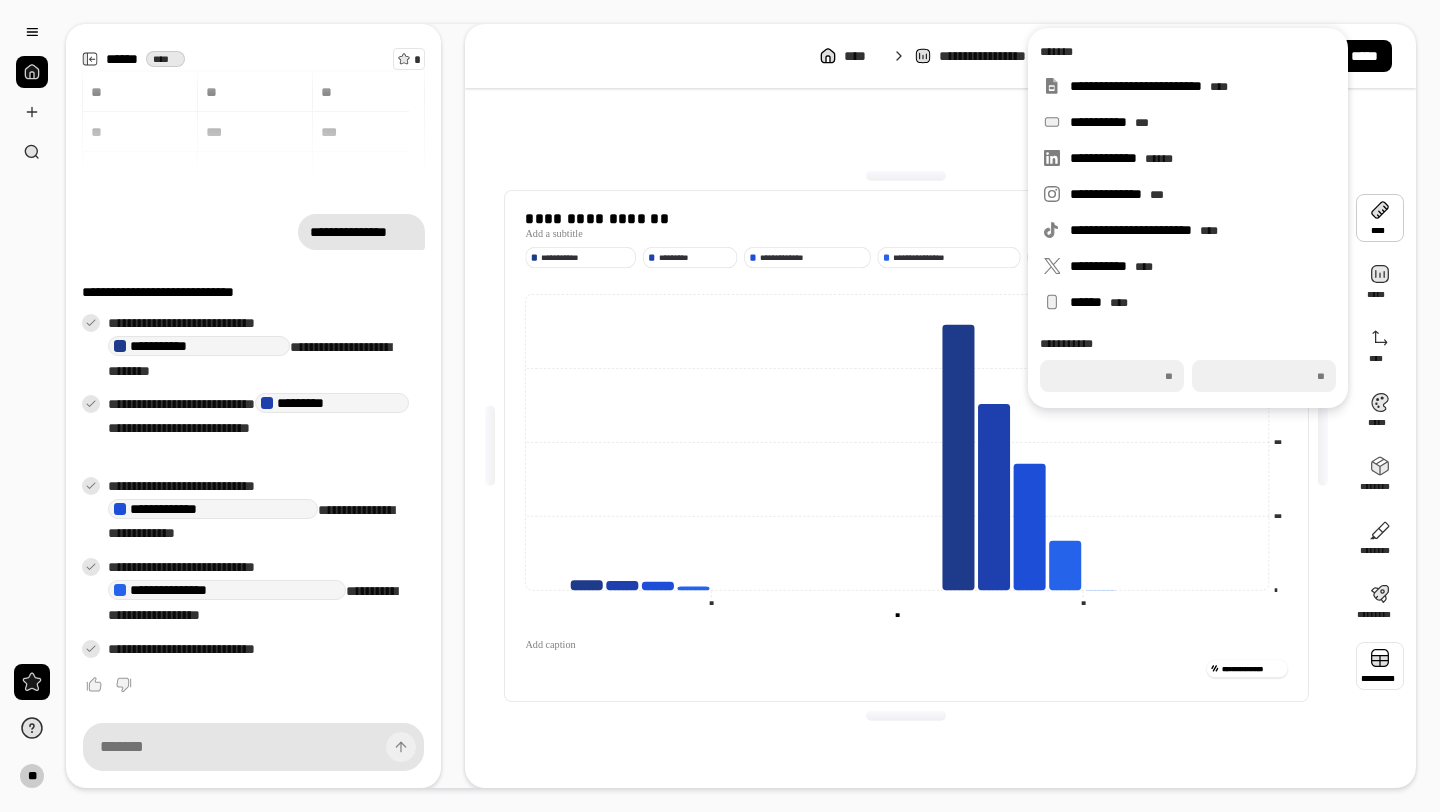 click at bounding box center [1380, 666] 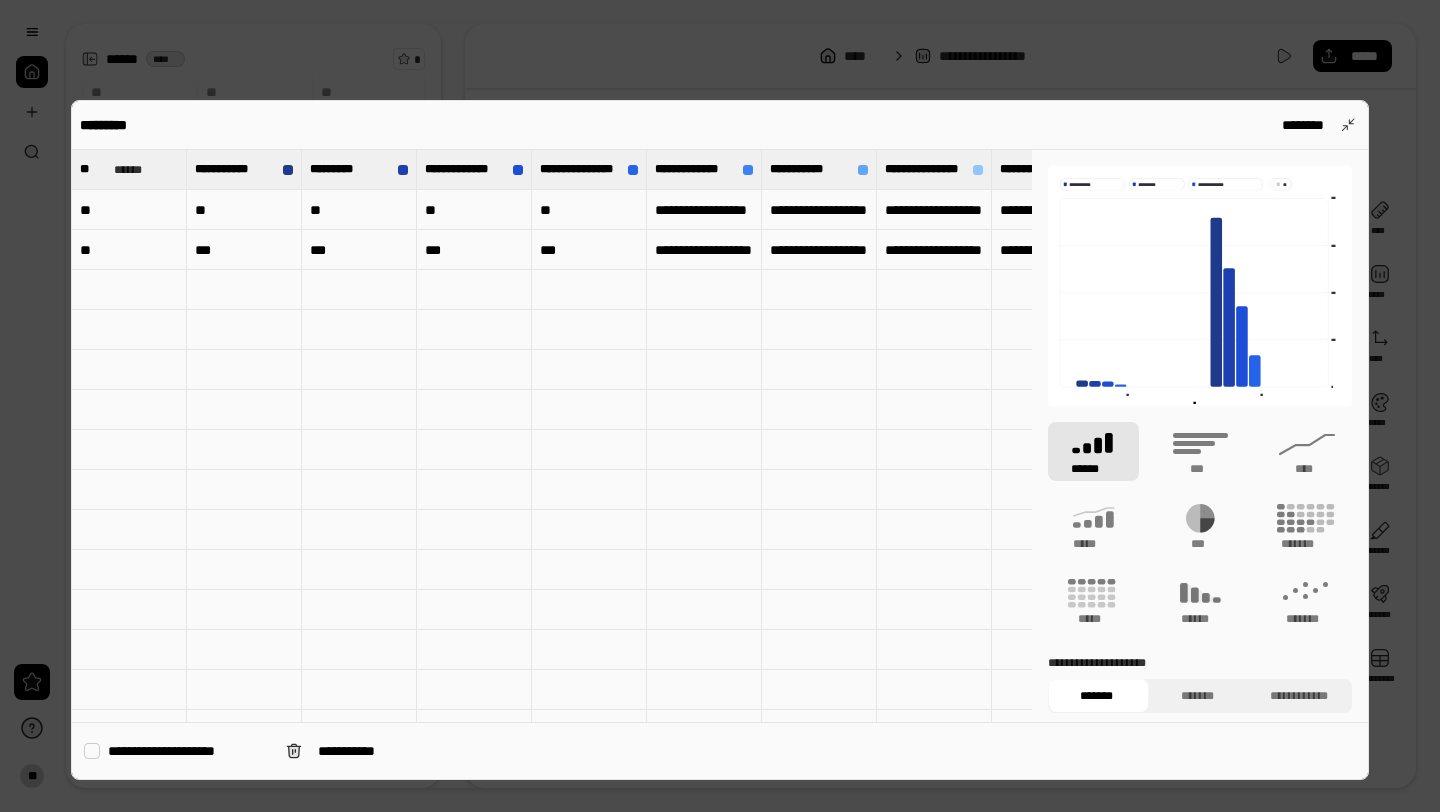 click at bounding box center [92, 751] 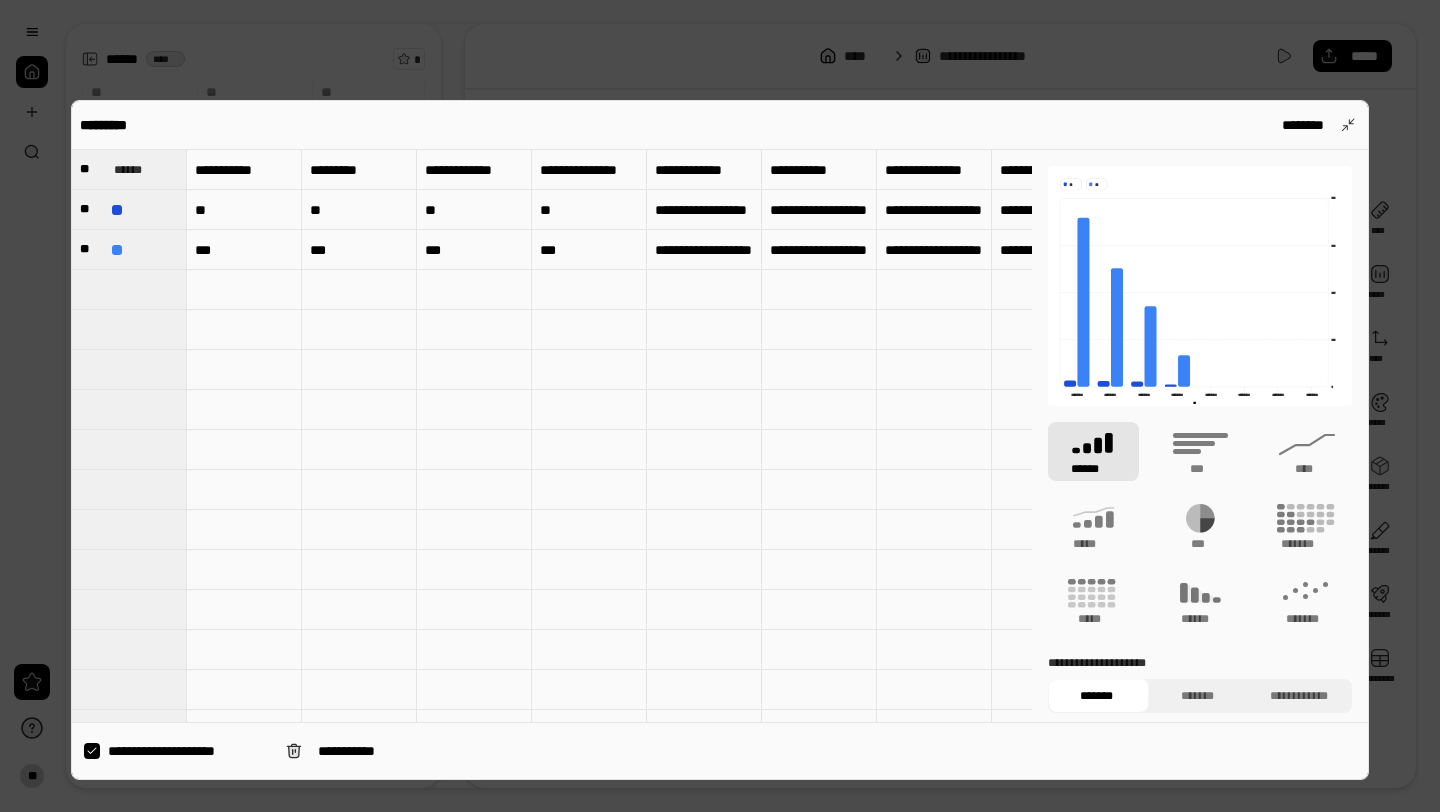 click at bounding box center (92, 751) 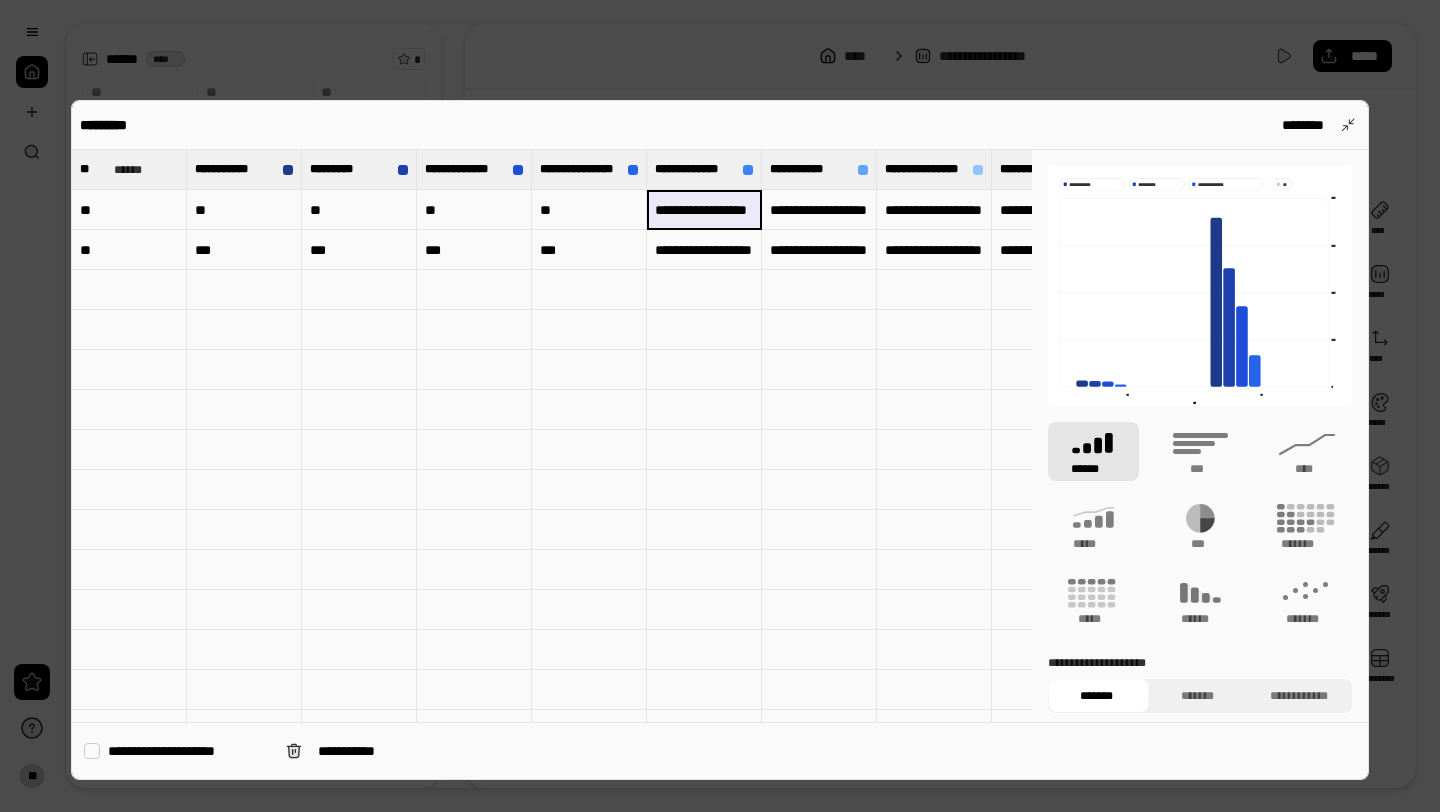 drag, startPoint x: 711, startPoint y: 202, endPoint x: 696, endPoint y: 207, distance: 15.811388 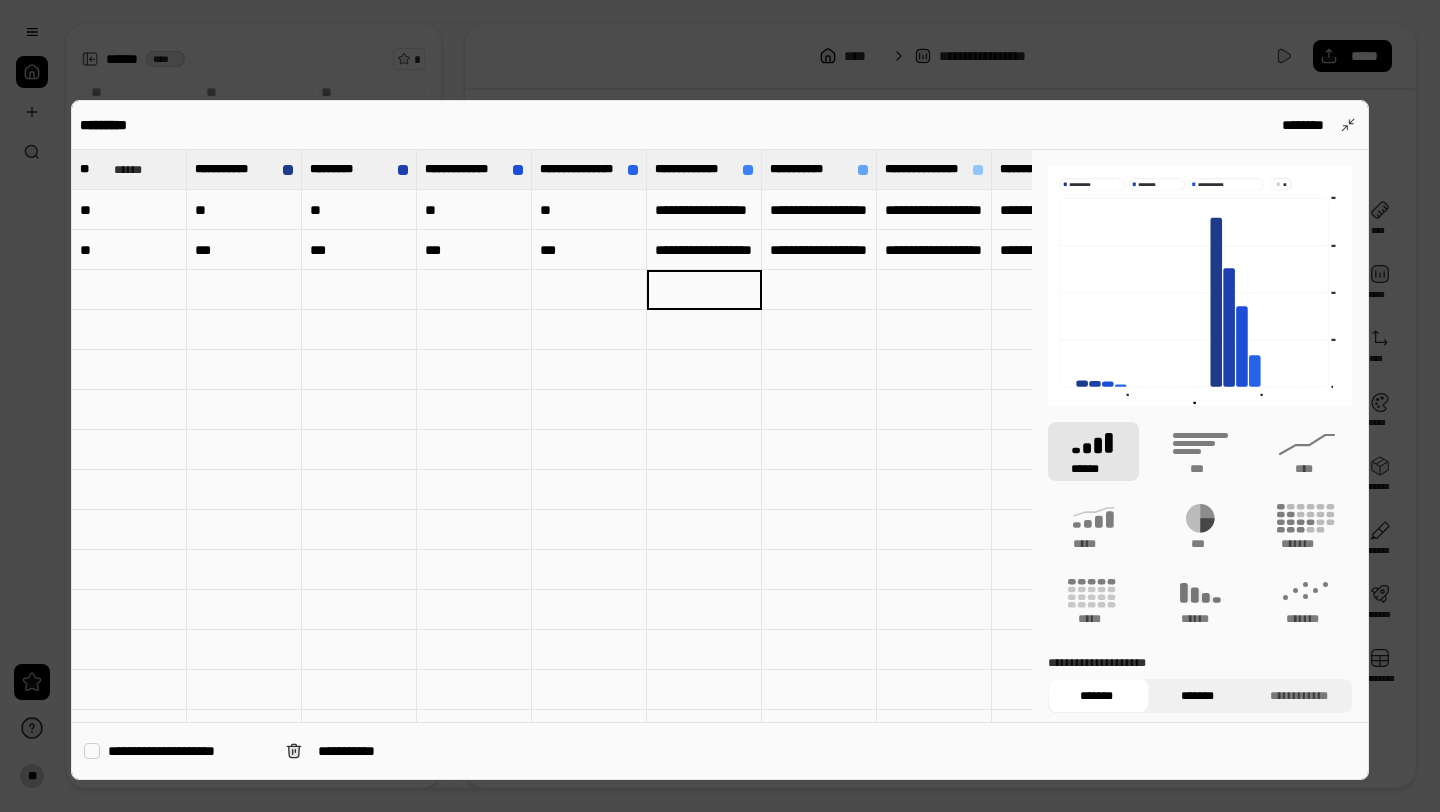 click on "*******" at bounding box center (1197, 696) 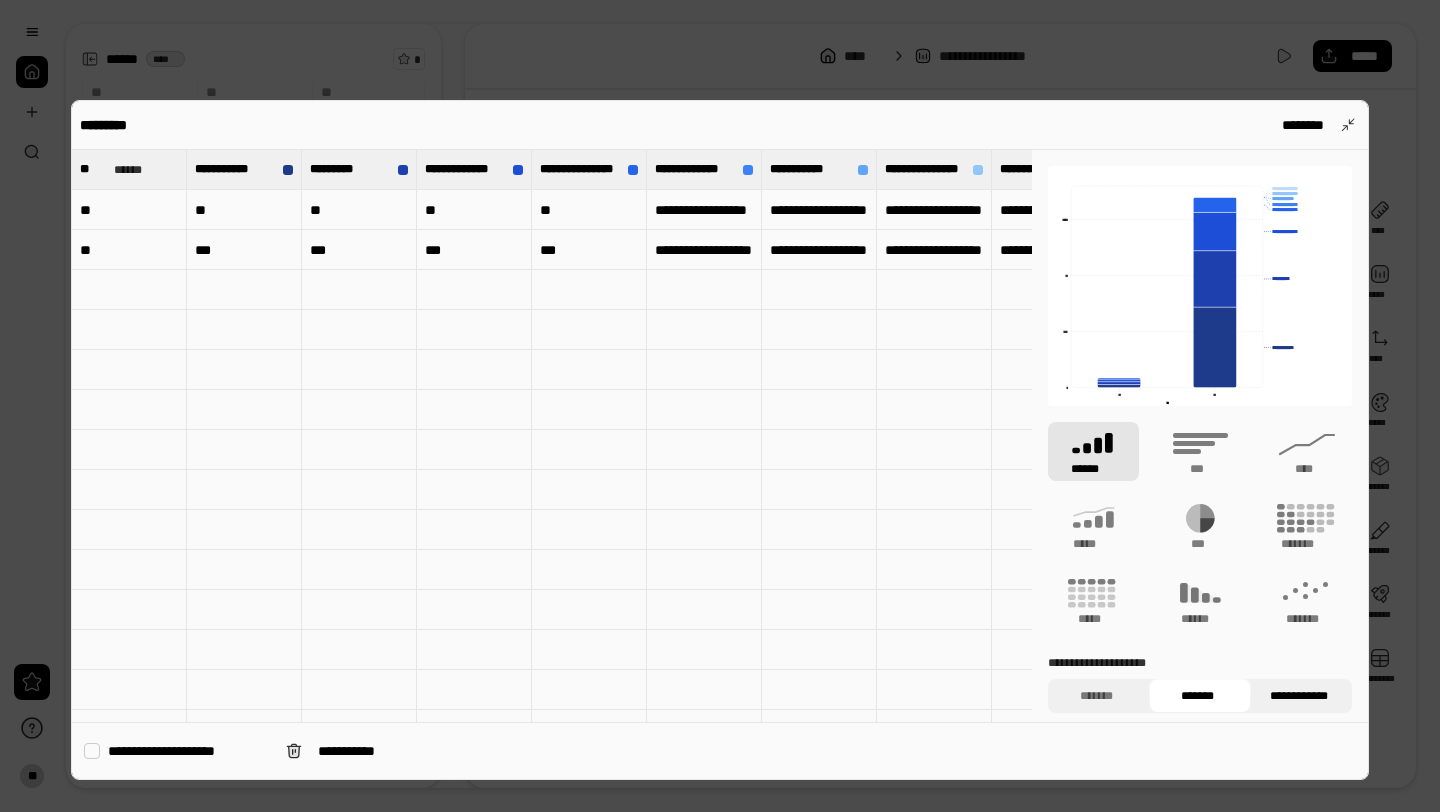 click on "**********" at bounding box center [1299, 696] 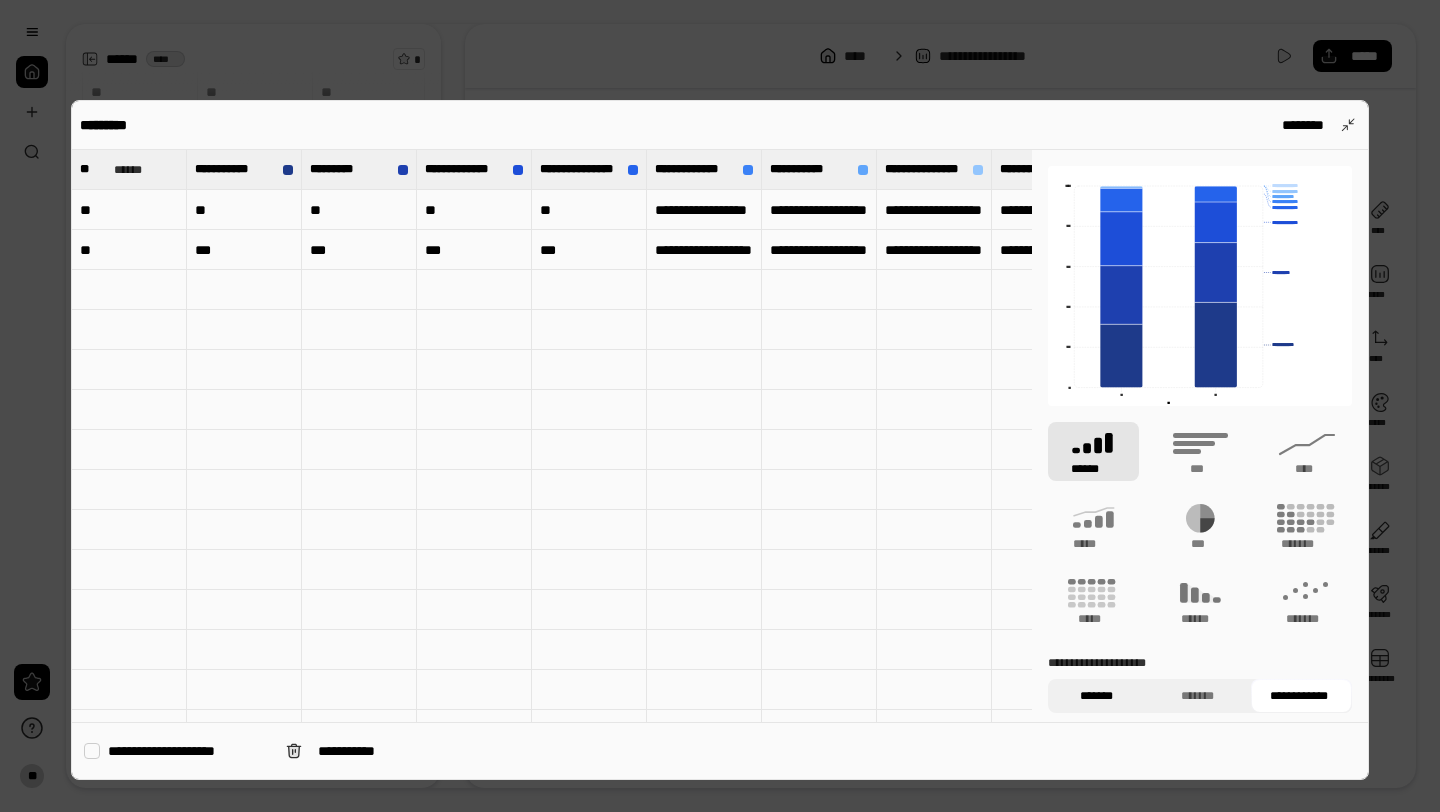 click on "*******" at bounding box center [1096, 696] 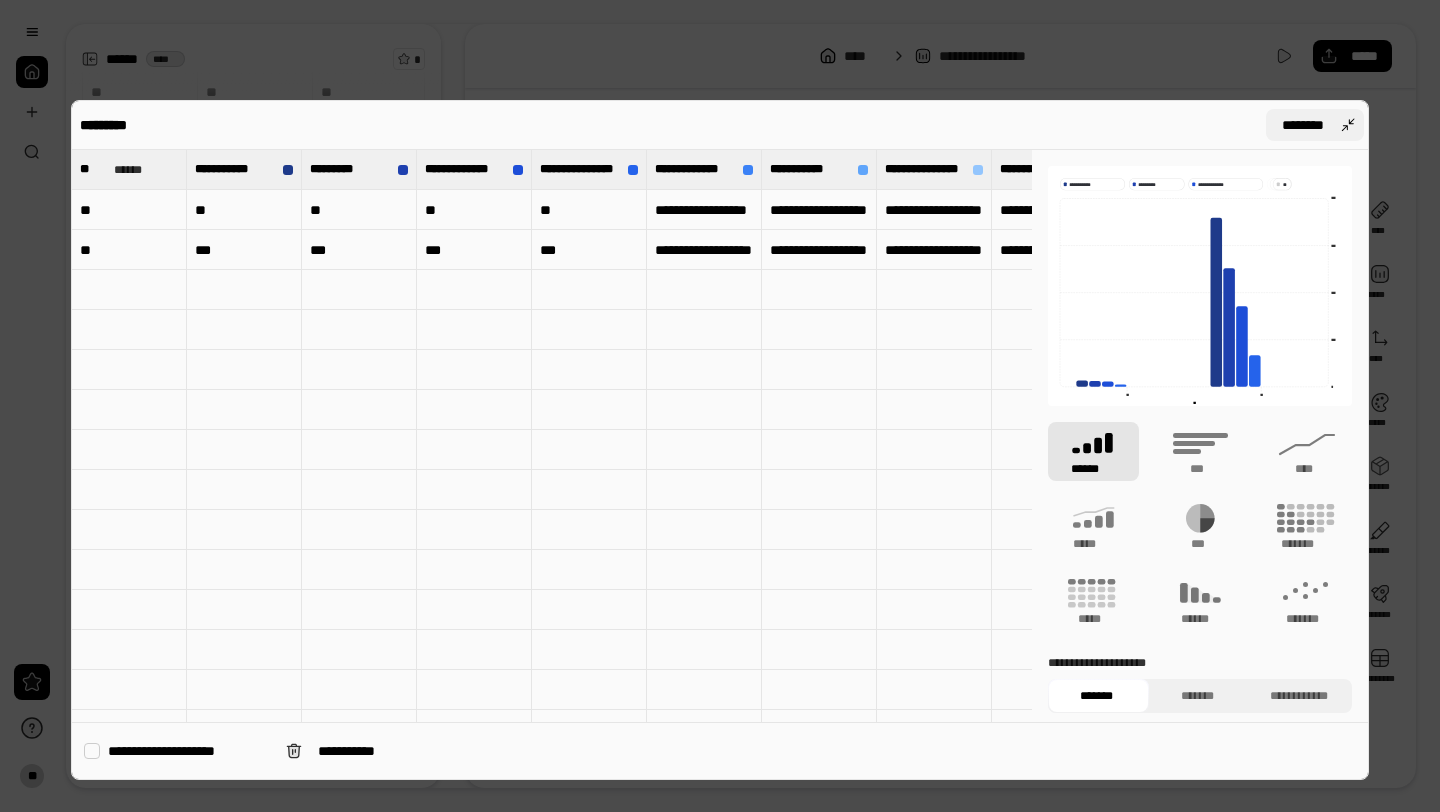 click on "********" at bounding box center [1315, 125] 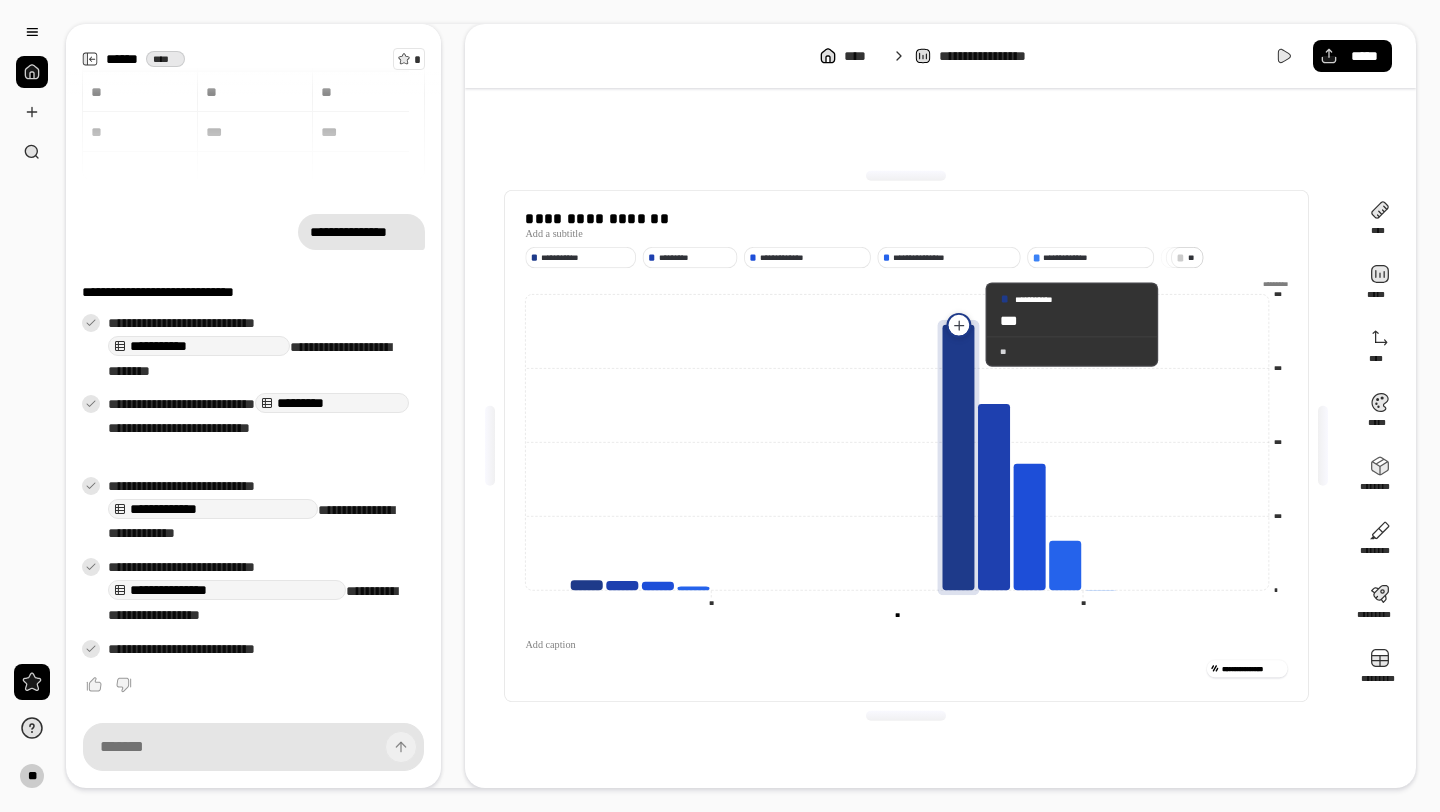 click 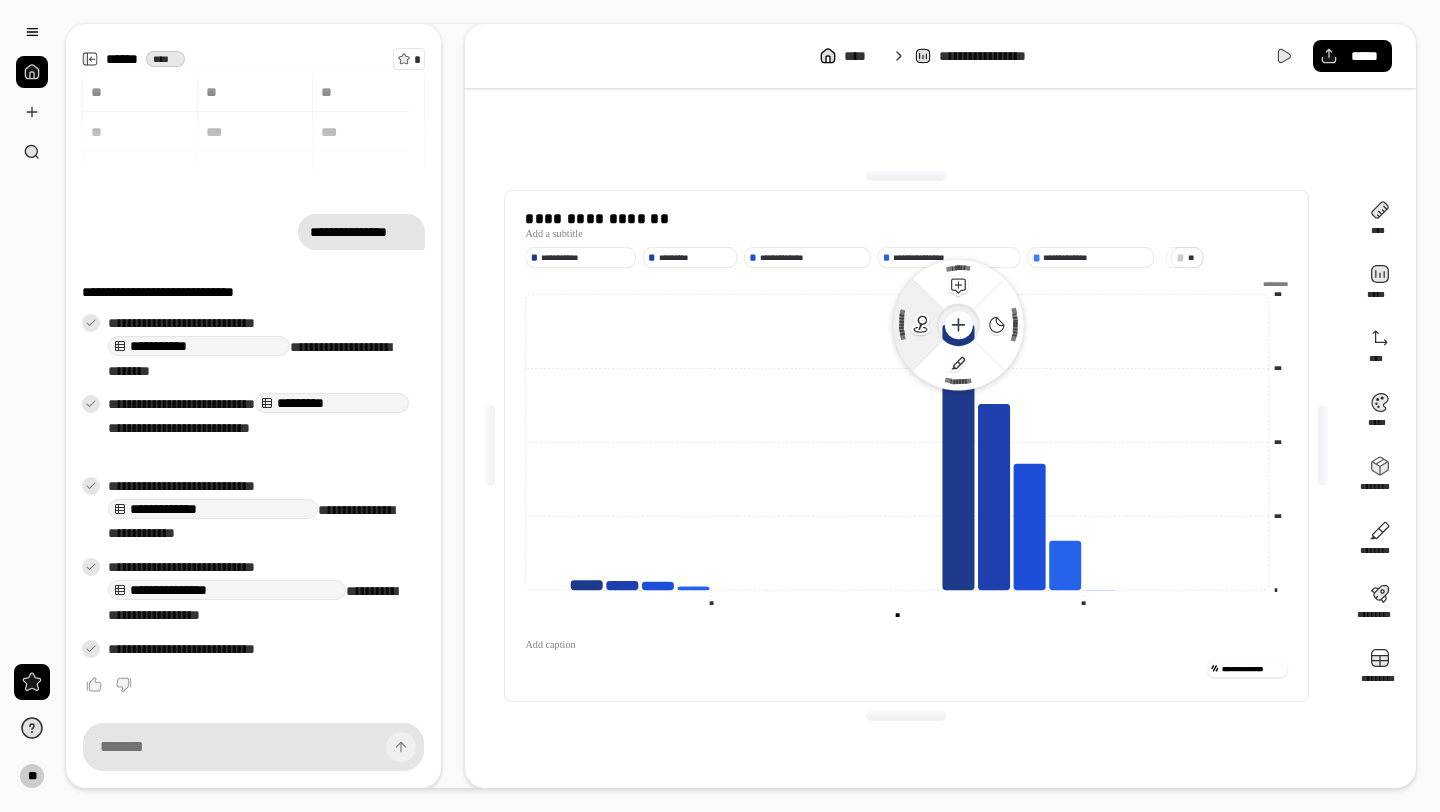 click 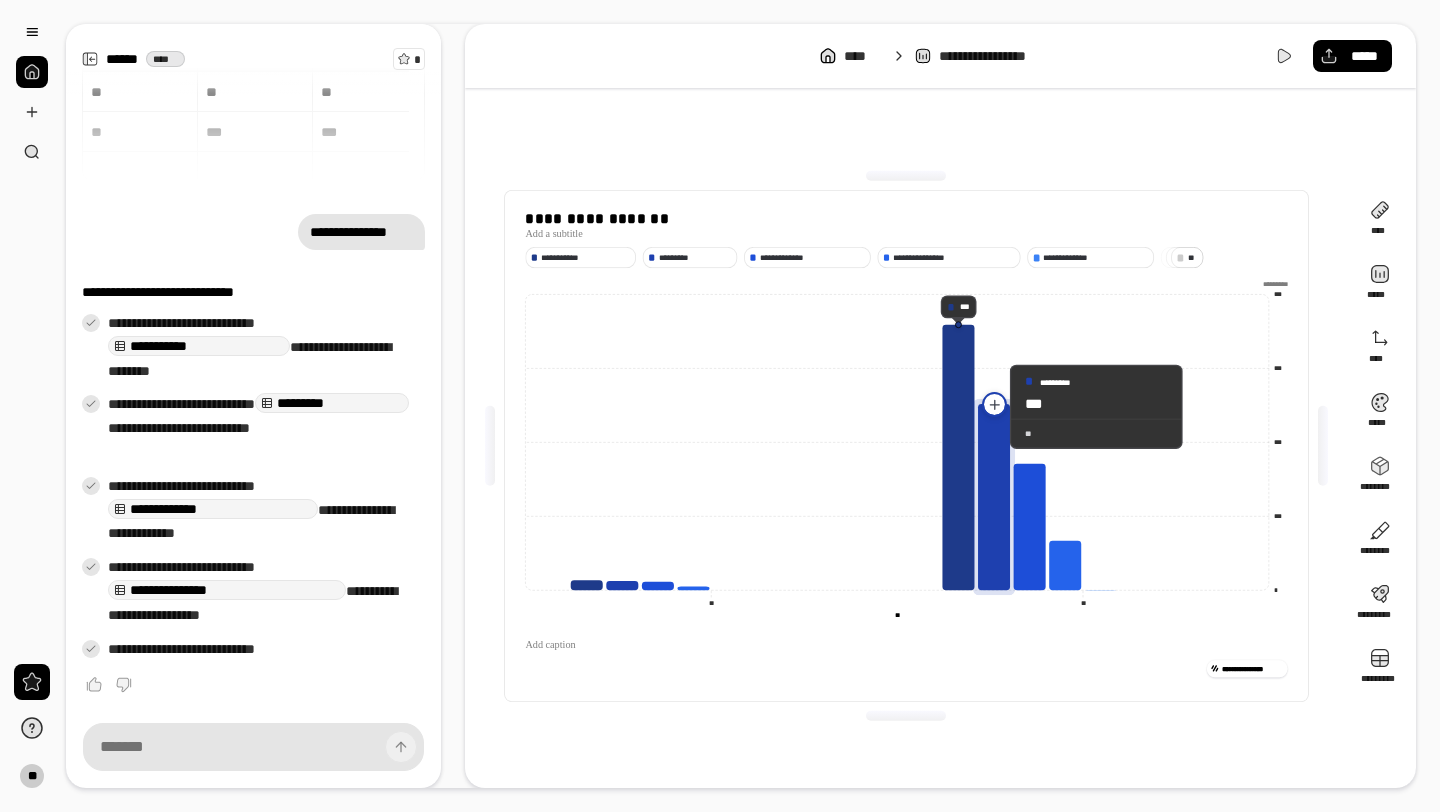 click 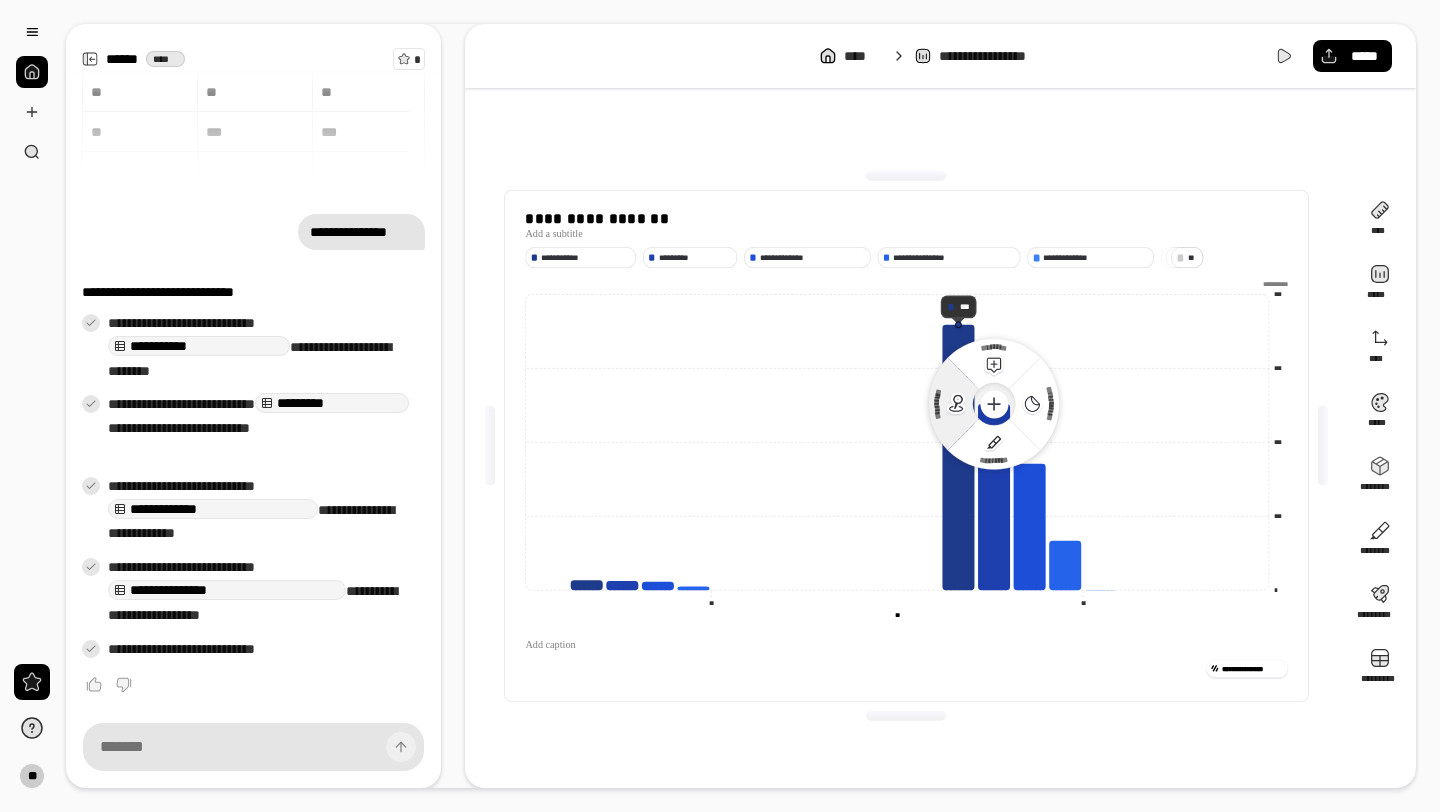 click 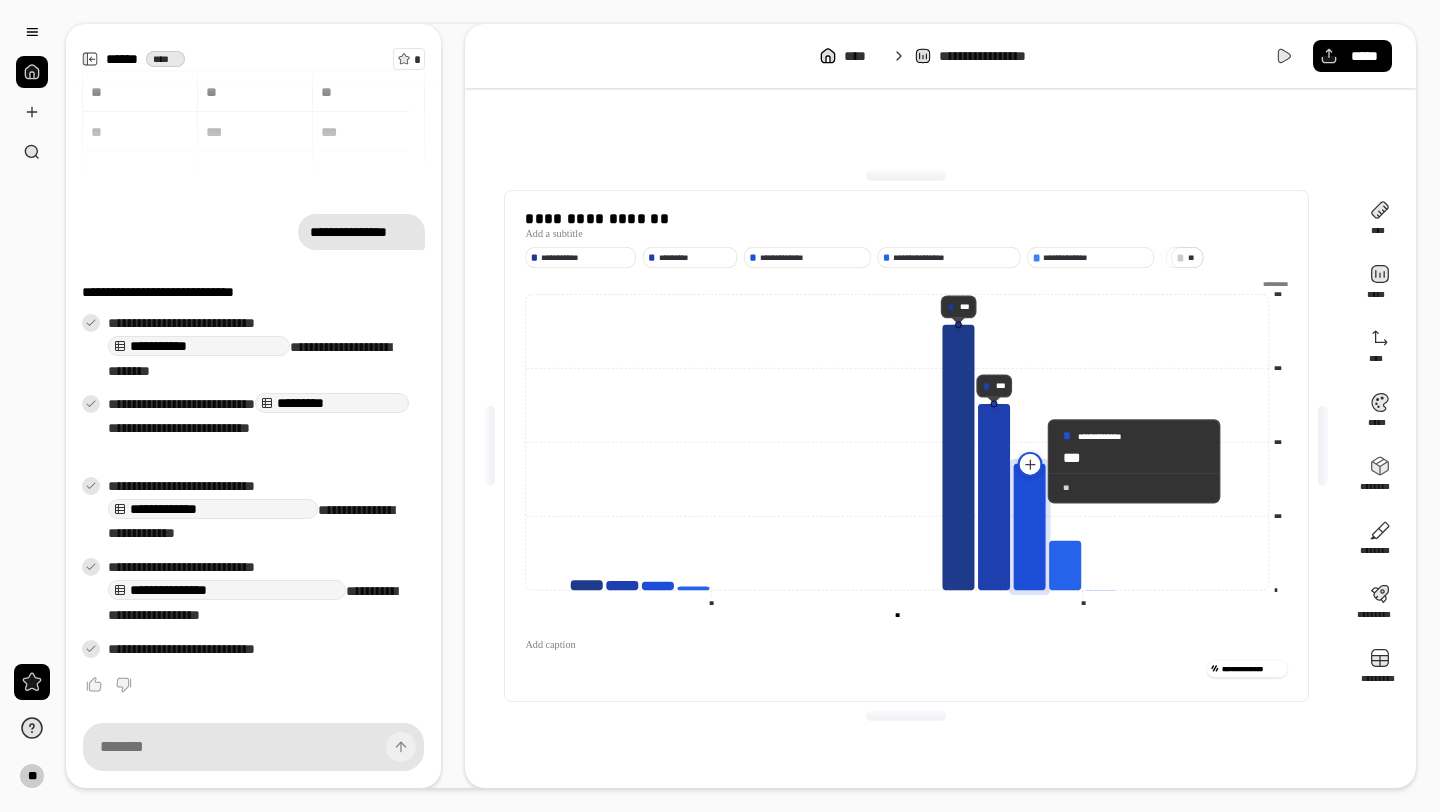 click 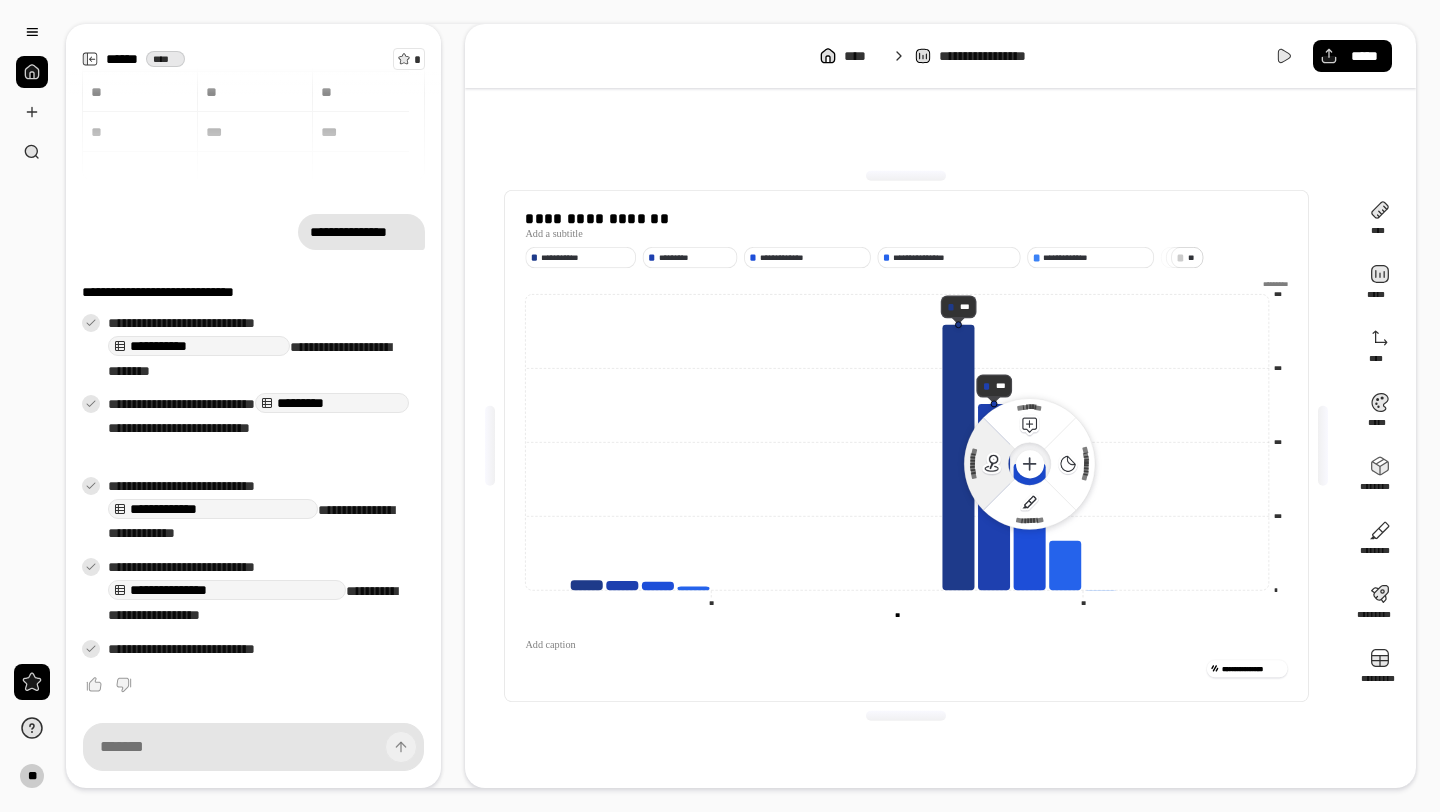 click 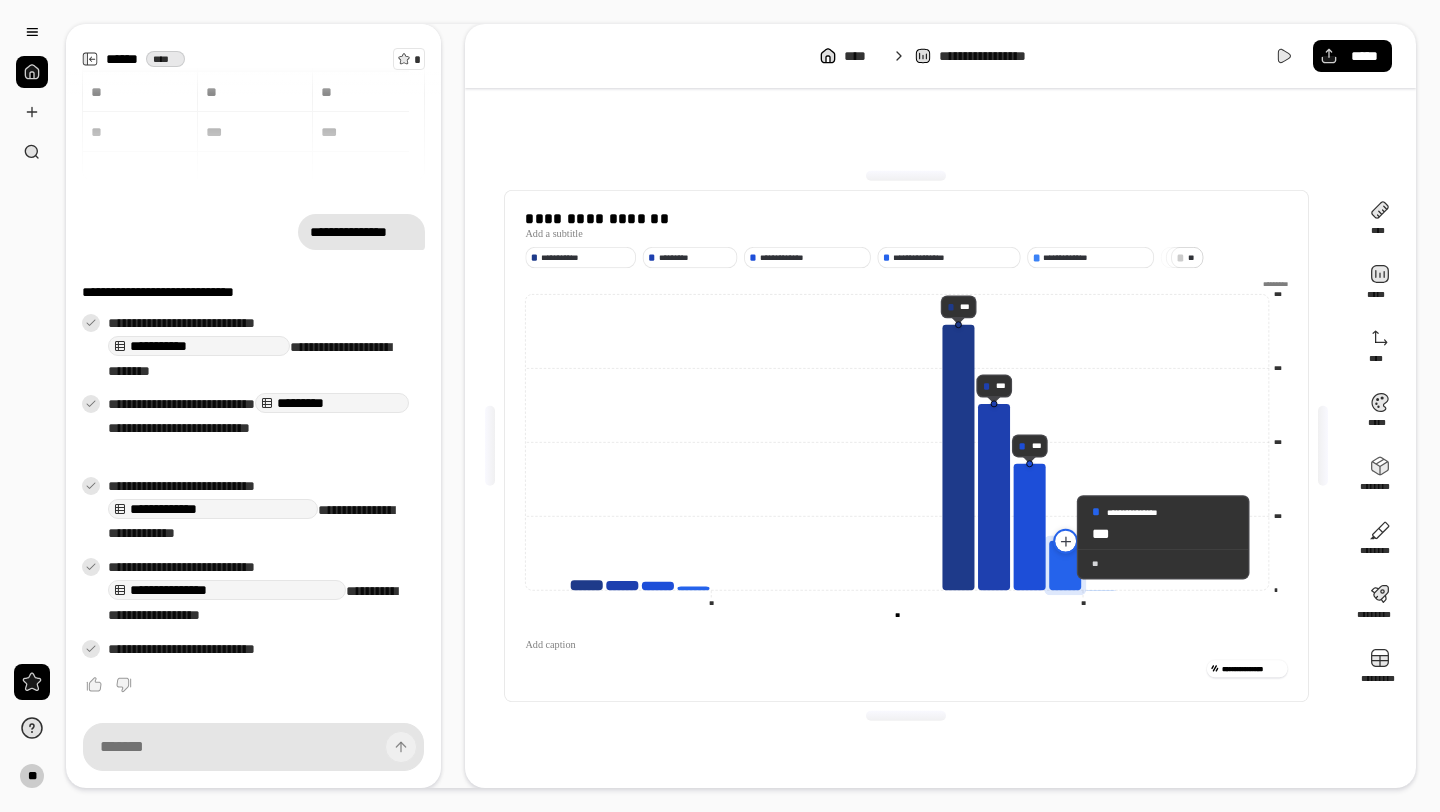 click 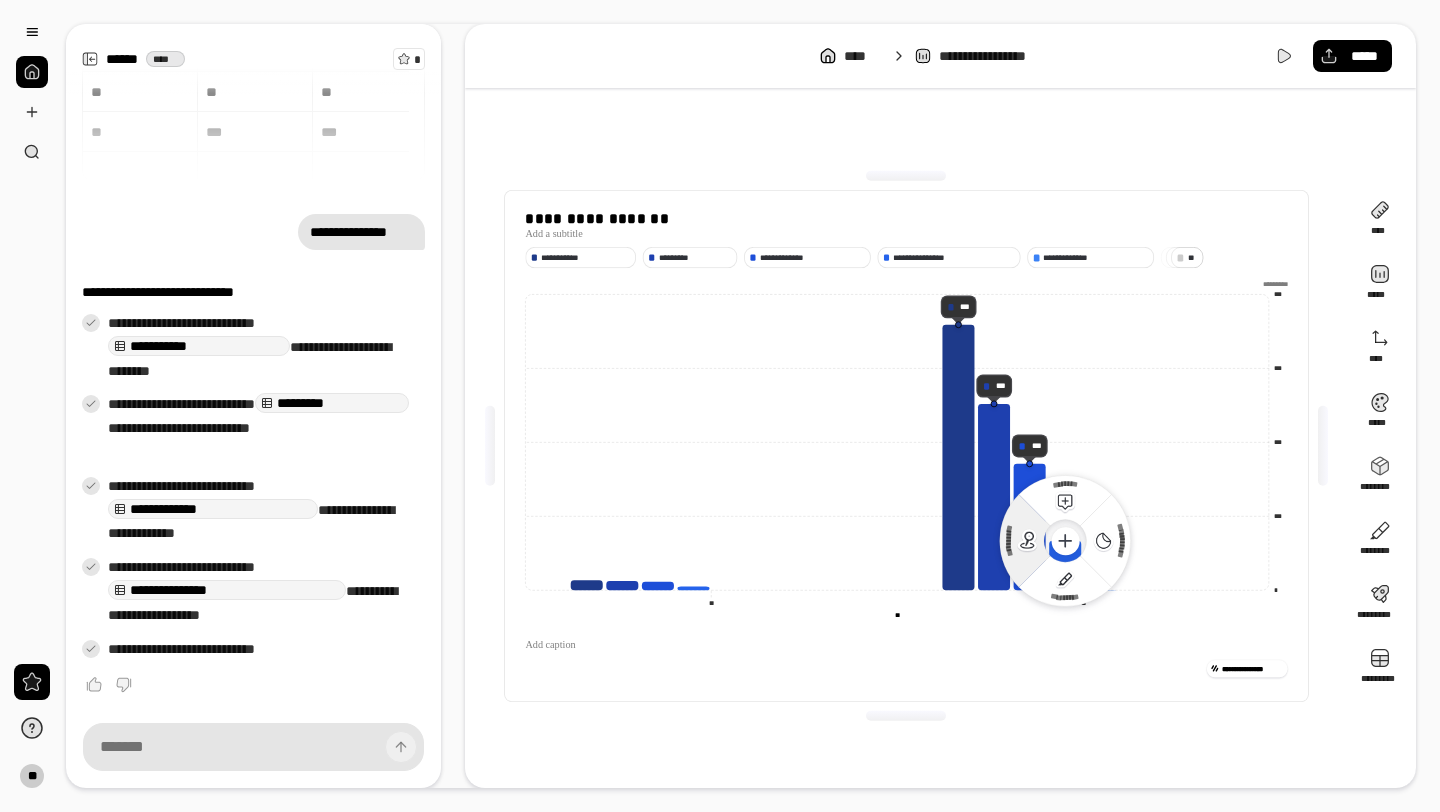 click 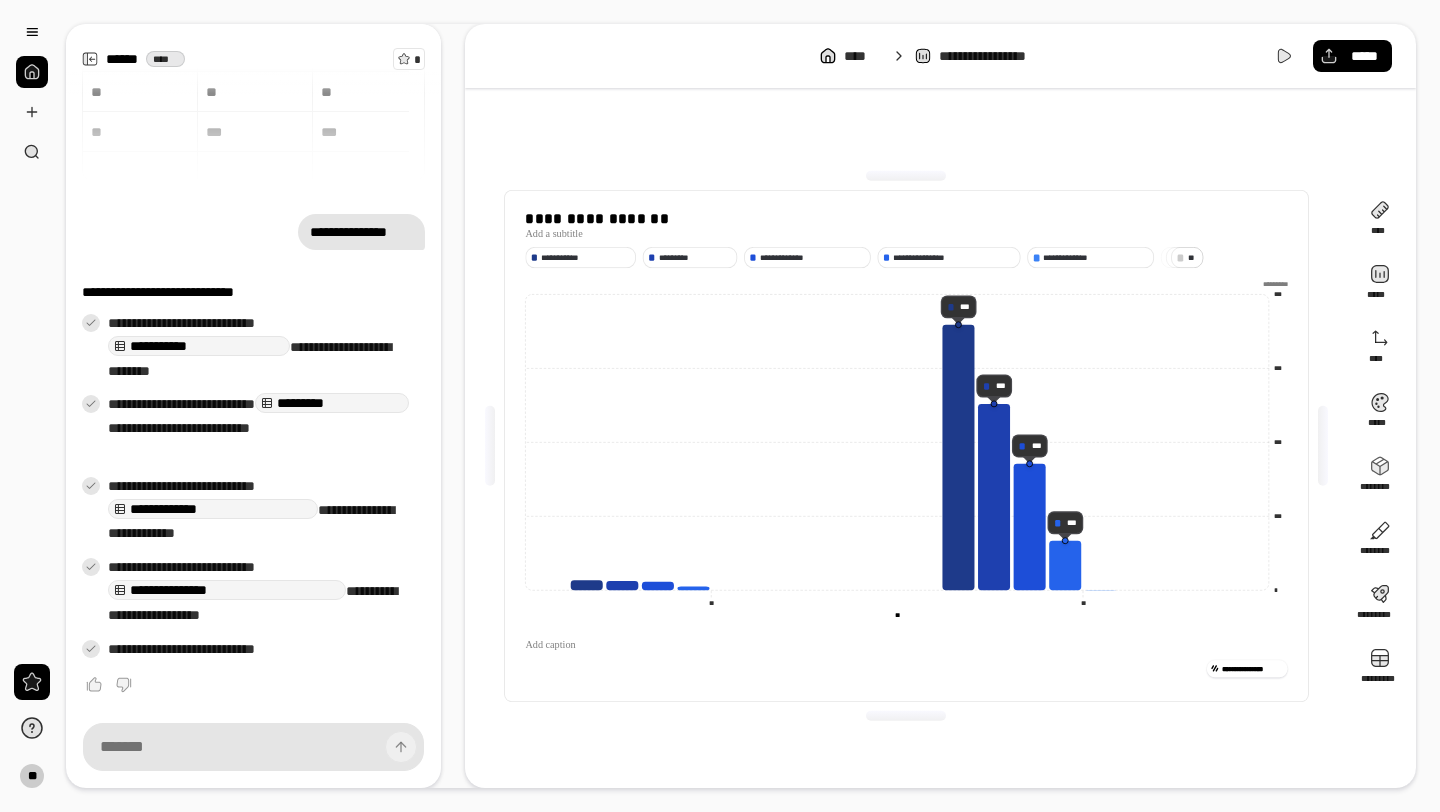 click on "**********" at bounding box center (906, 669) 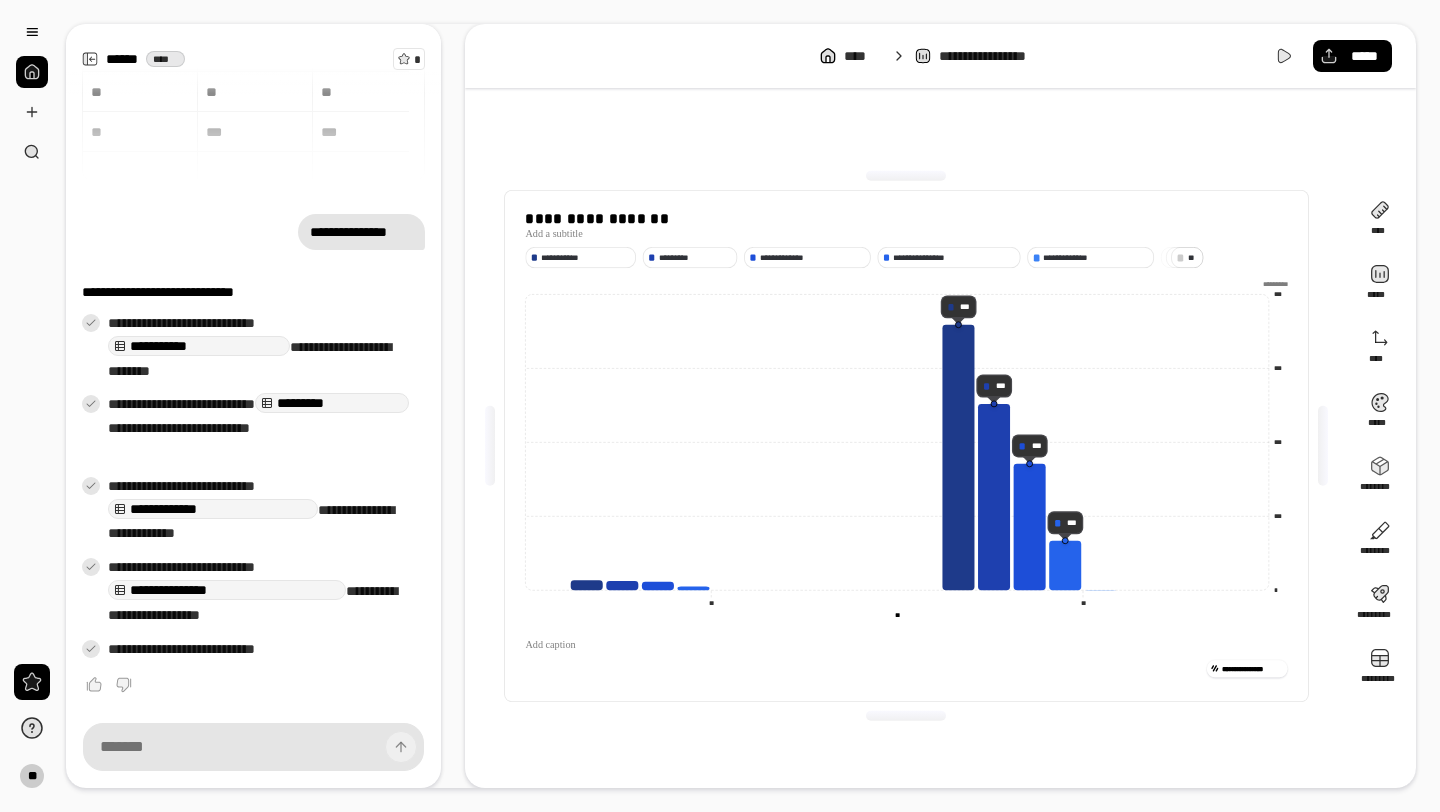 drag, startPoint x: 613, startPoint y: 569, endPoint x: 798, endPoint y: 602, distance: 187.9202 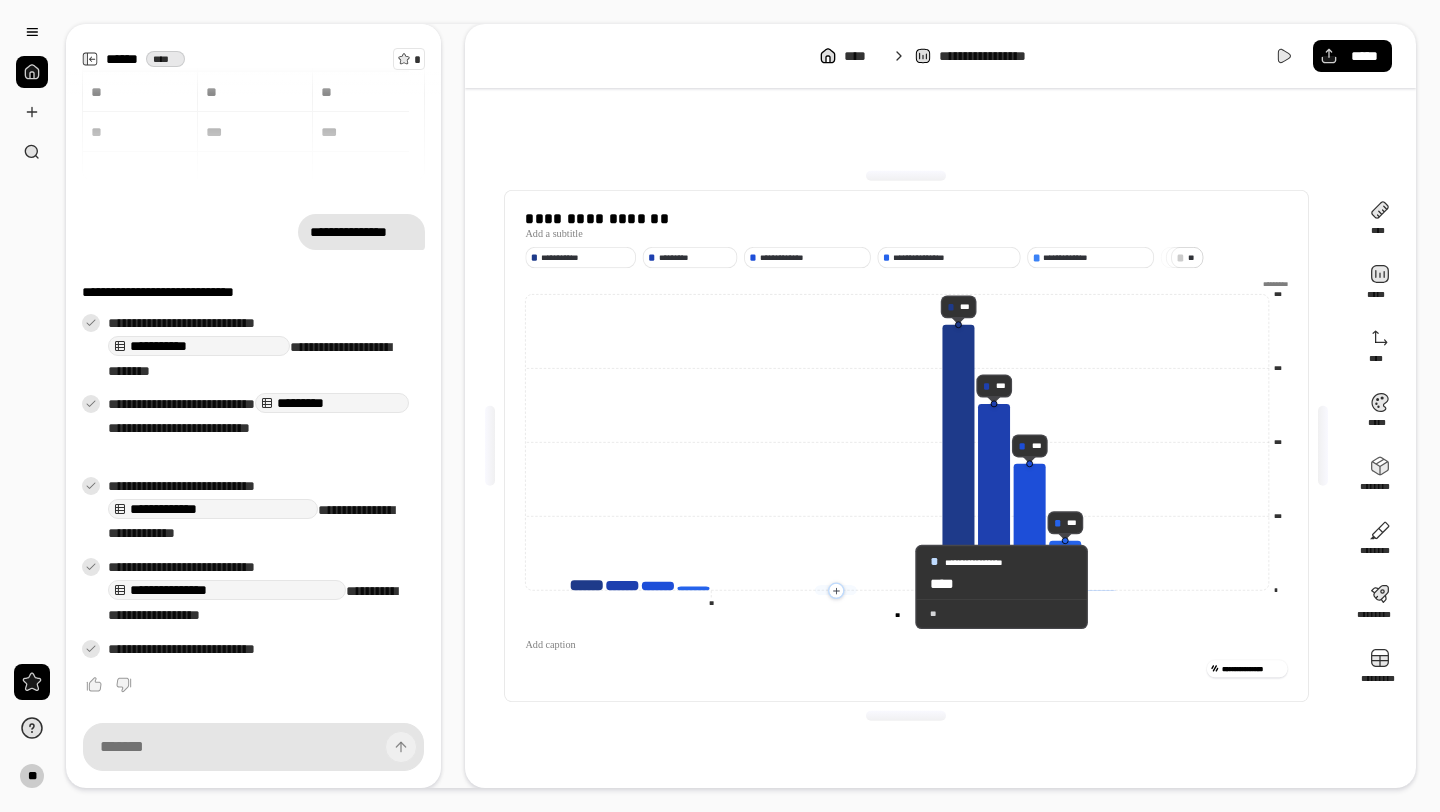 click 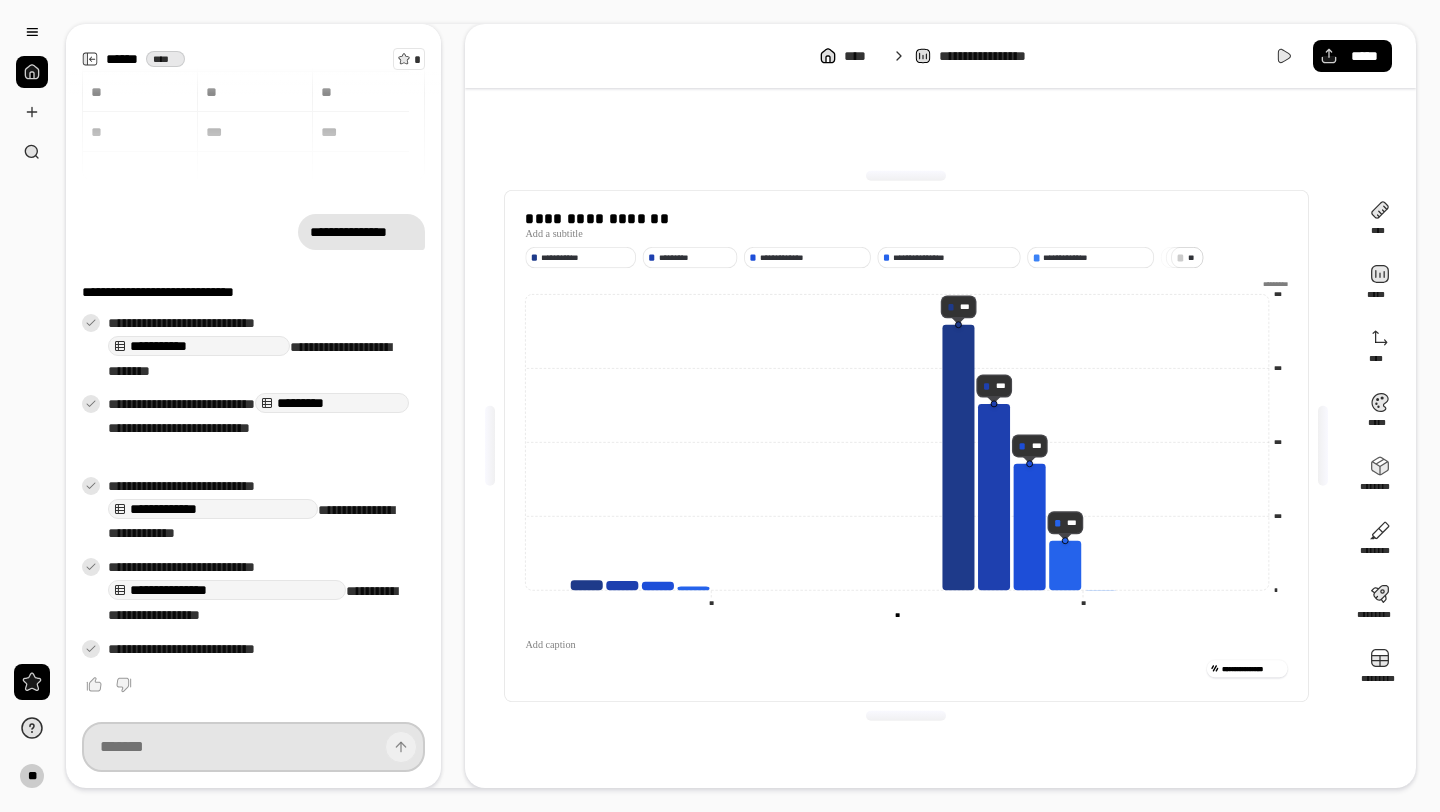 click at bounding box center (253, 747) 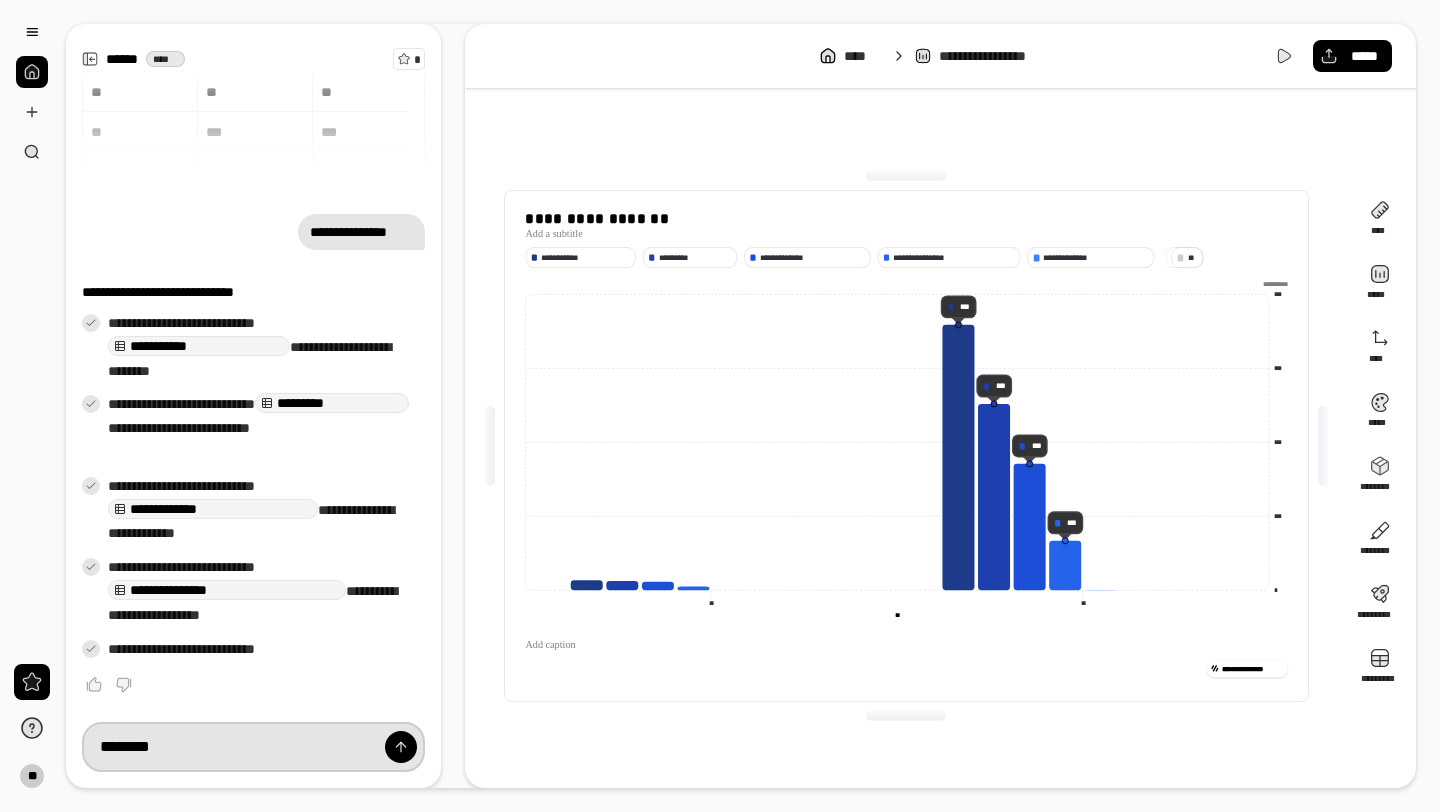 type on "********" 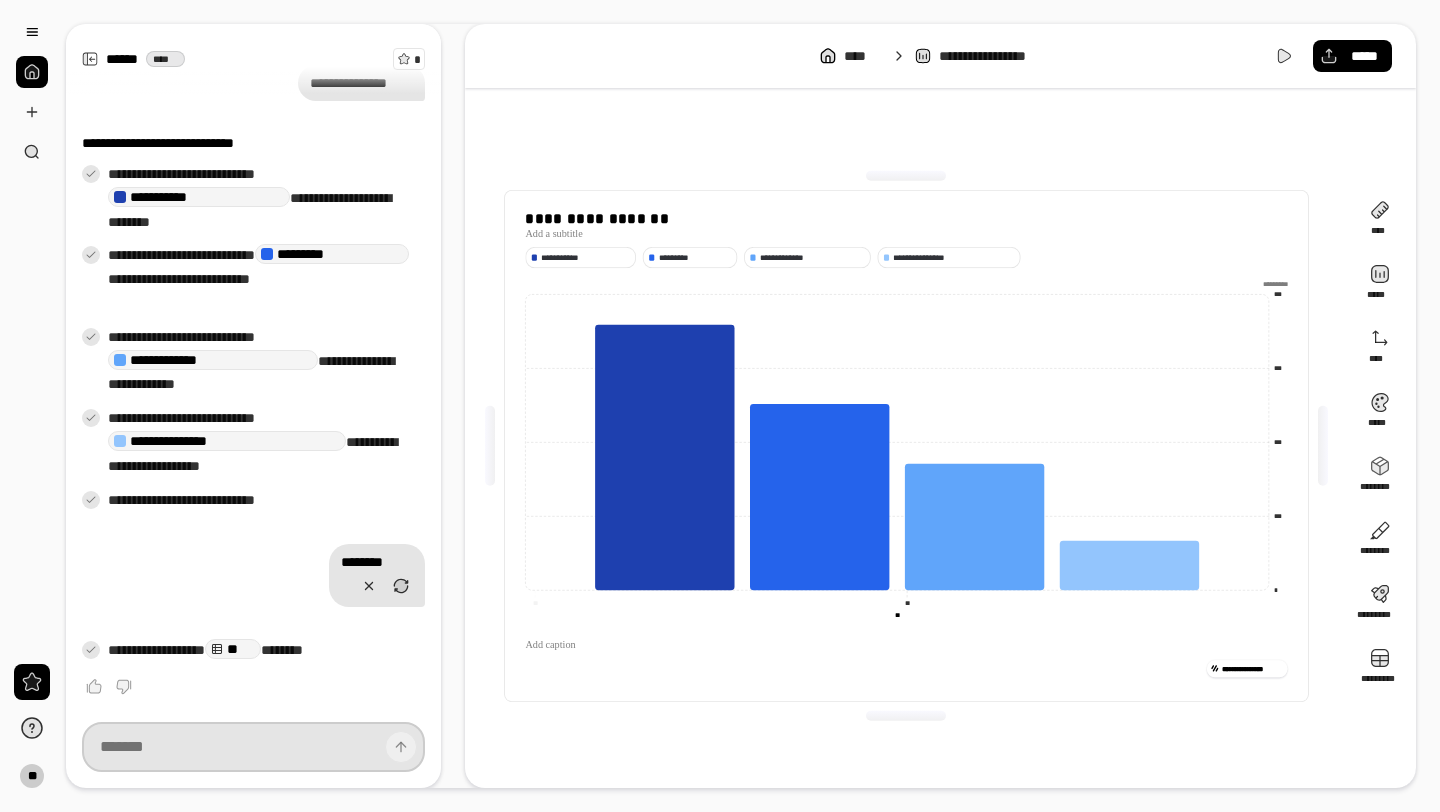 scroll, scrollTop: 201, scrollLeft: 0, axis: vertical 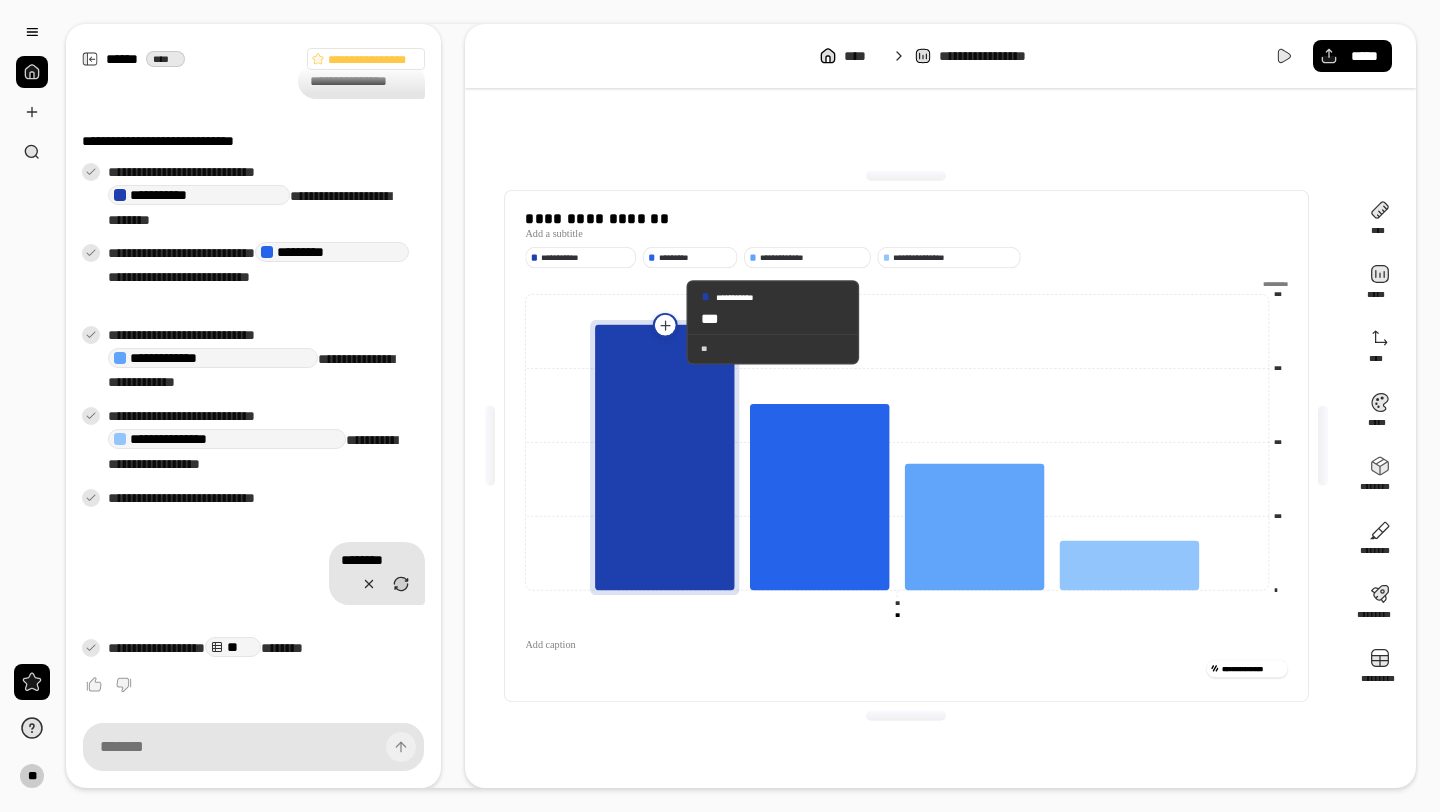 click 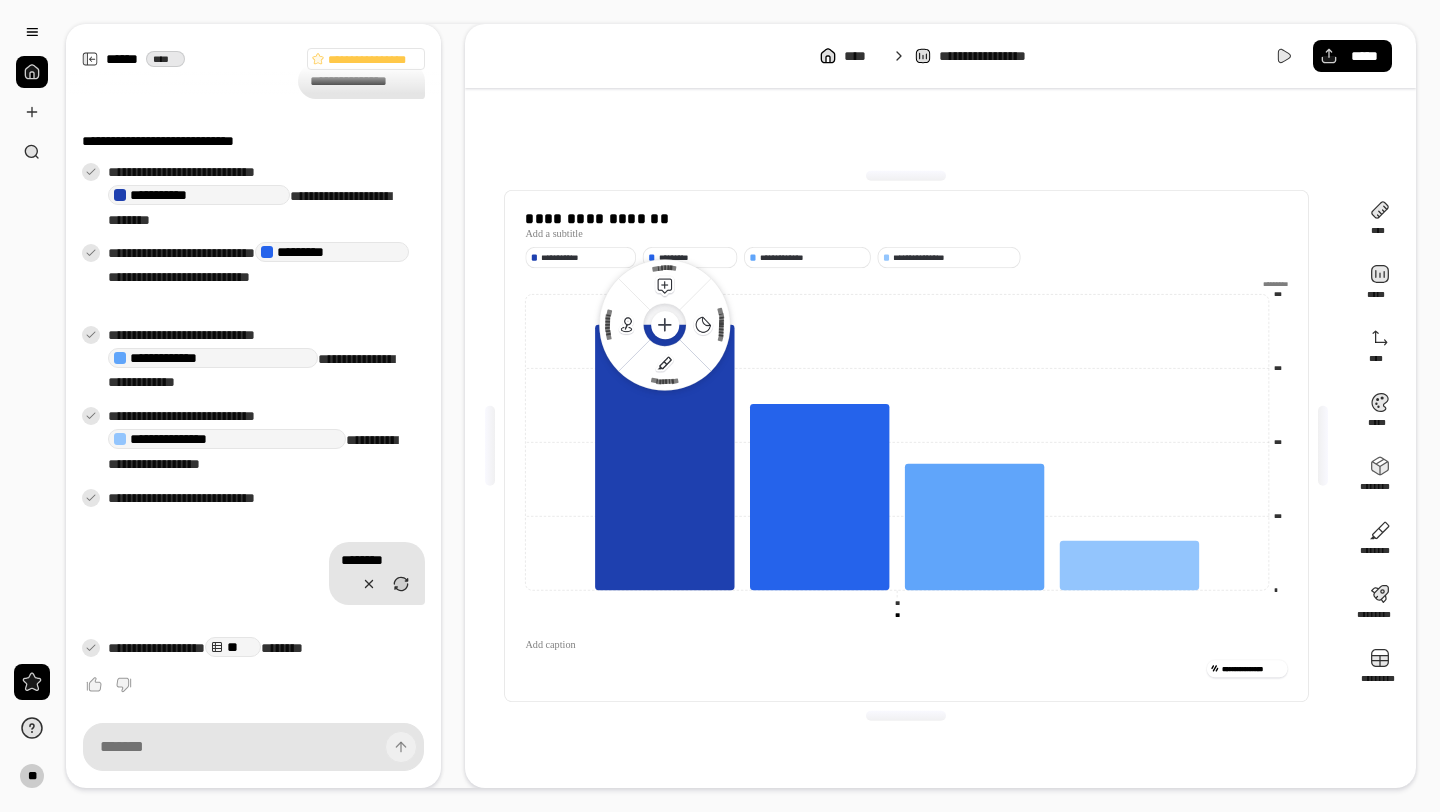 click on "**********" 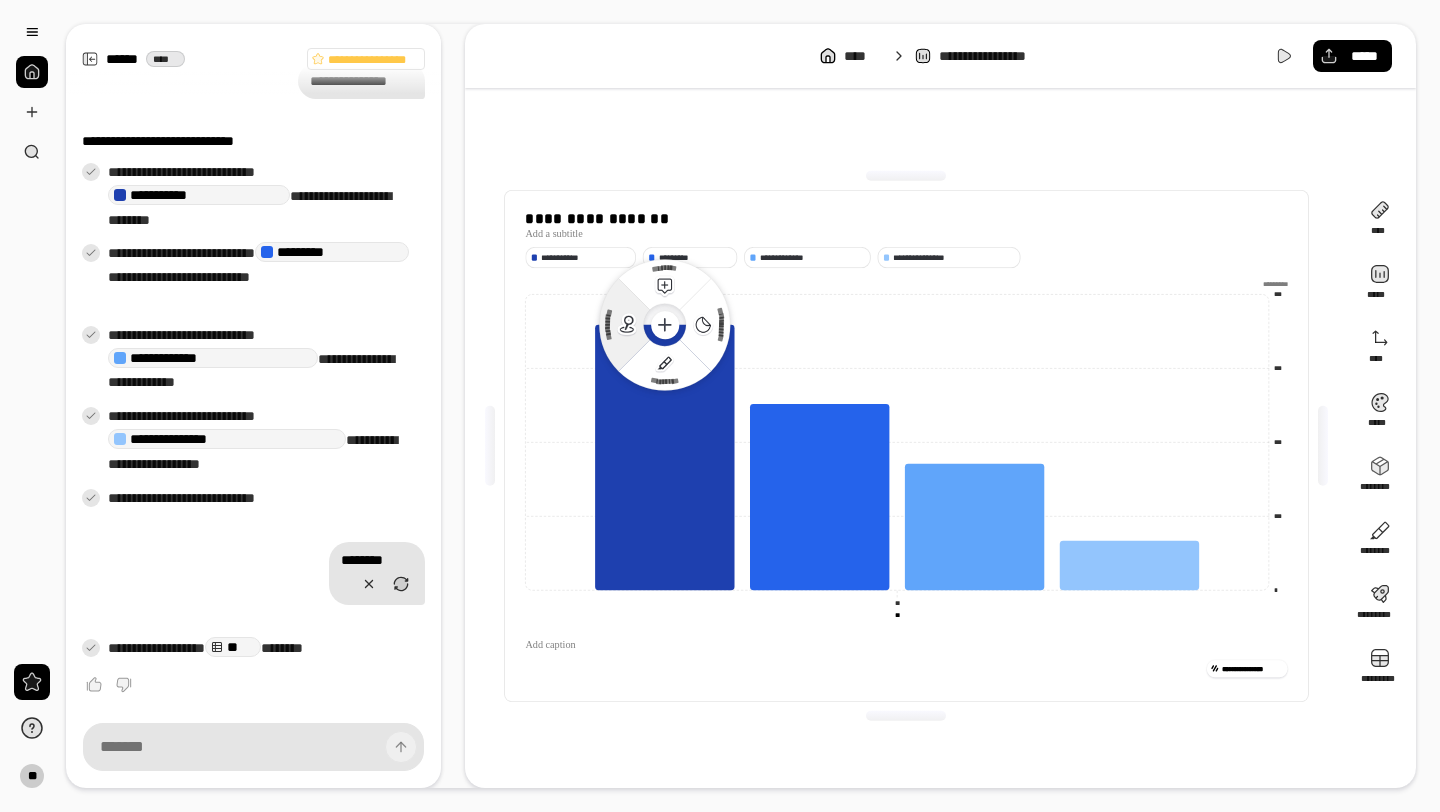 click 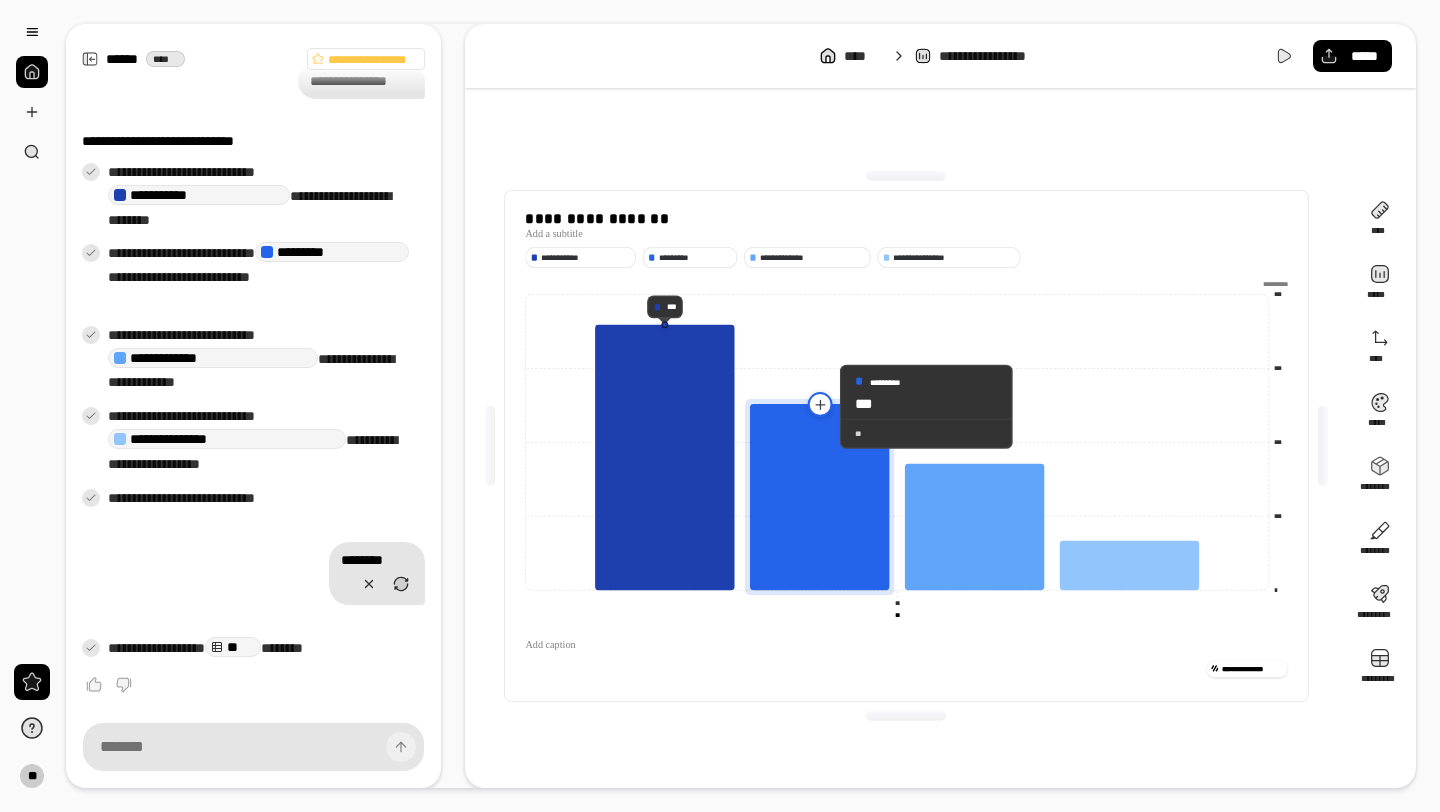 click 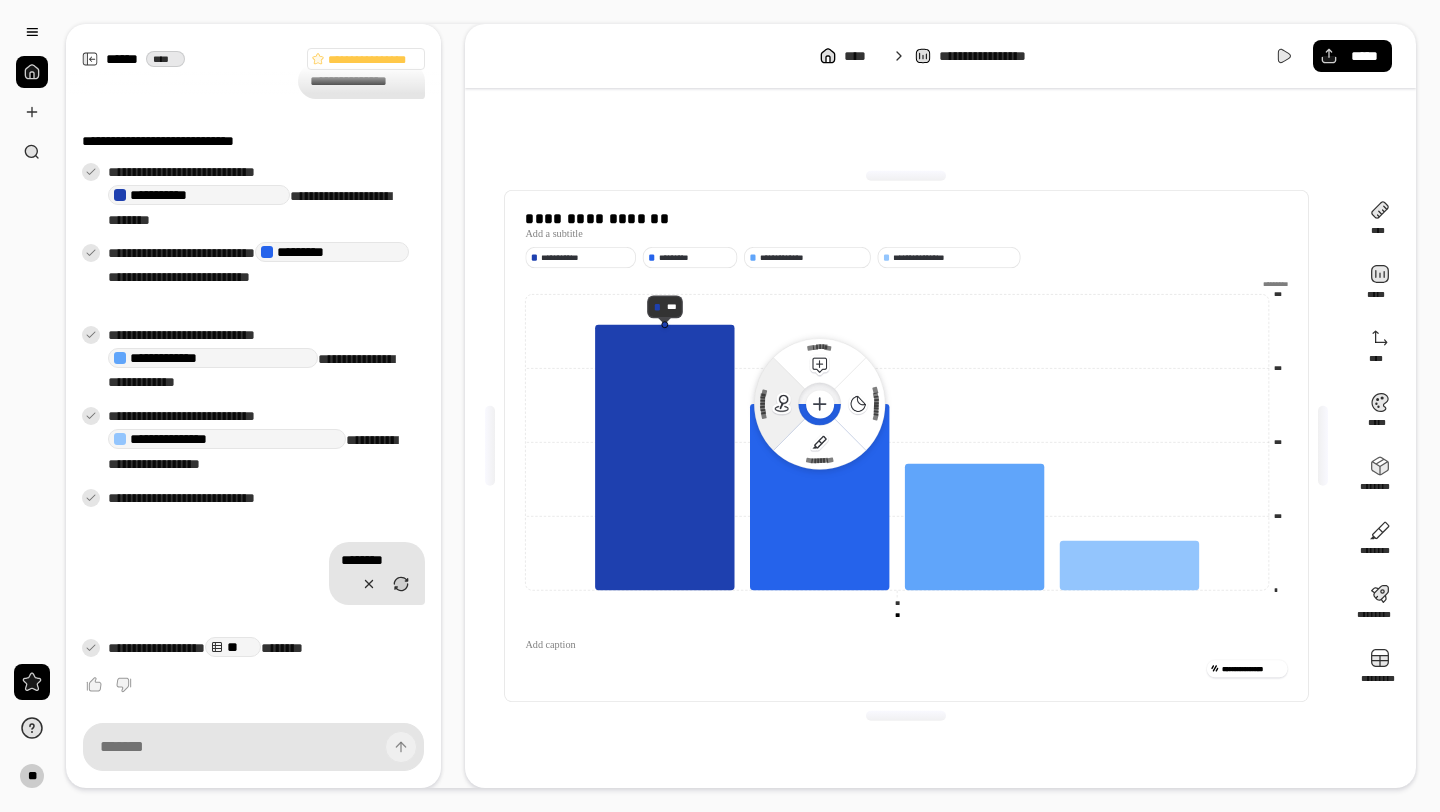 click 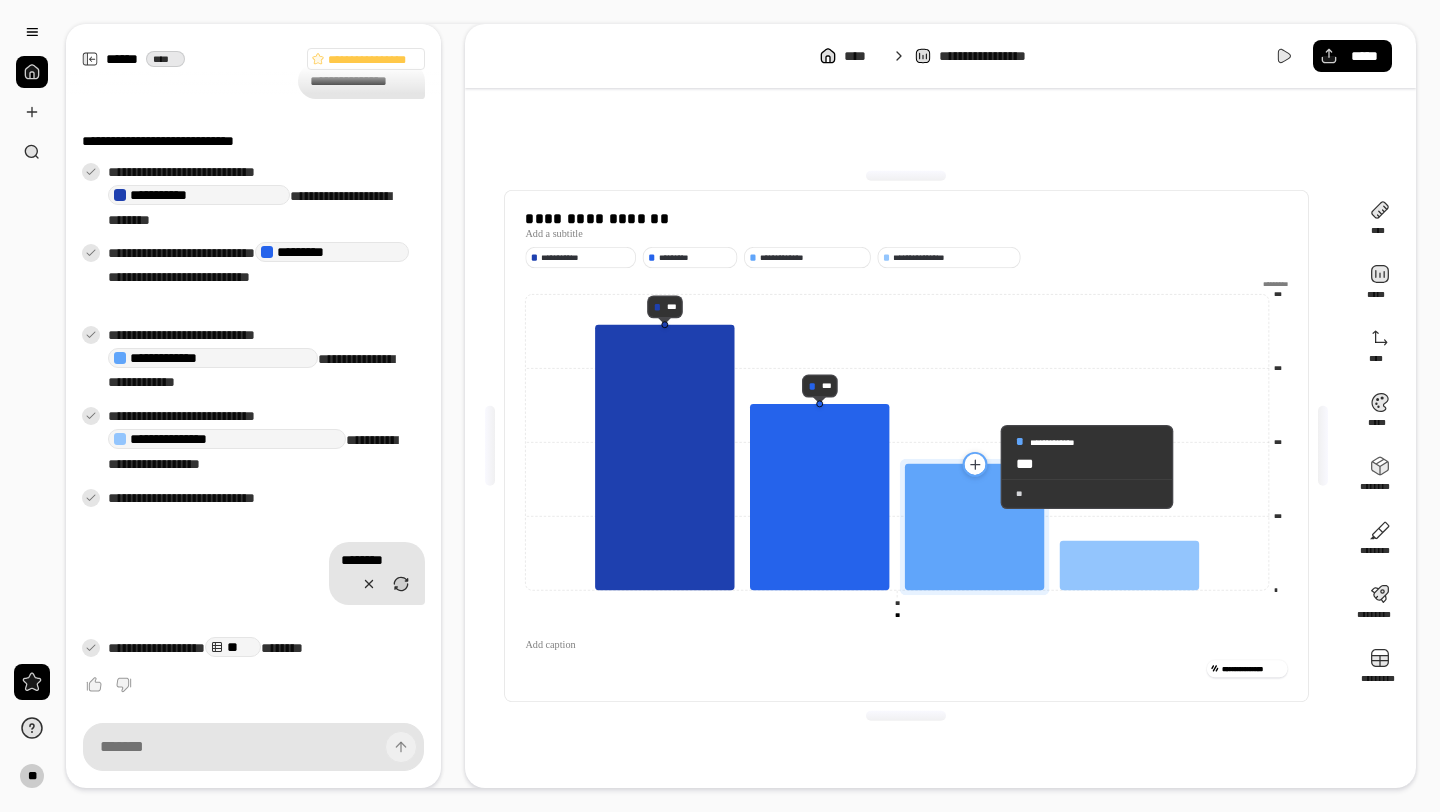click 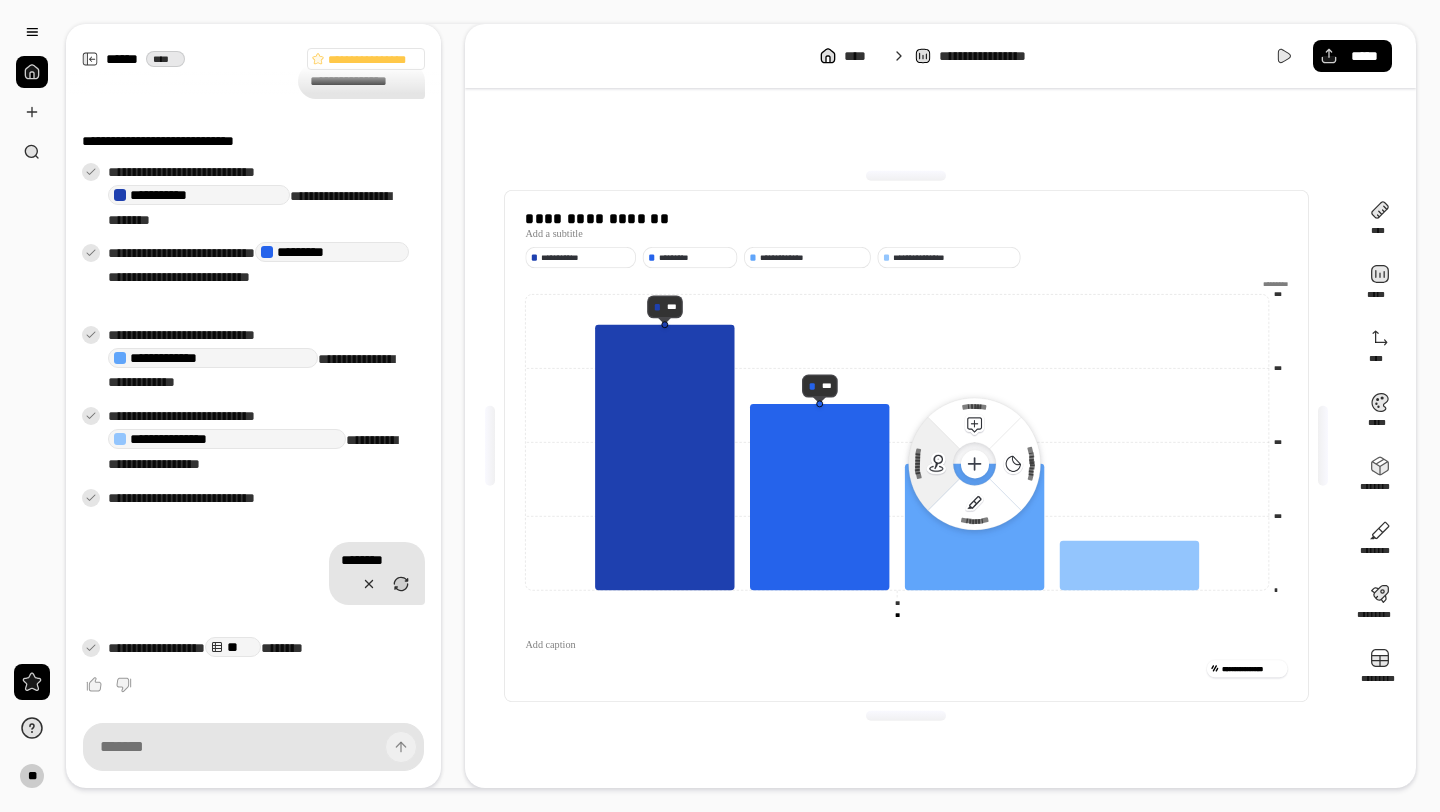 click 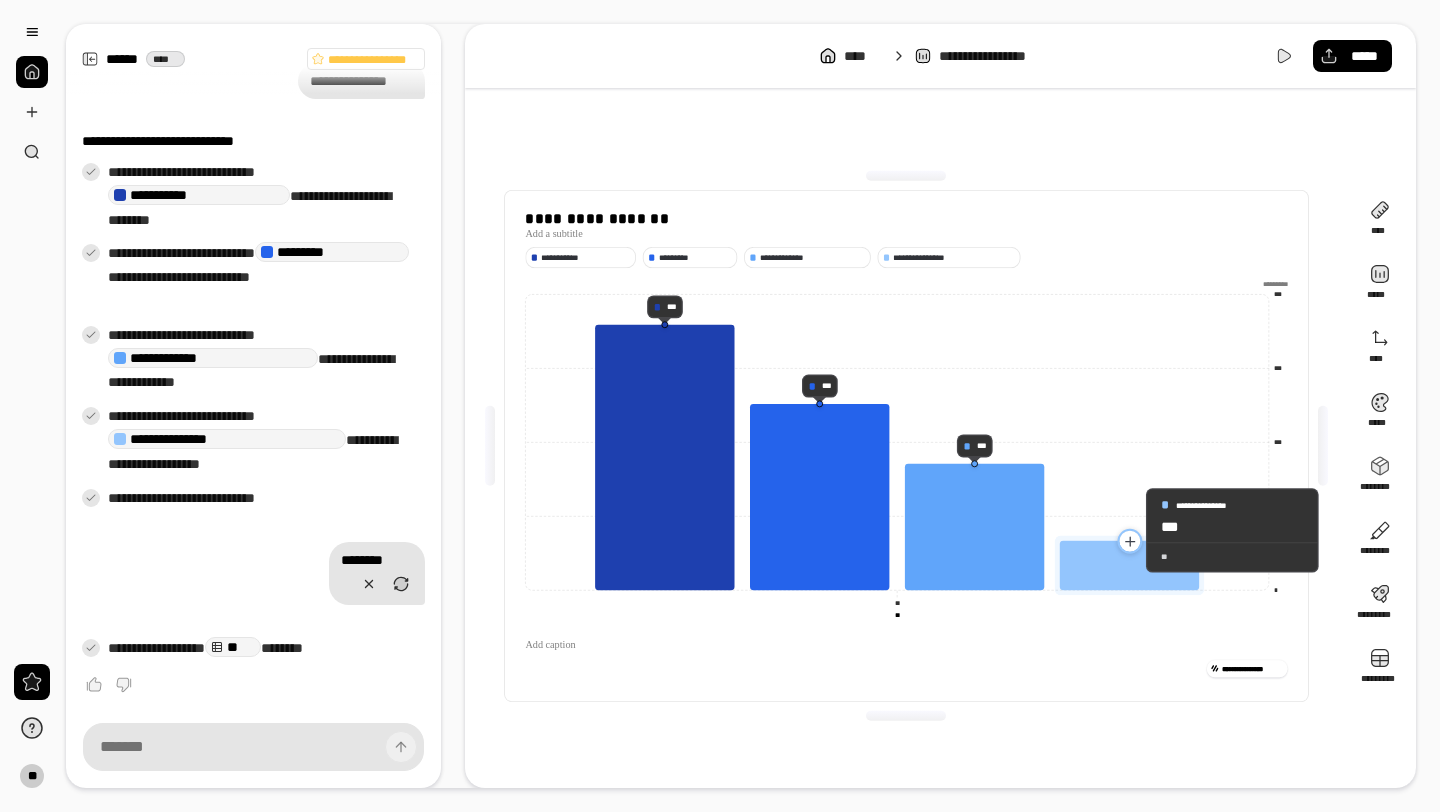 click 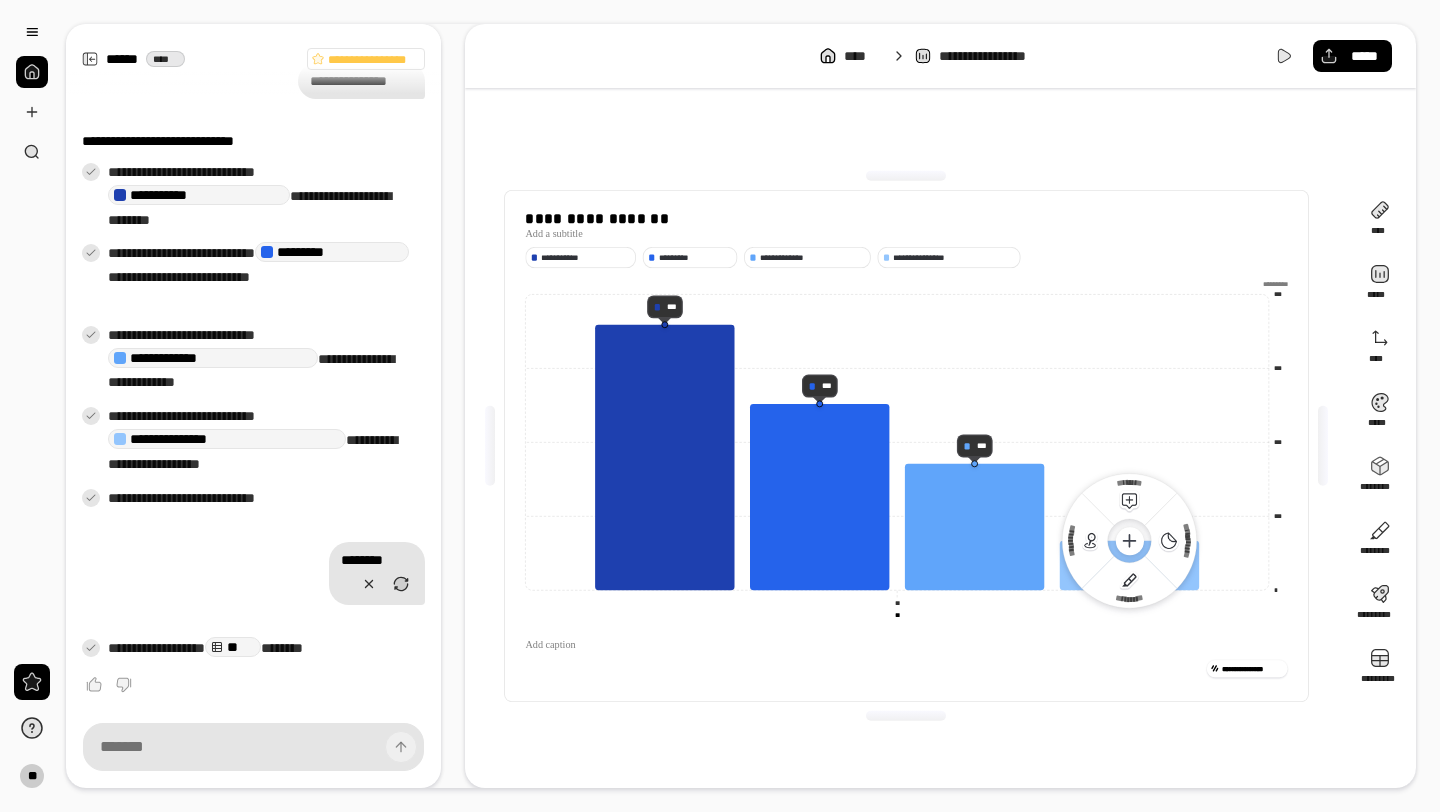 drag, startPoint x: 1088, startPoint y: 531, endPoint x: 1034, endPoint y: 619, distance: 103.24728 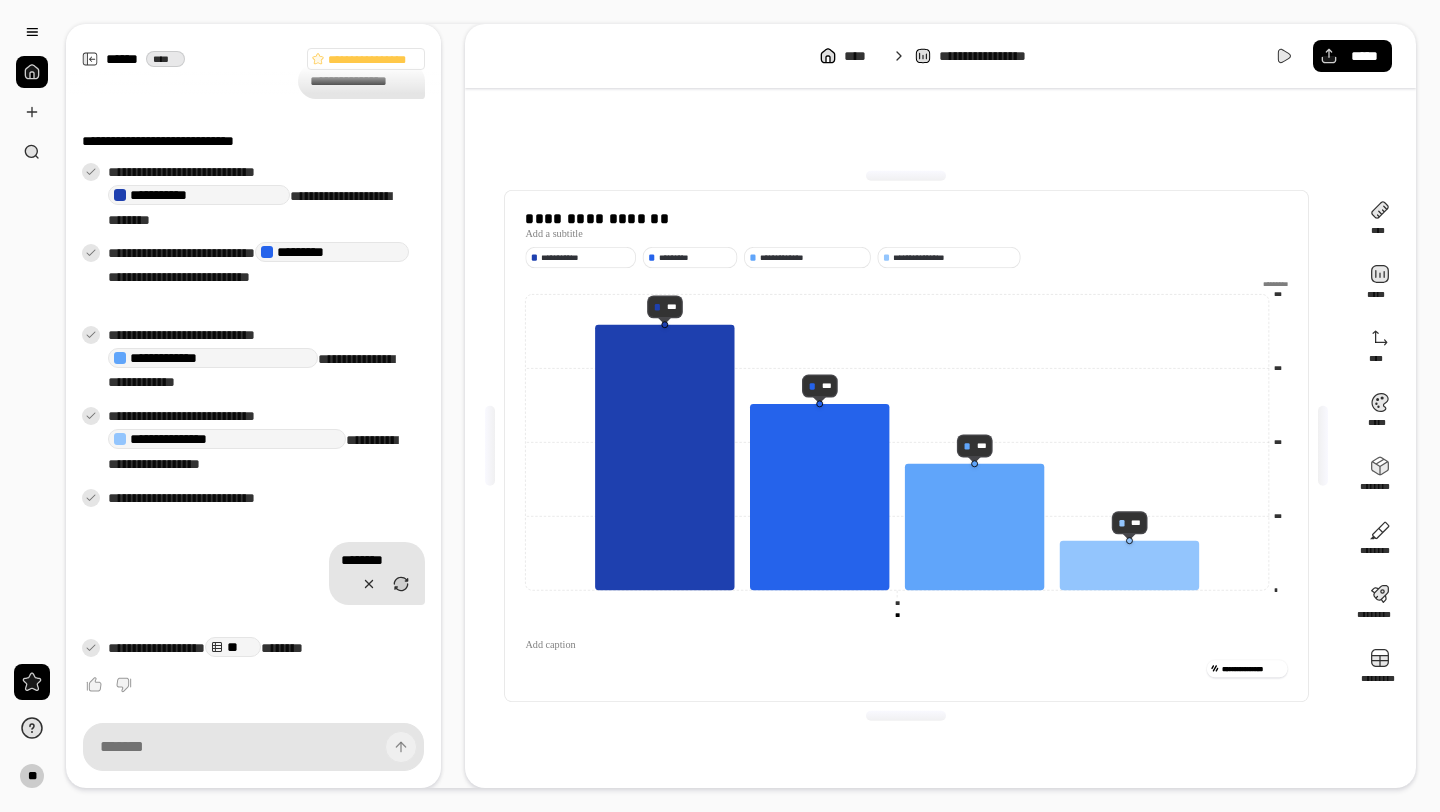 click on "**********" at bounding box center [906, 446] 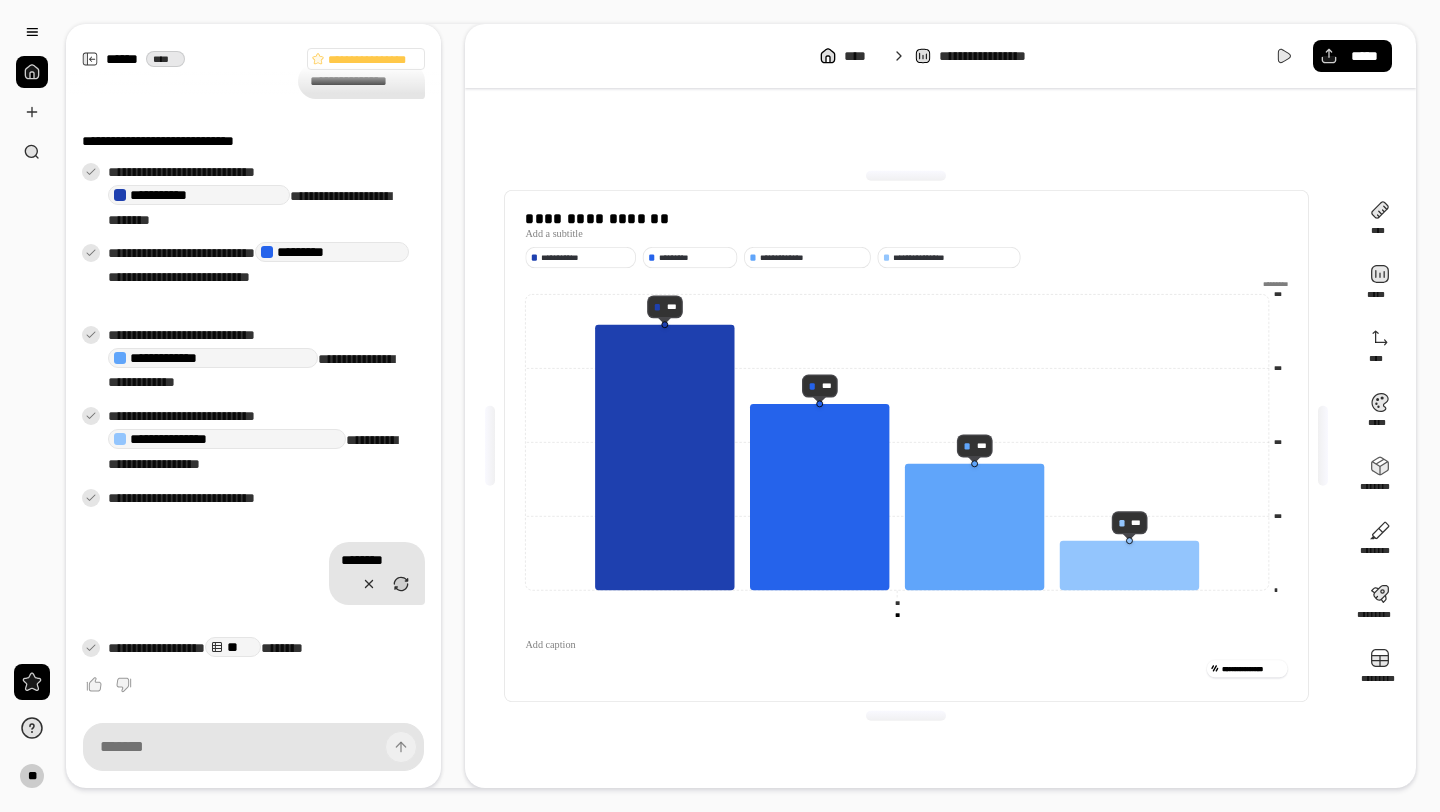 click on "** ** *********" at bounding box center (896, 615) 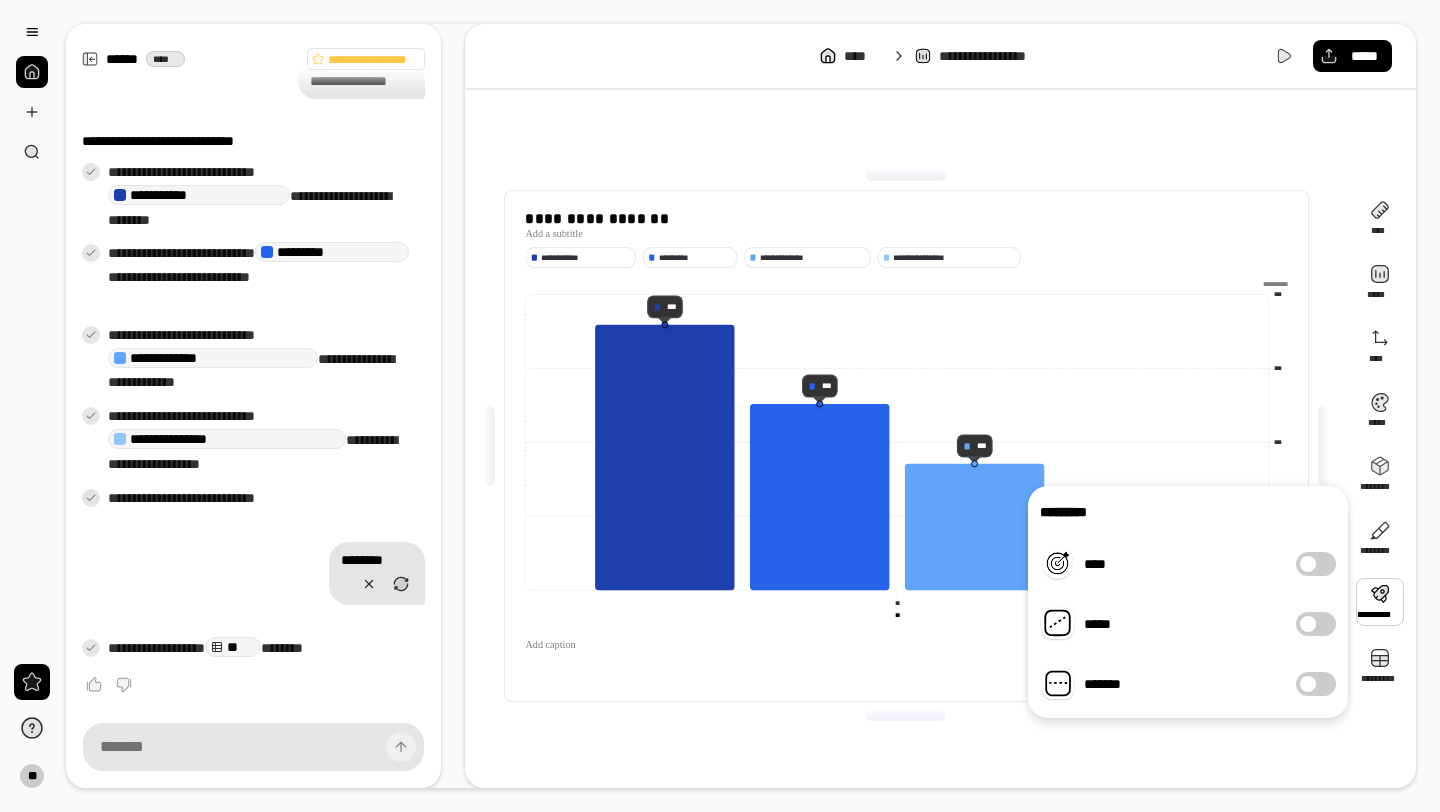 click on "**" at bounding box center (897, 615) 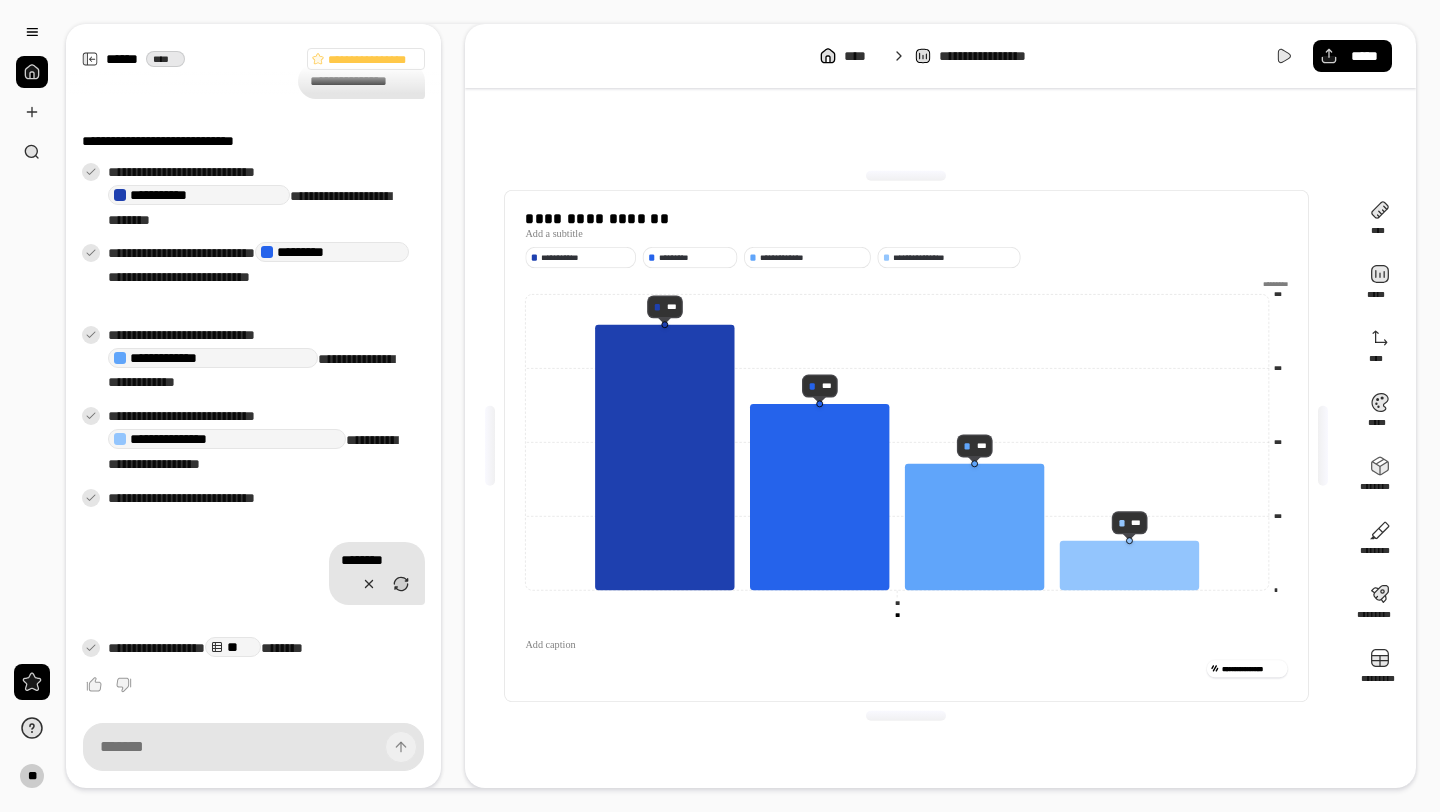 click on "** **" 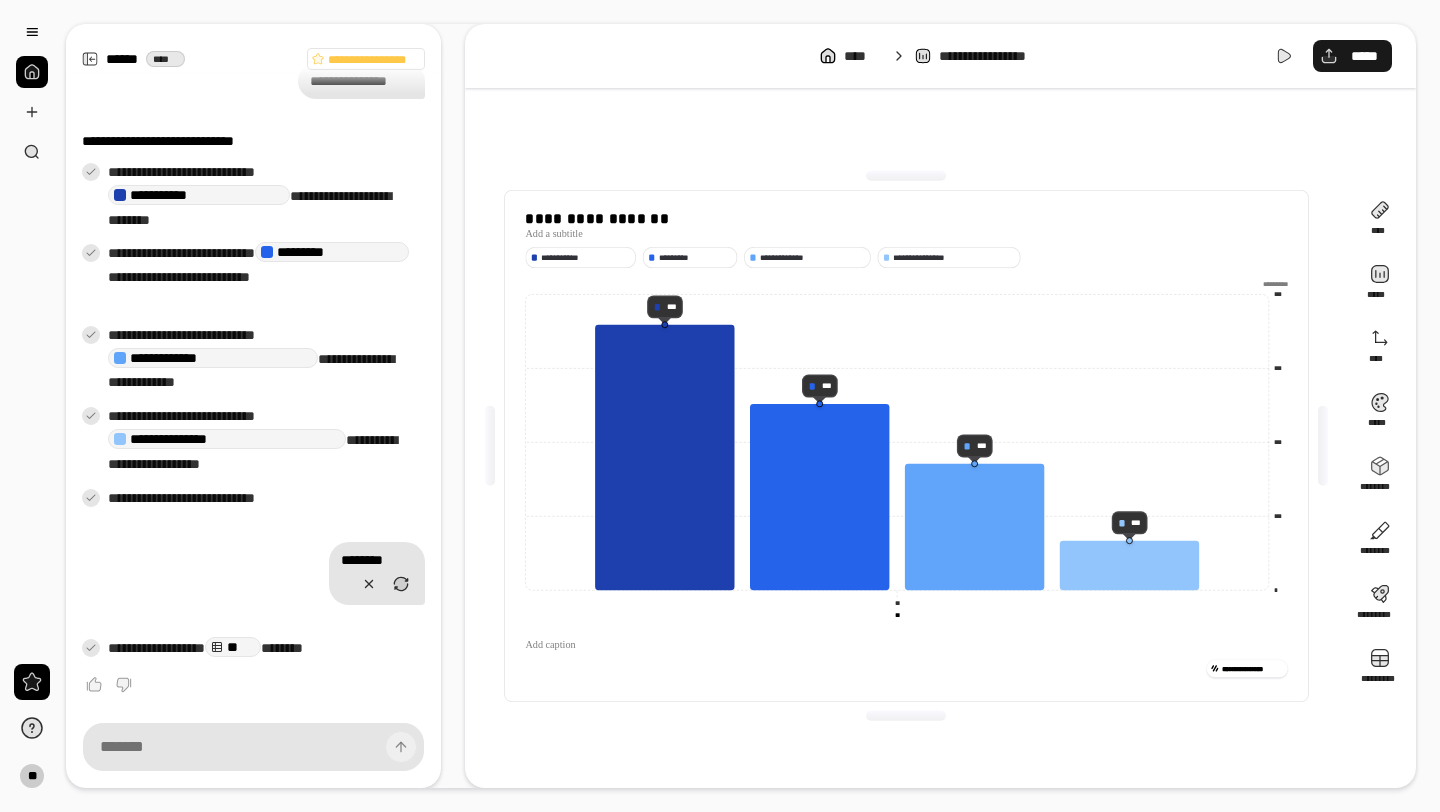 click on "*****" at bounding box center [1352, 56] 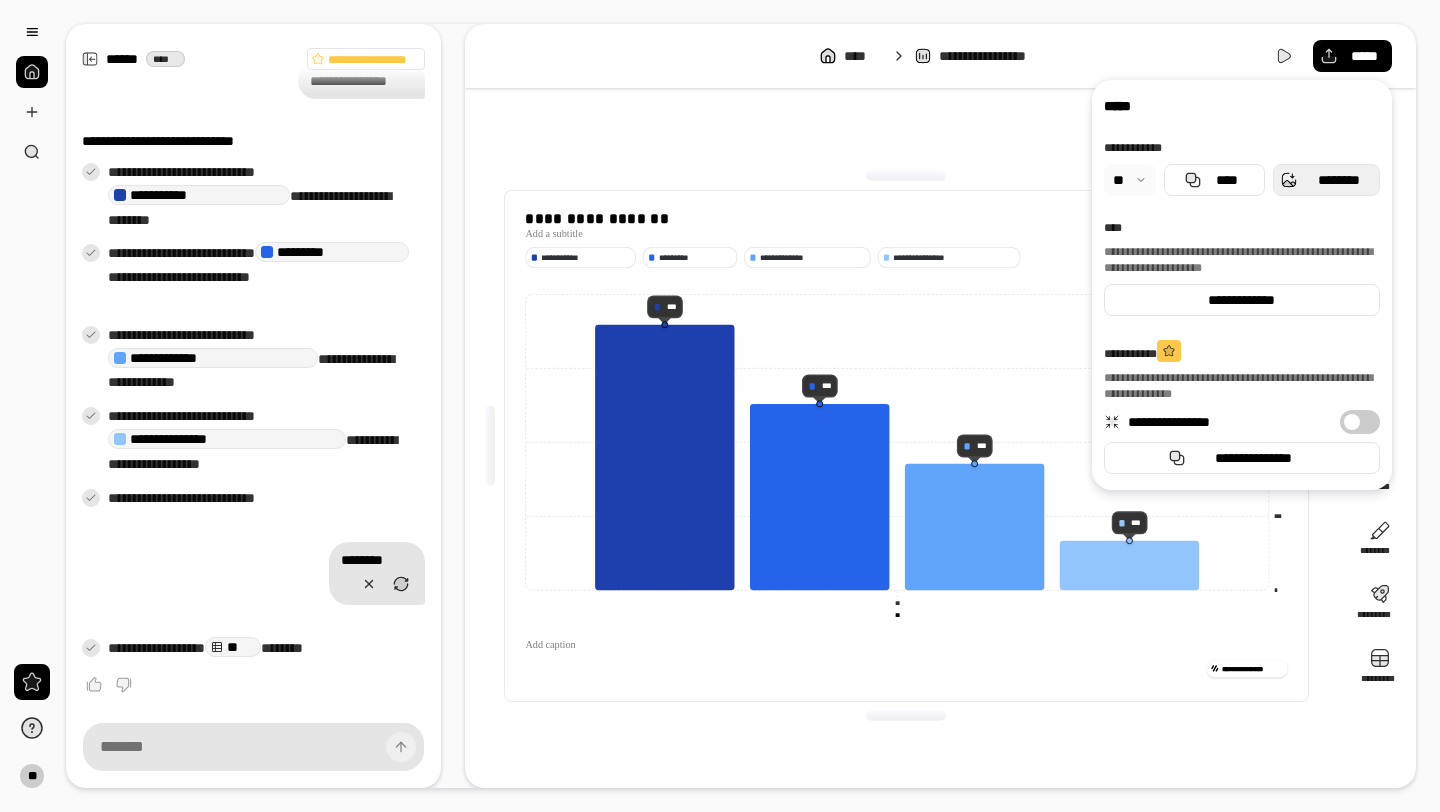 click on "********" at bounding box center [1338, 180] 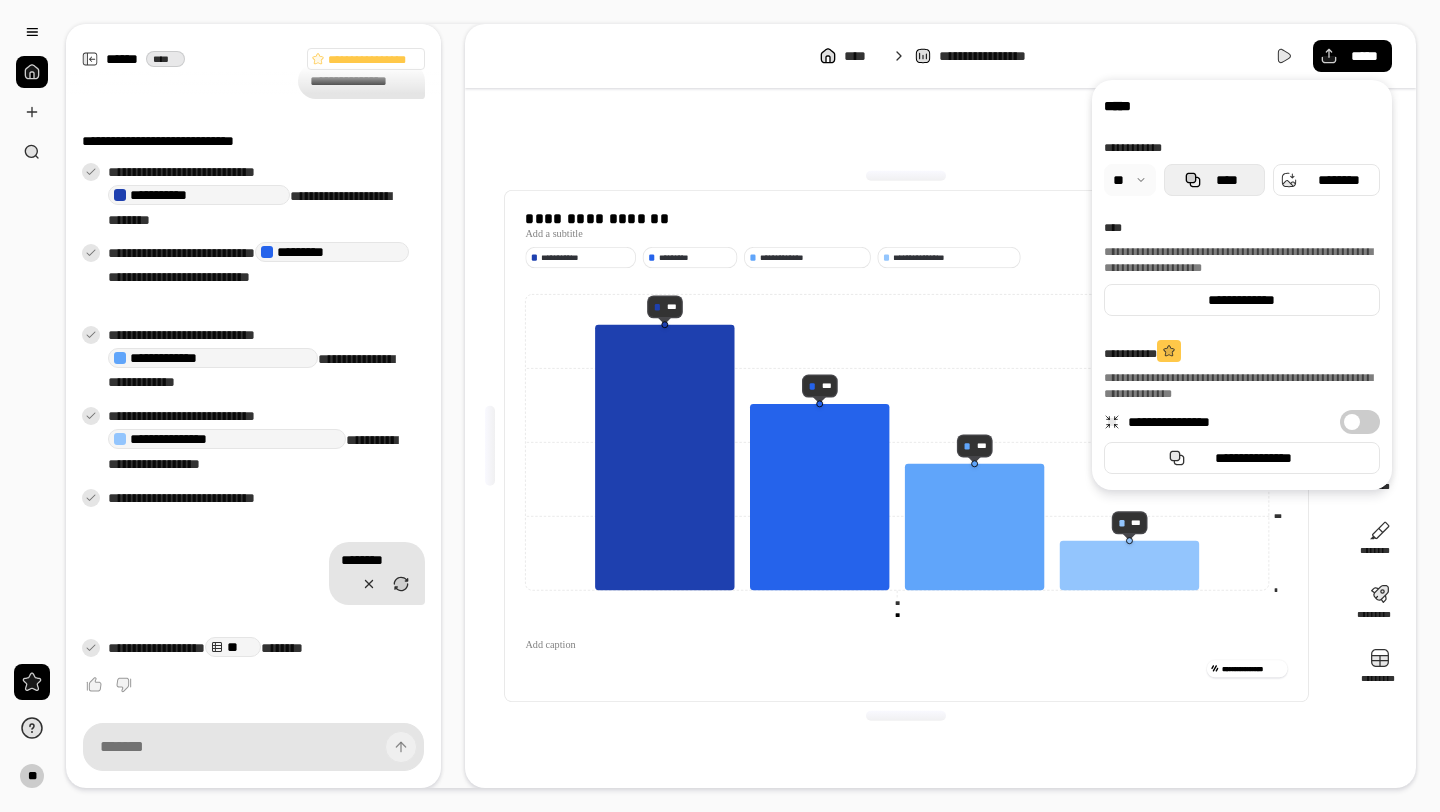 click on "****" at bounding box center [1226, 180] 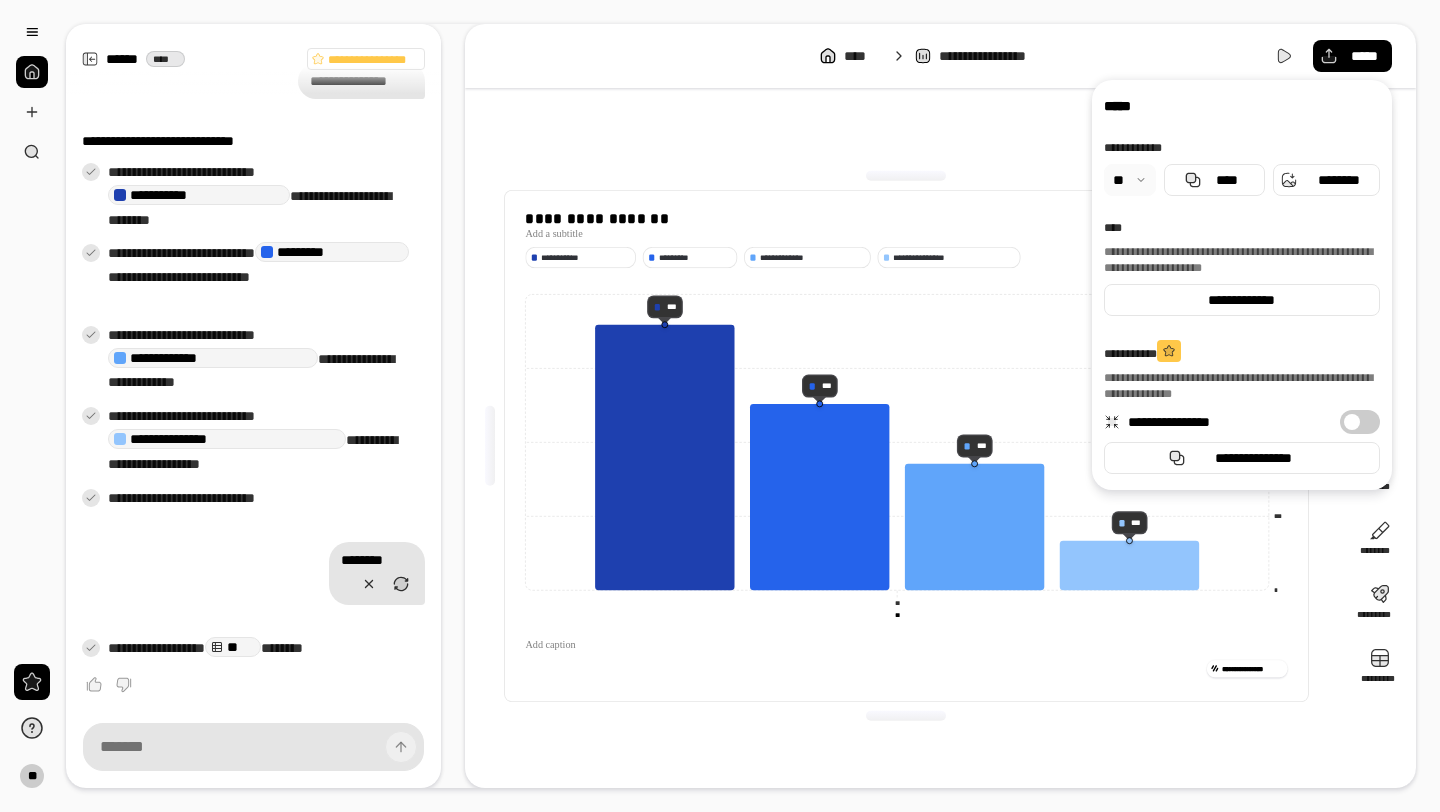 click on "**********" at bounding box center (940, 56) 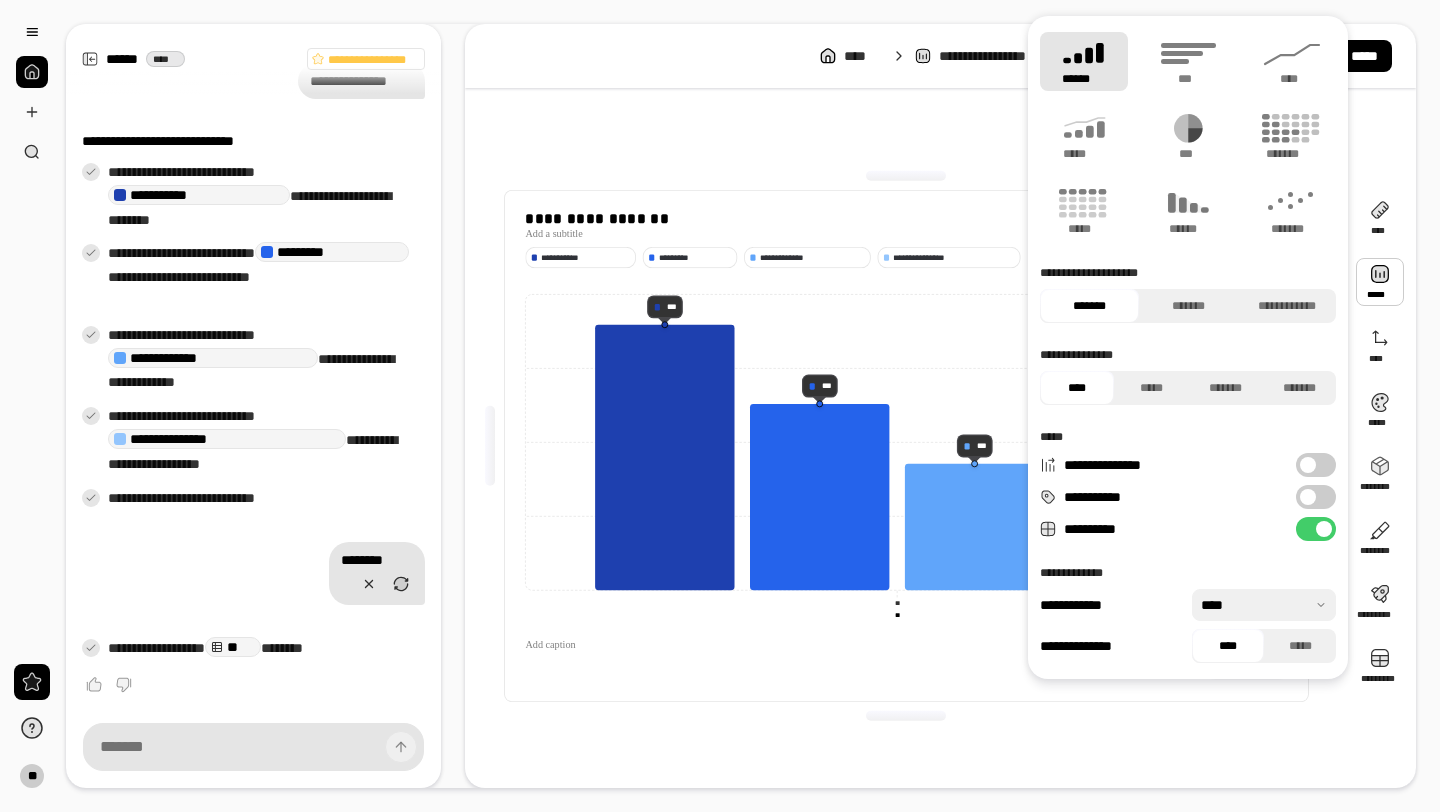 click at bounding box center [1380, 282] 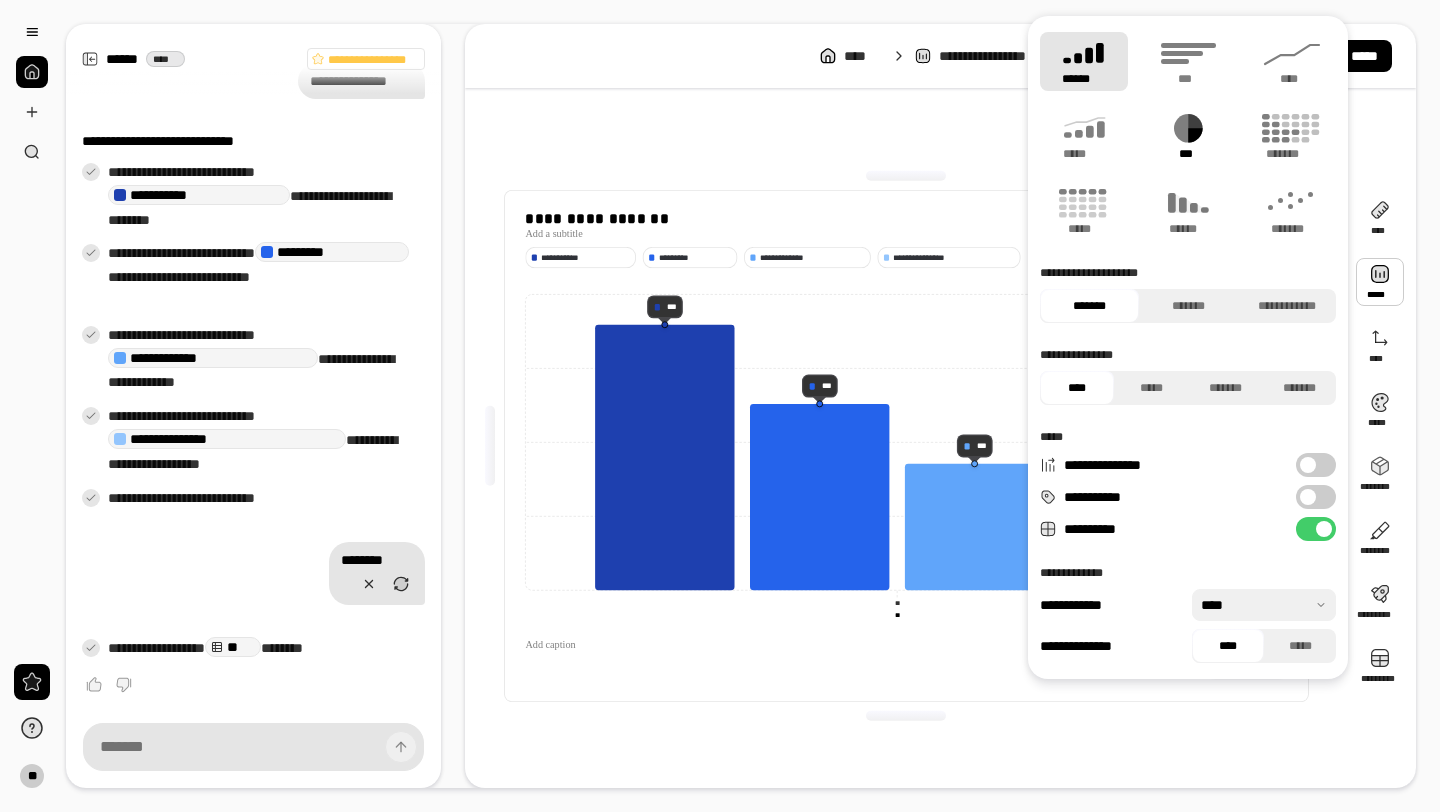 click on "***" at bounding box center (1188, 136) 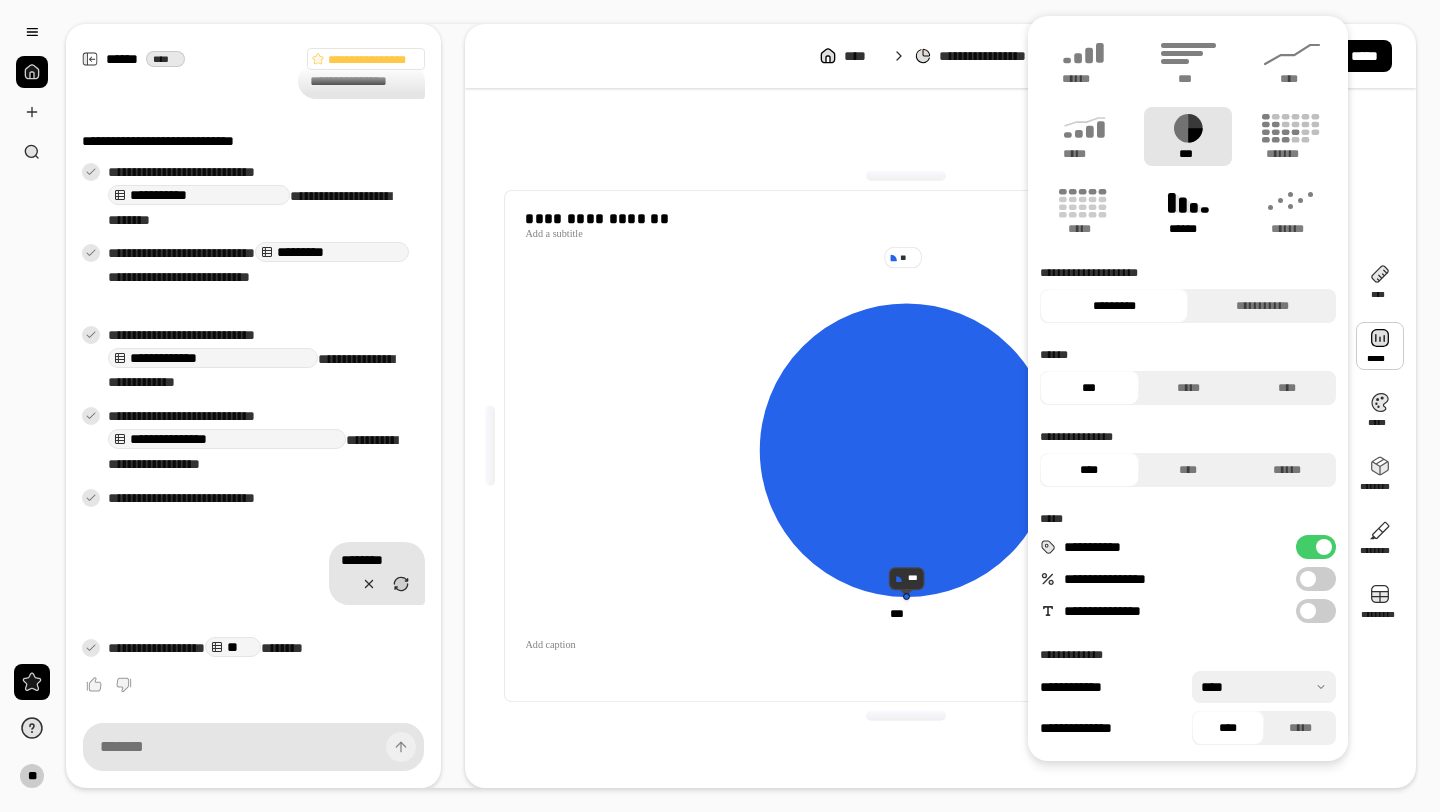 click 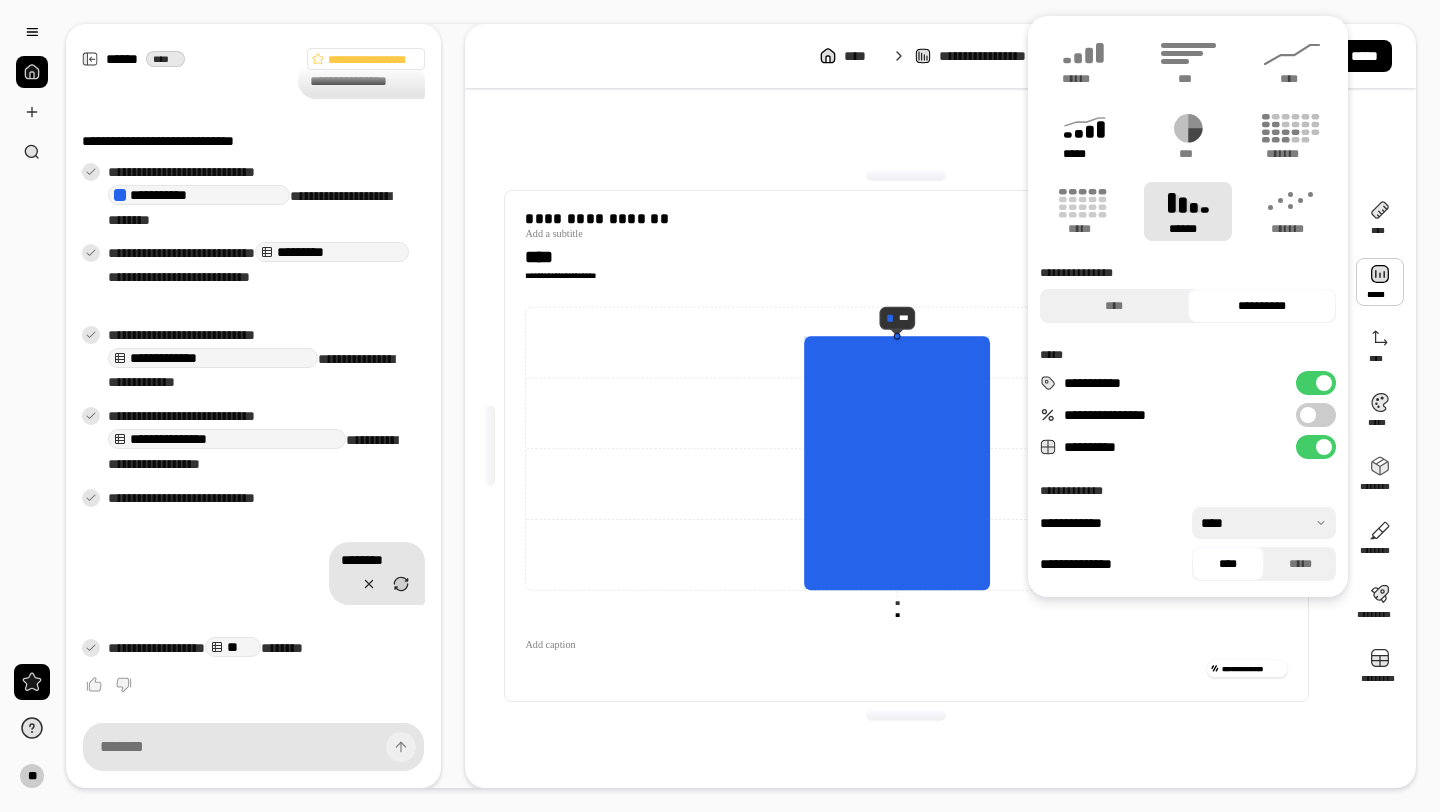 click on "*****" at bounding box center [1084, 136] 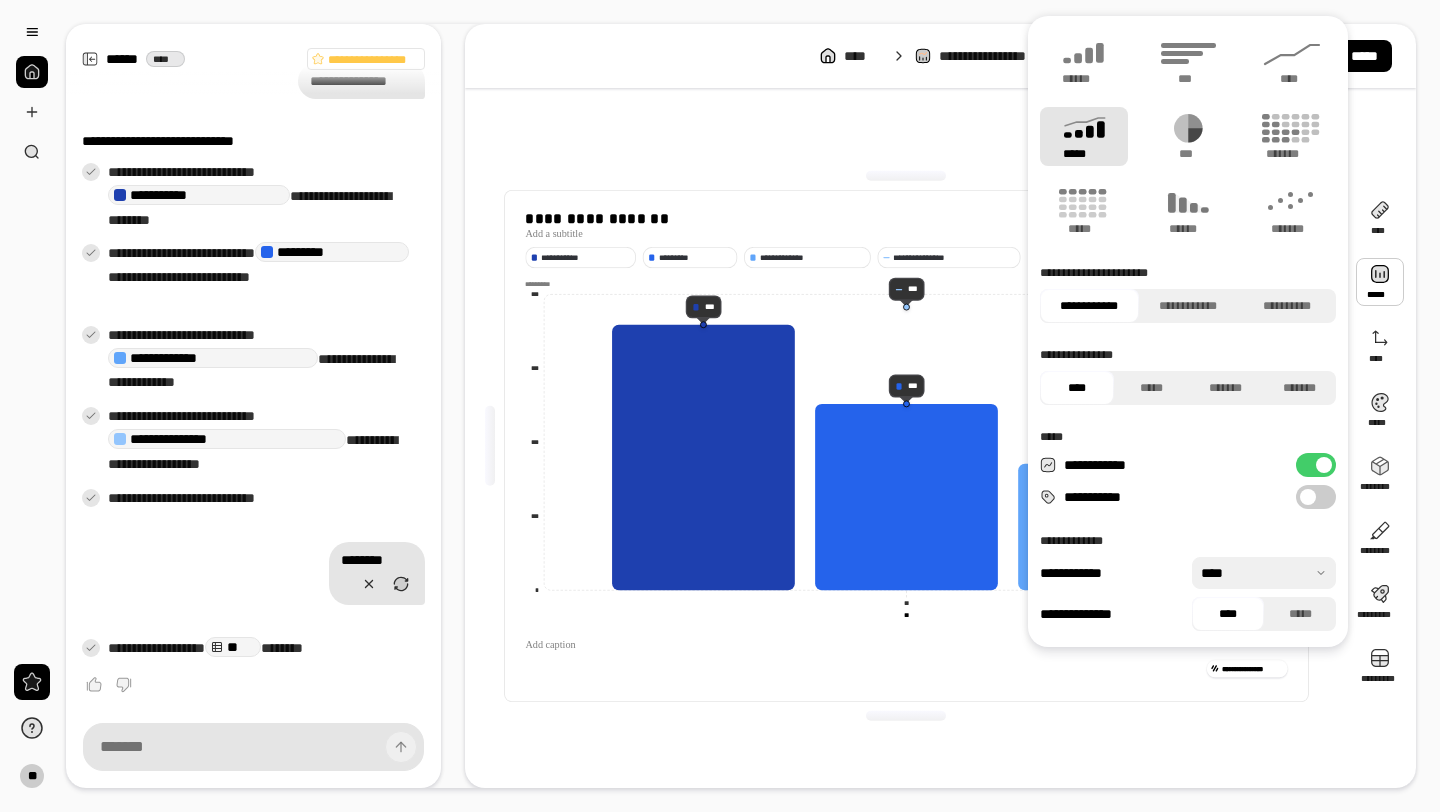 click at bounding box center (906, 716) 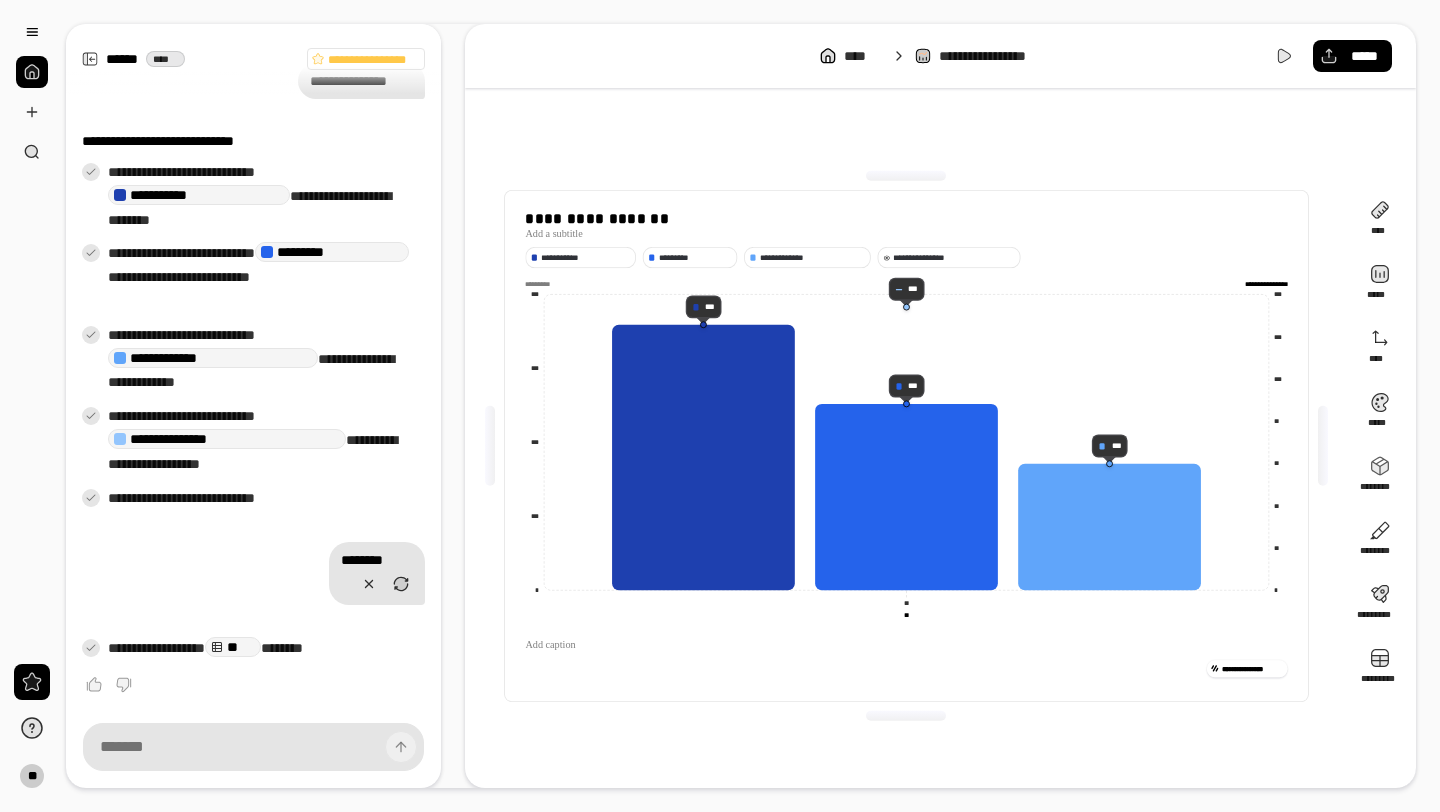 click 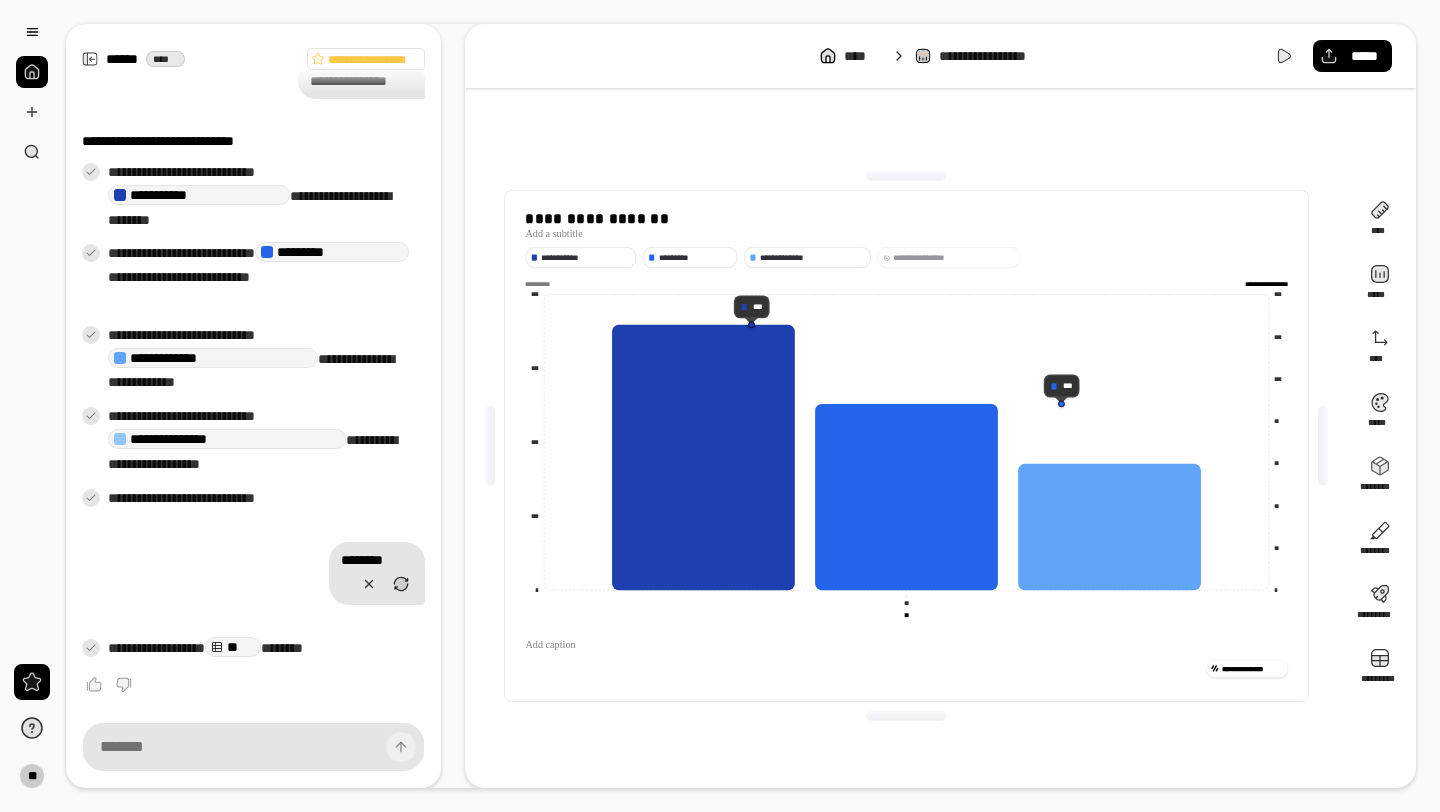 click on "**********" at bounding box center [948, 257] 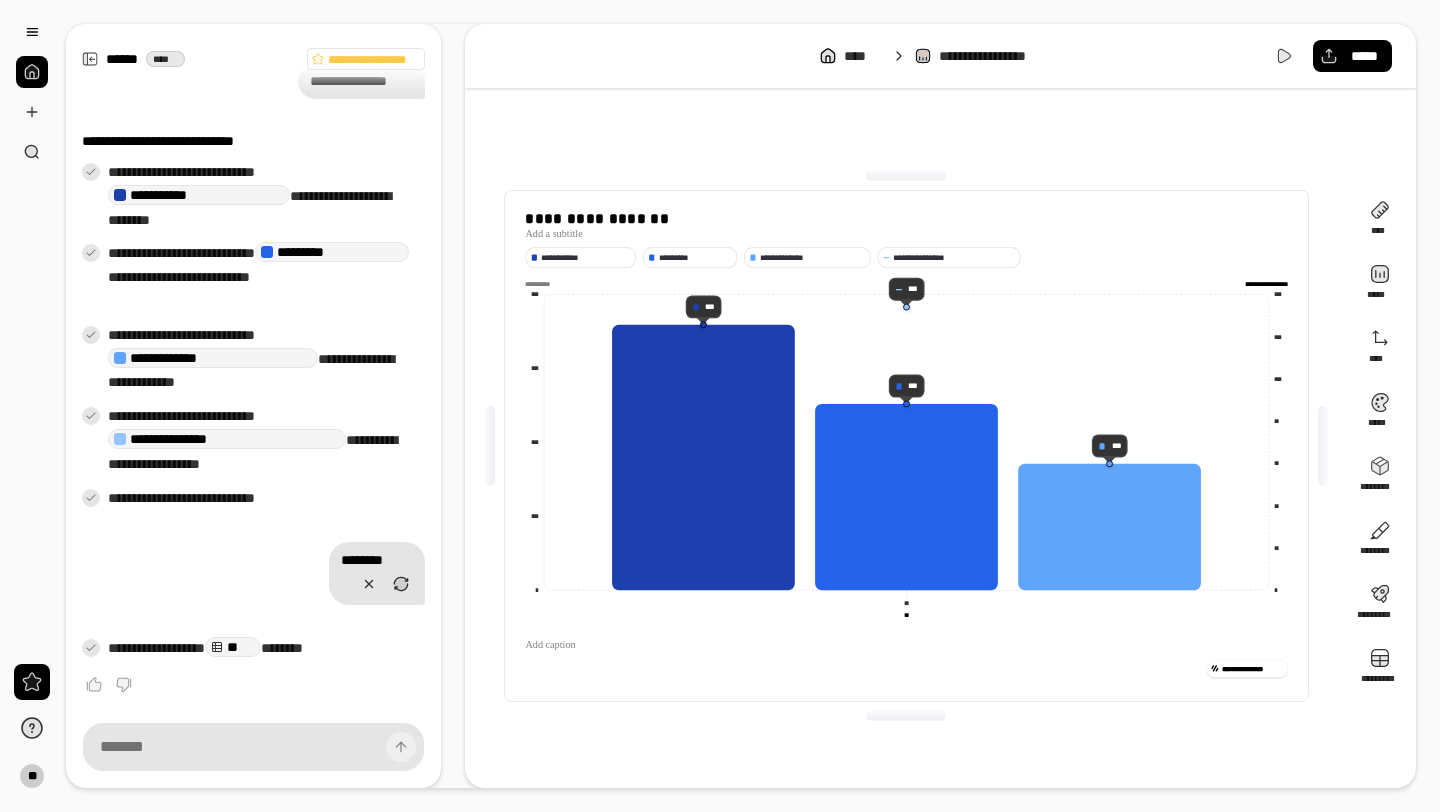 click on "**********" at bounding box center (906, 669) 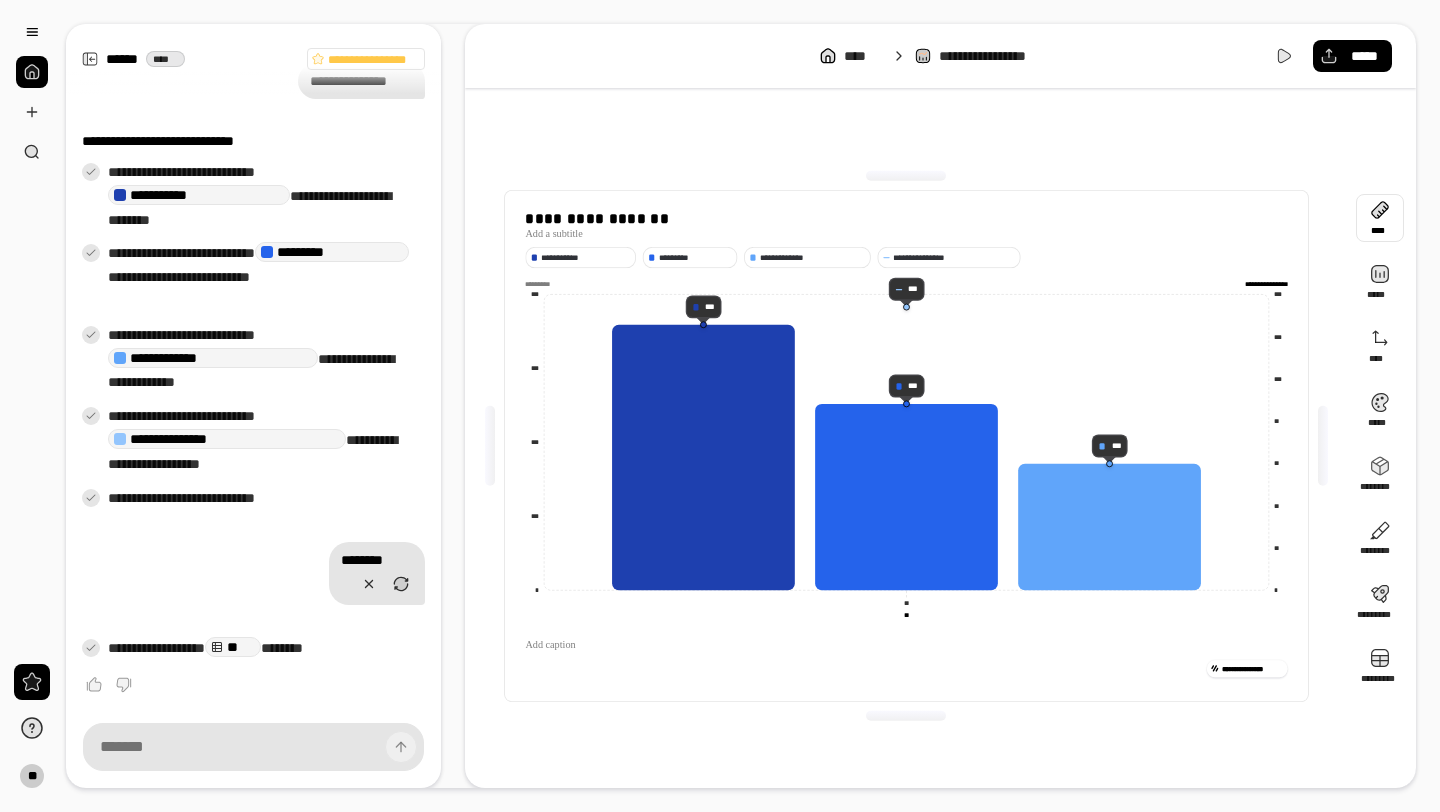 click at bounding box center (1380, 218) 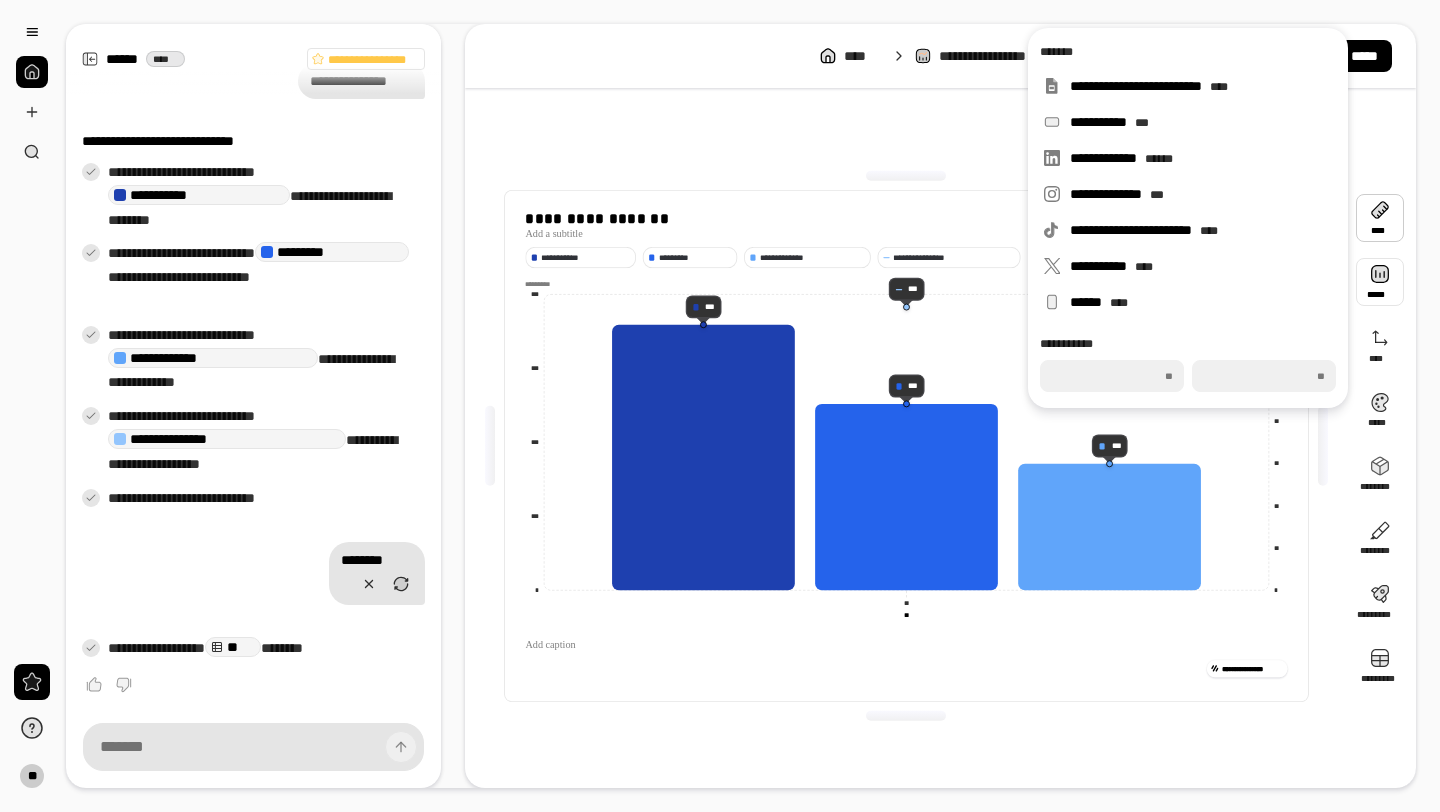 click at bounding box center [1380, 282] 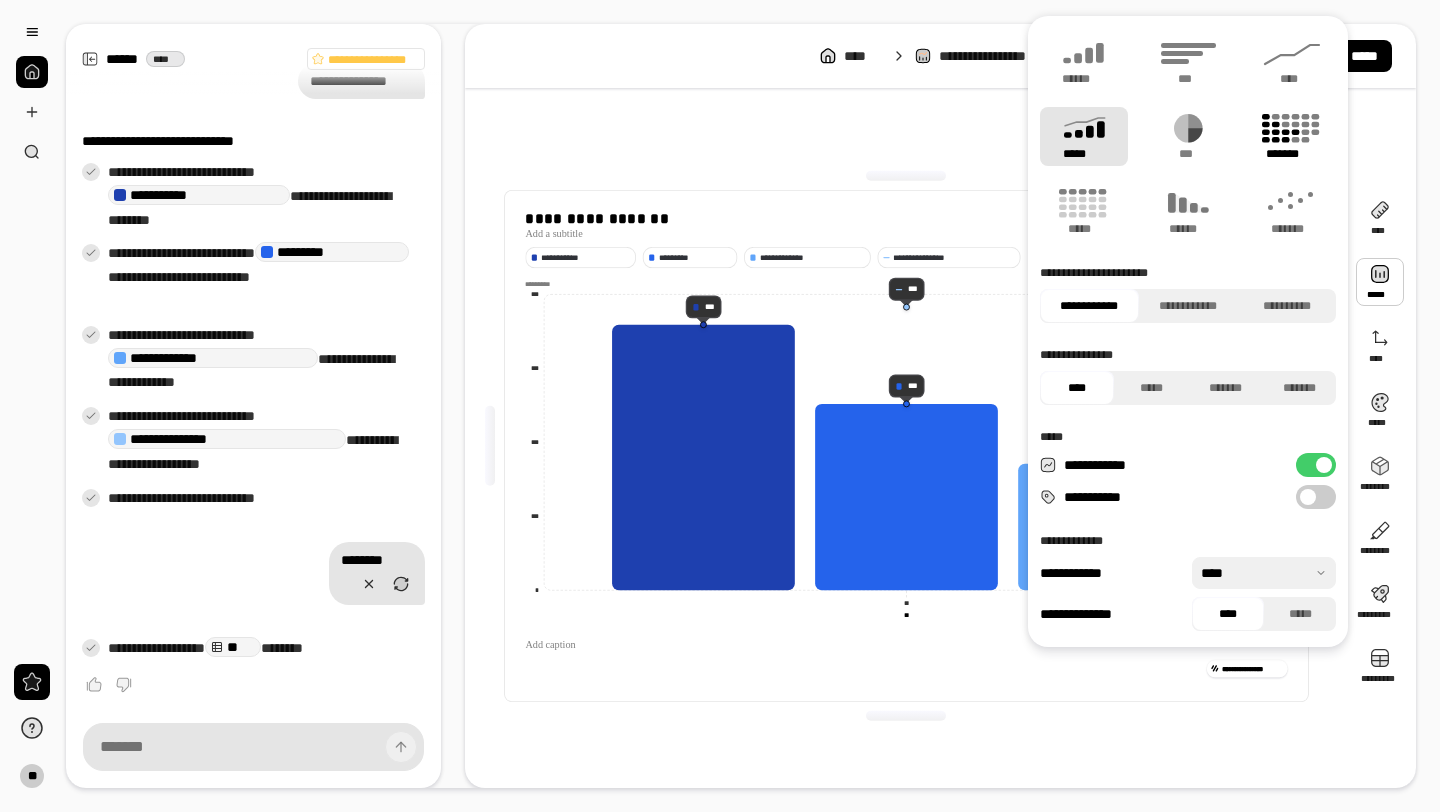 click 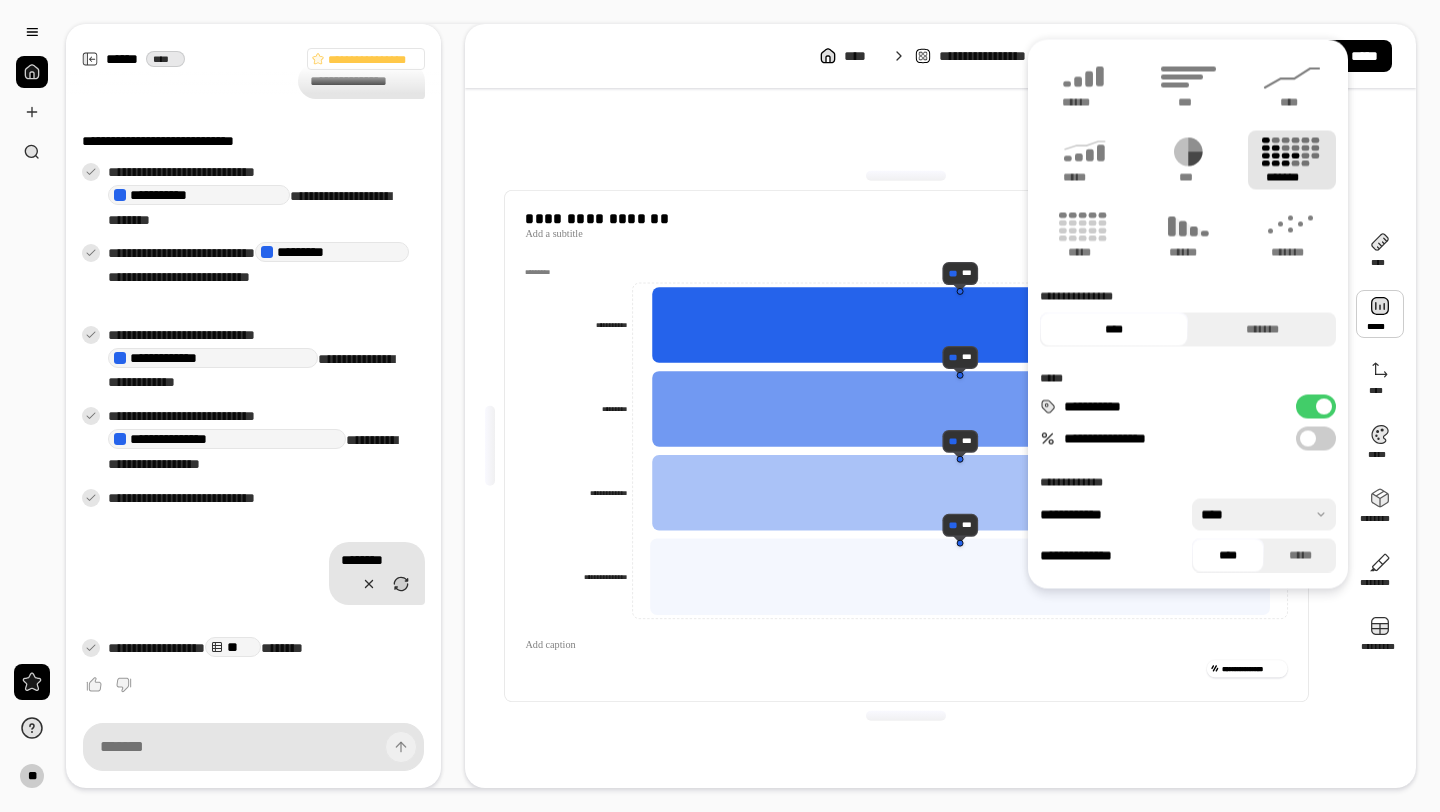 click on "**********" at bounding box center (906, 446) 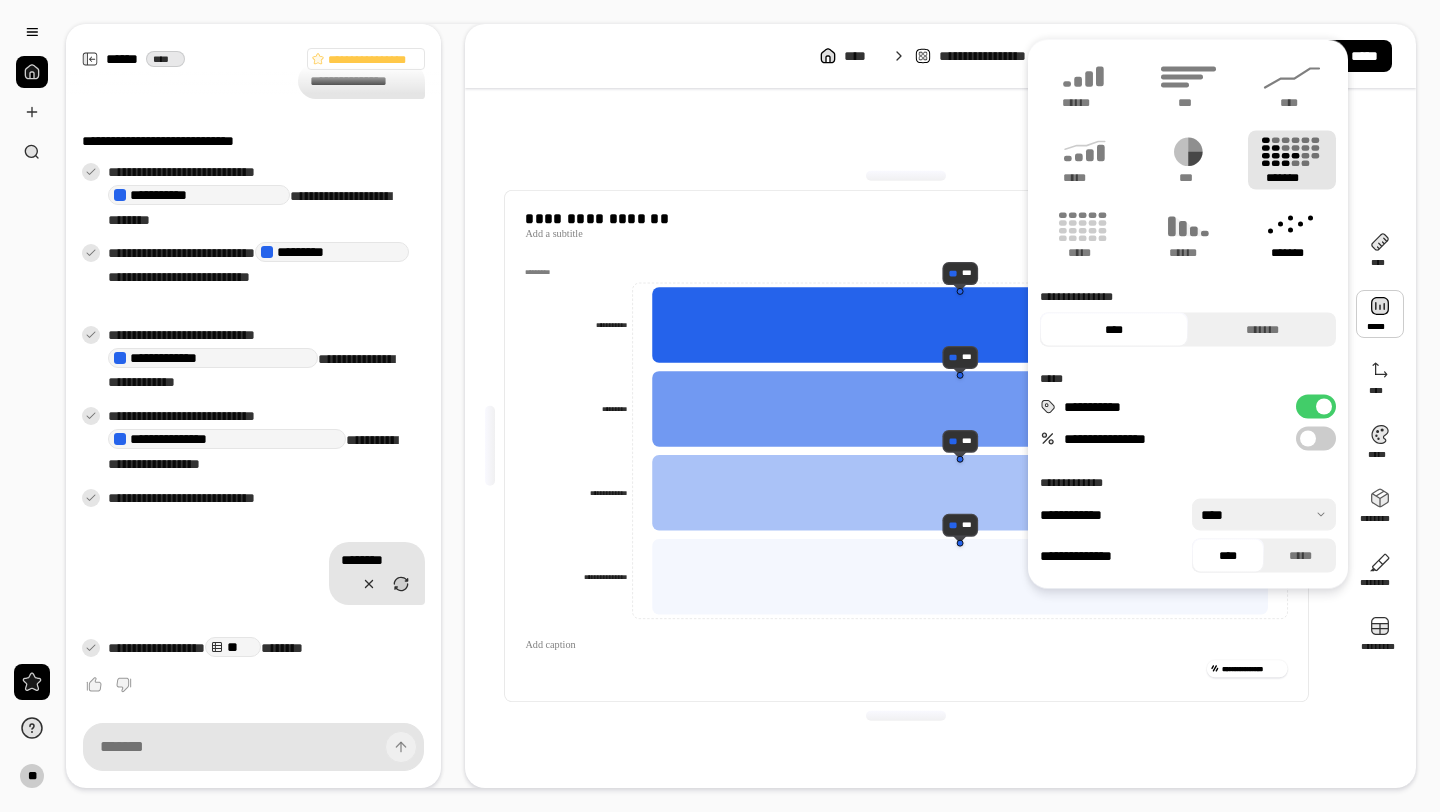 click 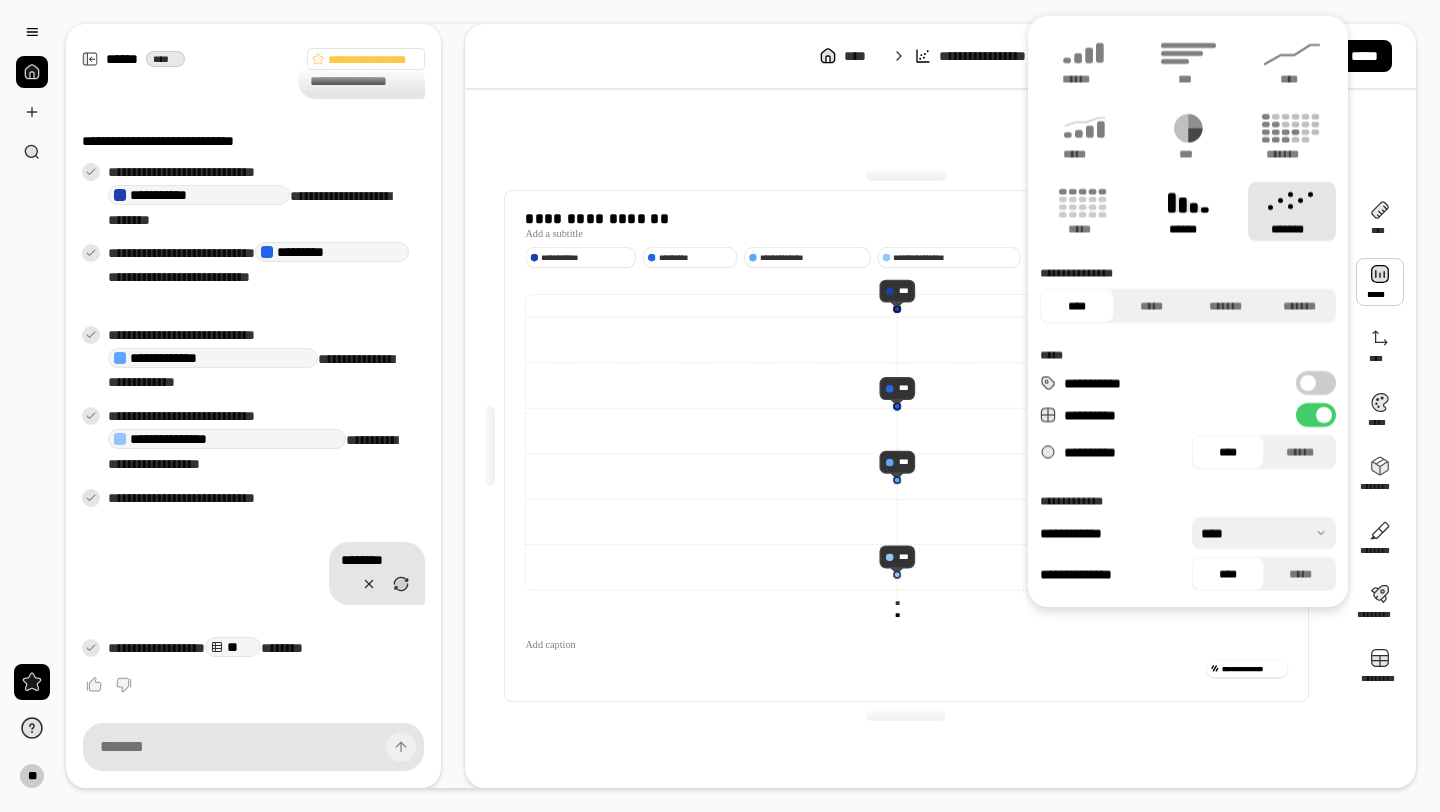 click on "******" at bounding box center (1188, 229) 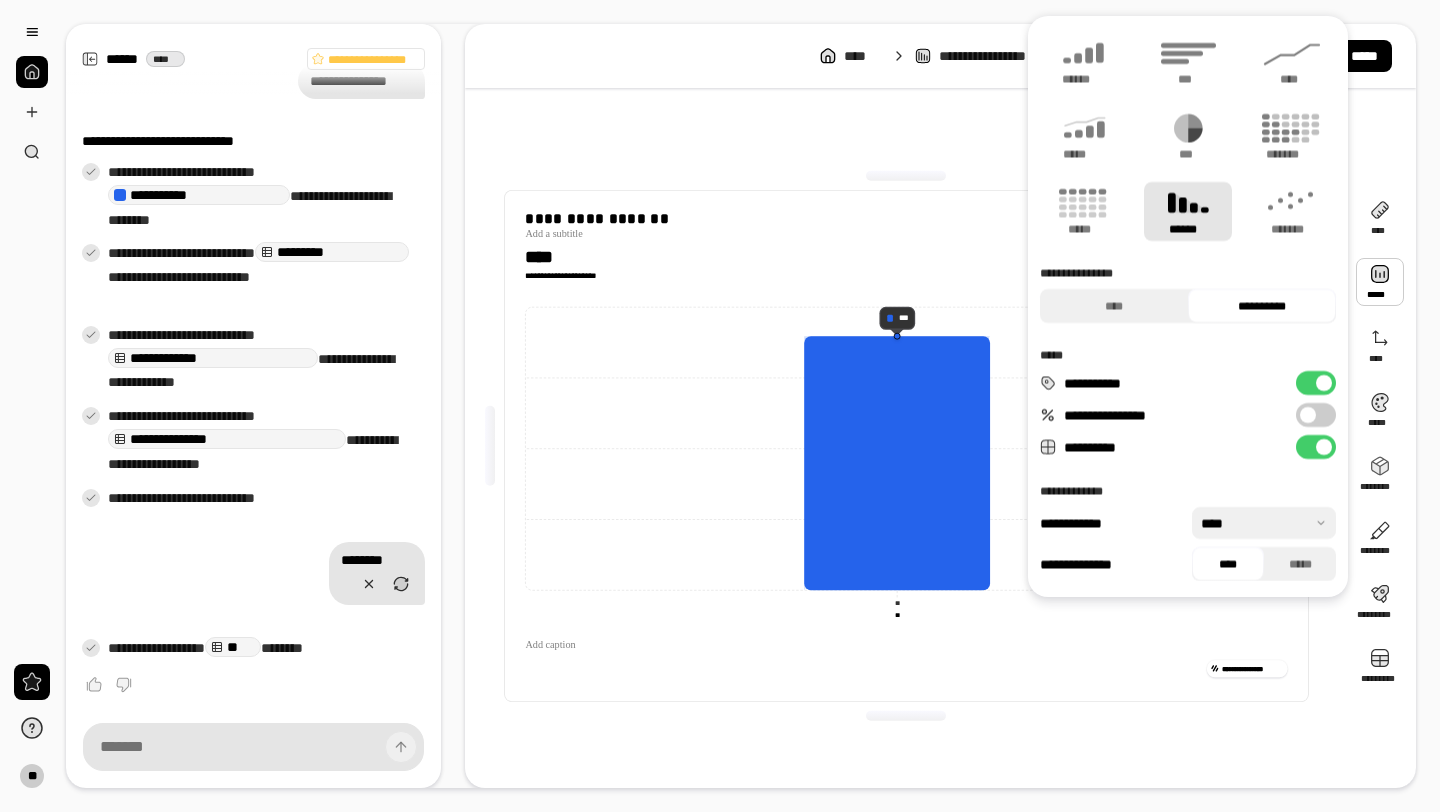 click on "**********" at bounding box center (906, 446) 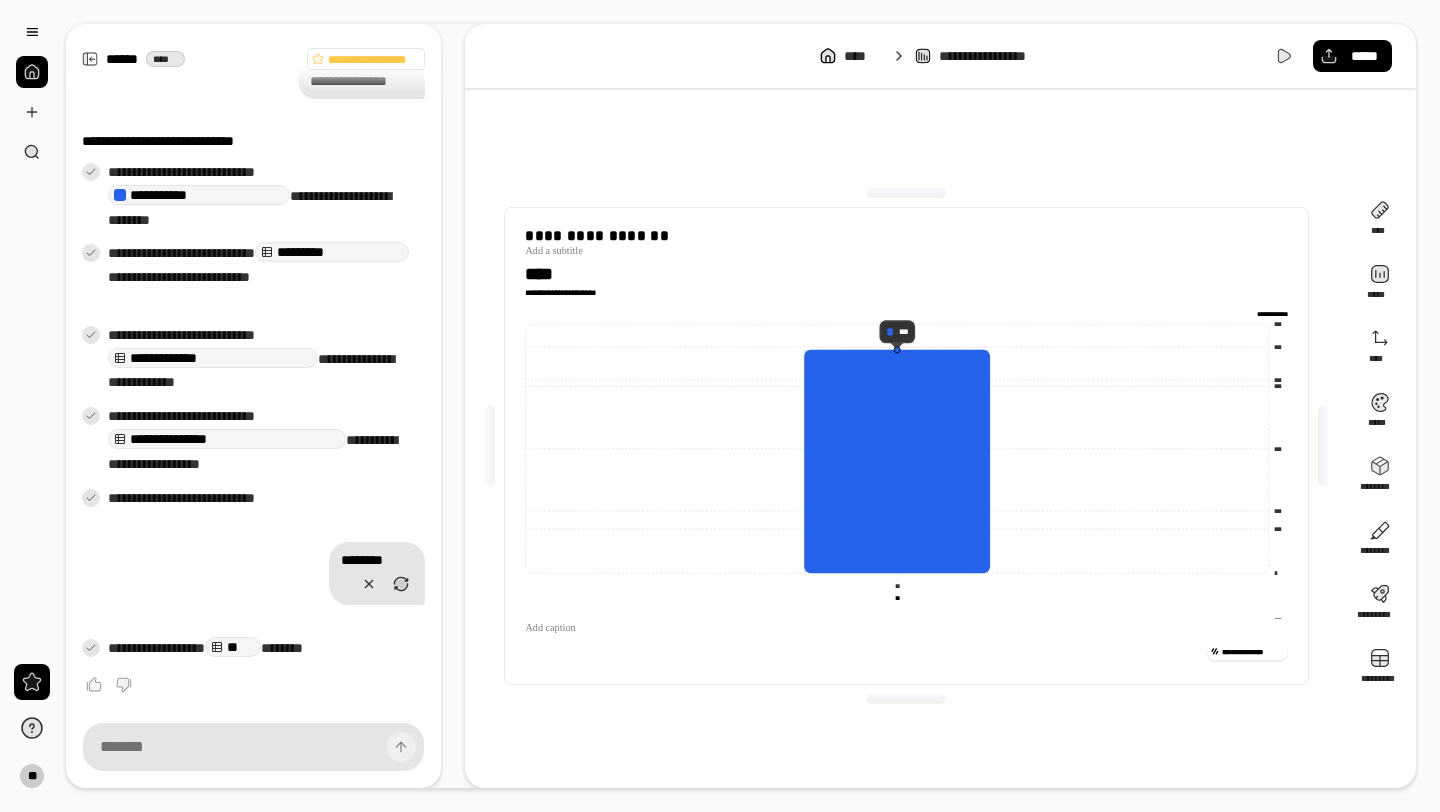 click at bounding box center [906, 699] 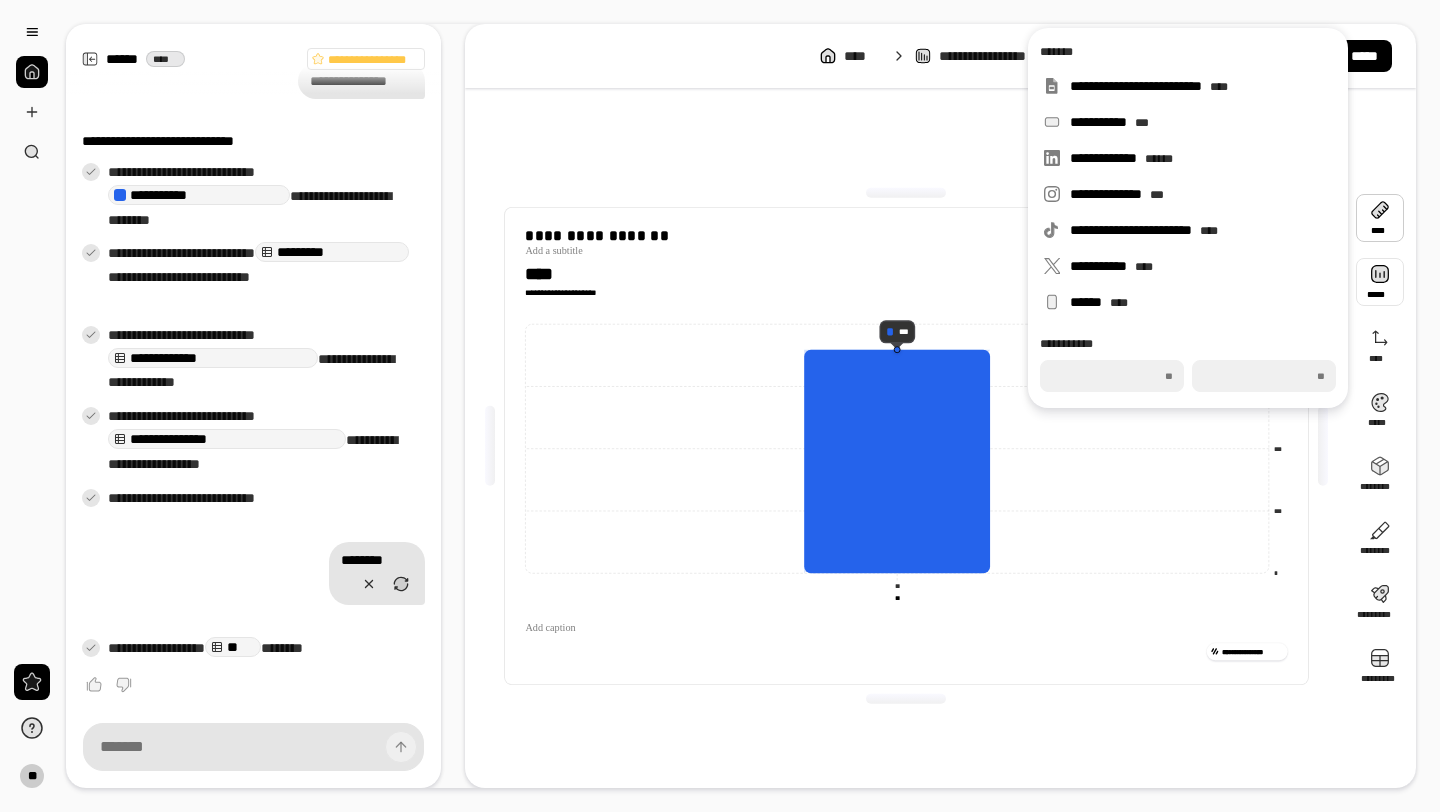 click at bounding box center (1380, 282) 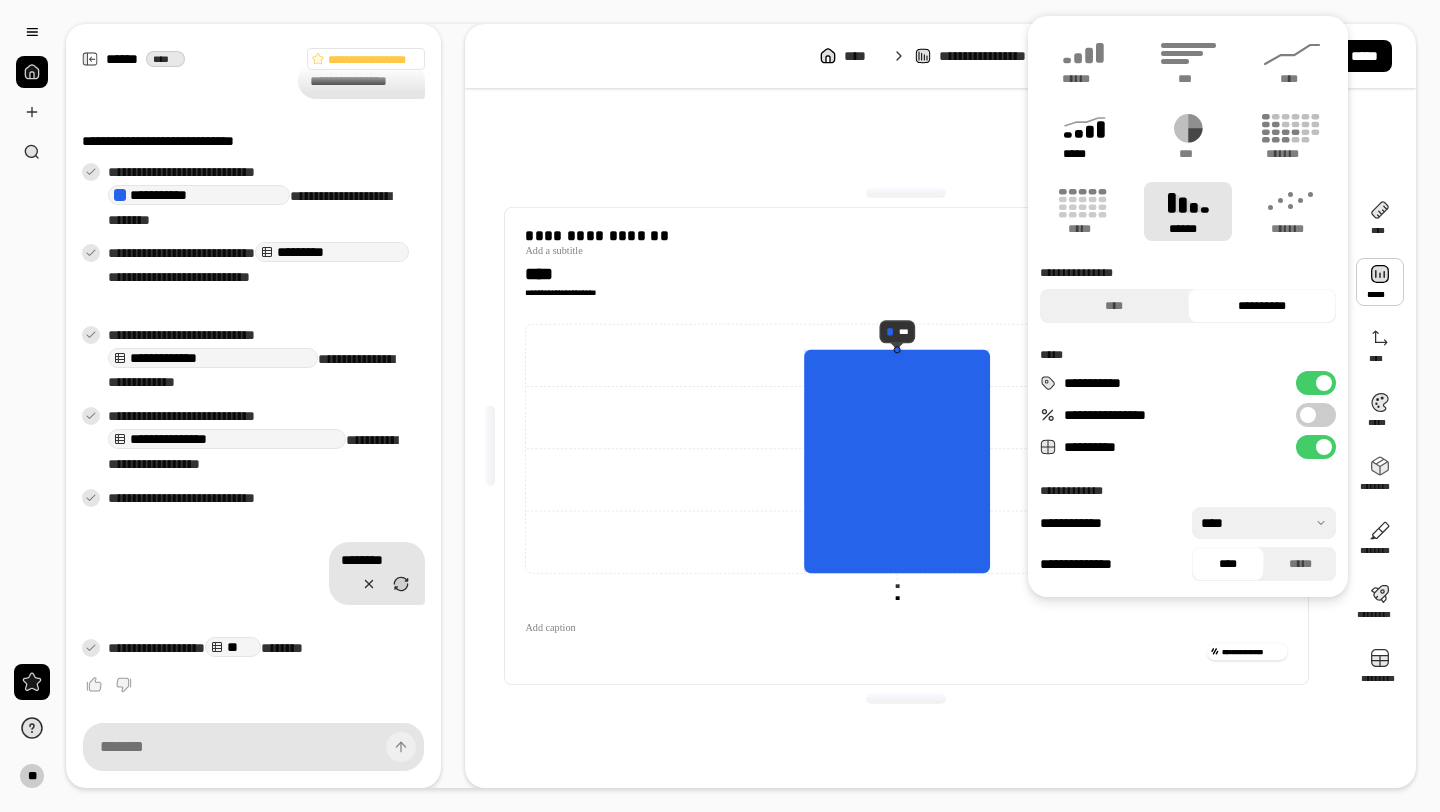 click 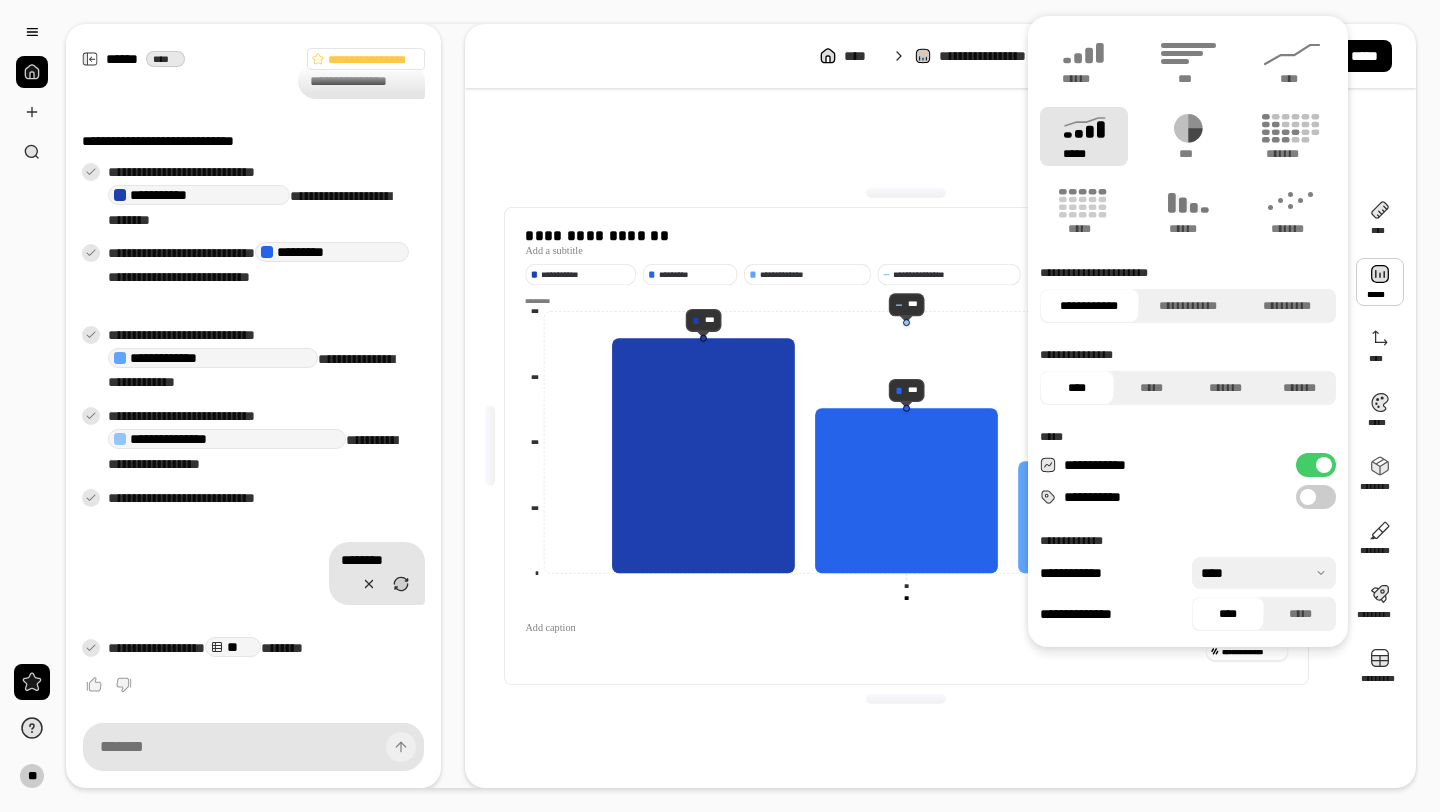 click on "**********" 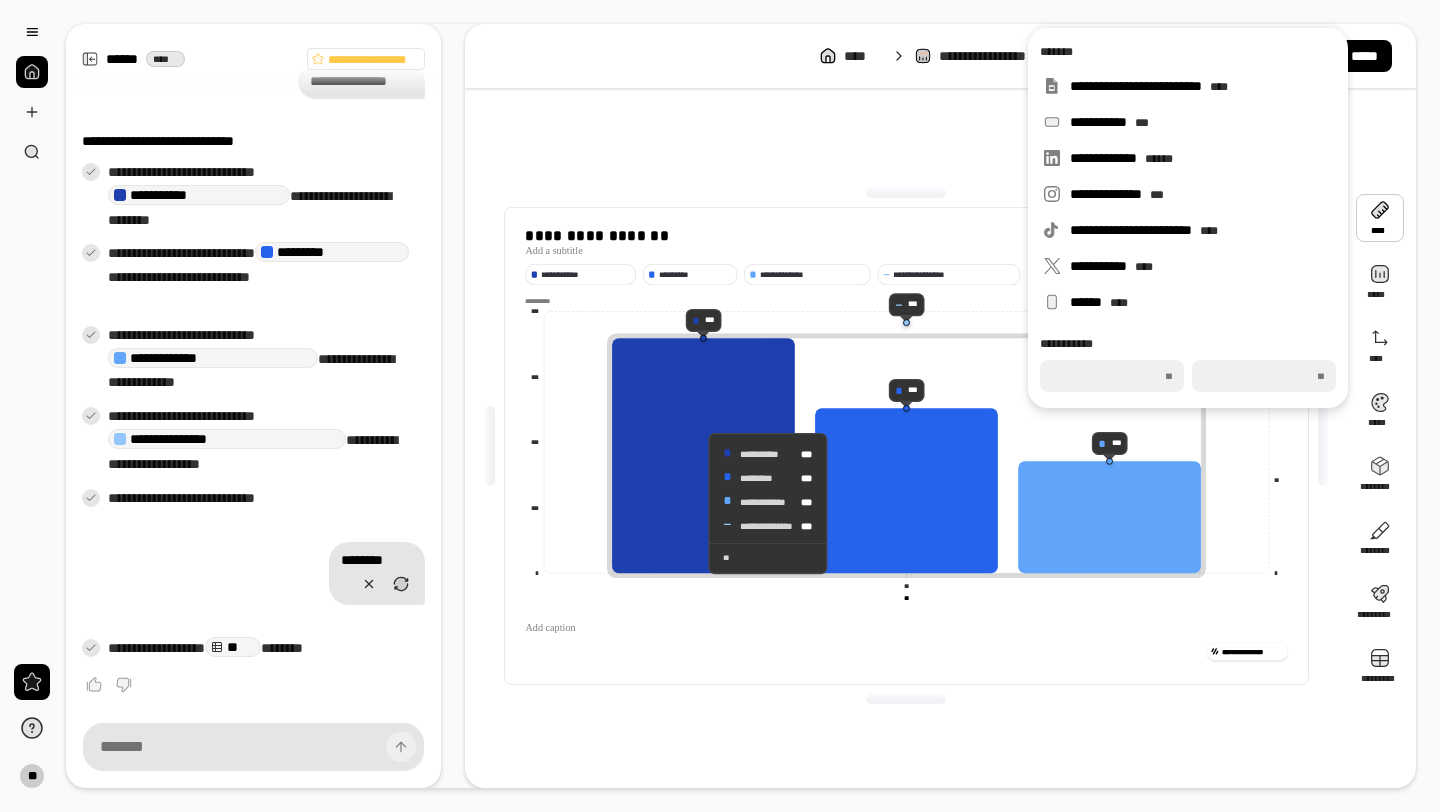 click 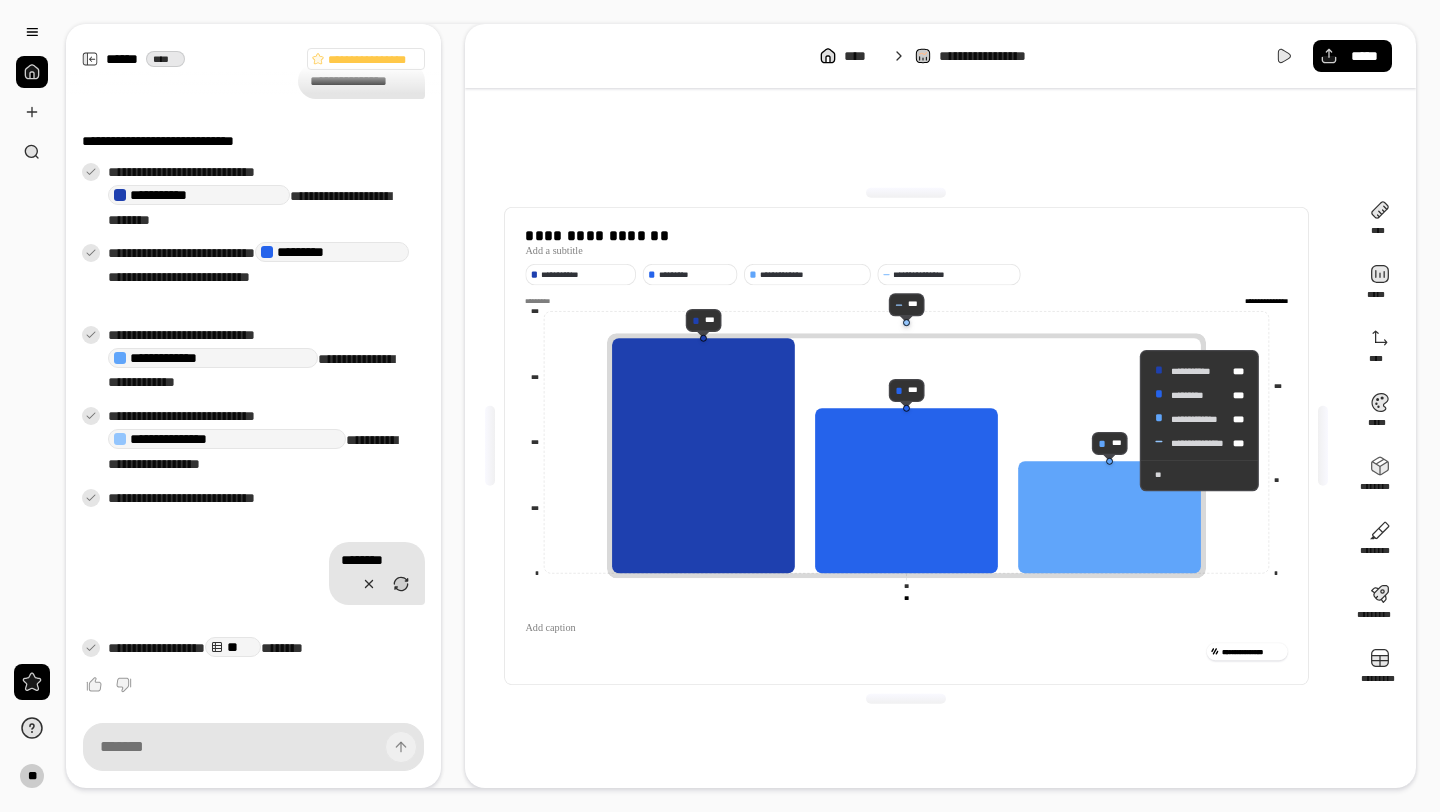 drag, startPoint x: 1202, startPoint y: 416, endPoint x: 1120, endPoint y: 420, distance: 82.0975 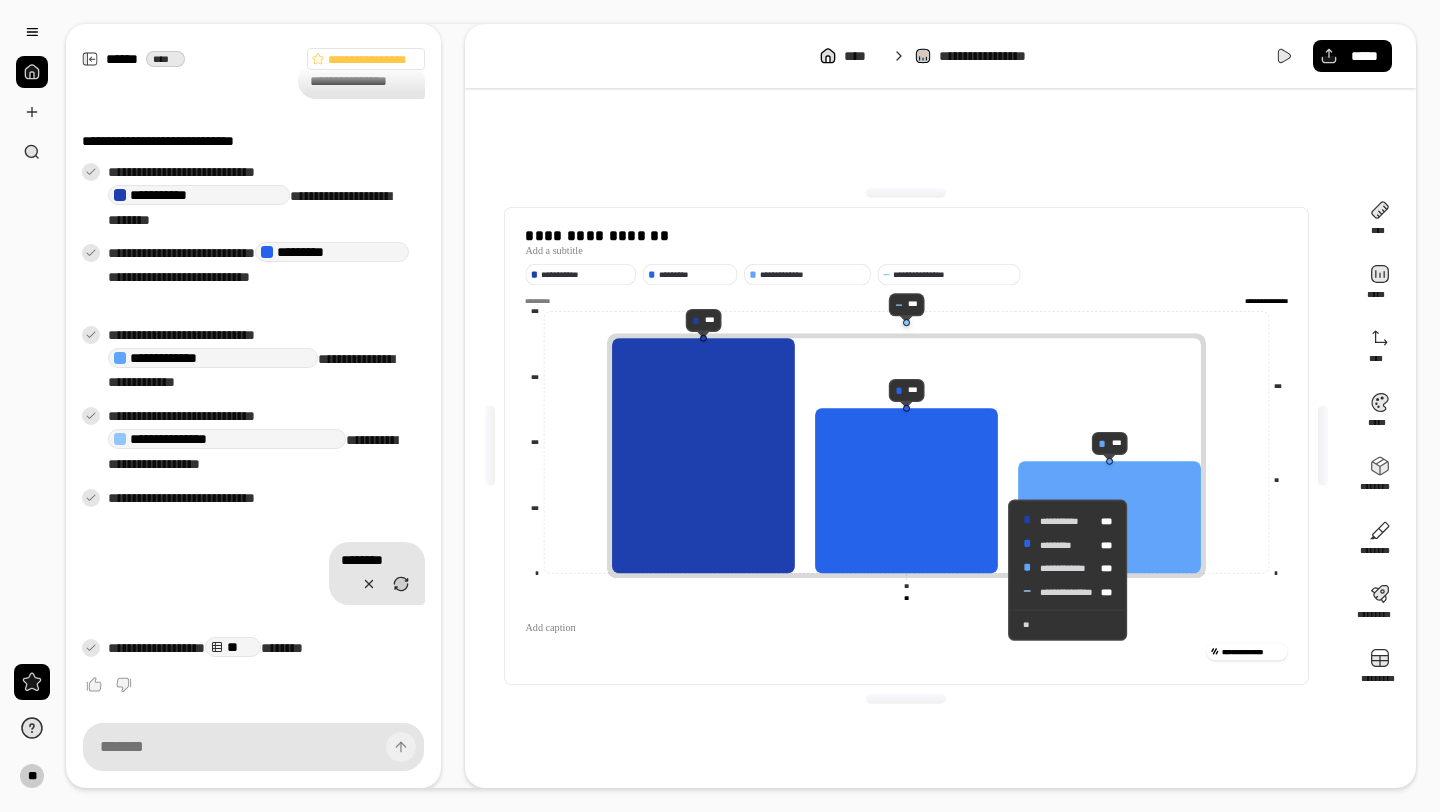 drag, startPoint x: 904, startPoint y: 324, endPoint x: 1239, endPoint y: 567, distance: 413.85263 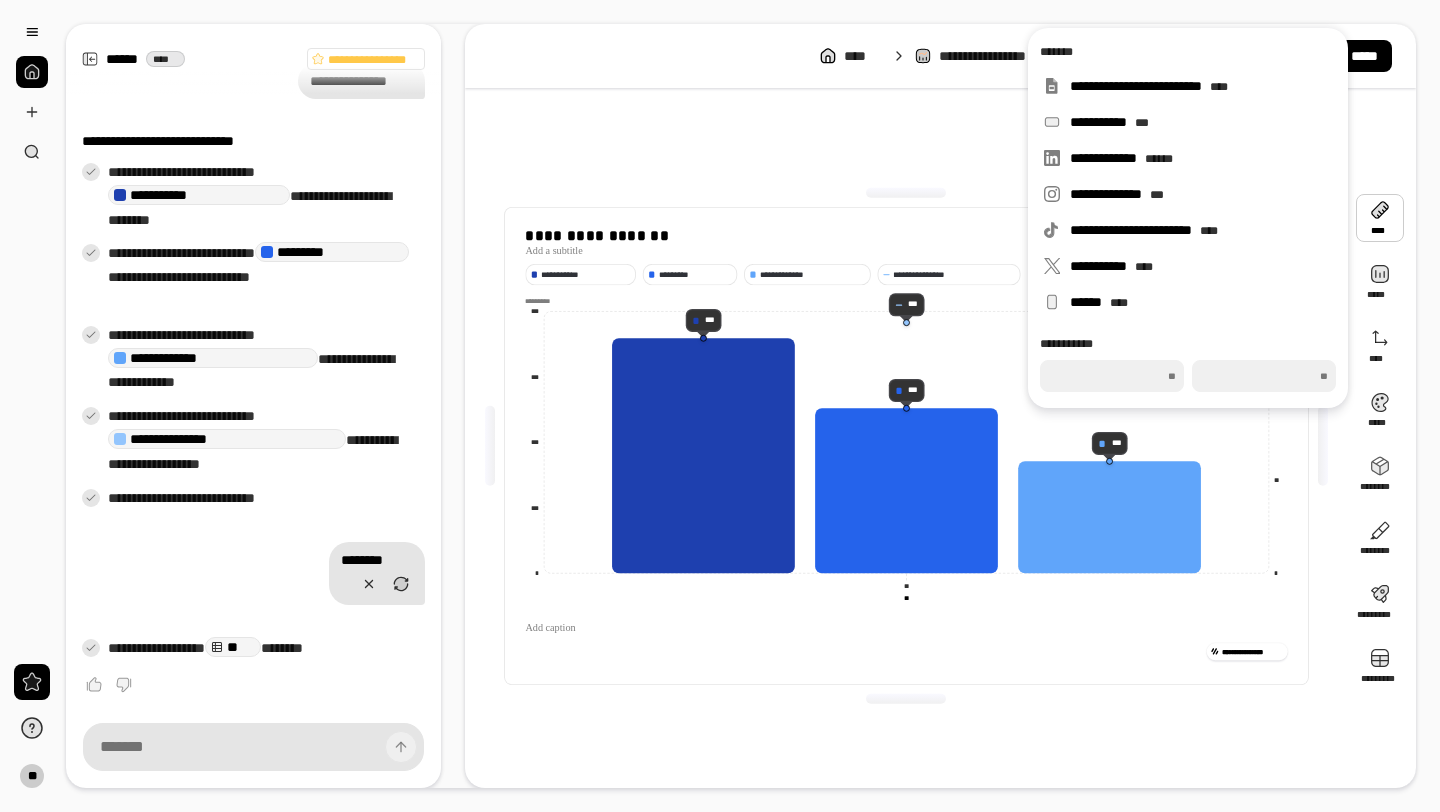 click at bounding box center [1380, 218] 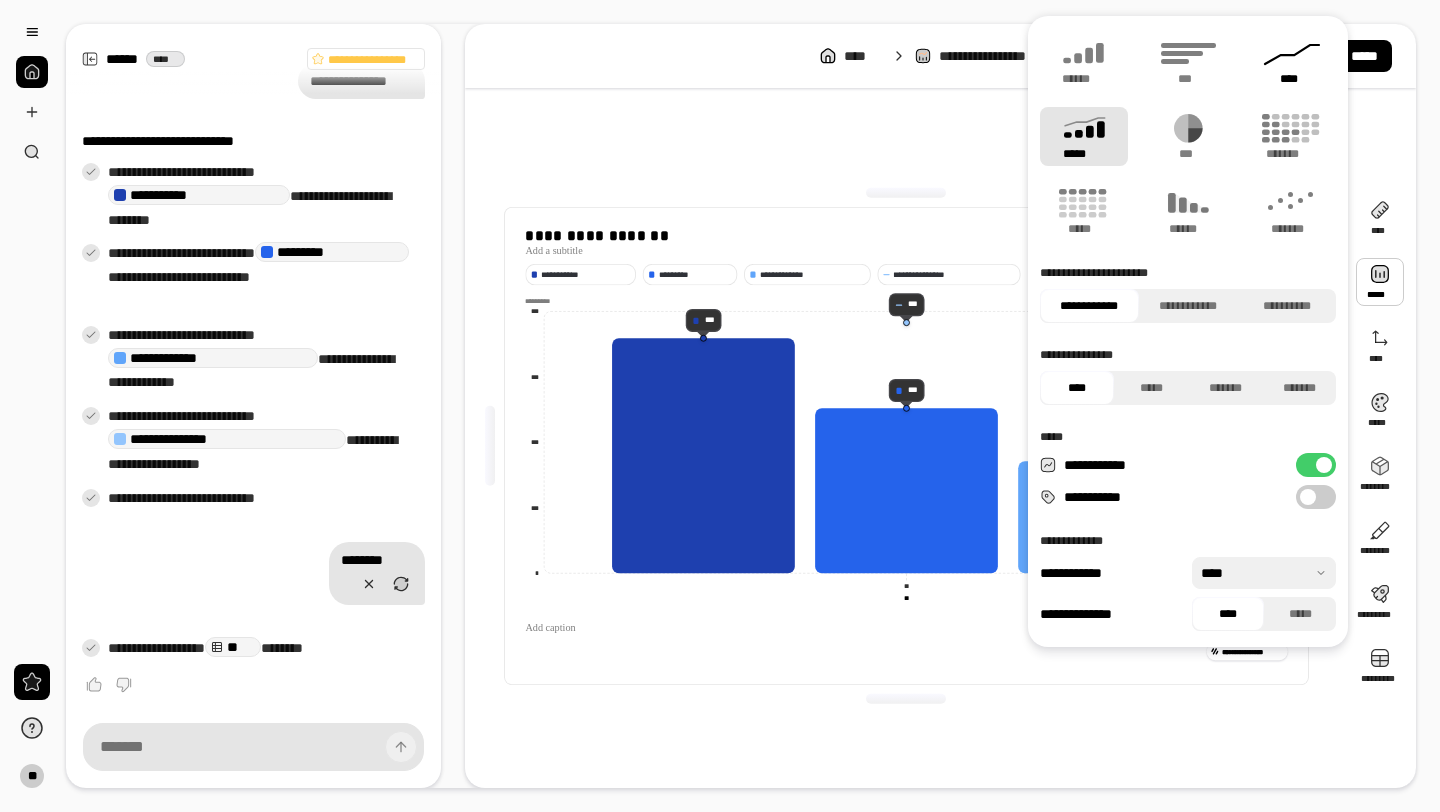 click on "****" at bounding box center [1292, 79] 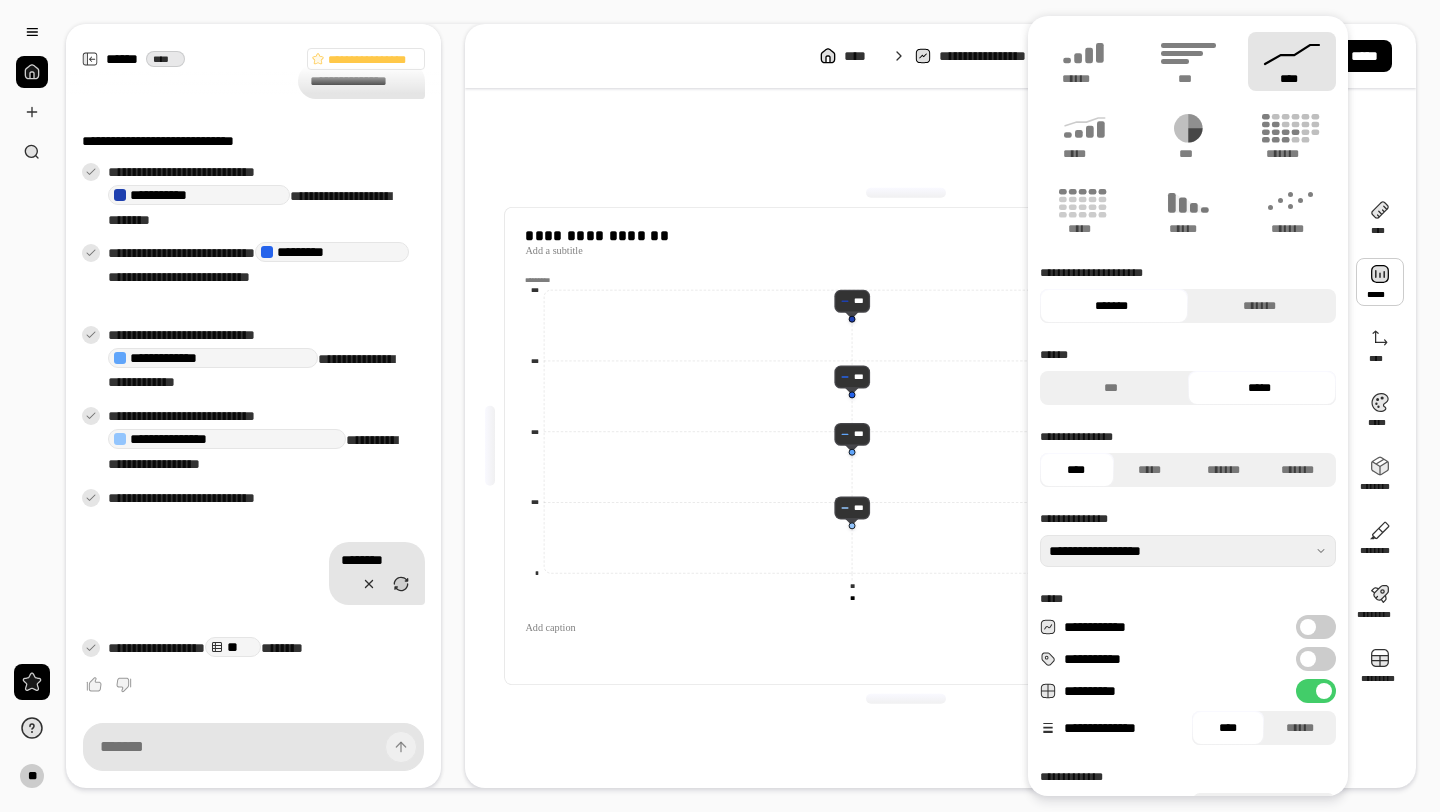 click at bounding box center (906, 699) 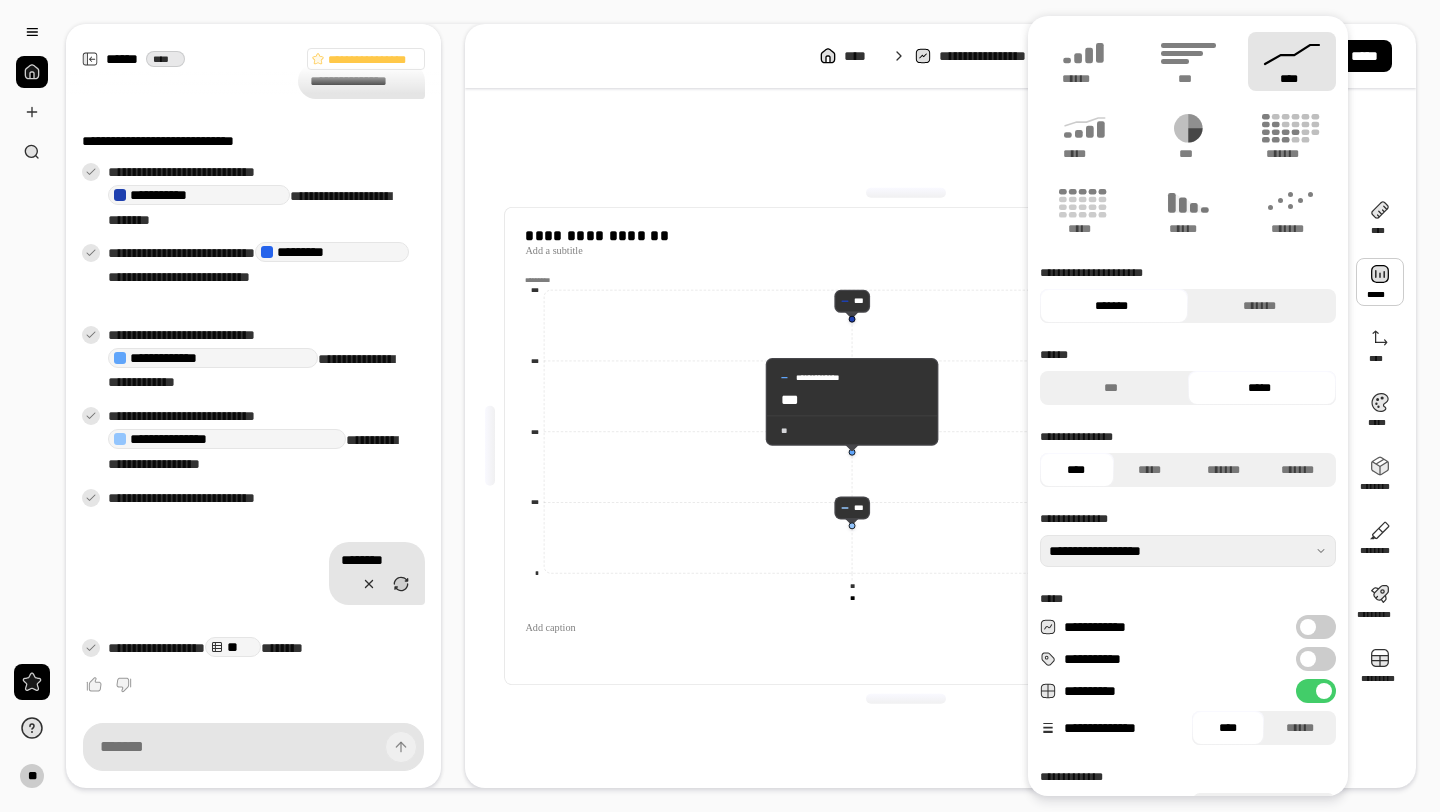 click on "**" at bounding box center (852, 429) 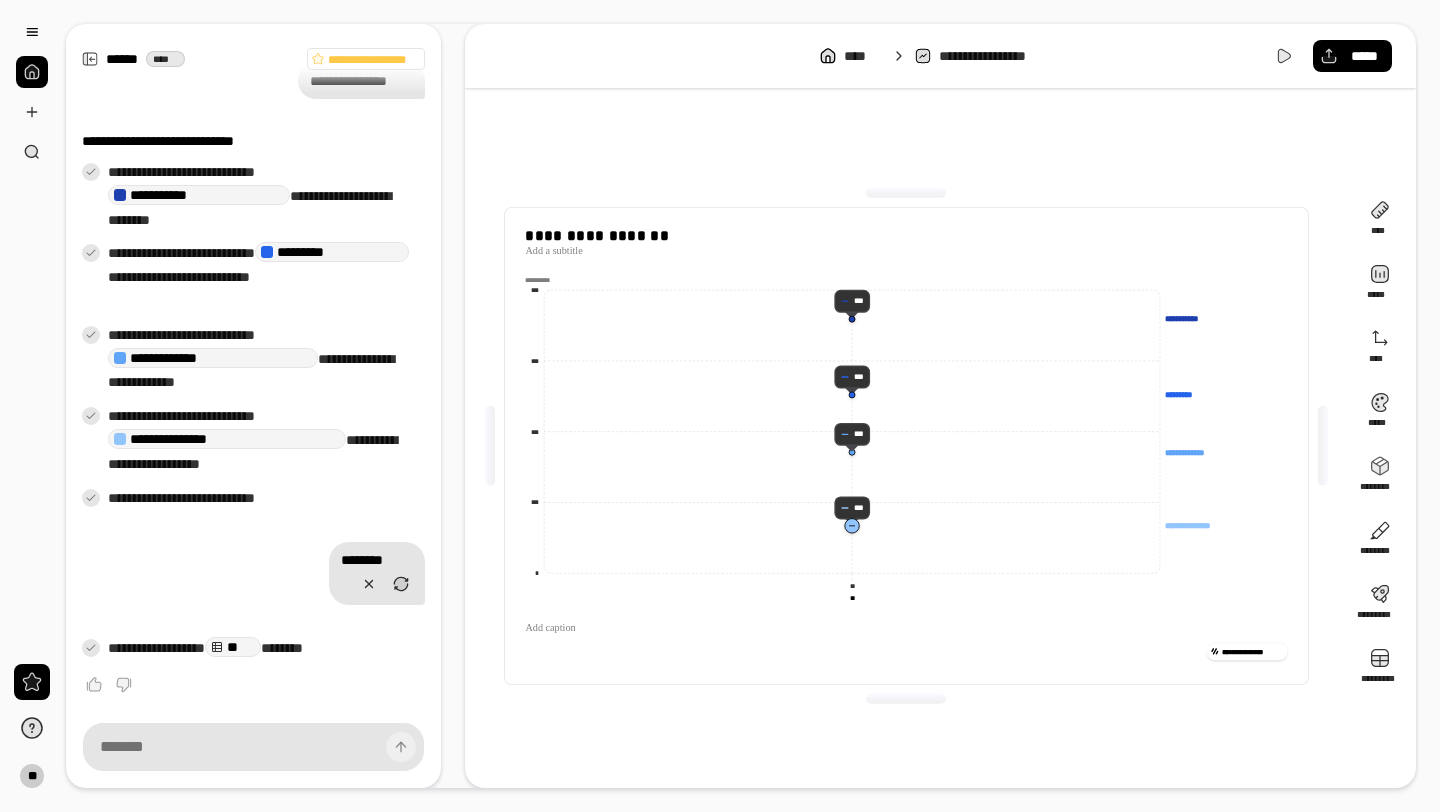 click 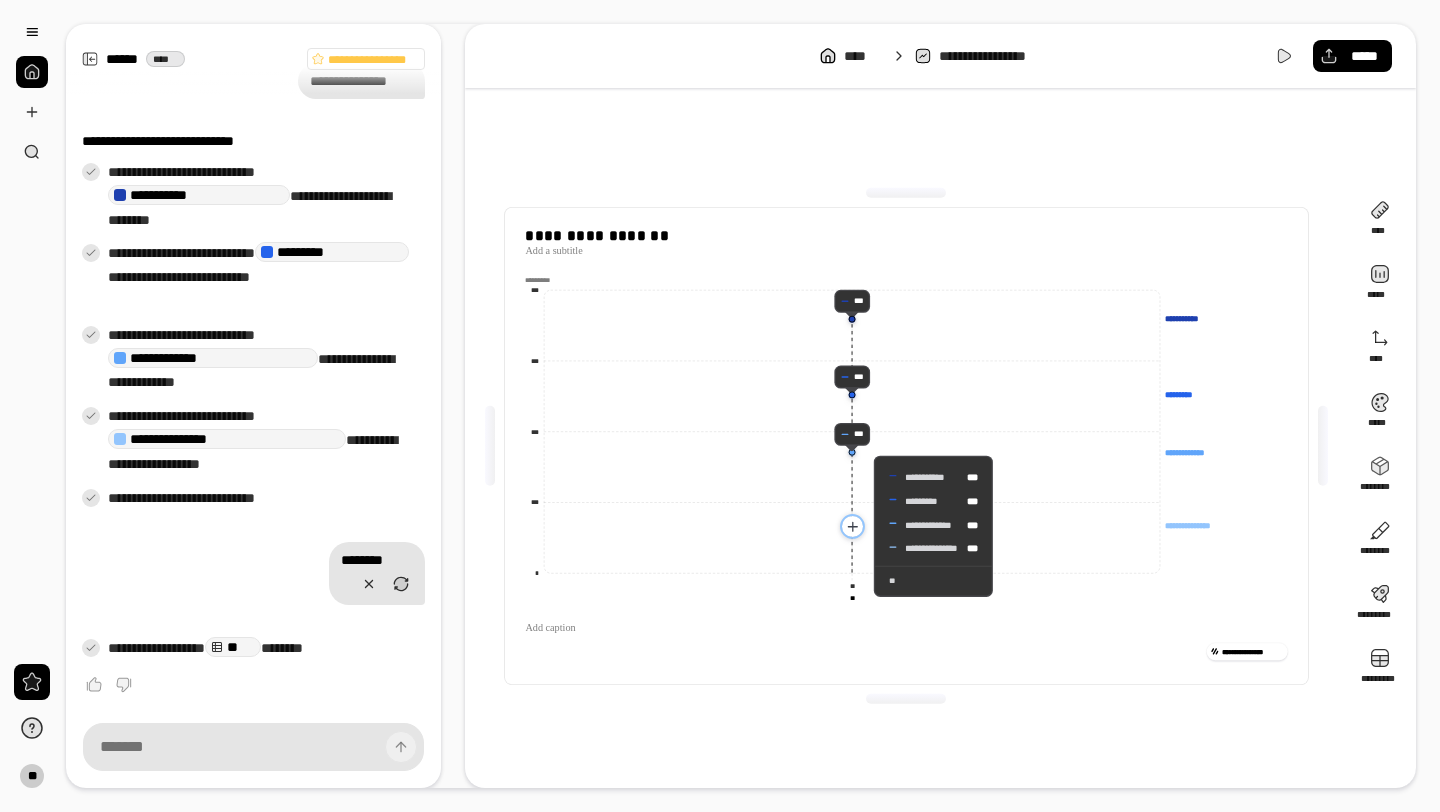 click 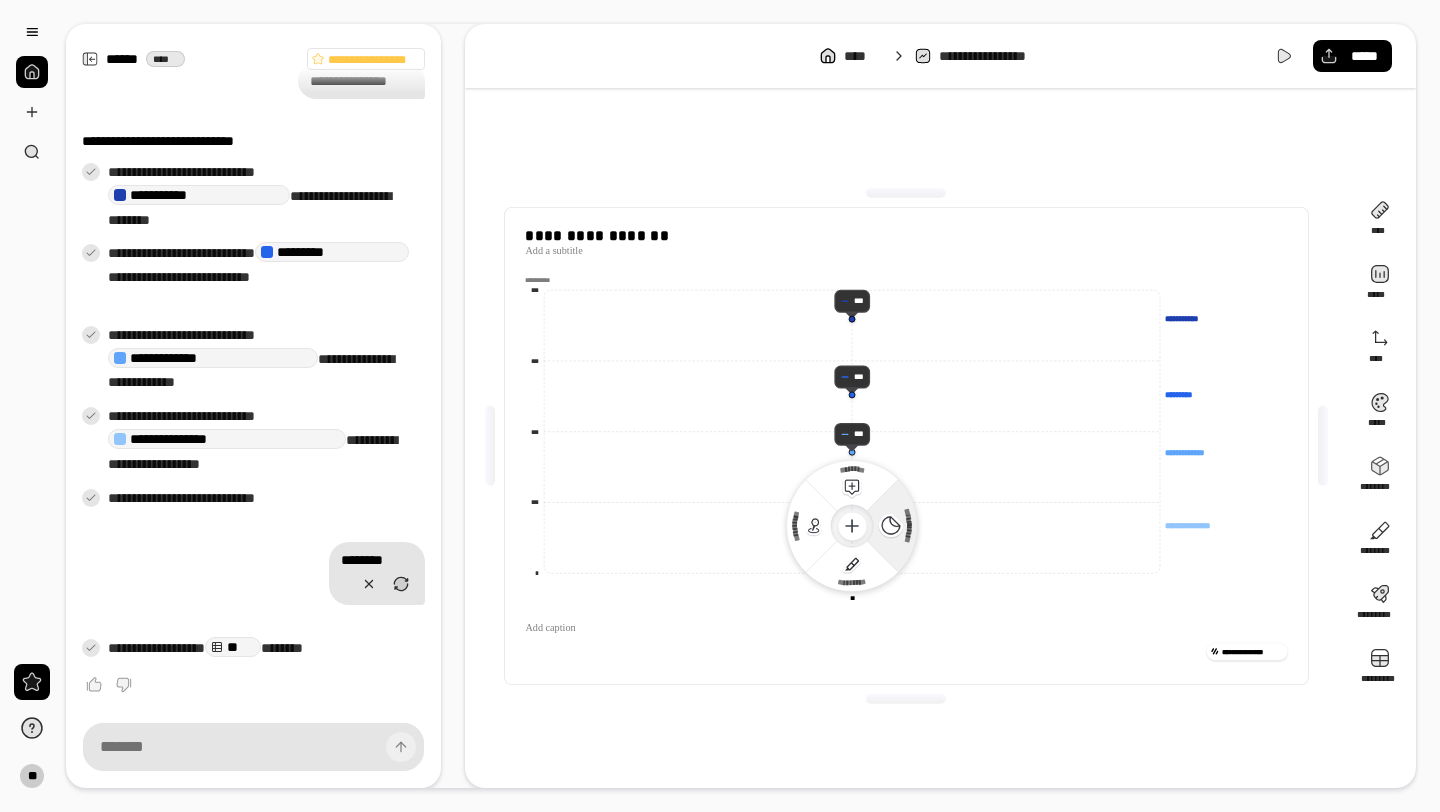 click 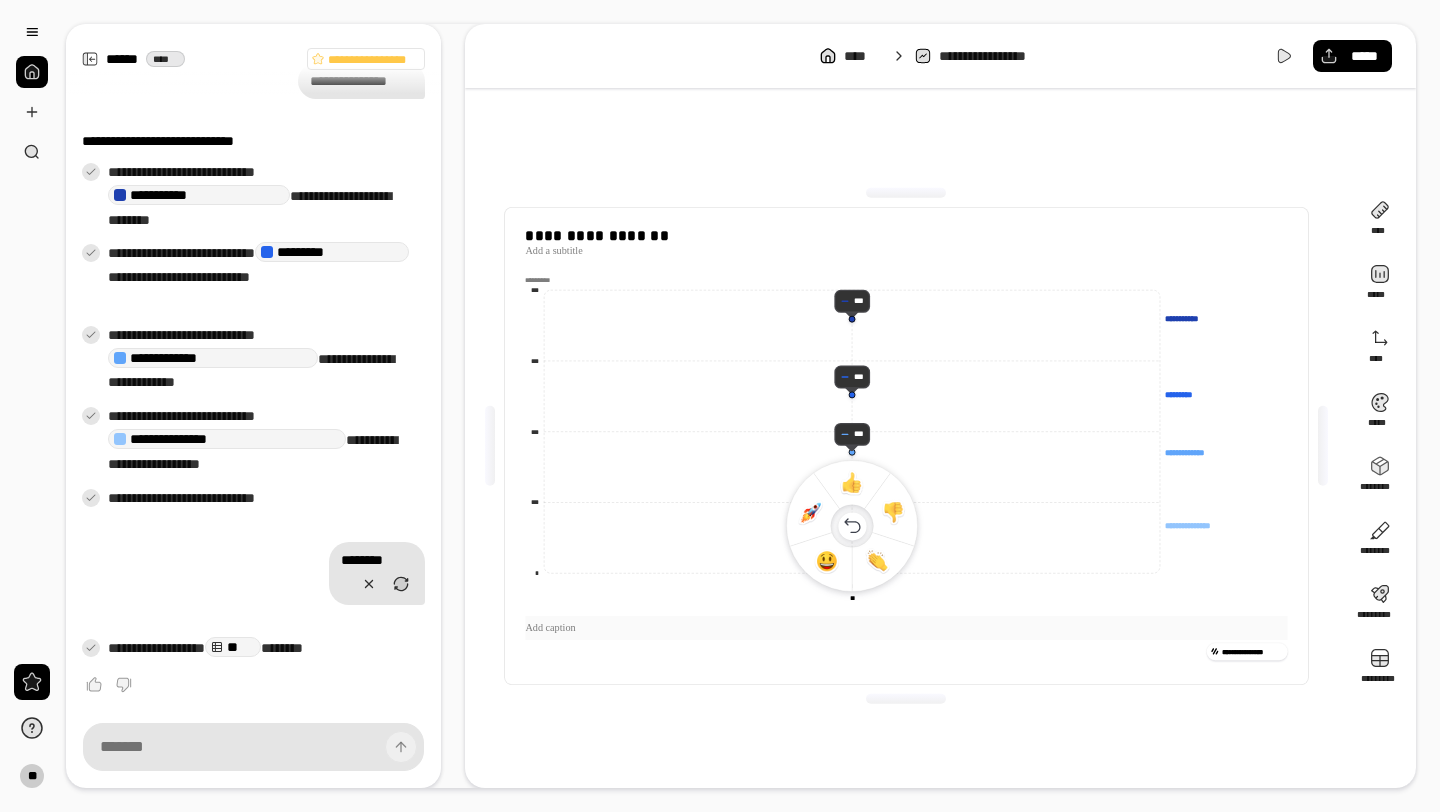 click at bounding box center [906, 628] 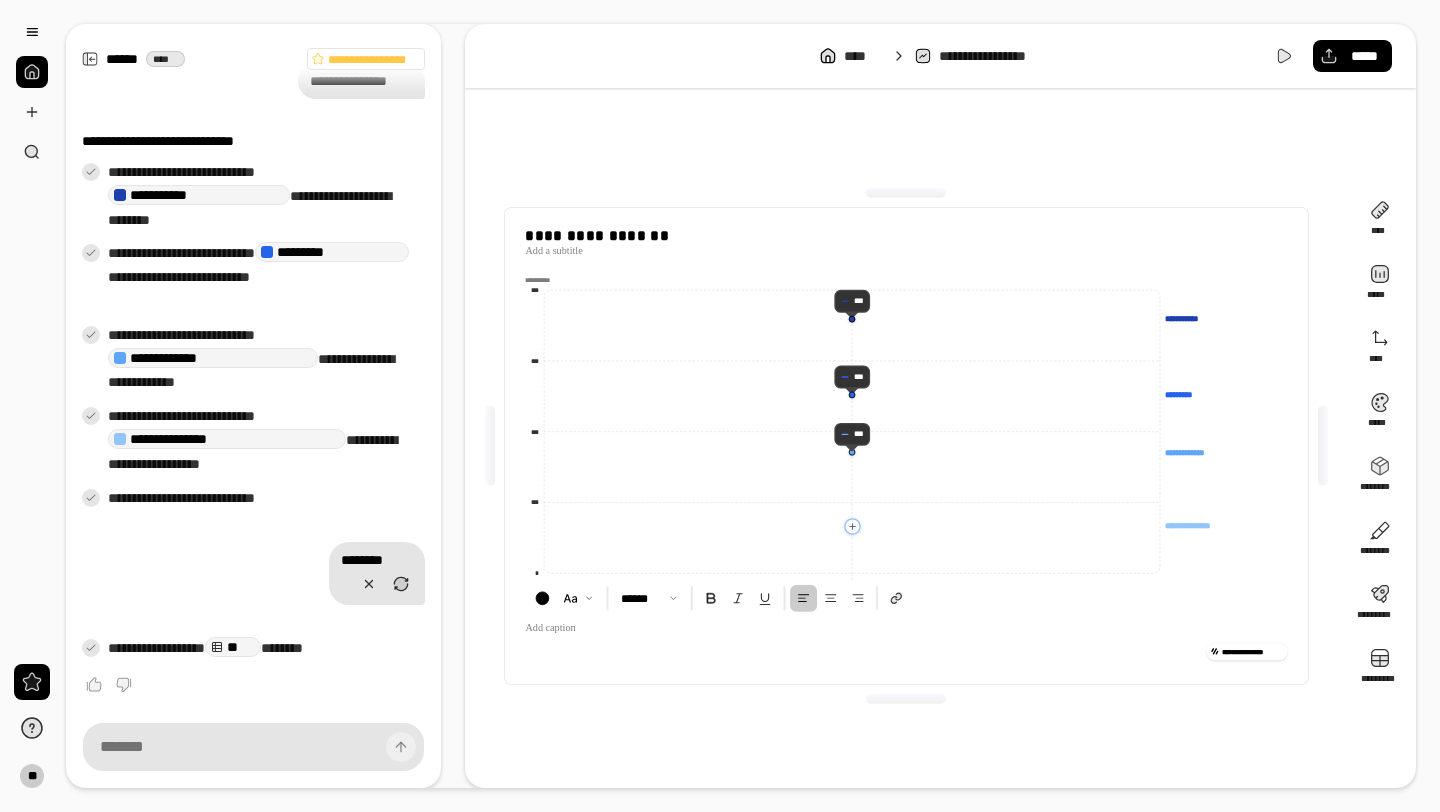click on "**********" at bounding box center (906, 652) 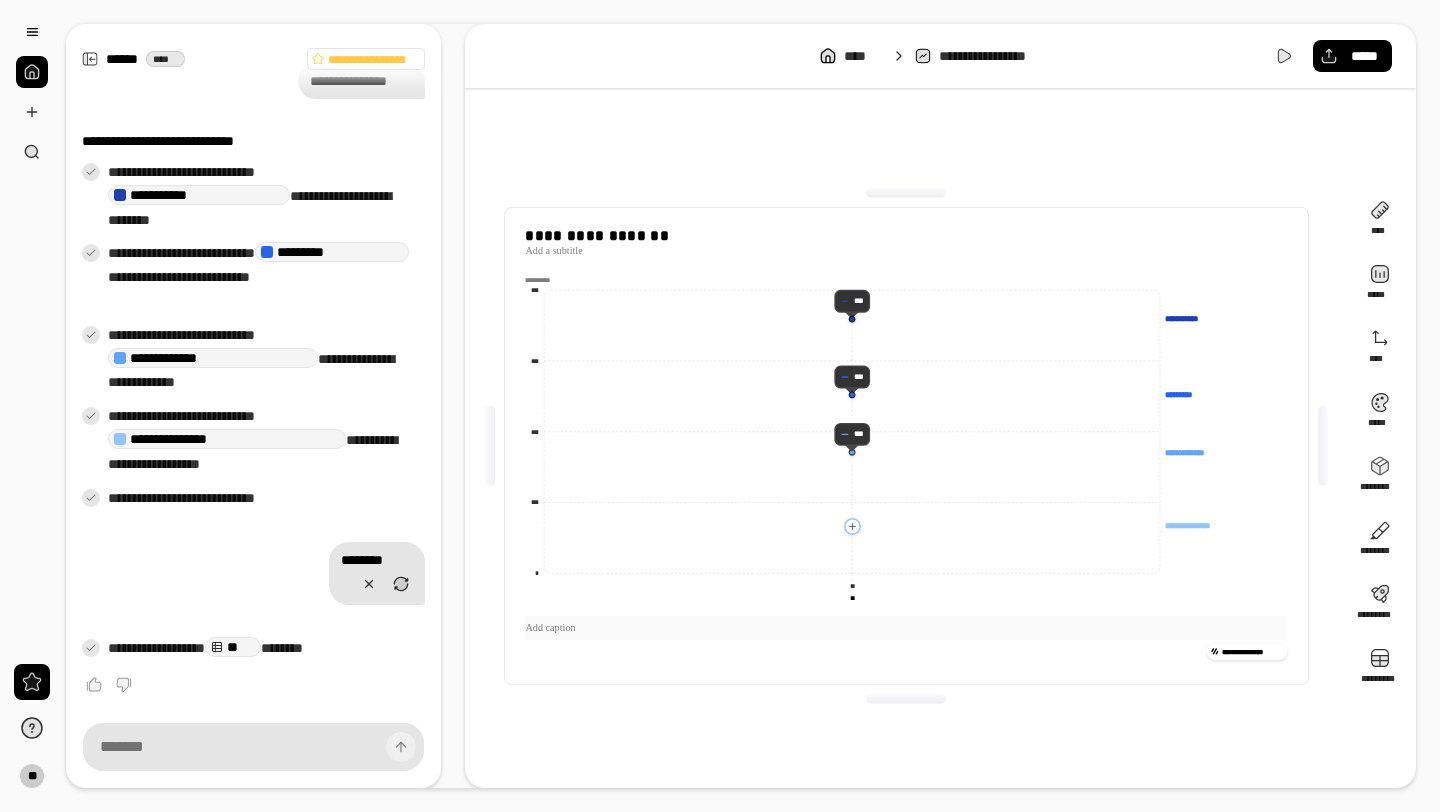 click at bounding box center (906, 628) 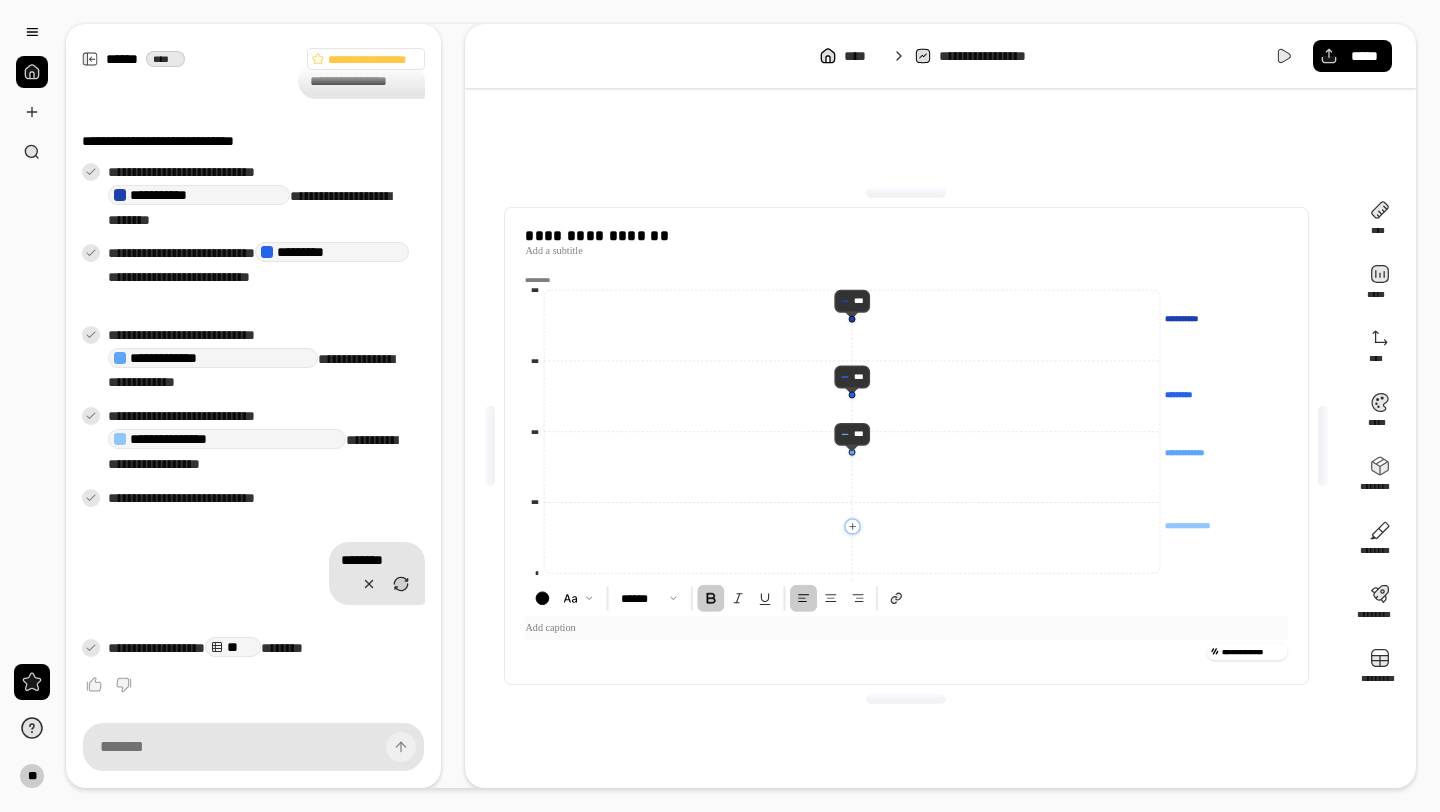 click at bounding box center (710, 597) 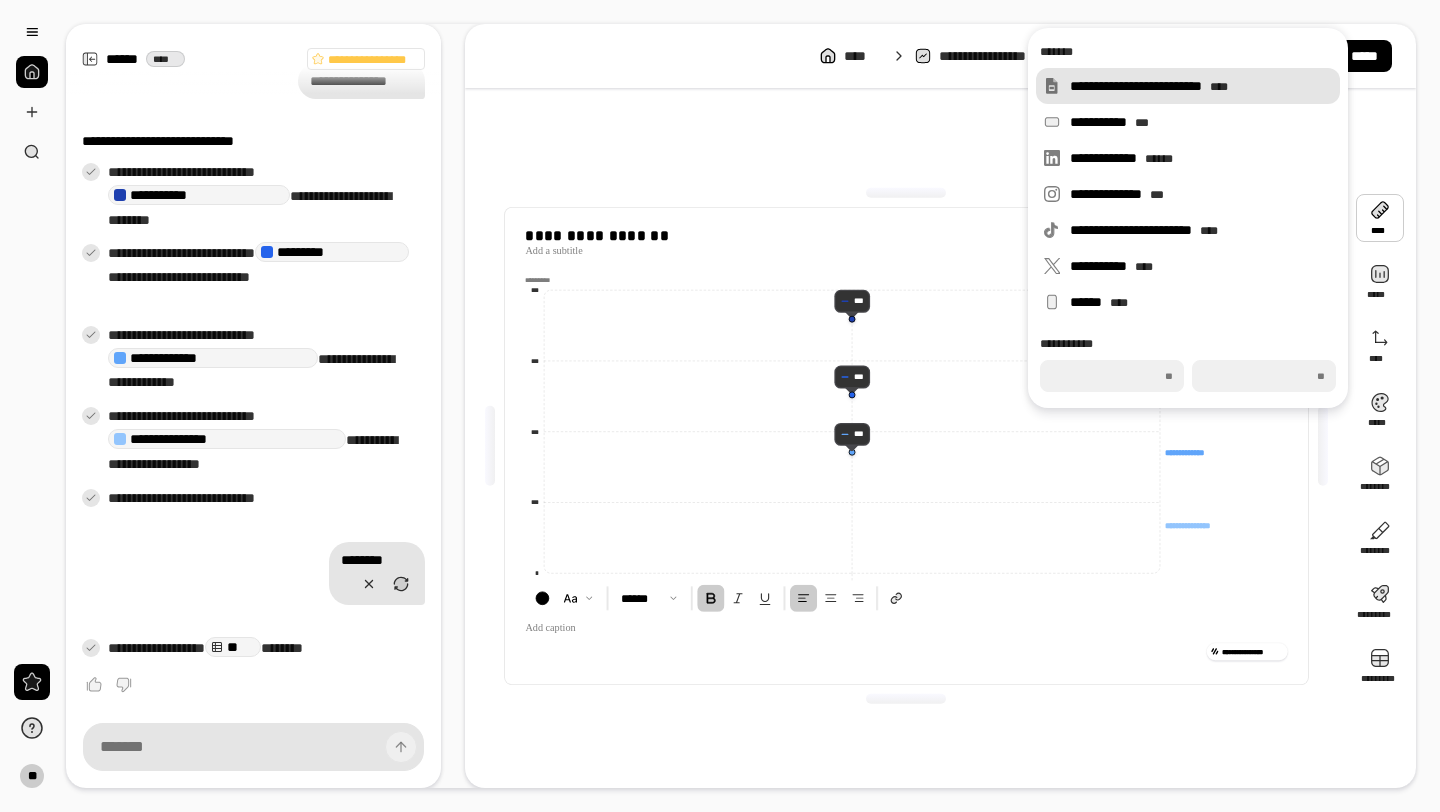 click on "**********" at bounding box center (1188, 86) 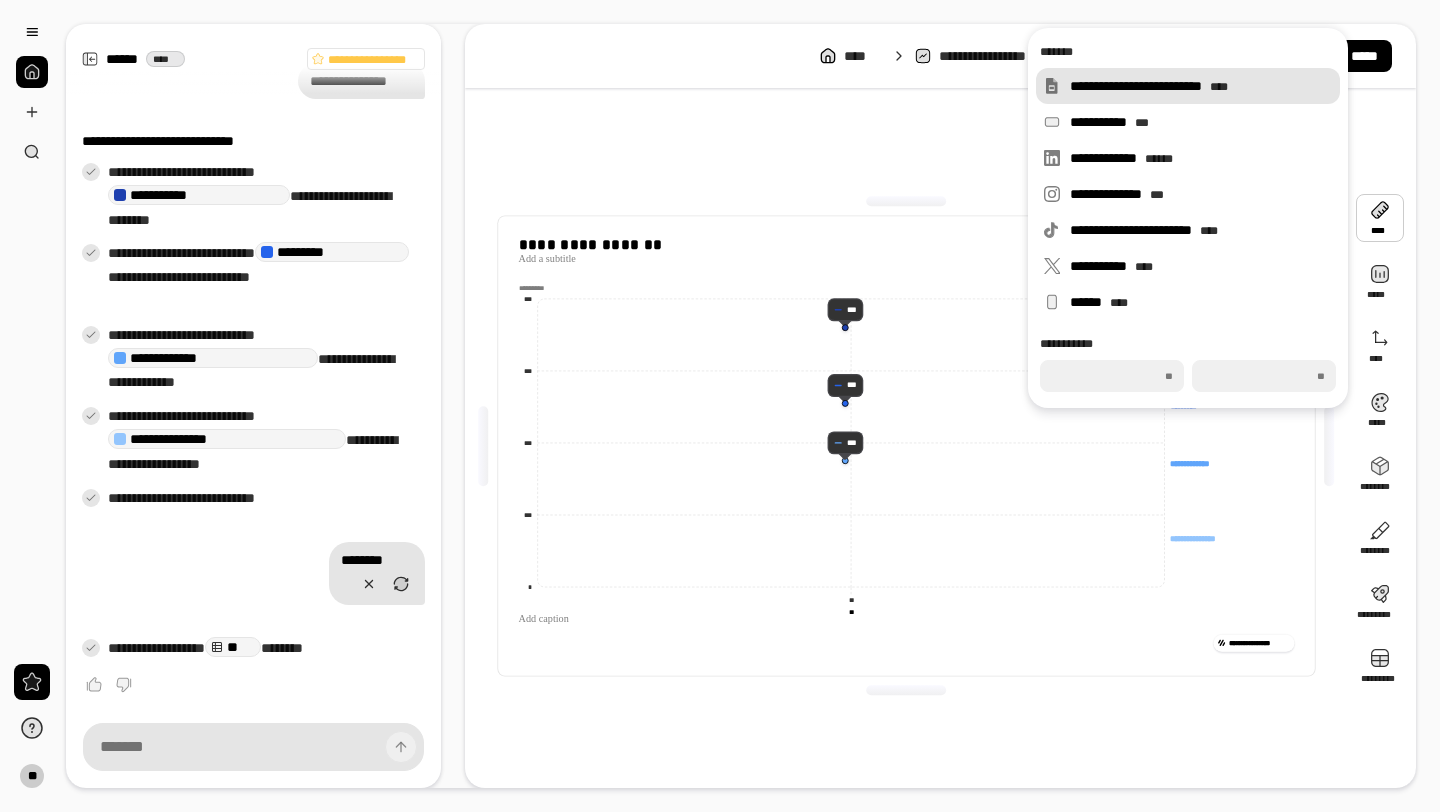 type on "***" 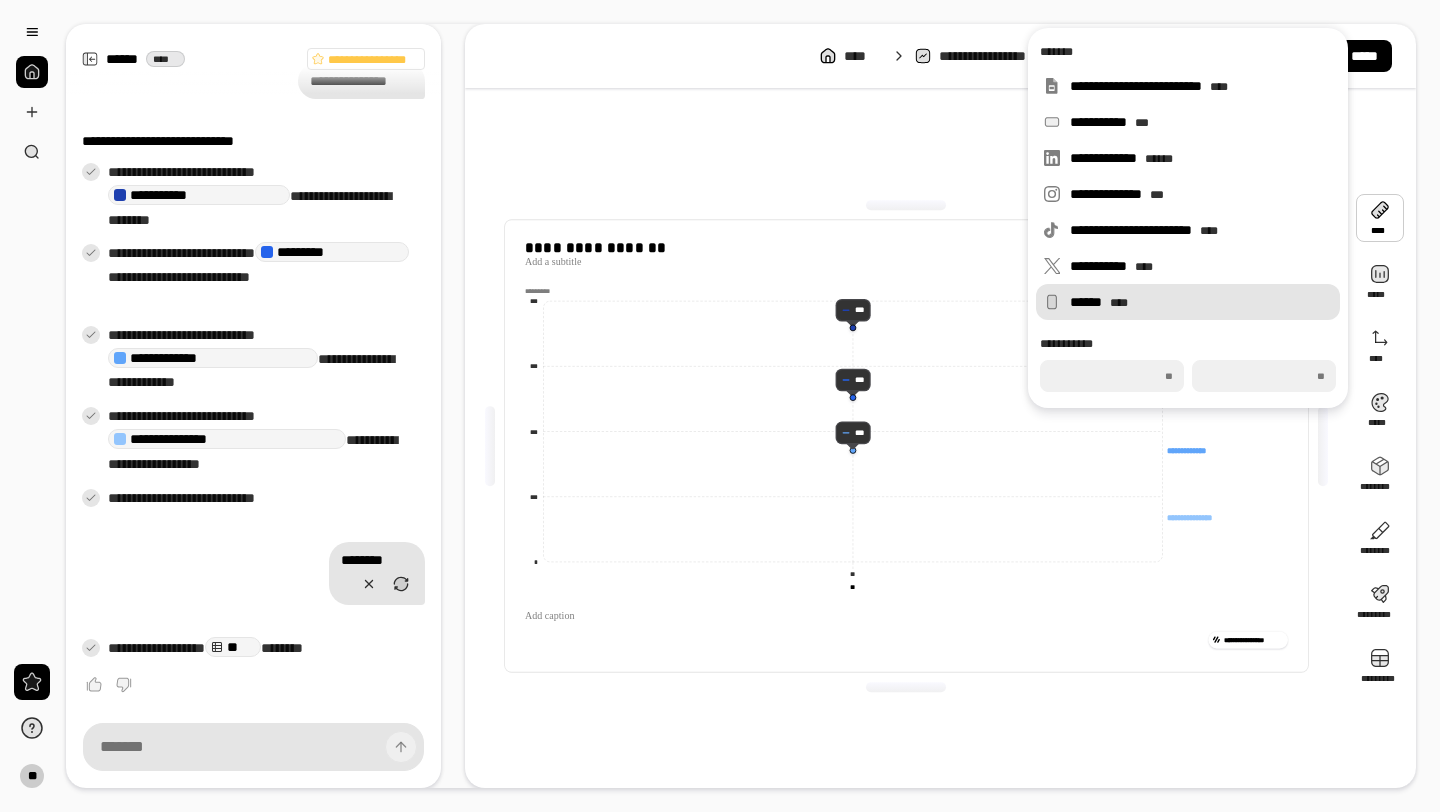 click on "****" at bounding box center [1119, 303] 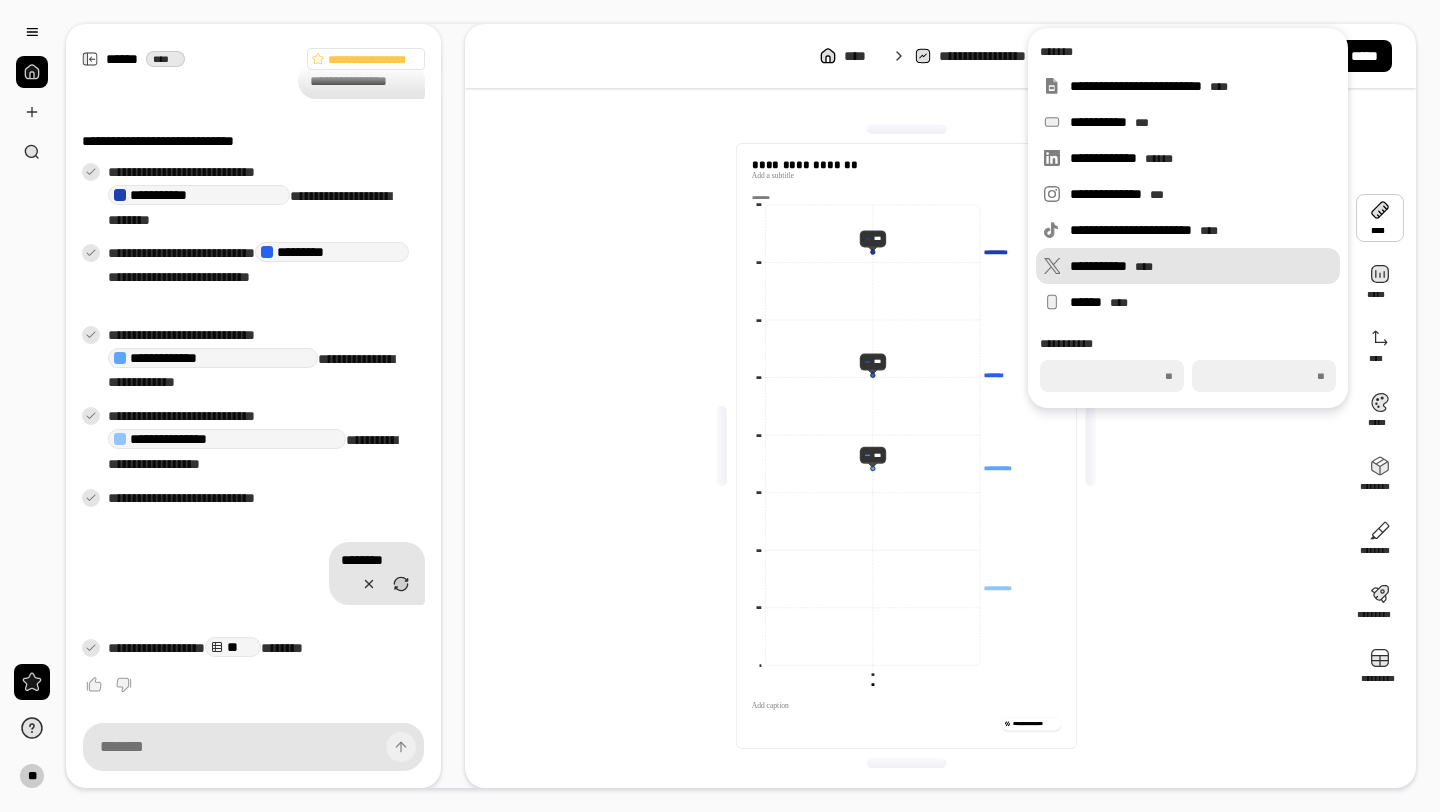 click on "**********" at bounding box center (1201, 266) 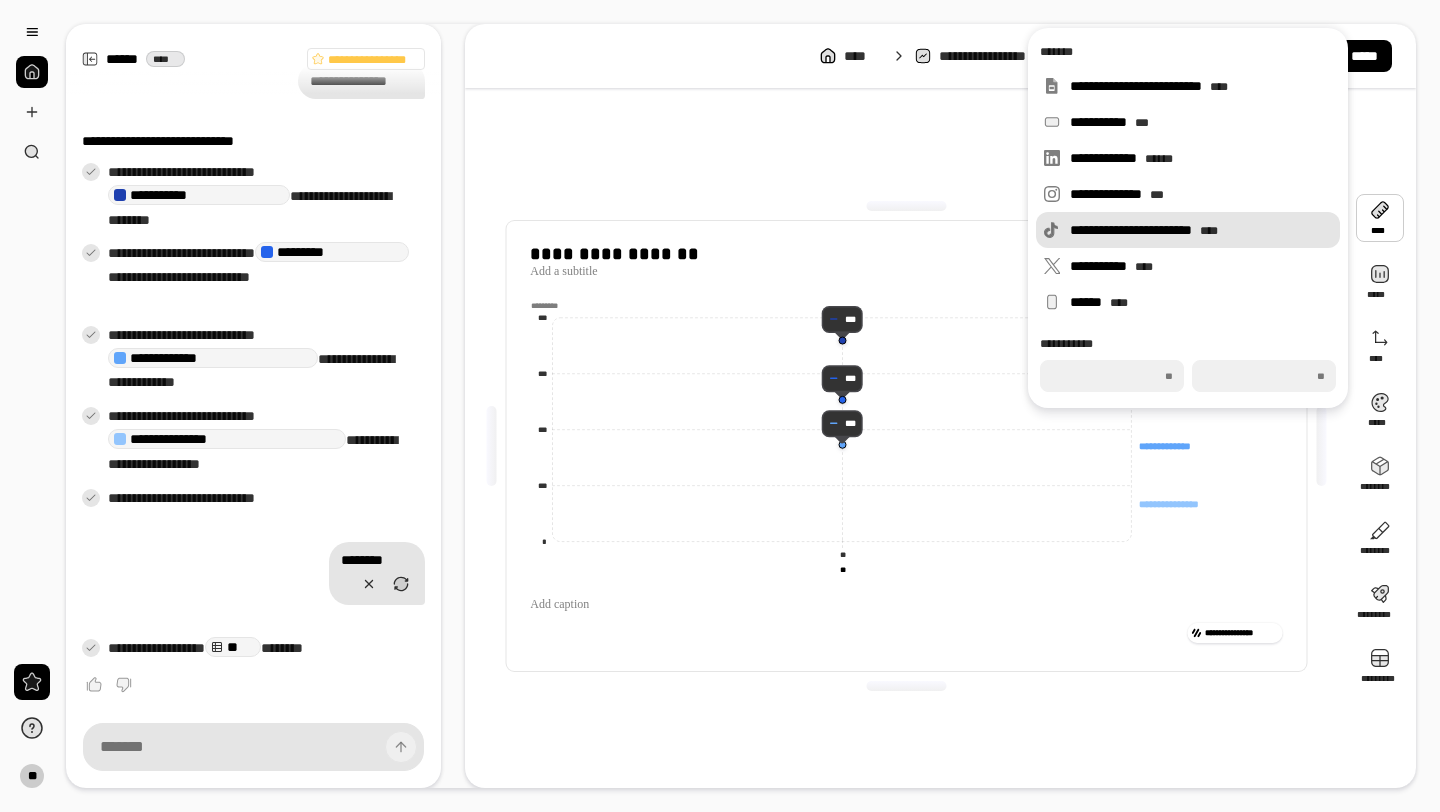 click on "**********" at bounding box center (1188, 230) 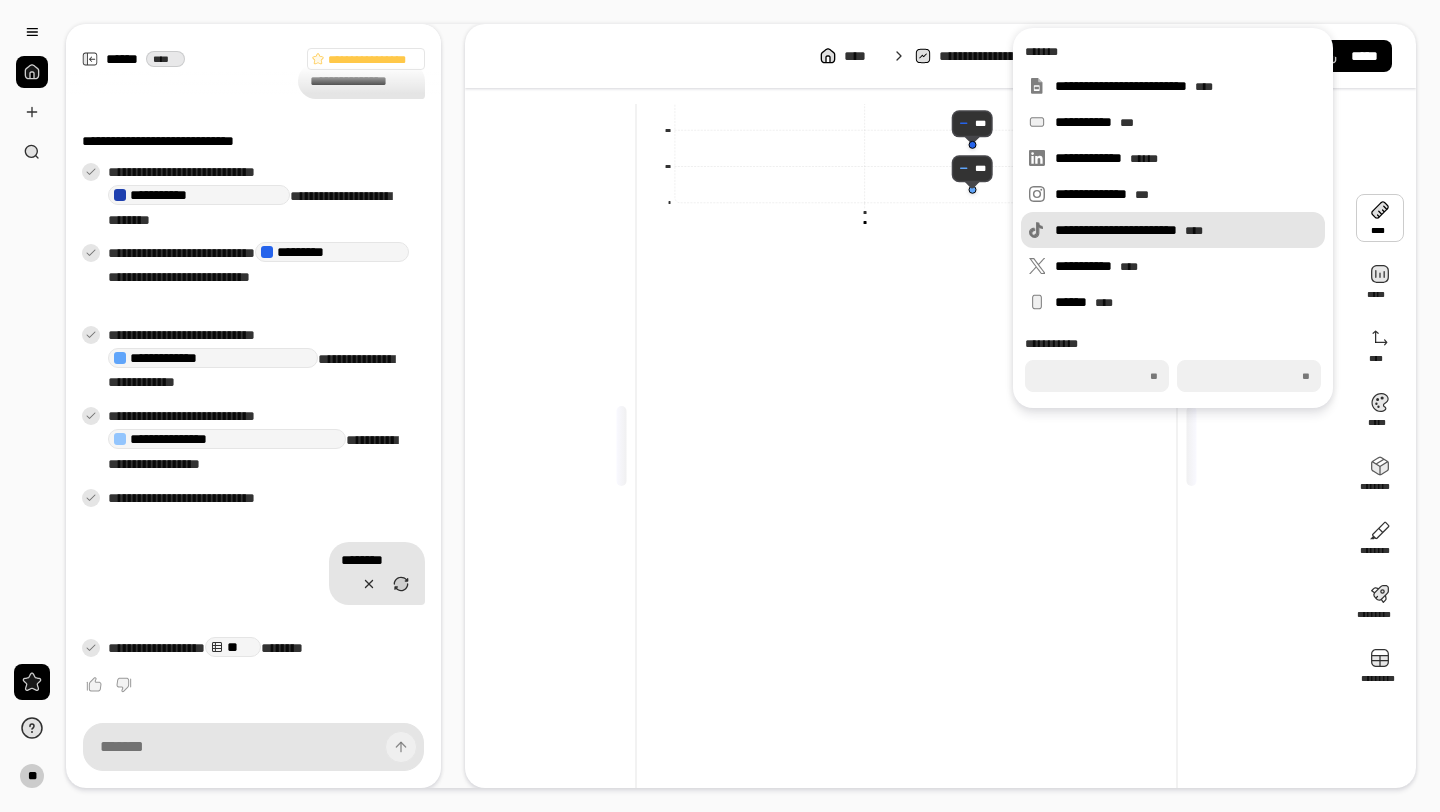 type on "***" 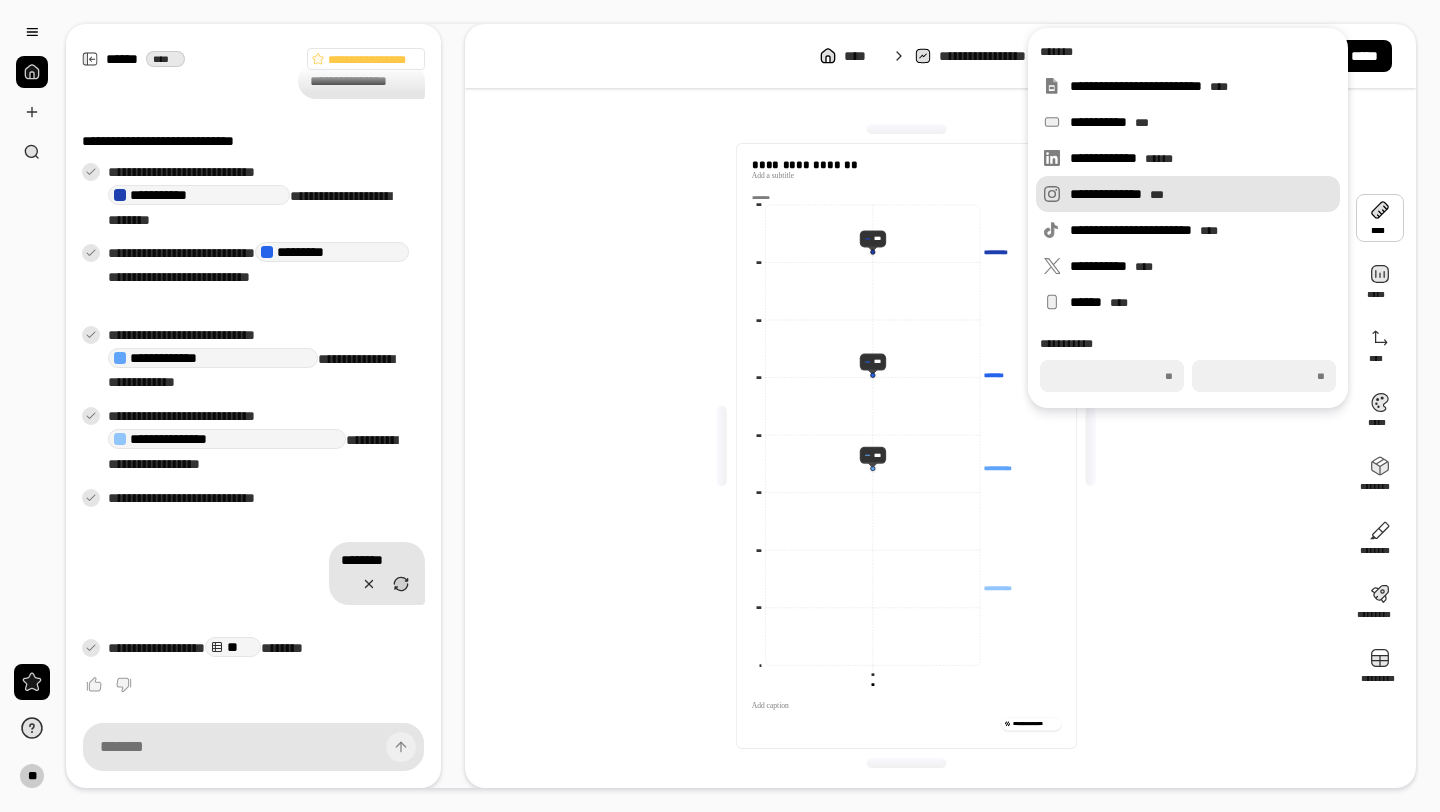 click on "**********" at bounding box center [1188, 194] 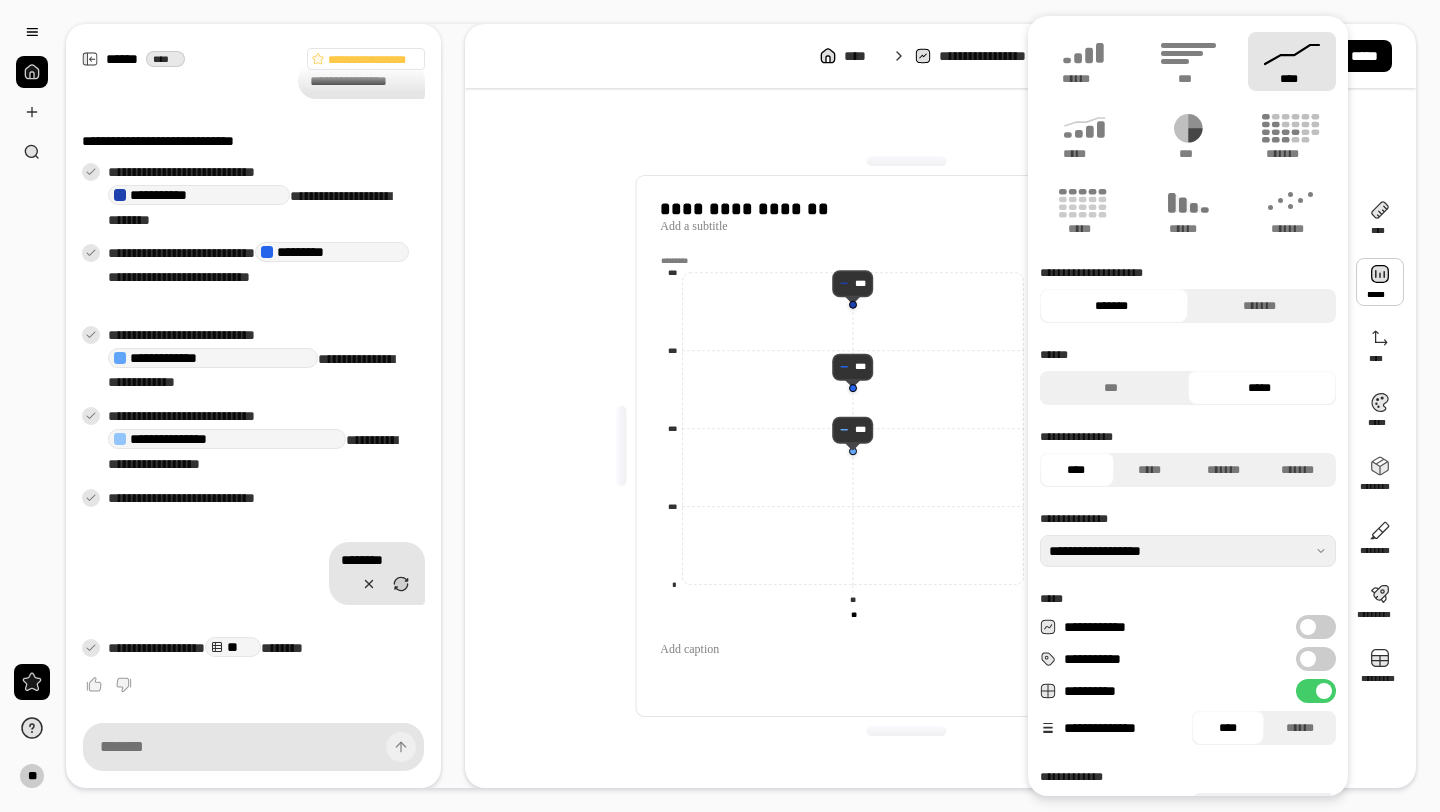click at bounding box center [1380, 282] 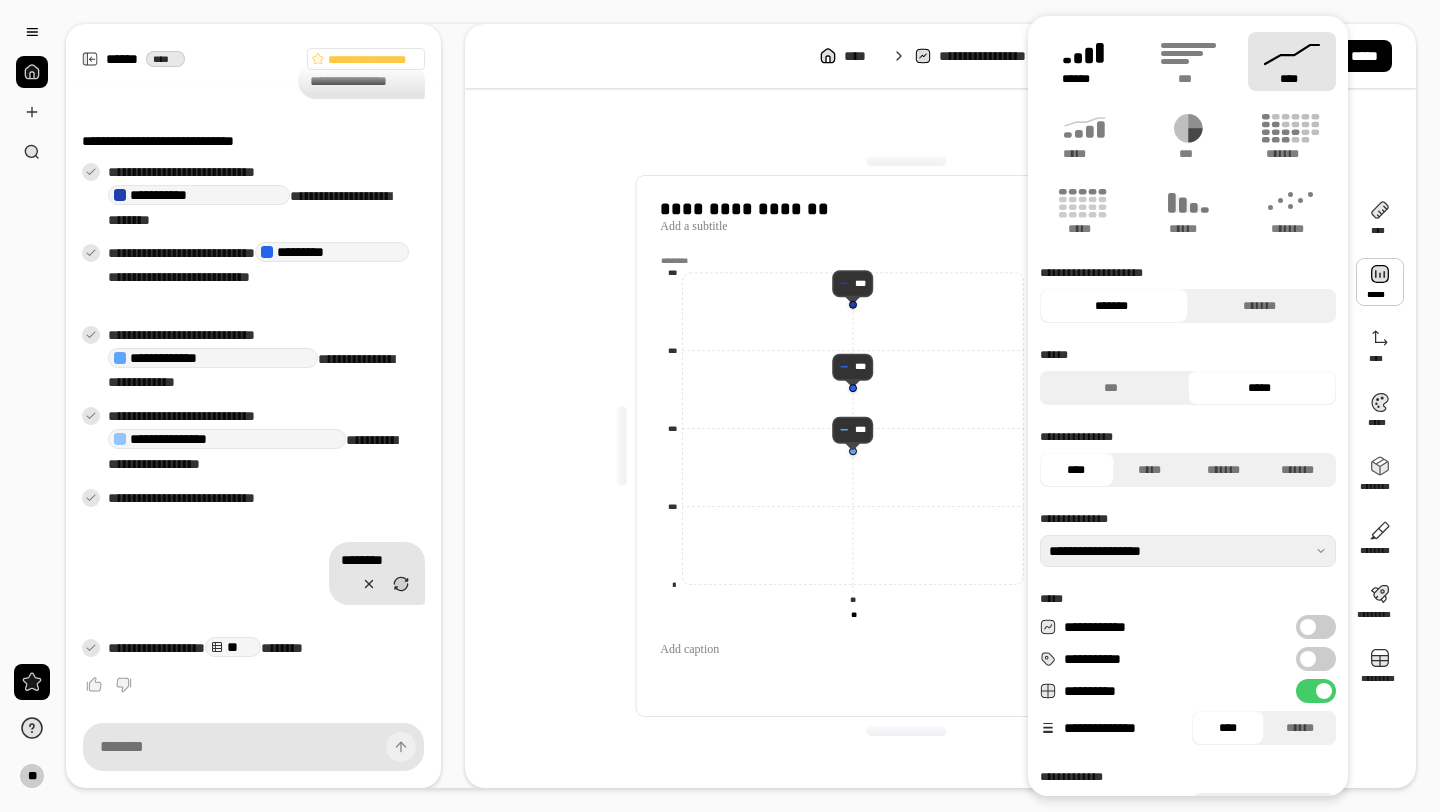 click on "******" at bounding box center (1084, 79) 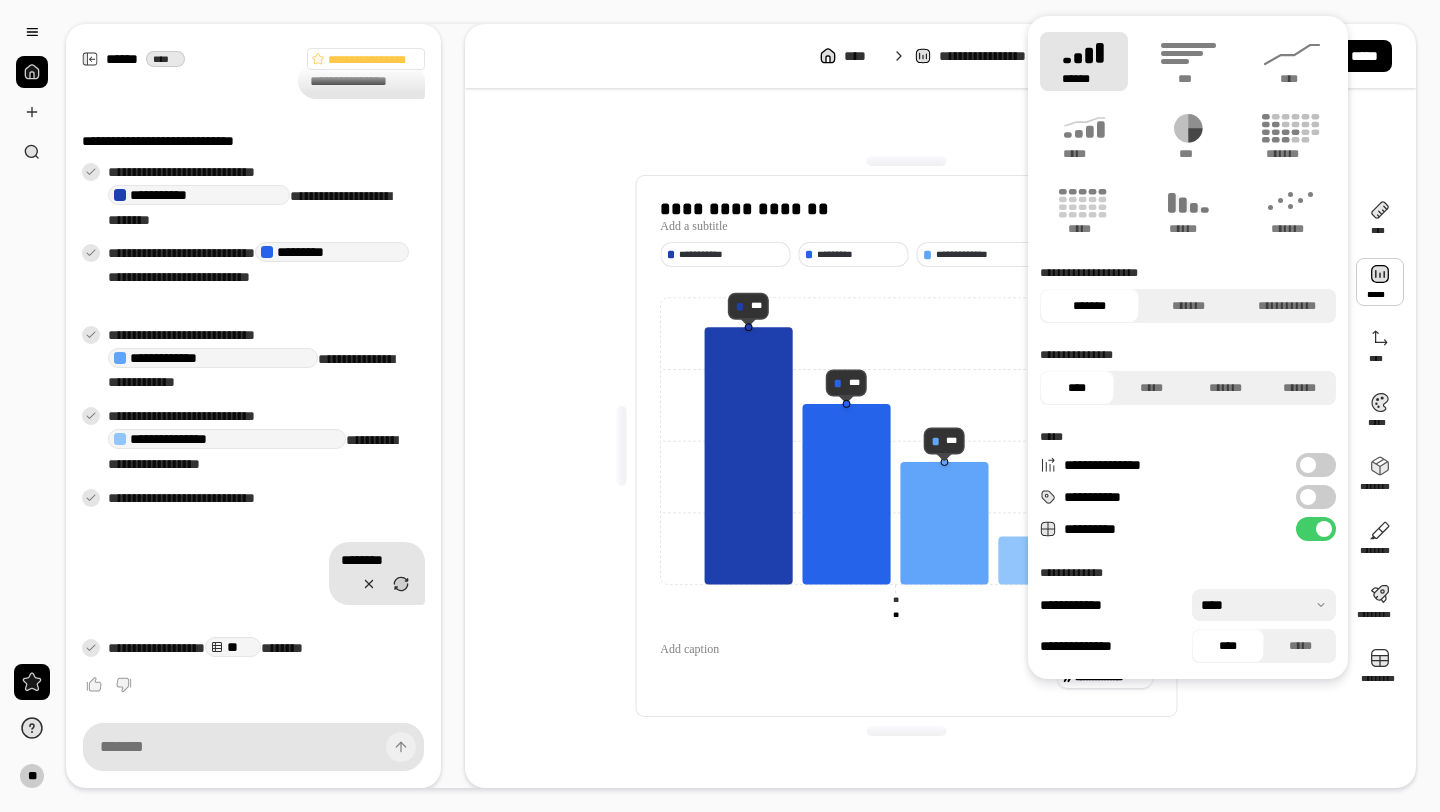 click on "**********" at bounding box center [1188, 347] 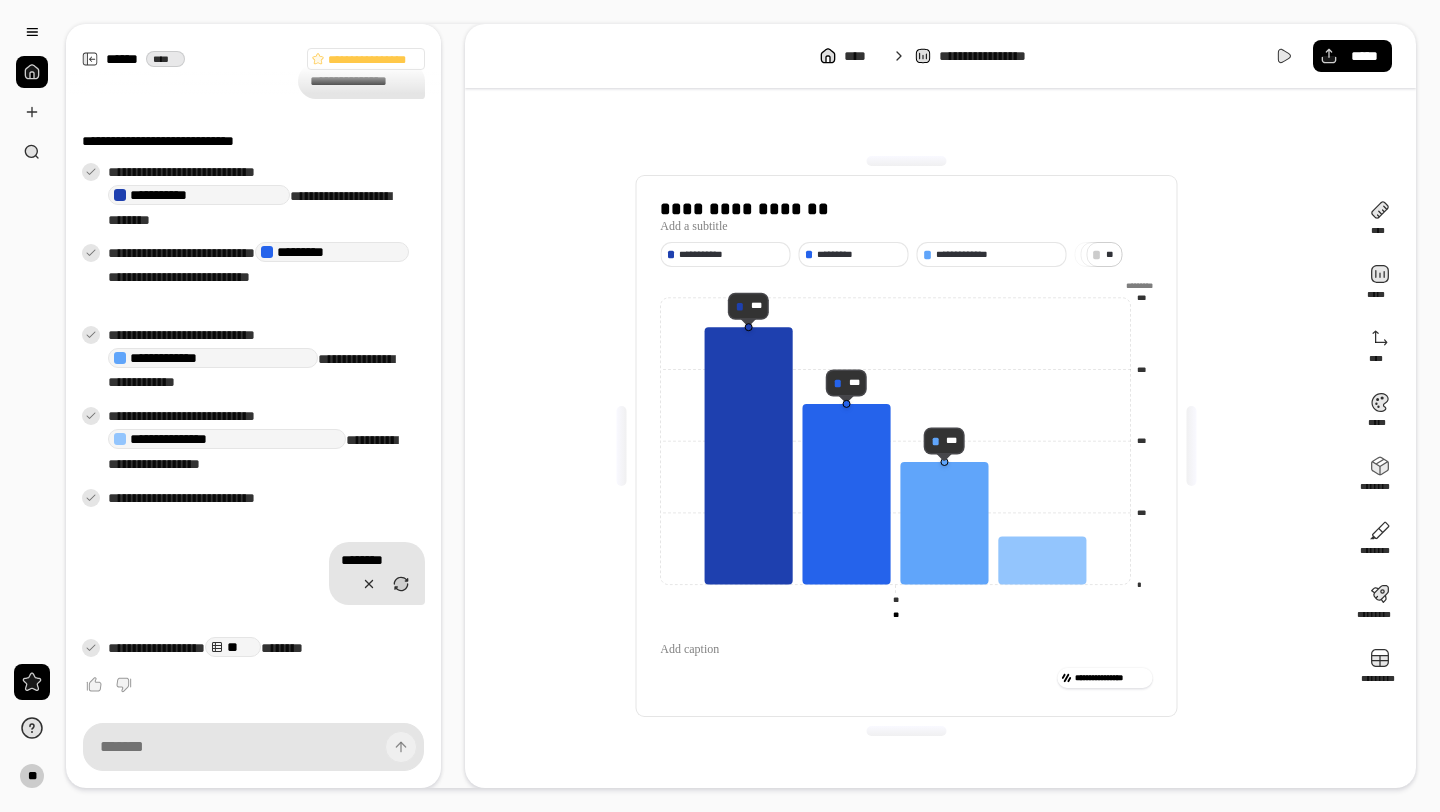 click on "**********" at bounding box center [906, 446] 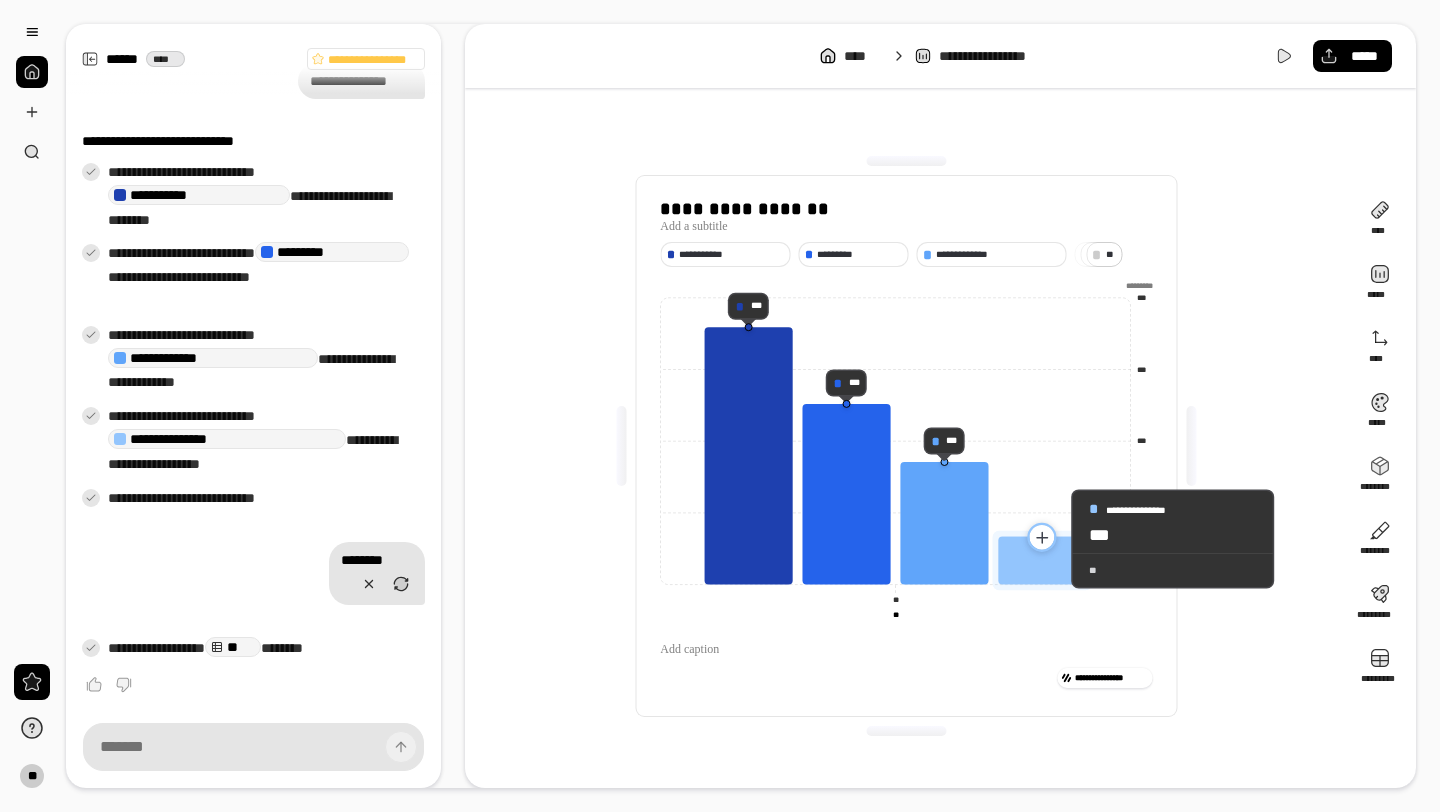 click 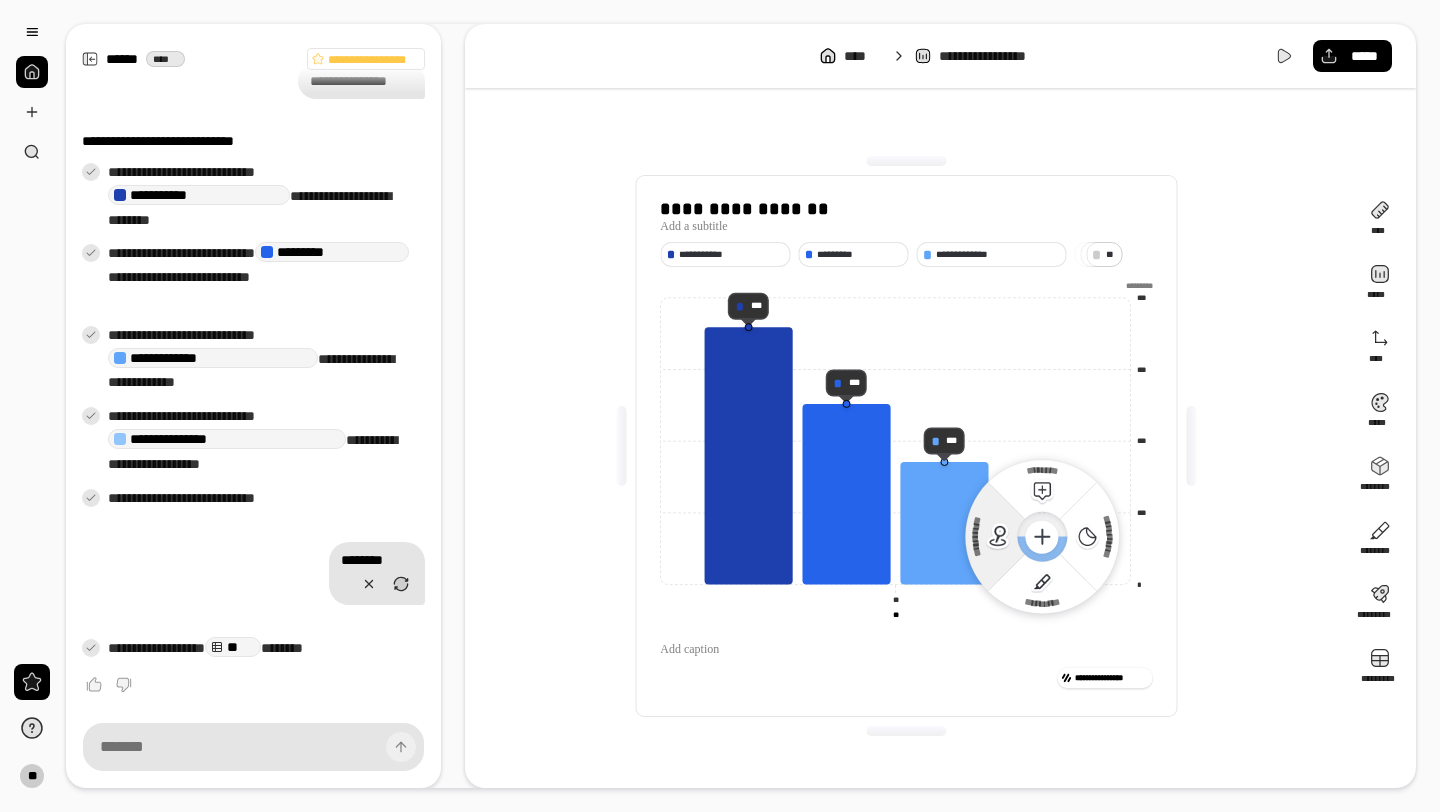 click 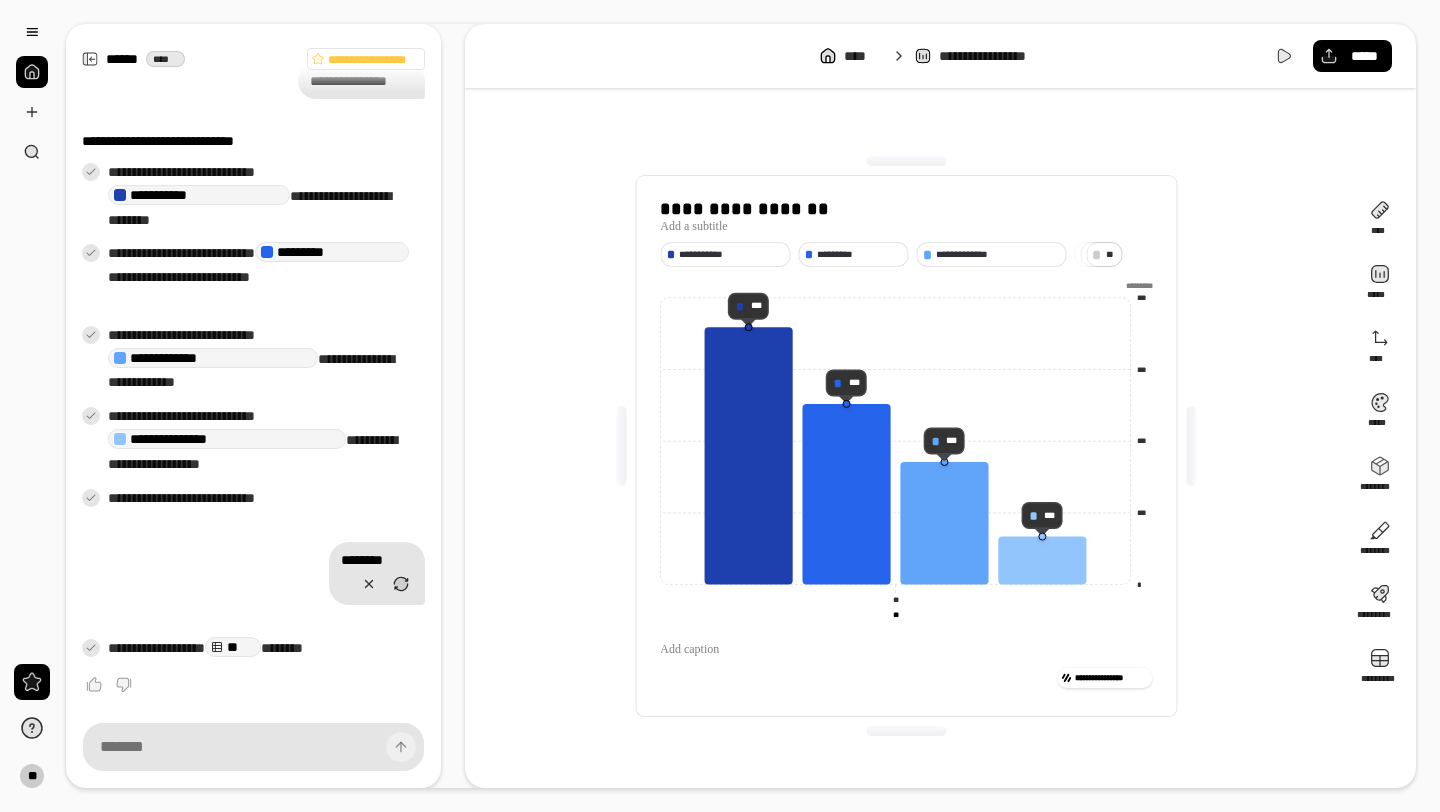 click on "**********" at bounding box center (906, 678) 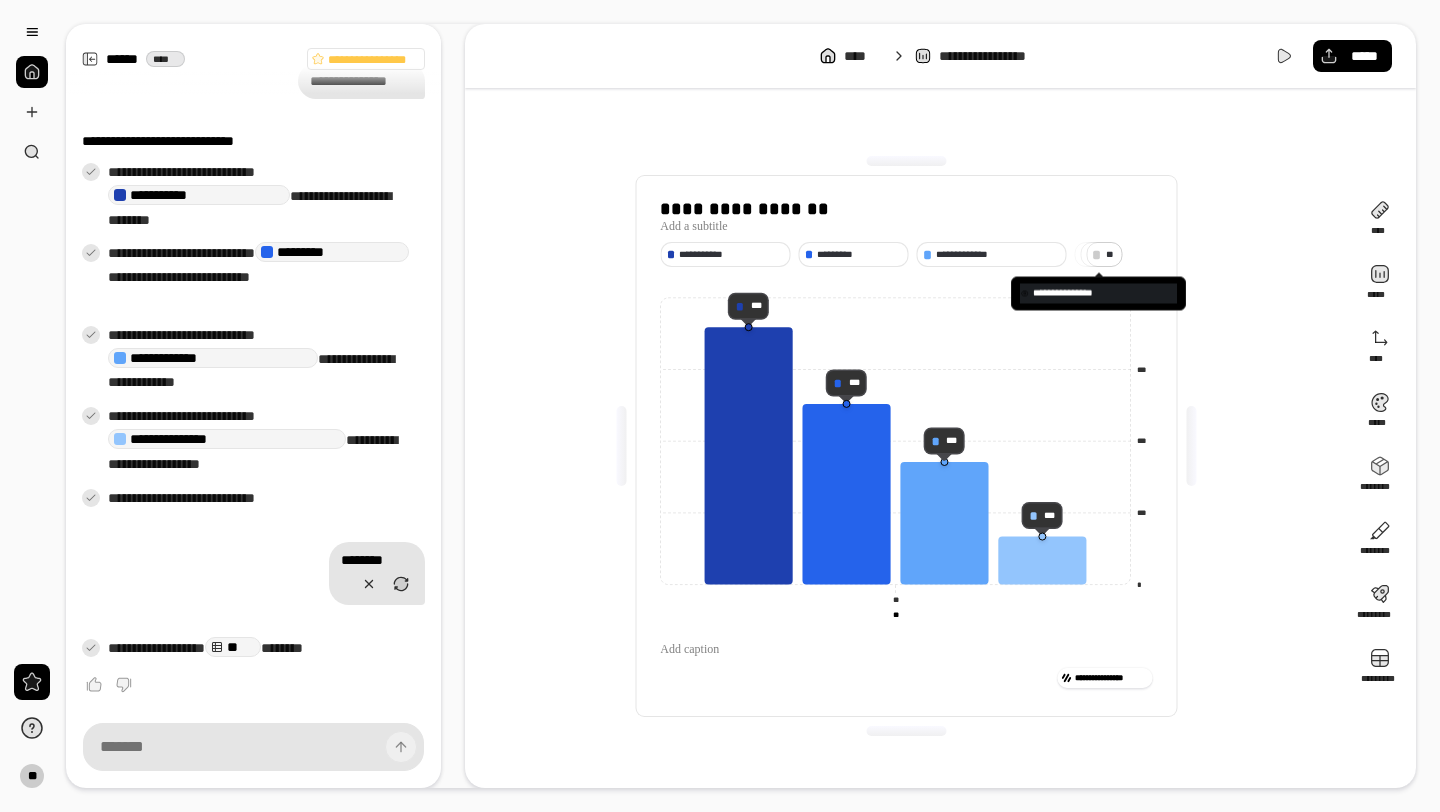 click on "**********" at bounding box center (1105, 294) 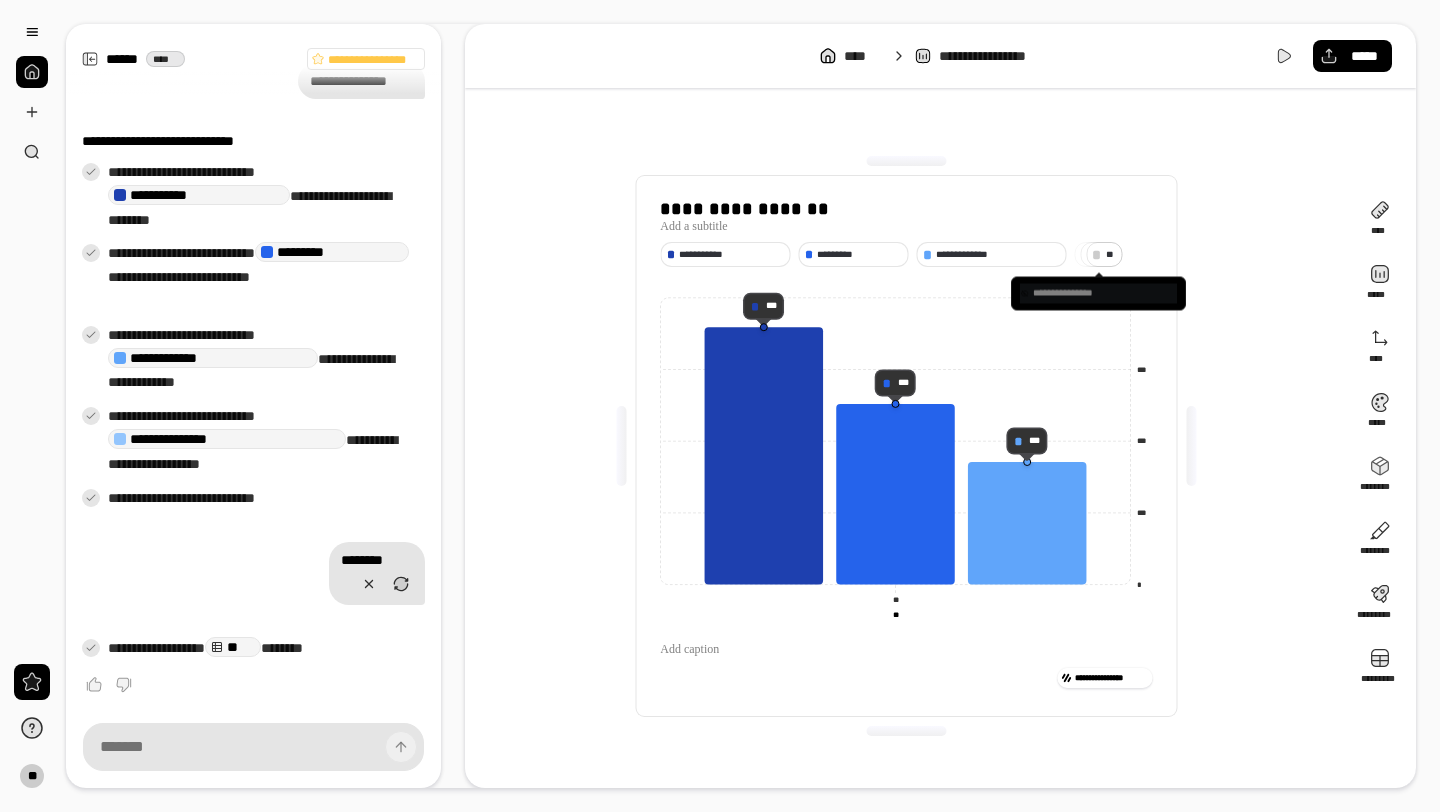 click on "**********" at bounding box center (1105, 294) 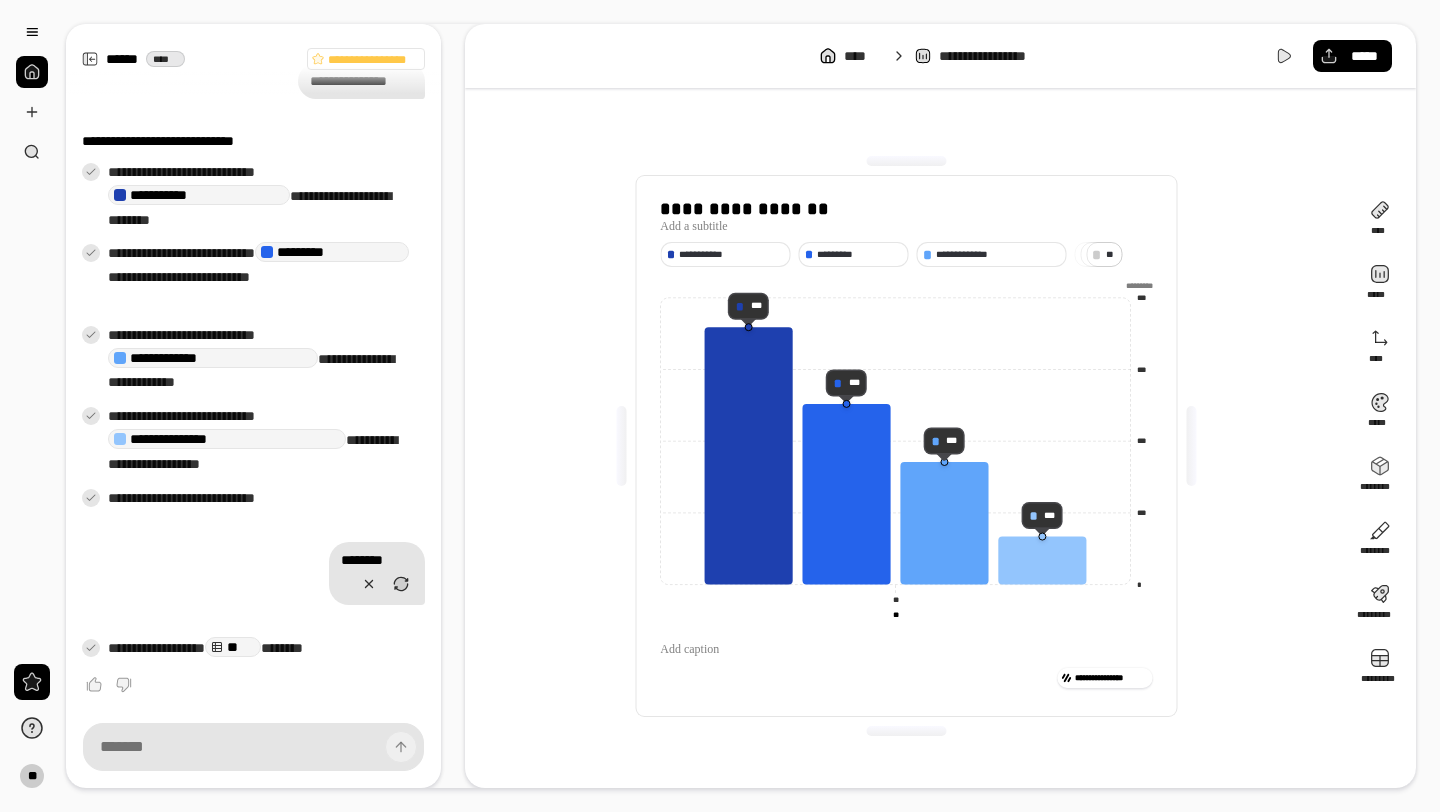 click on "**********" at bounding box center (906, 446) 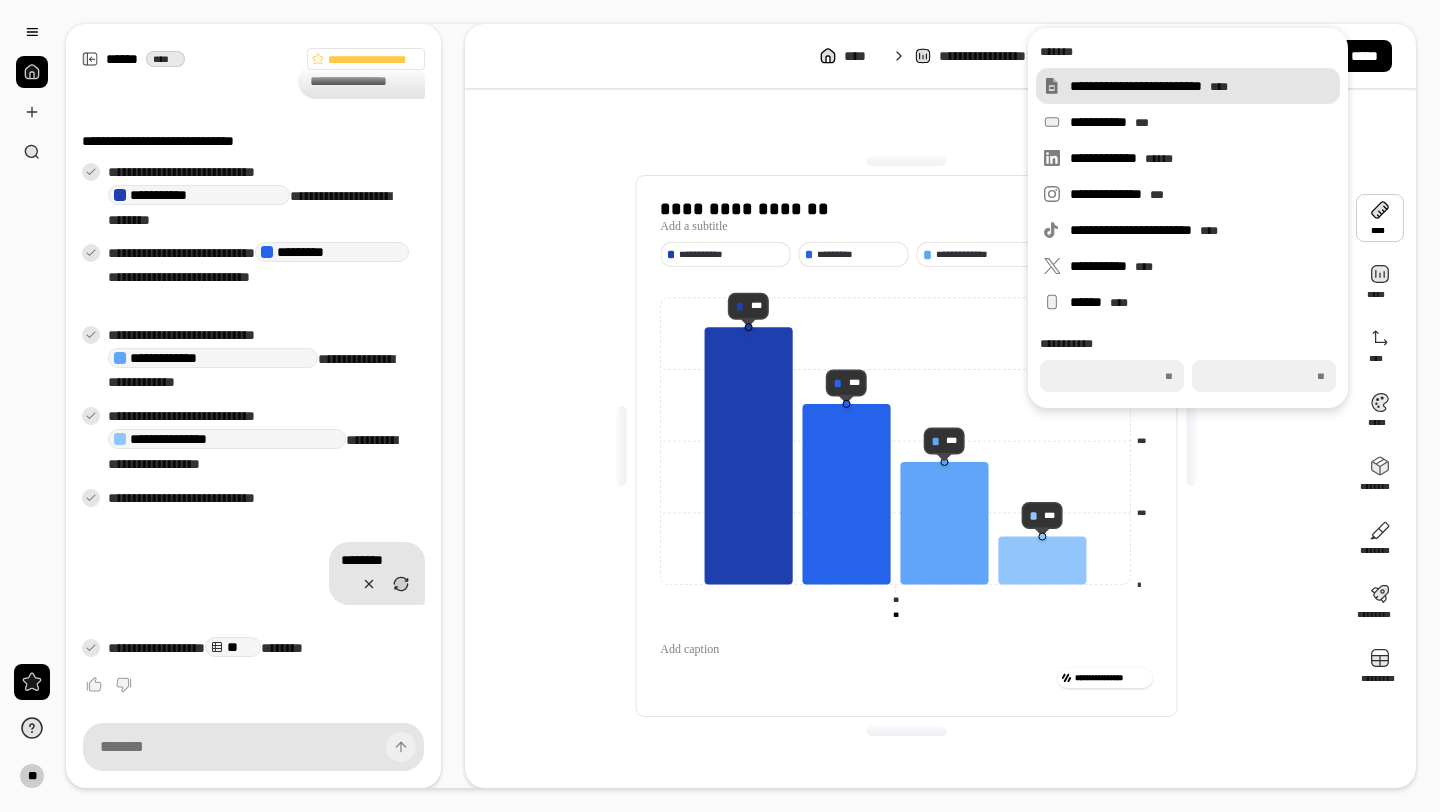 click on "**********" at bounding box center [1188, 86] 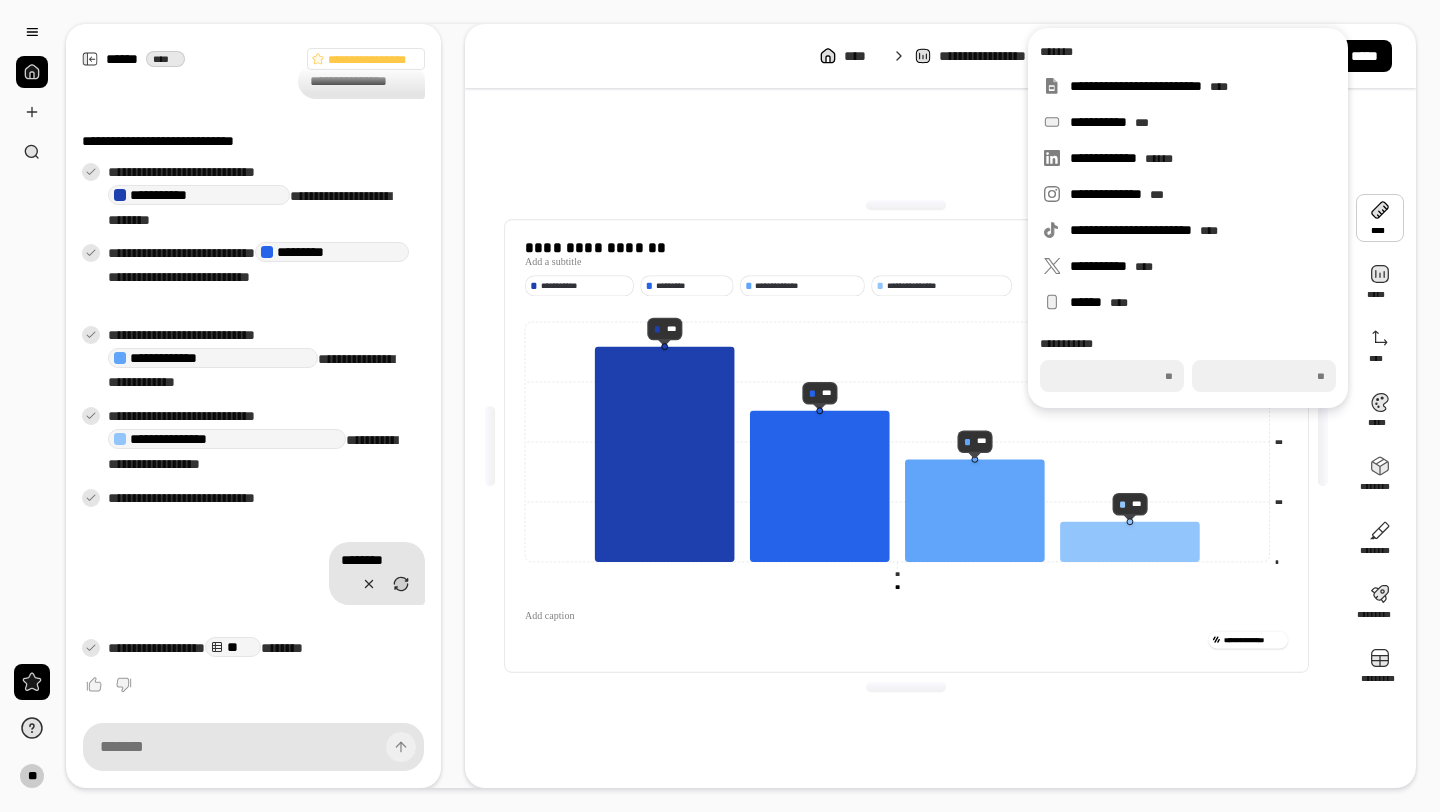 click on "**********" at bounding box center (906, 446) 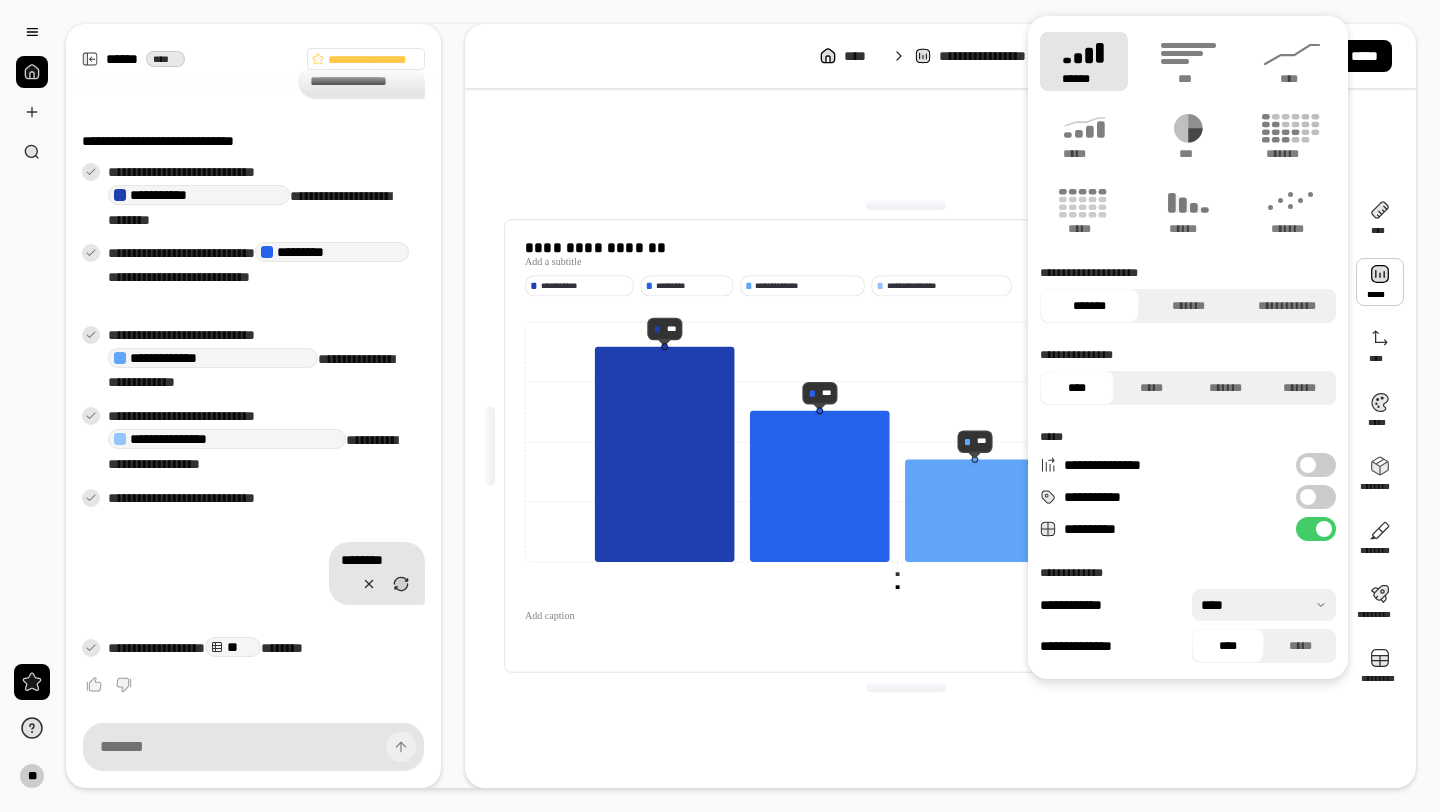 click at bounding box center [1380, 282] 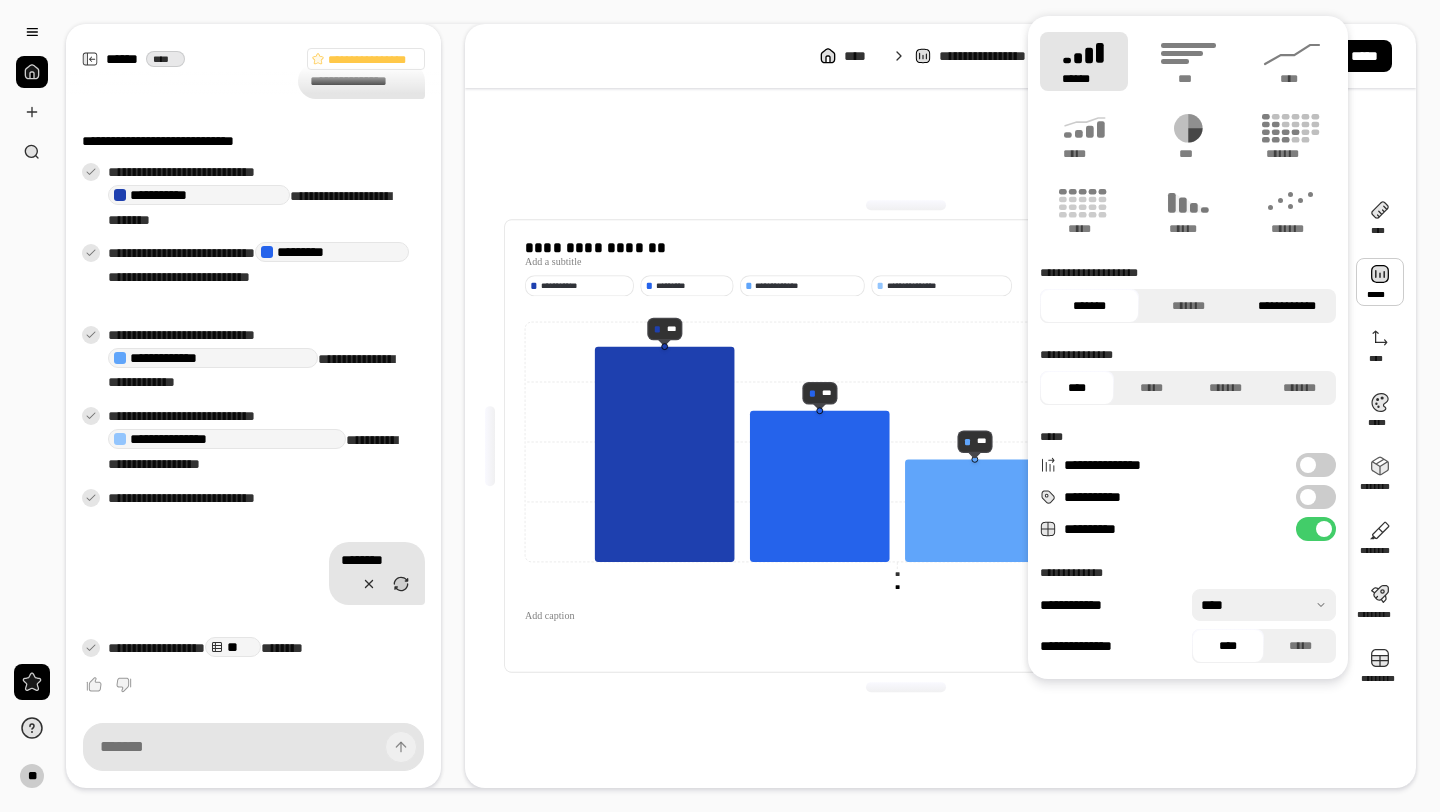 click on "**********" at bounding box center [1286, 306] 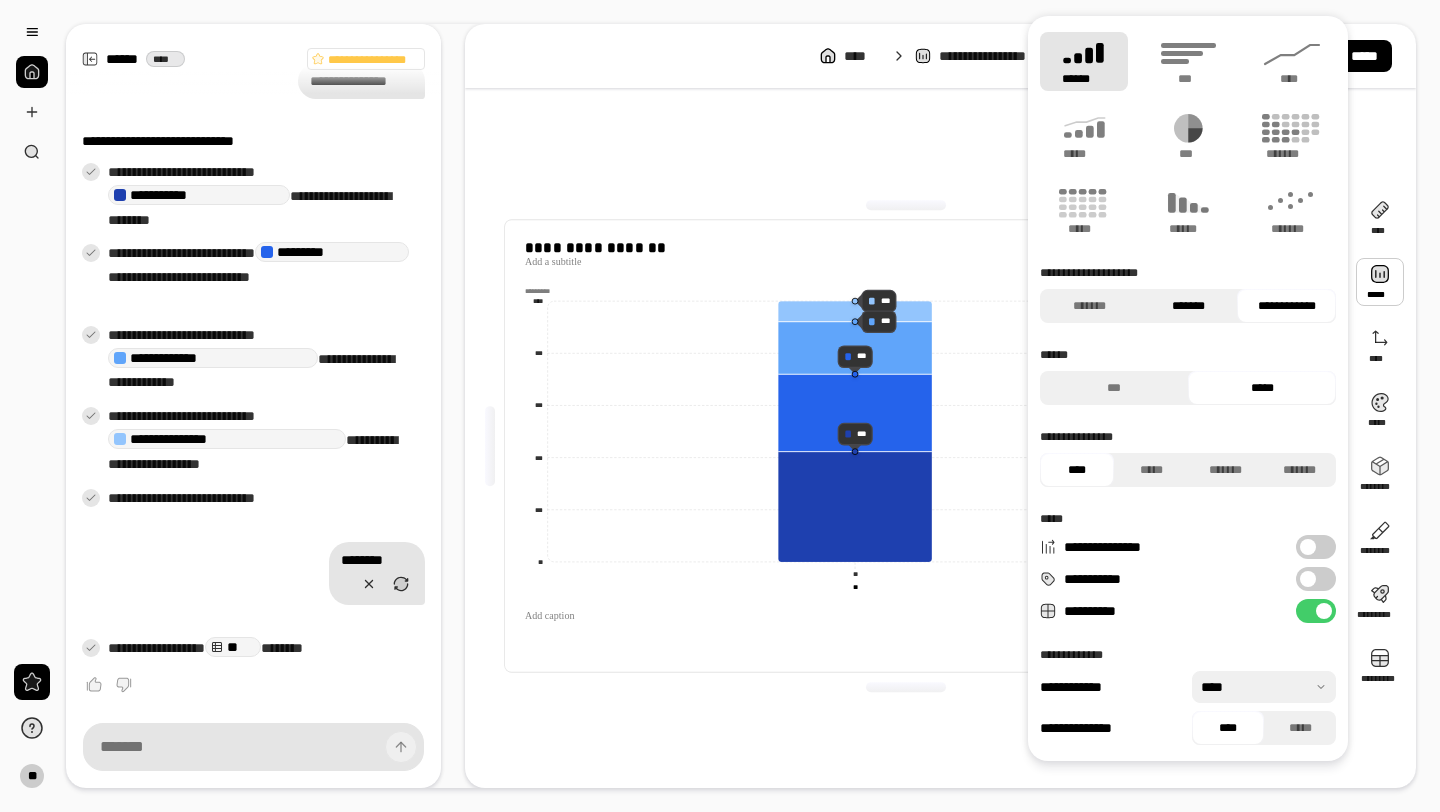 click on "*******" at bounding box center [1188, 306] 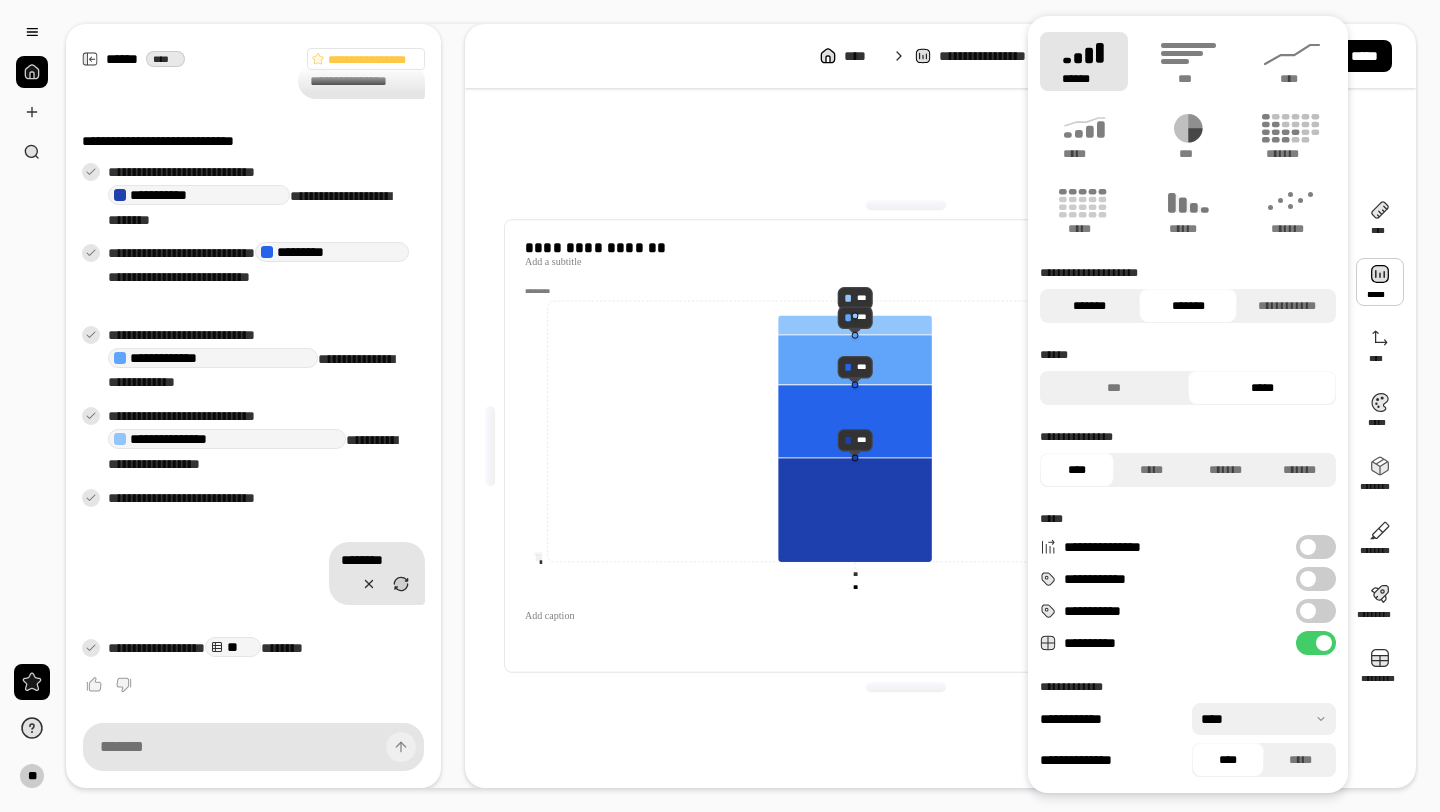 click on "*******" at bounding box center (1089, 306) 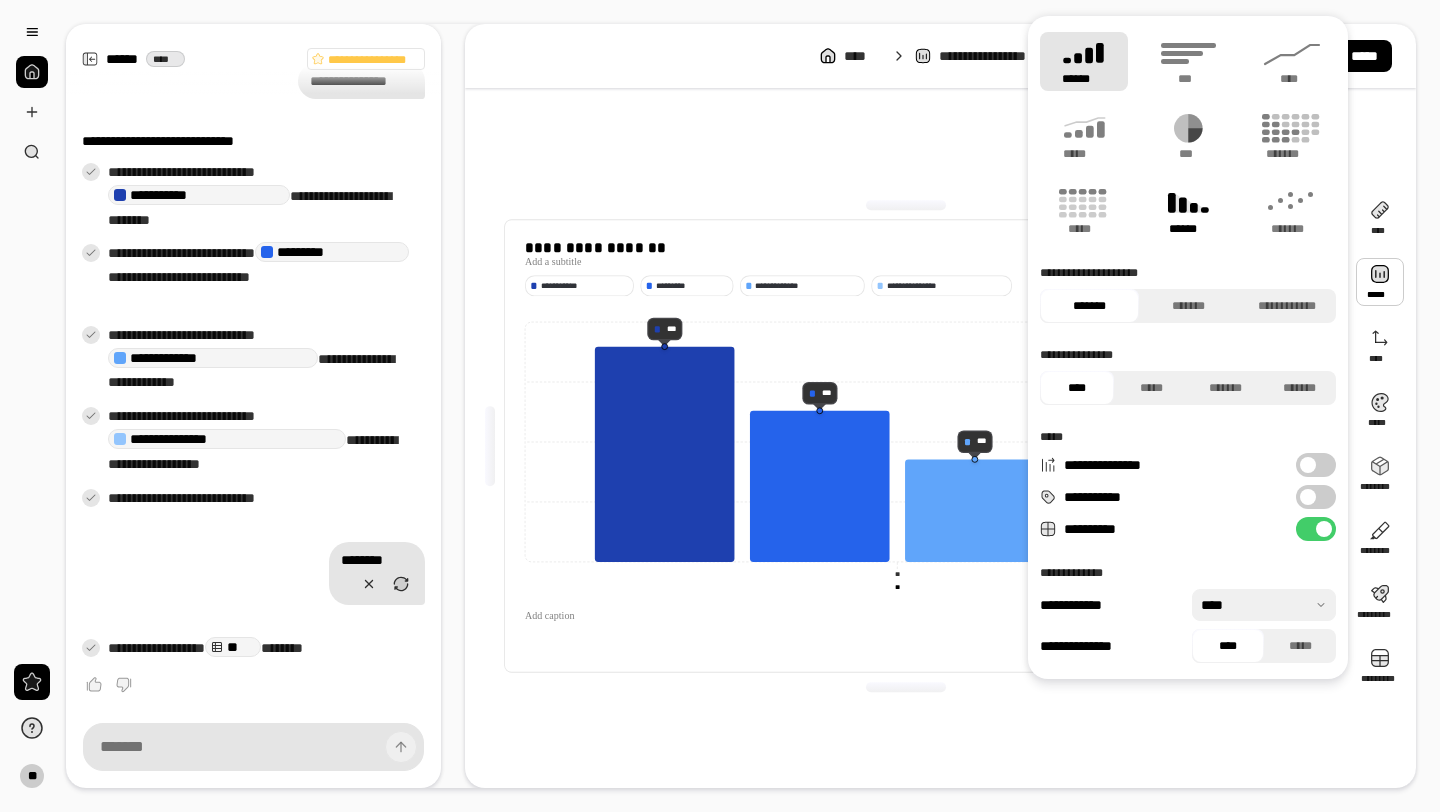 click 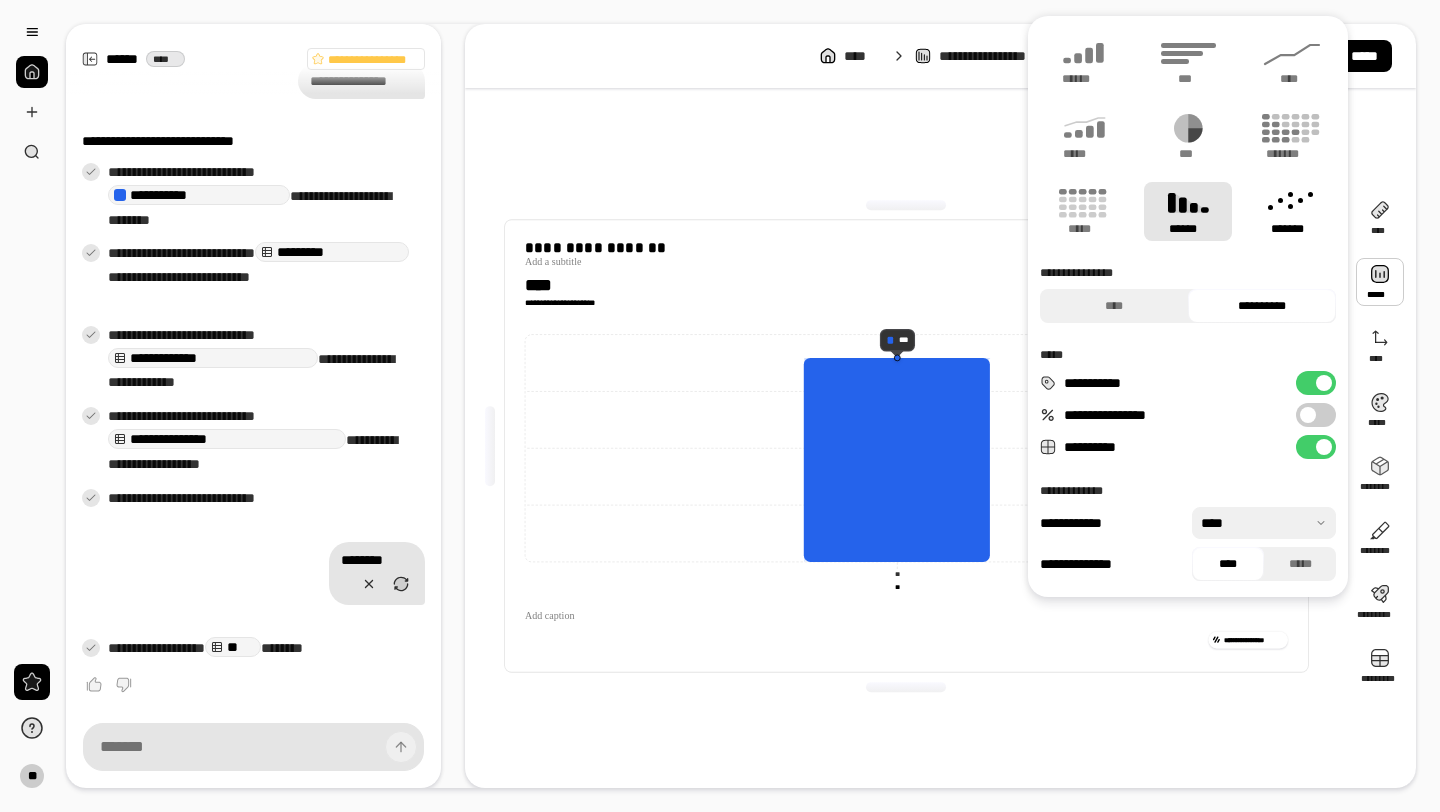 click 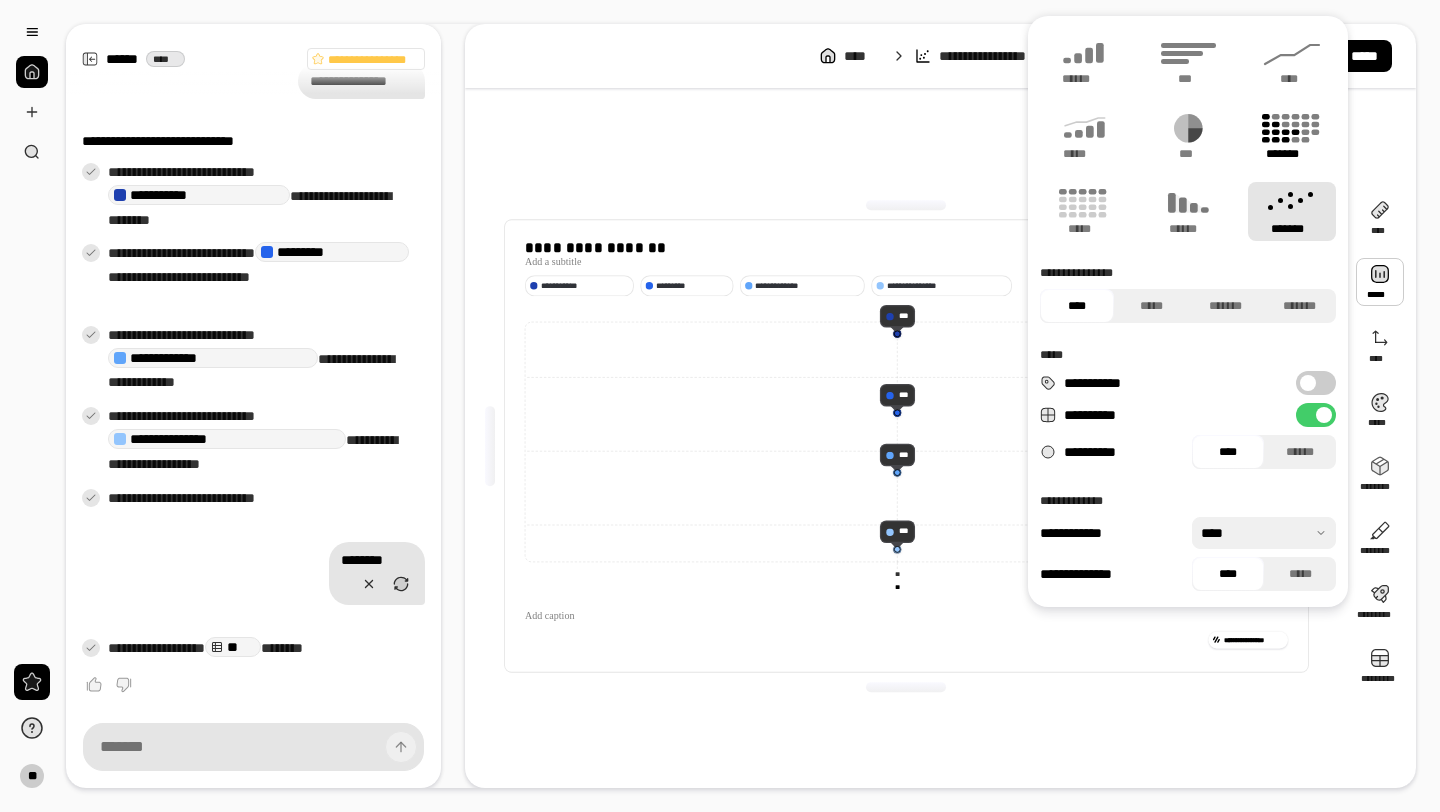 click on "*******" at bounding box center (1292, 154) 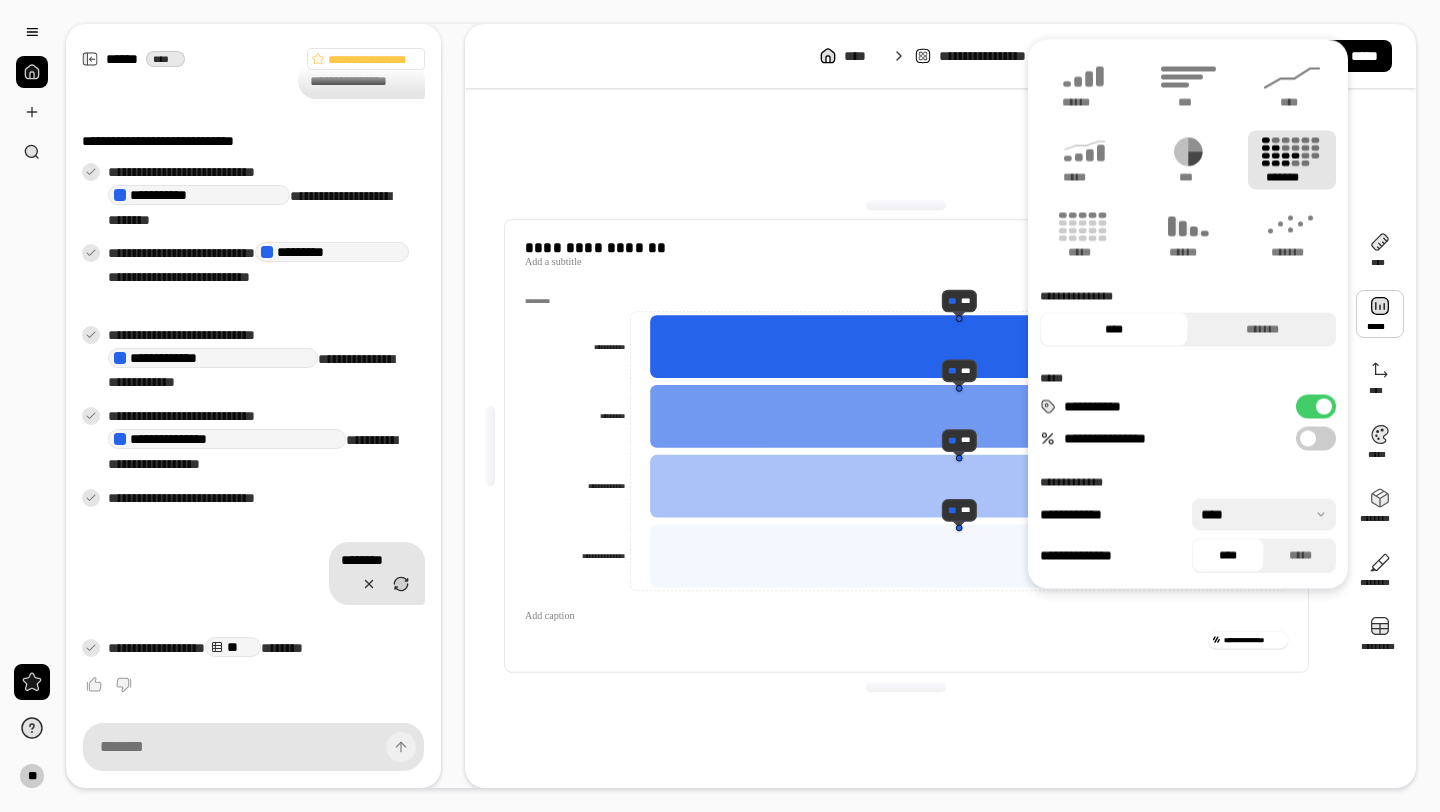 click on "**********" at bounding box center (906, 446) 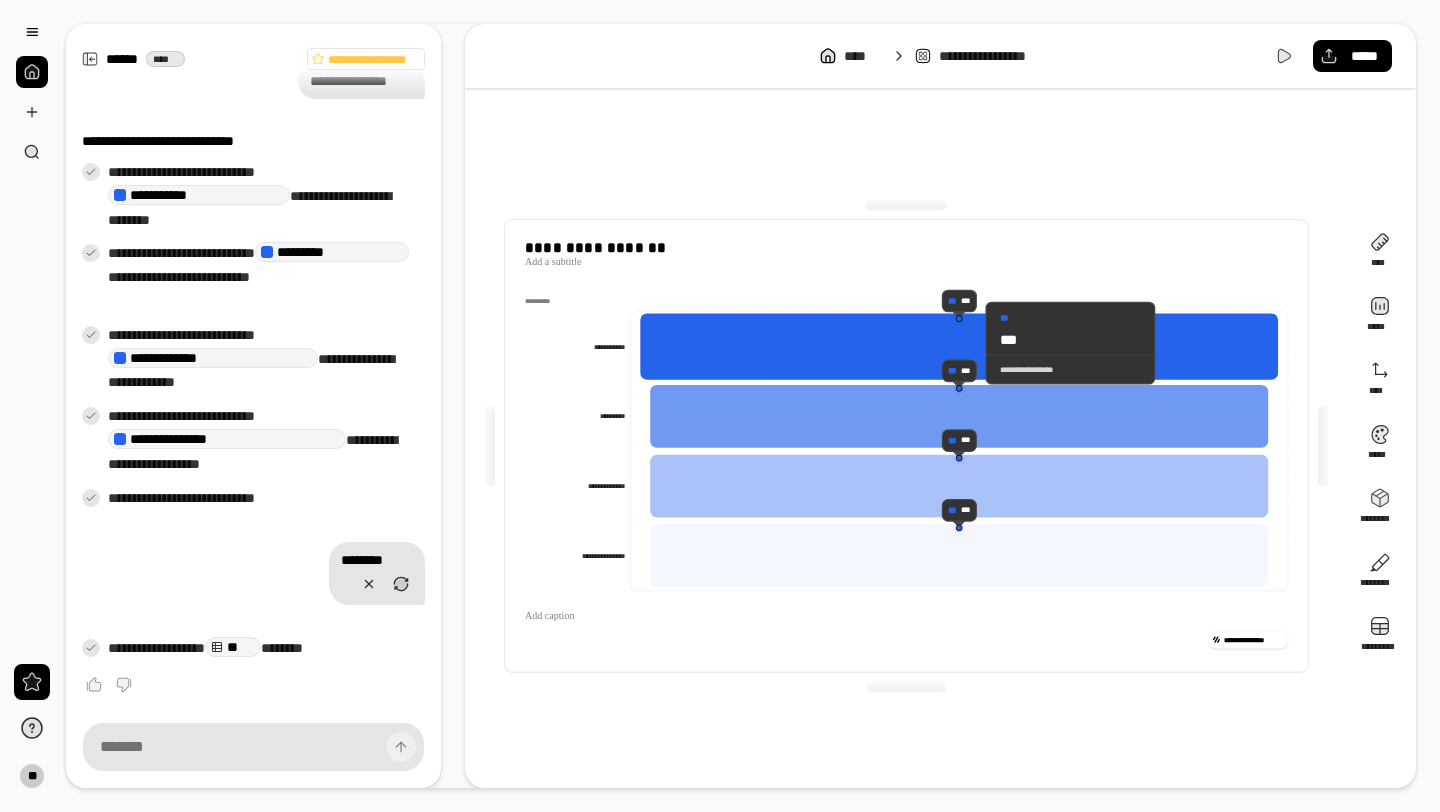 click 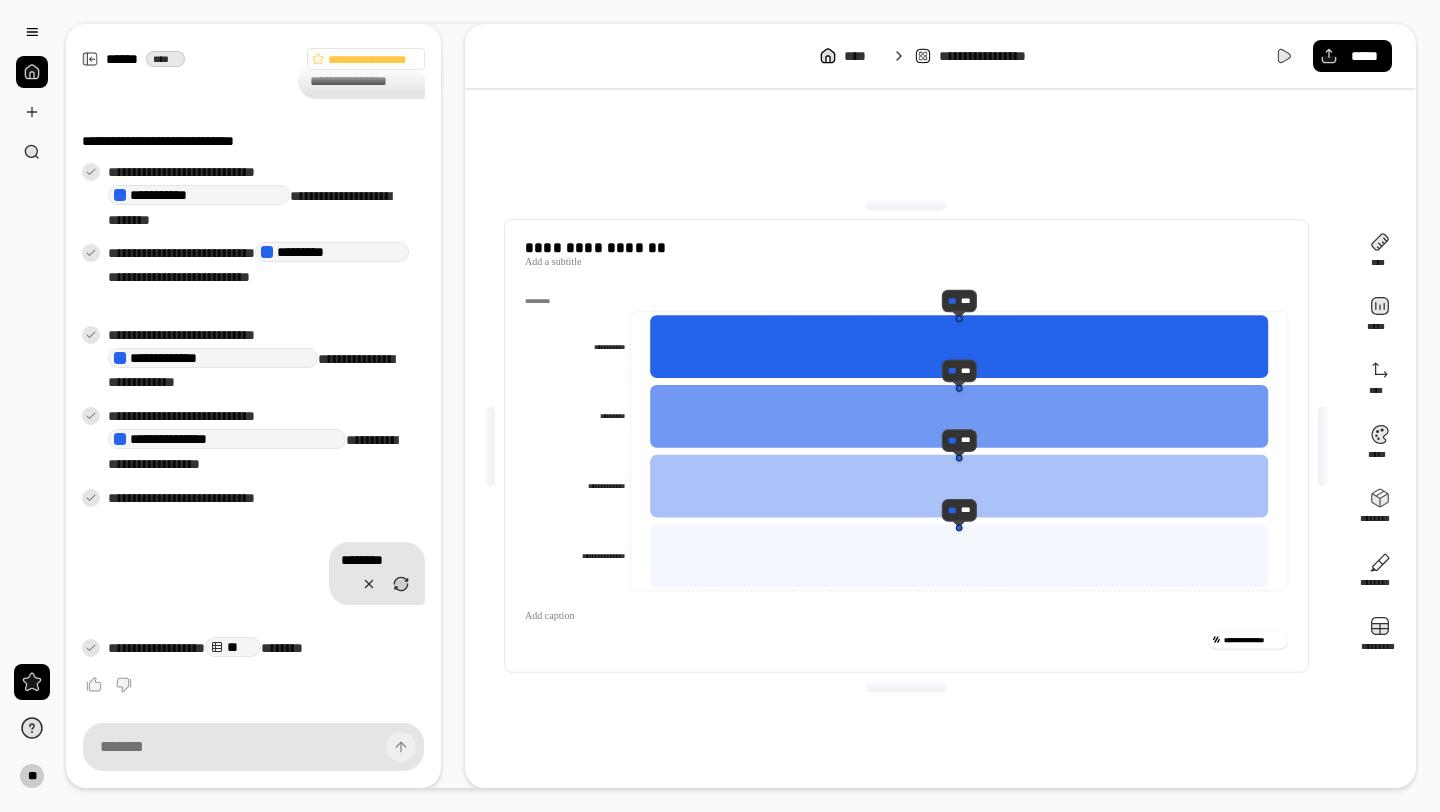 click on "**********" at bounding box center [906, 446] 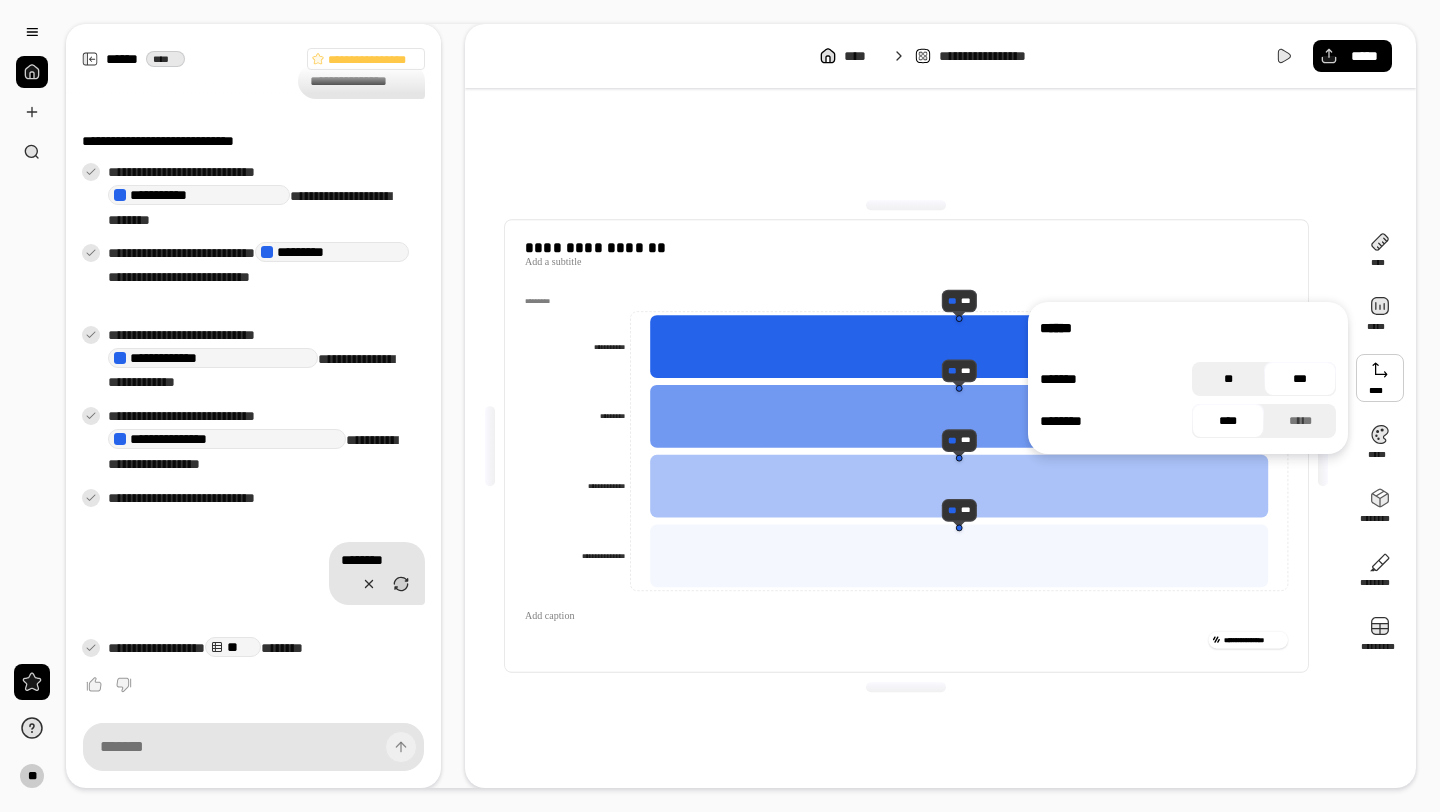 click on "**" at bounding box center [1228, 379] 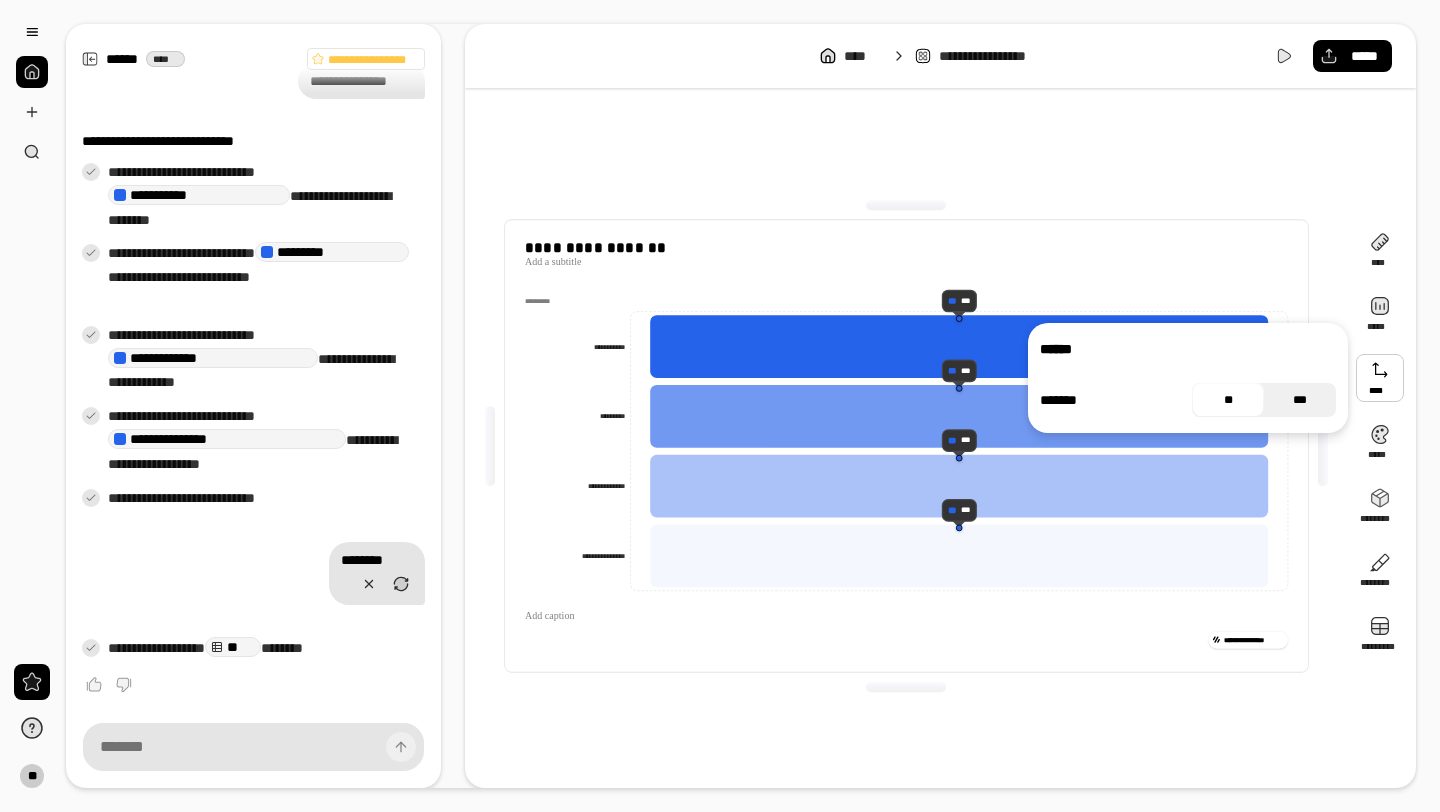 click on "***" at bounding box center (1300, 400) 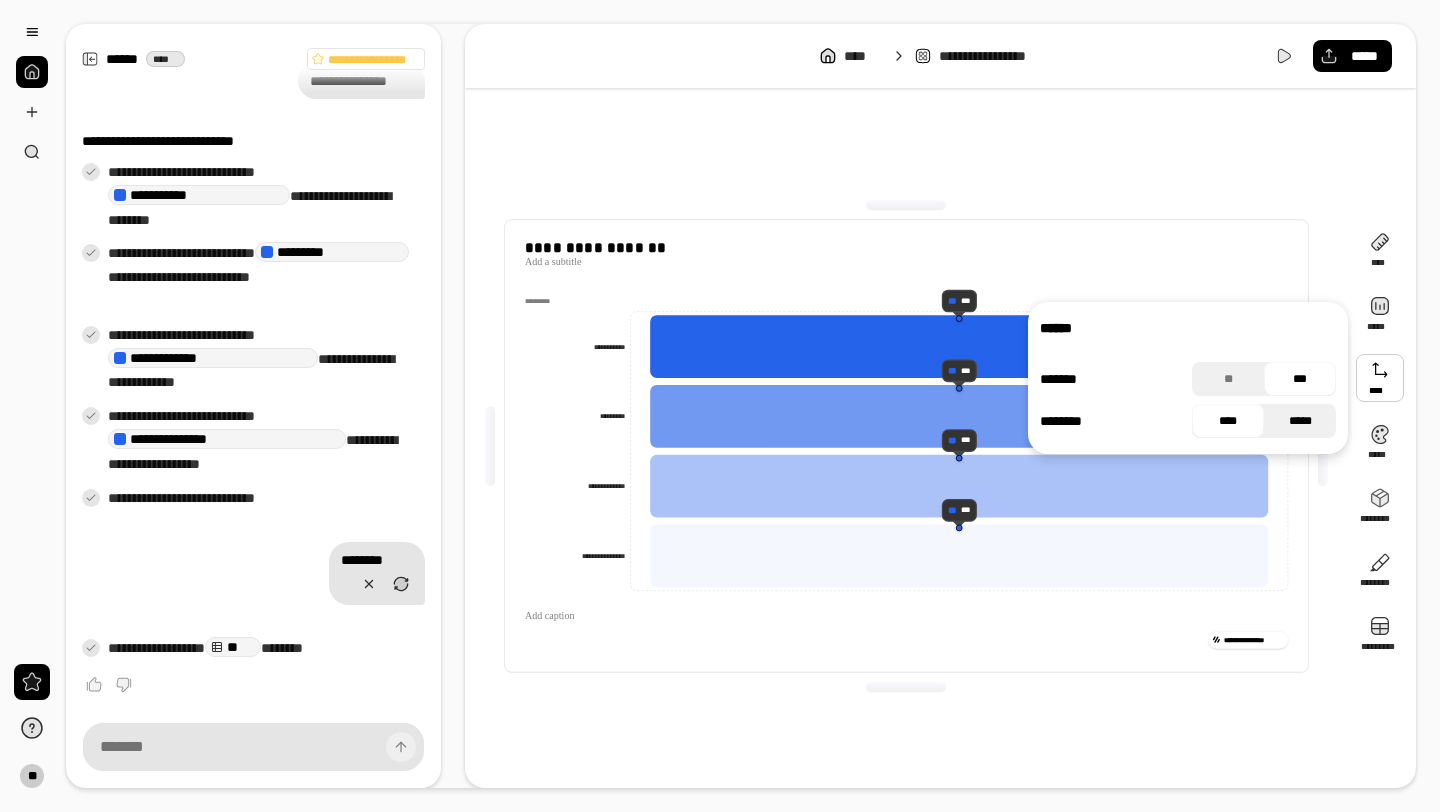 click on "*****" at bounding box center (1300, 421) 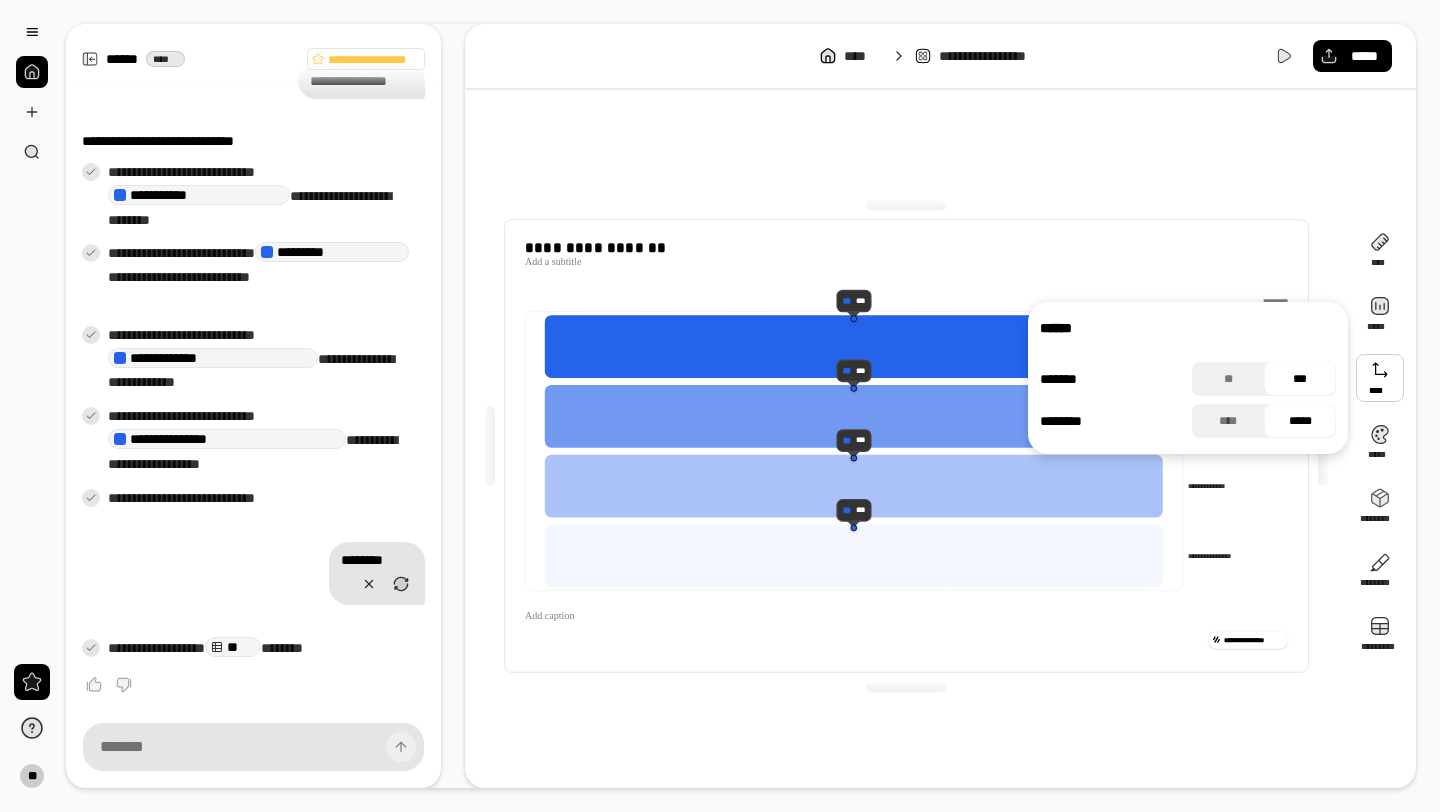click on "**********" at bounding box center (906, 446) 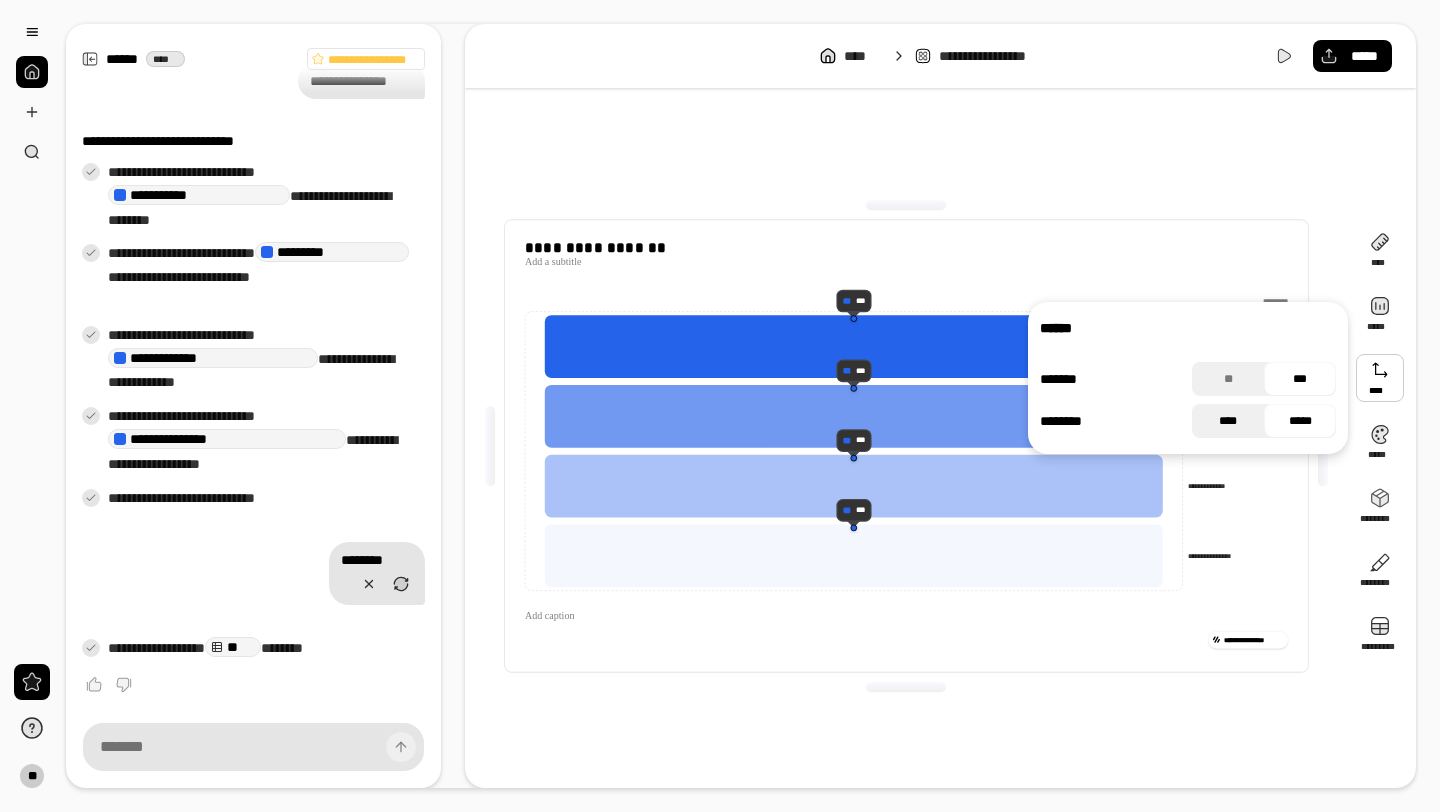 click on "****" at bounding box center [1228, 421] 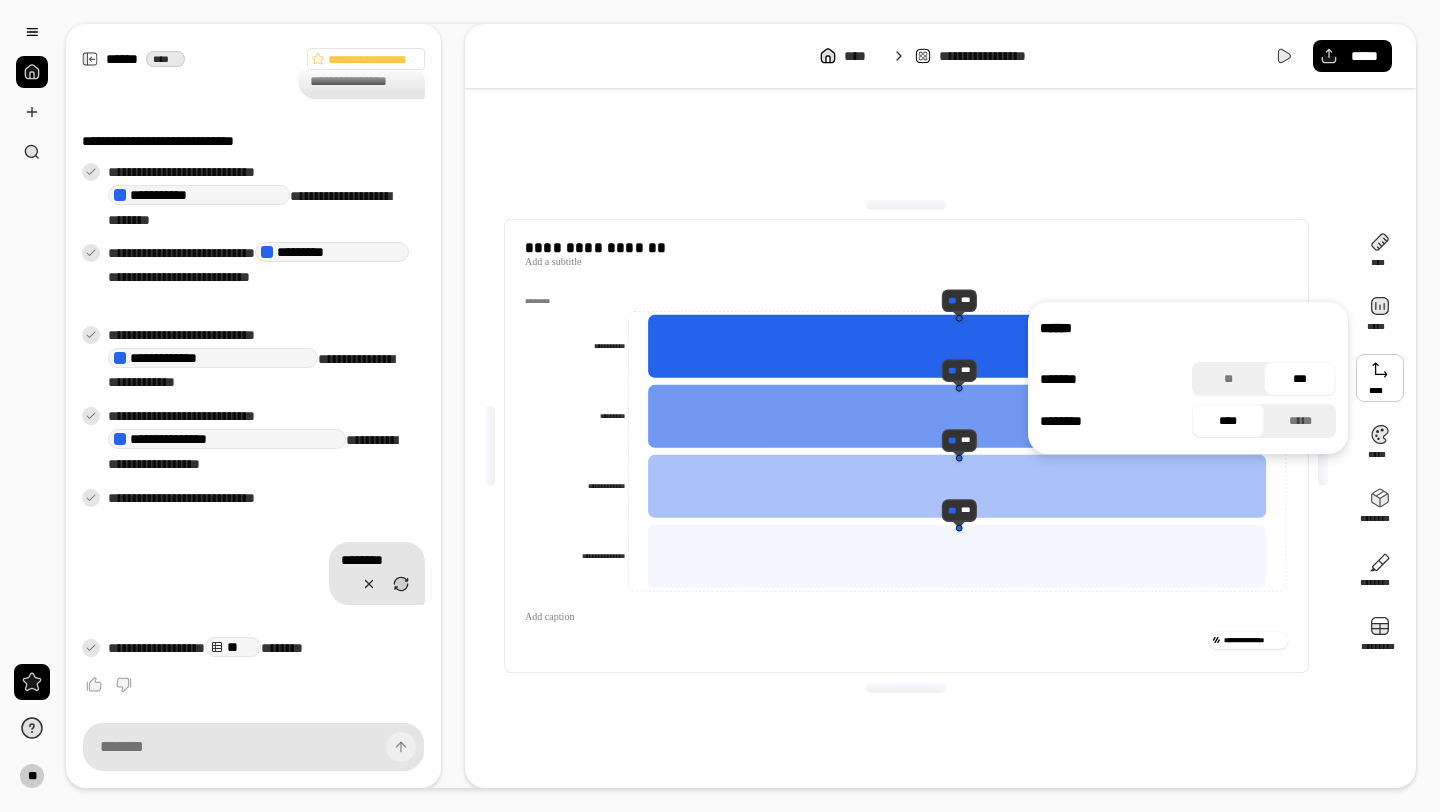 click at bounding box center (906, 687) 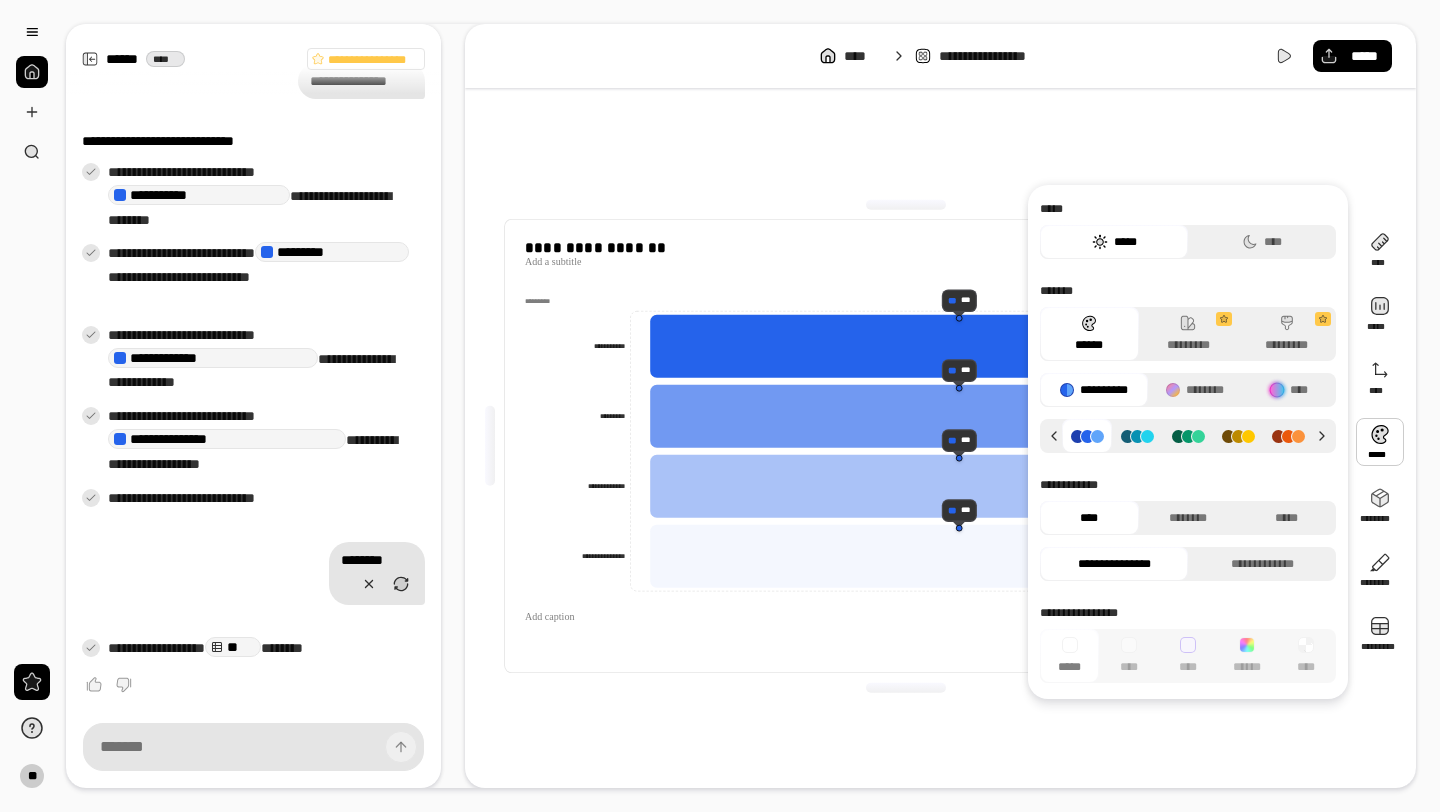 click 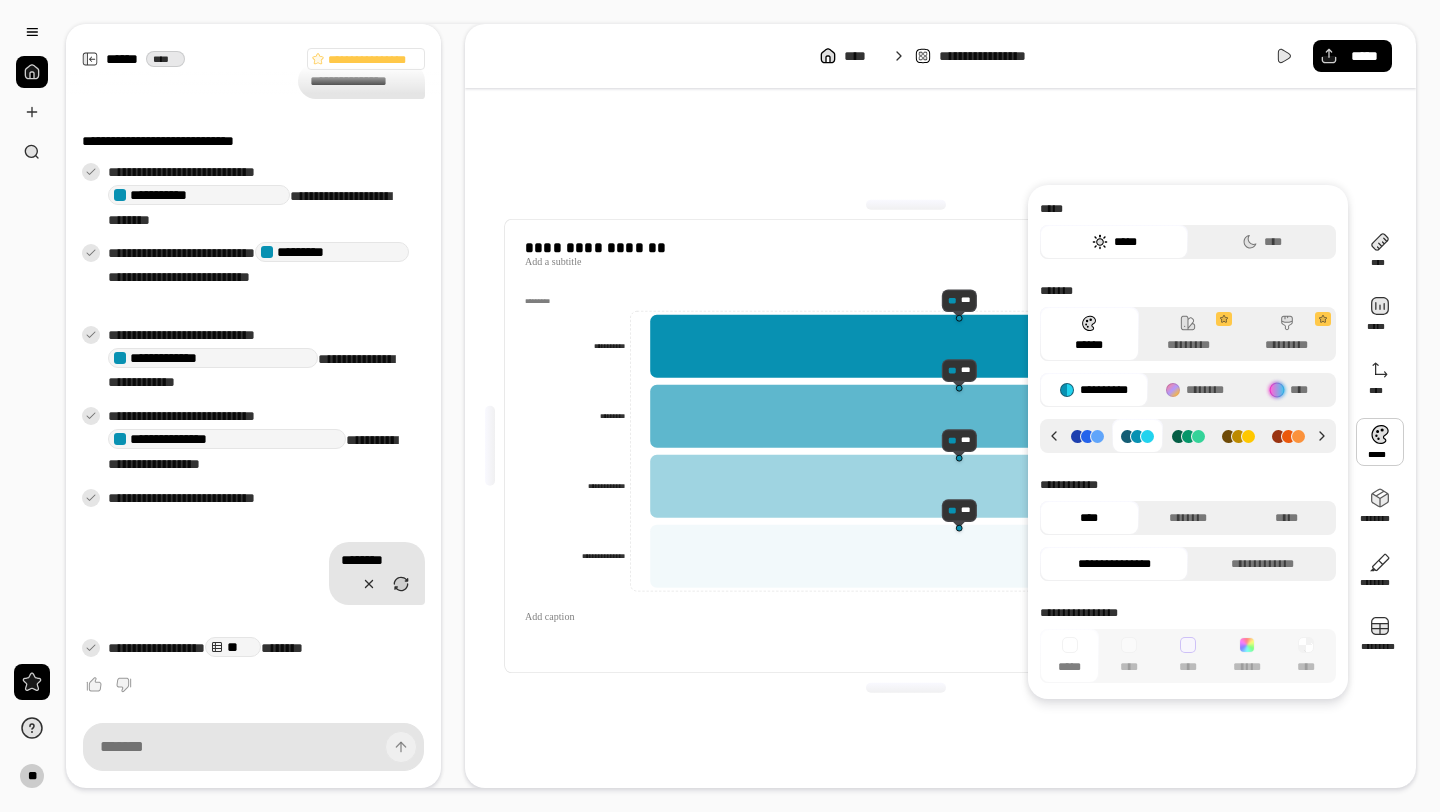 click 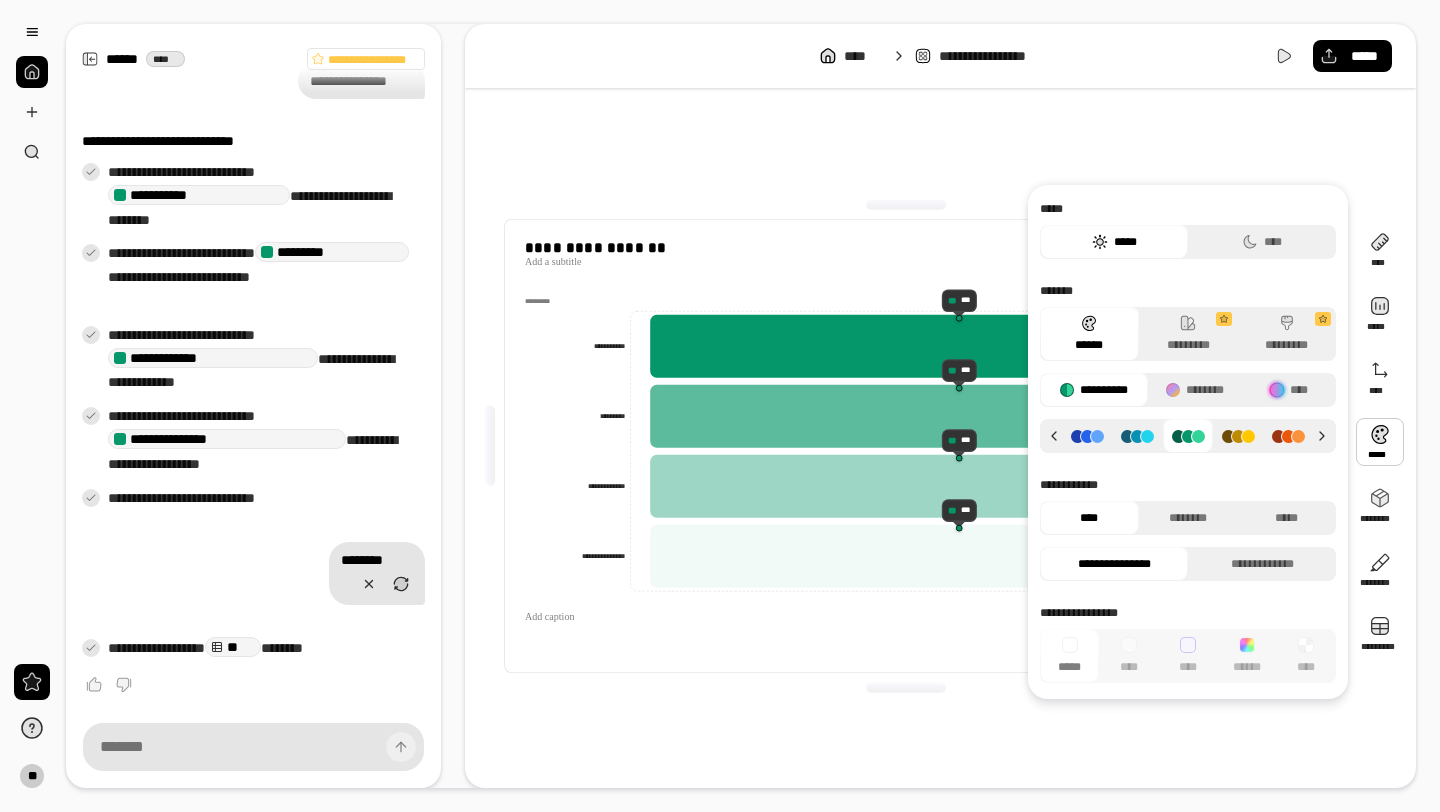click 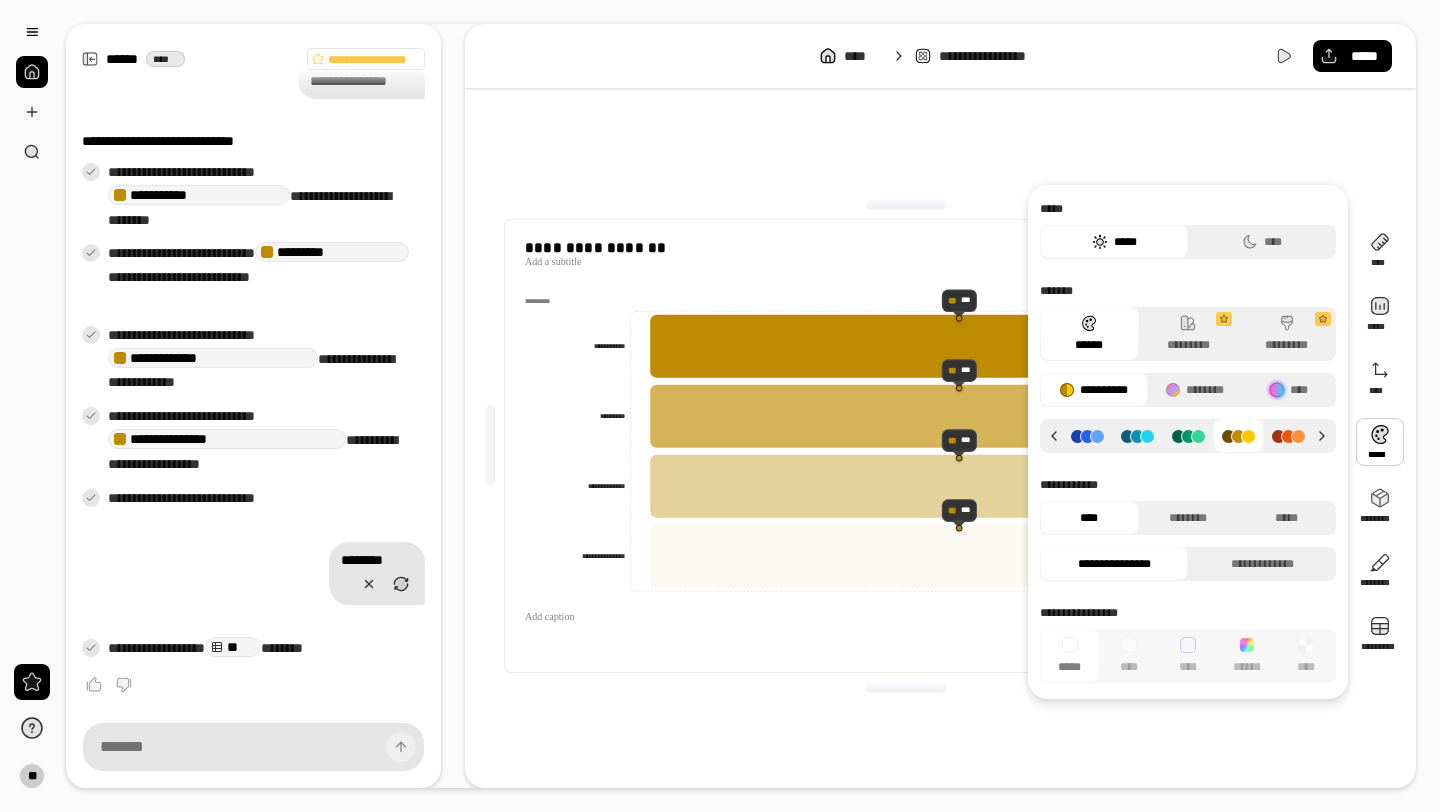 click at bounding box center (1289, 436) 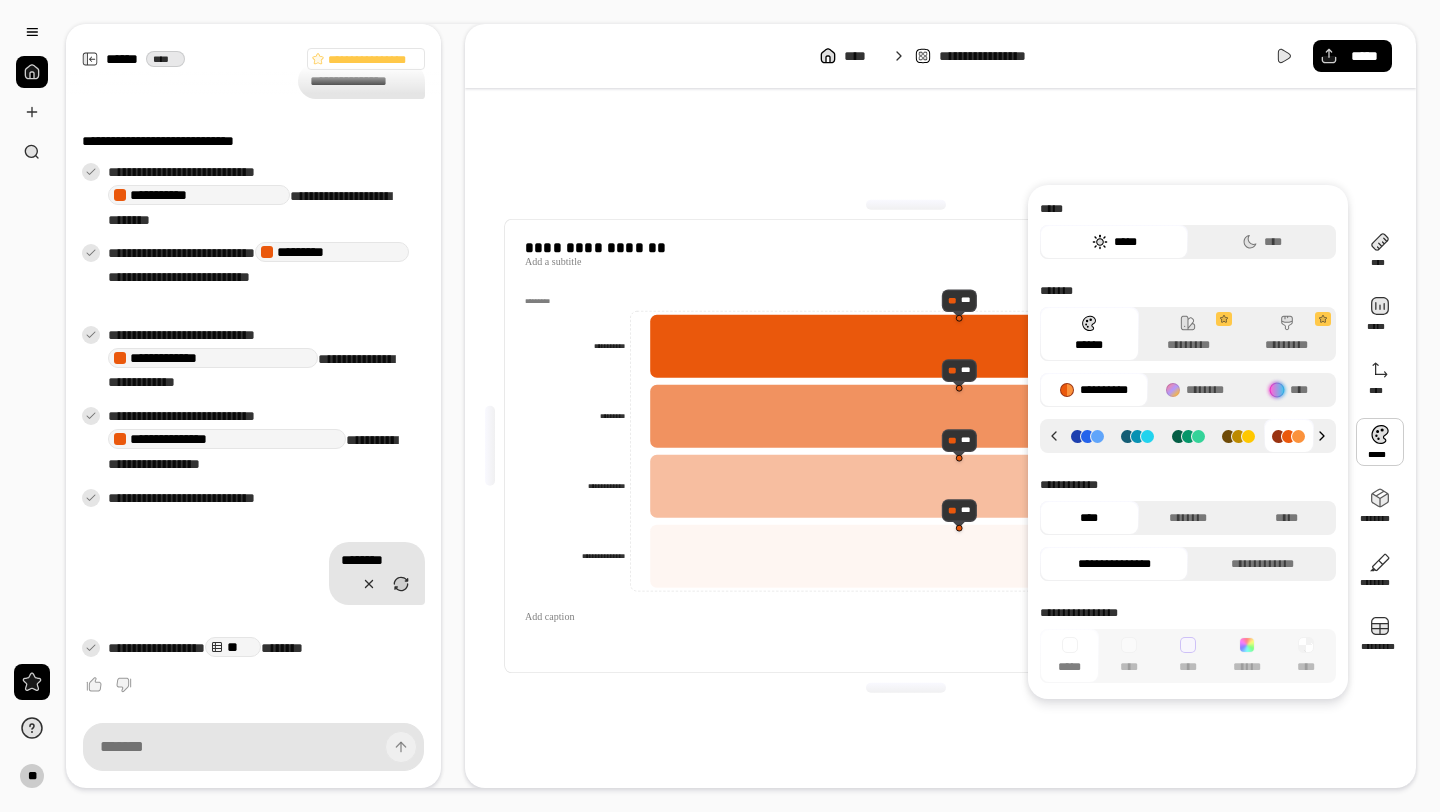 click 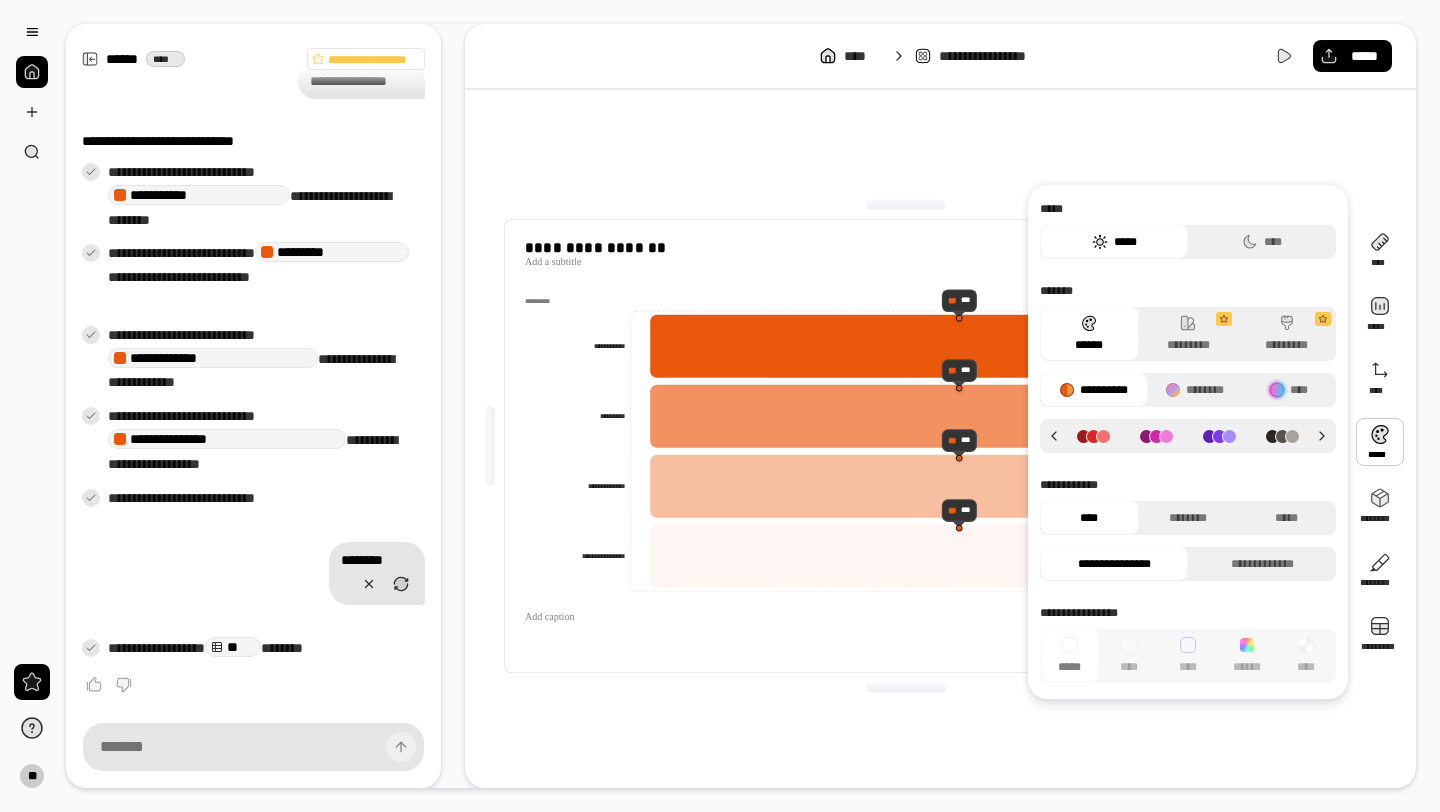 click at bounding box center (1282, 436) 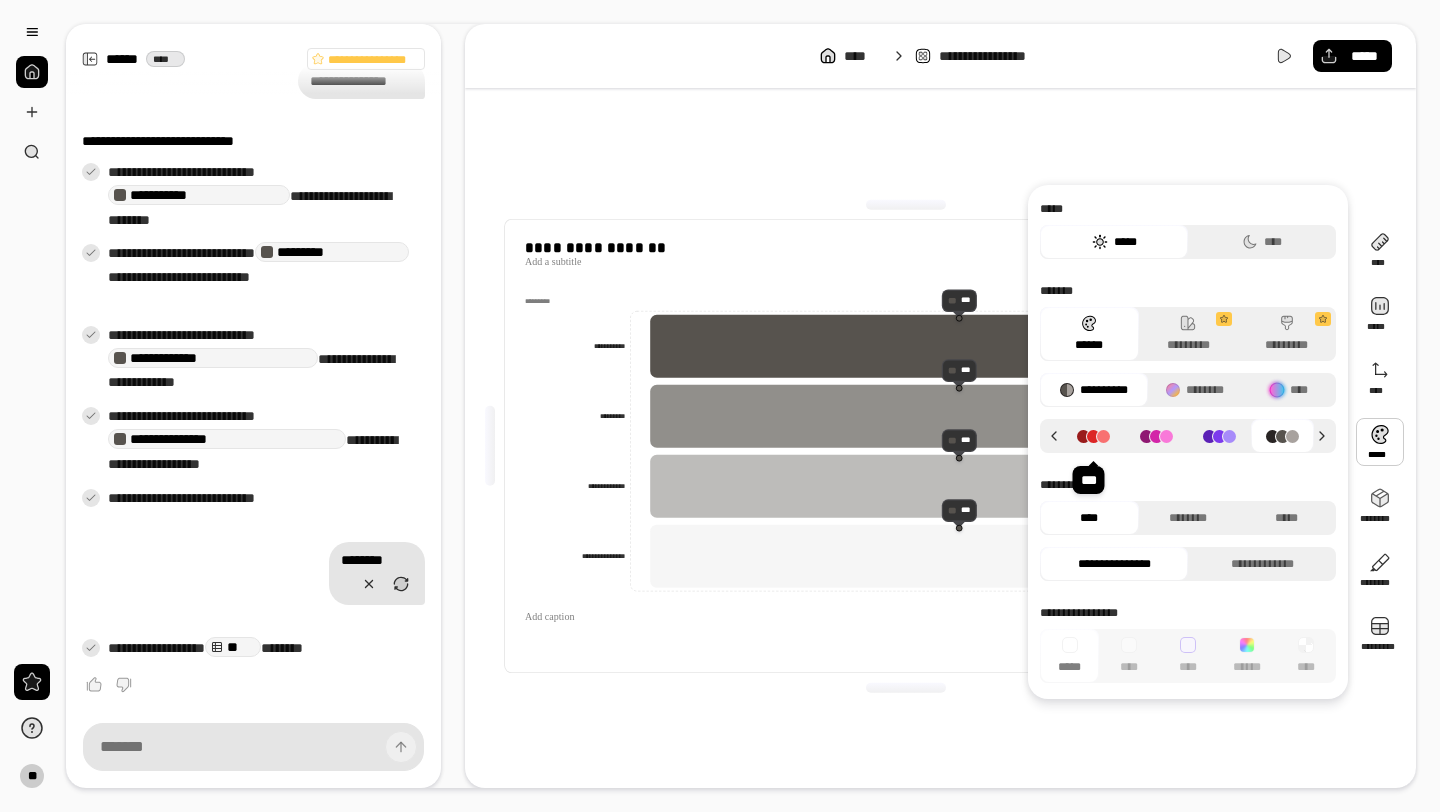 click at bounding box center [1093, 436] 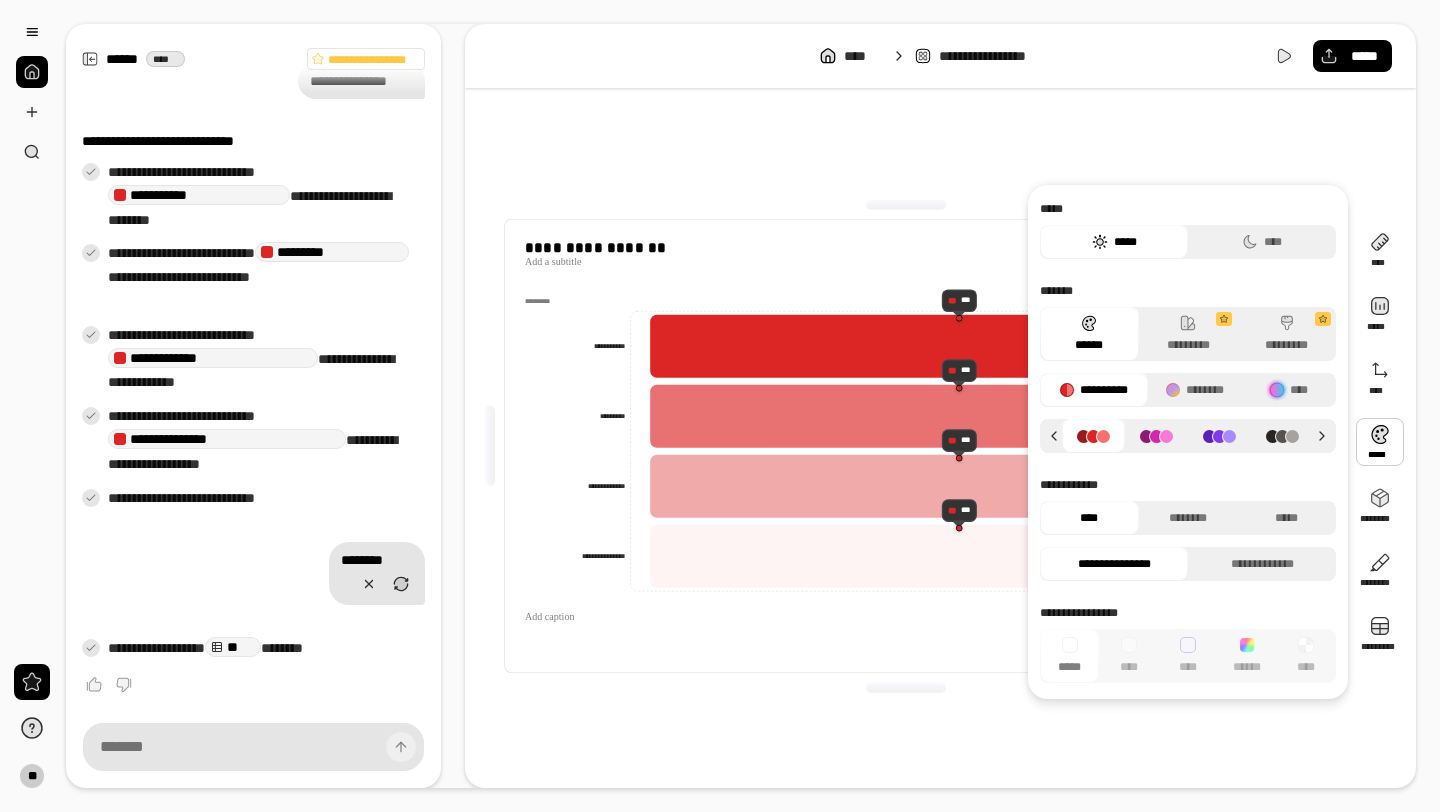 click on "**********" at bounding box center (1188, 442) 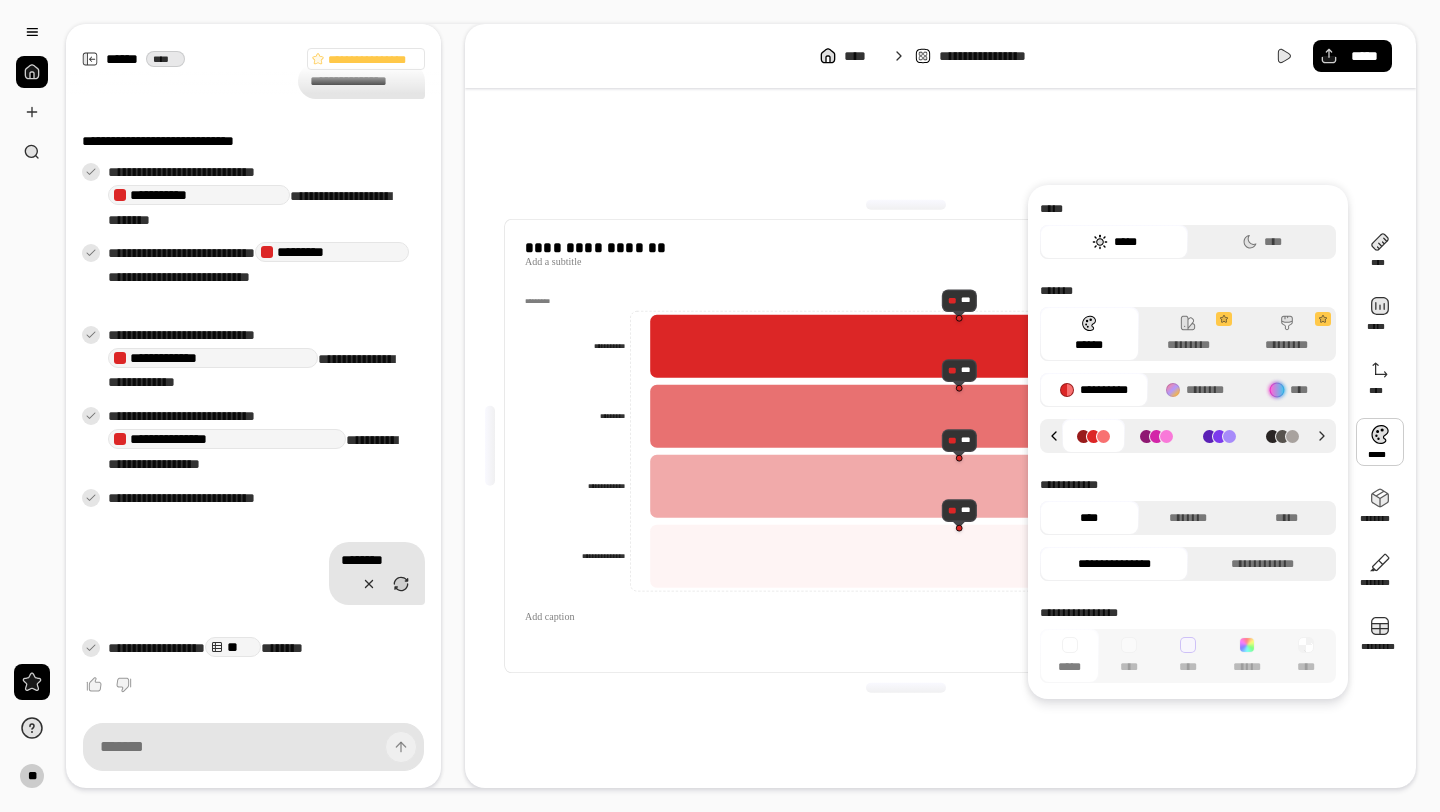 click 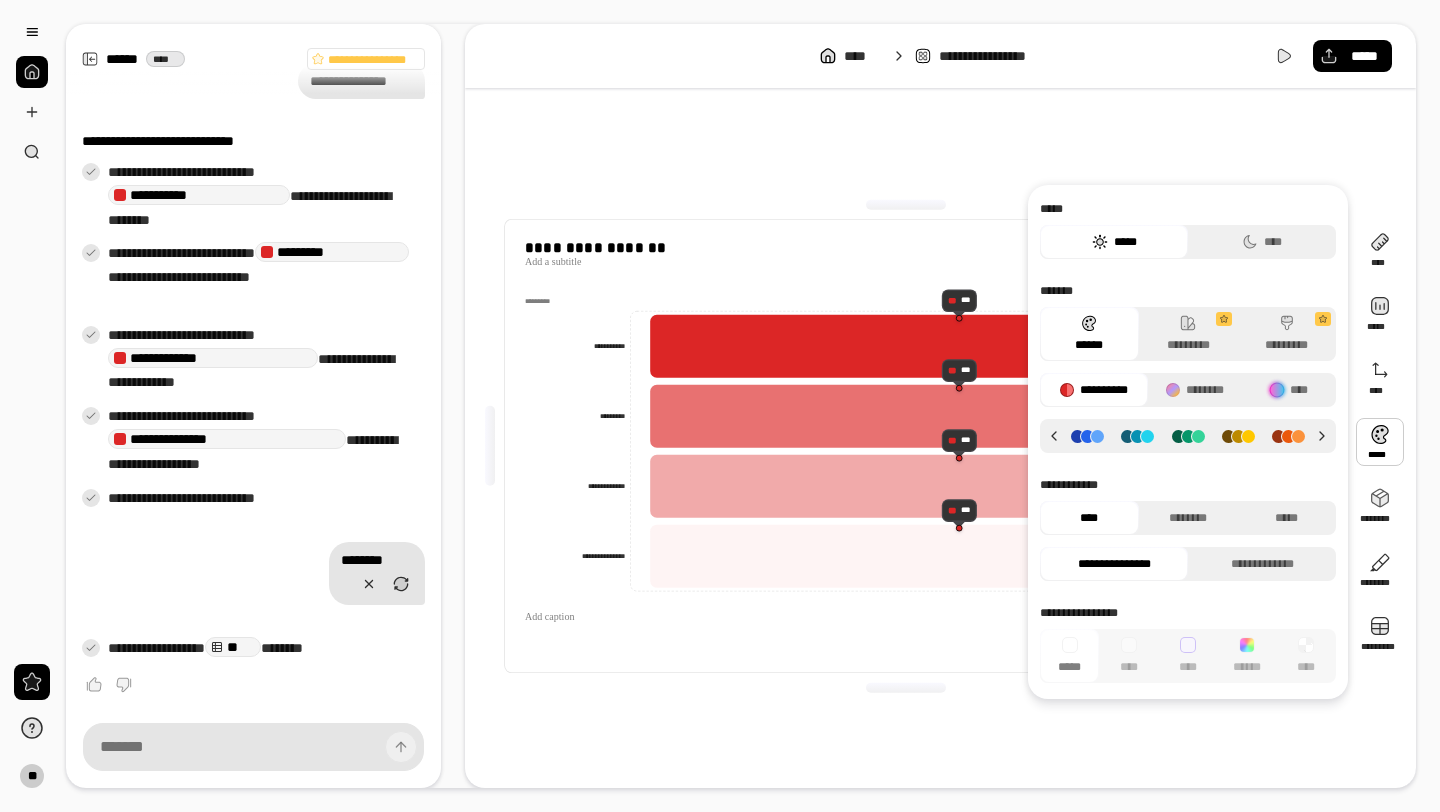 click 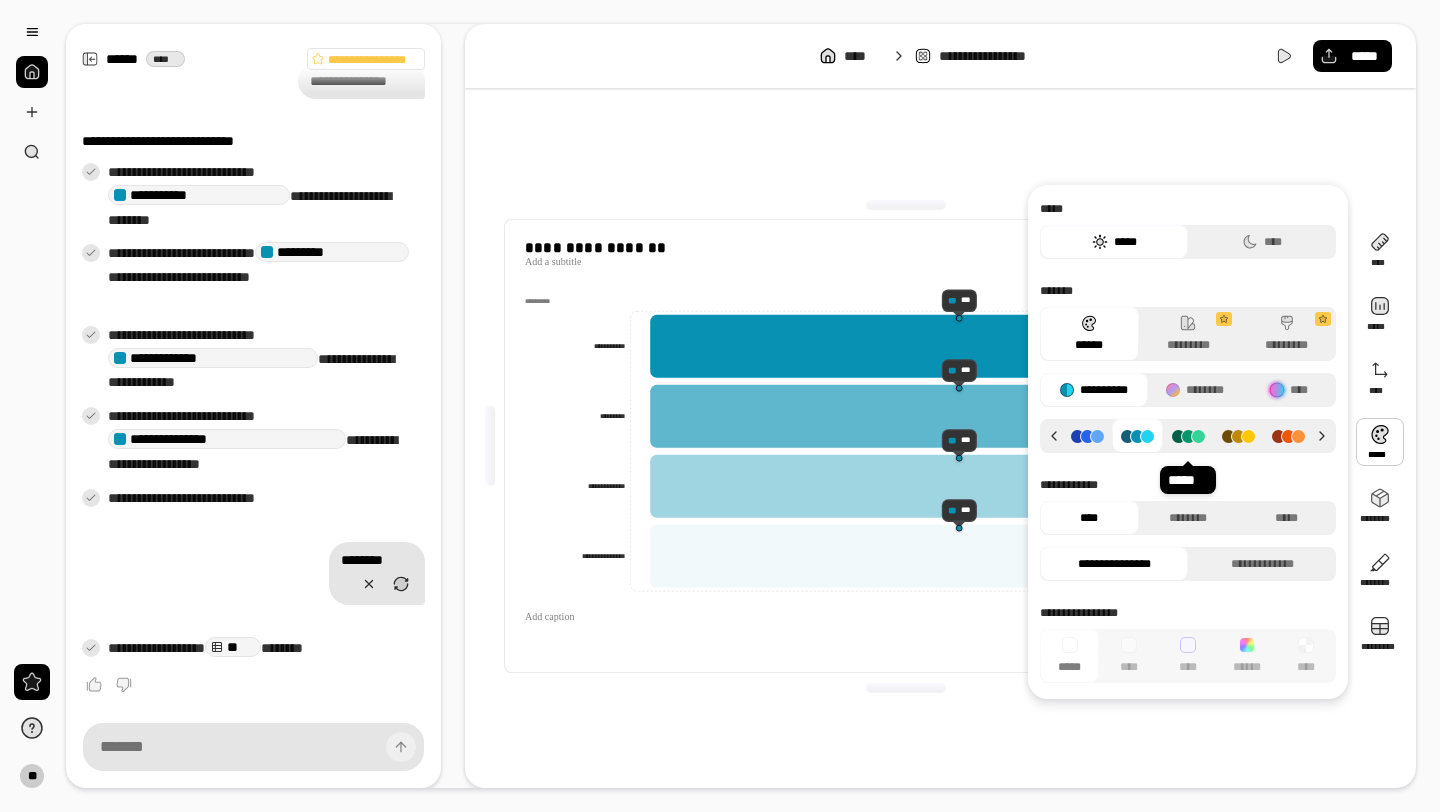click 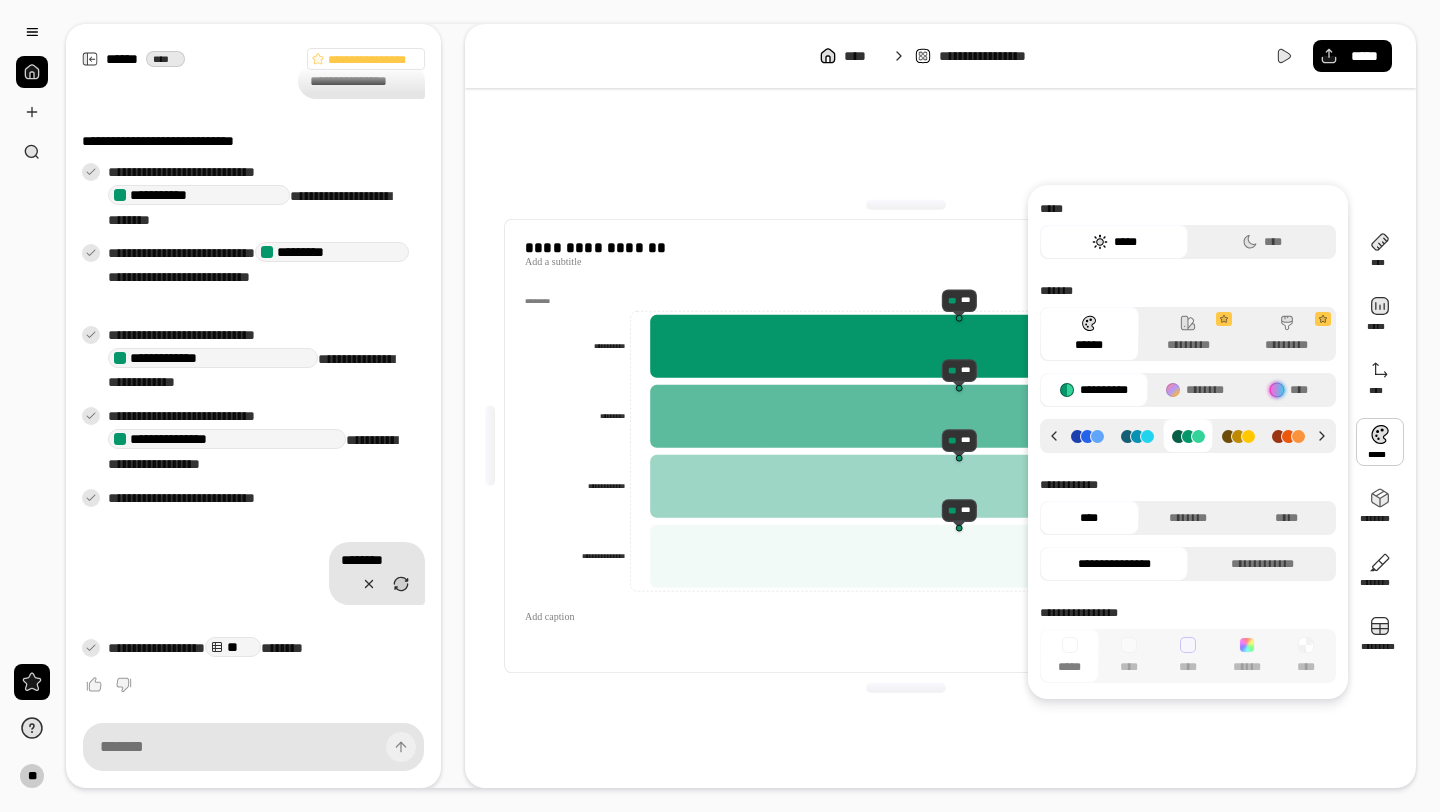 click 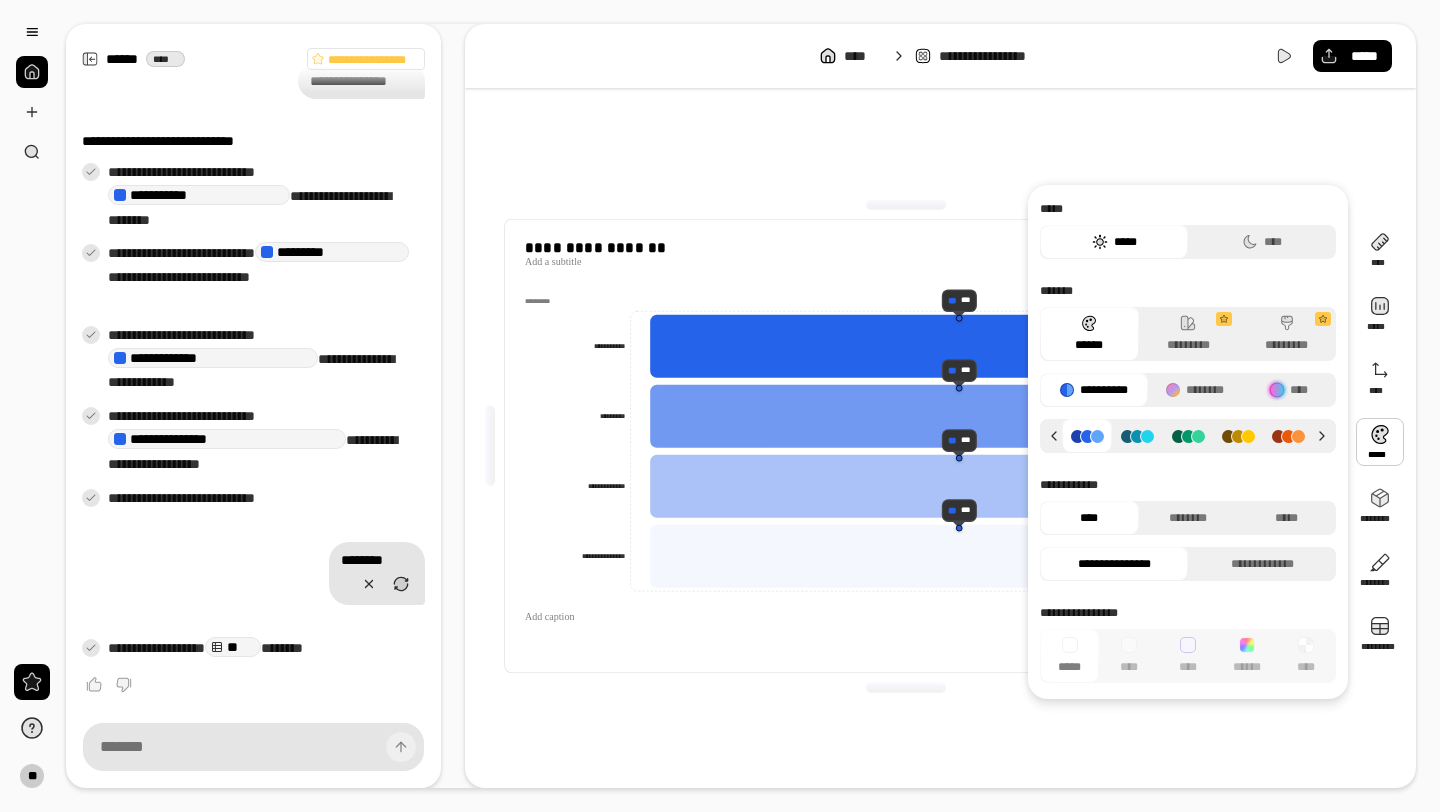 click 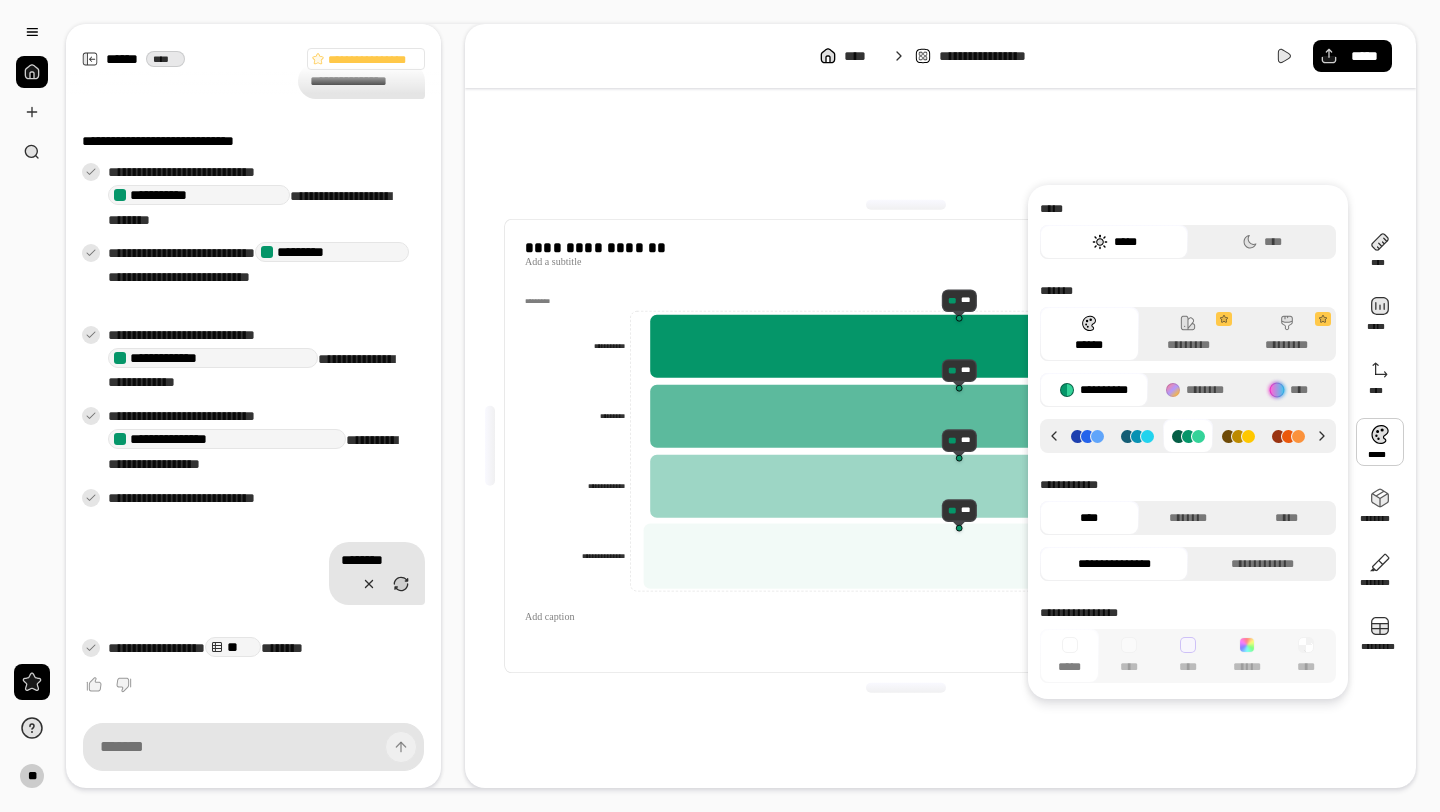 click at bounding box center (906, 687) 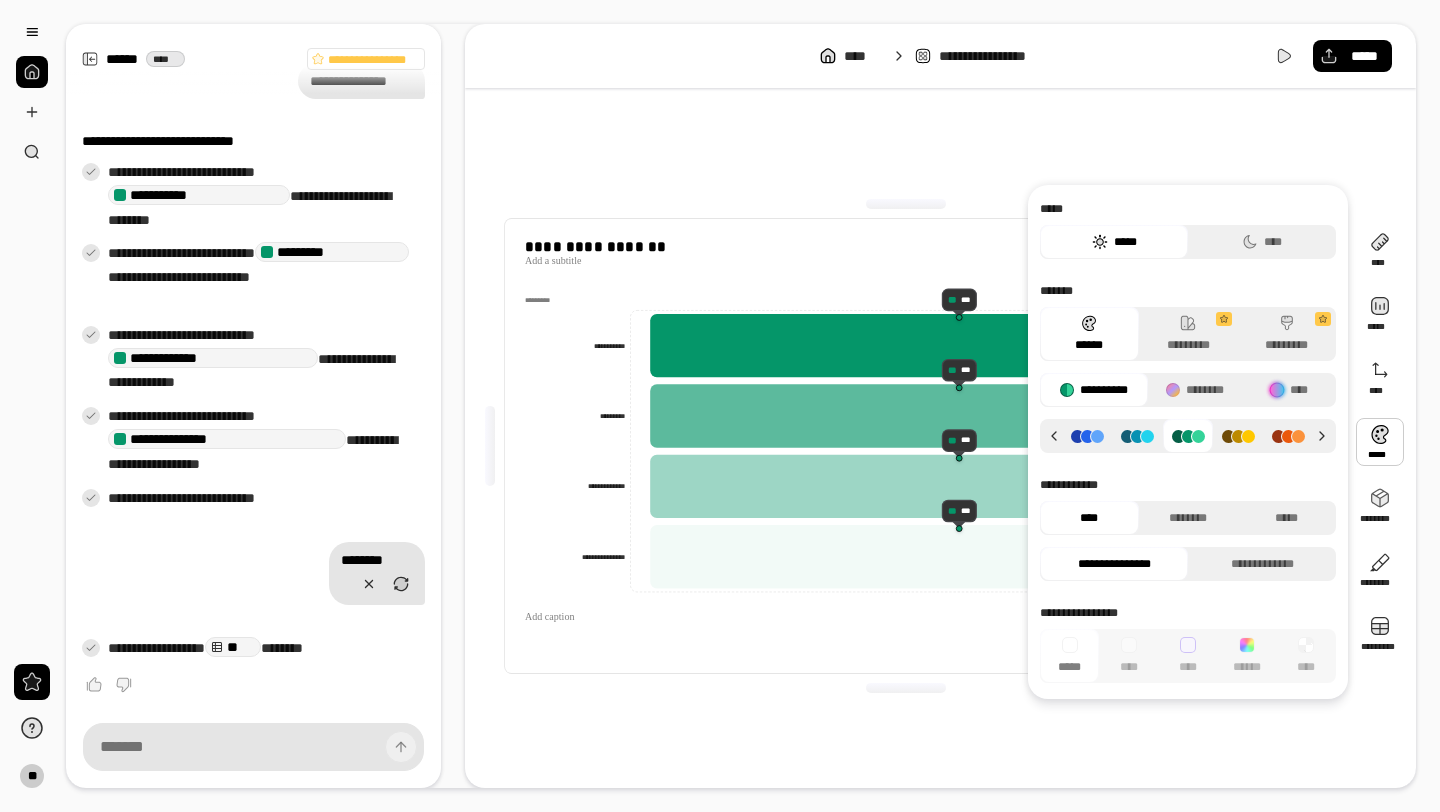 click on "**********" at bounding box center (906, 446) 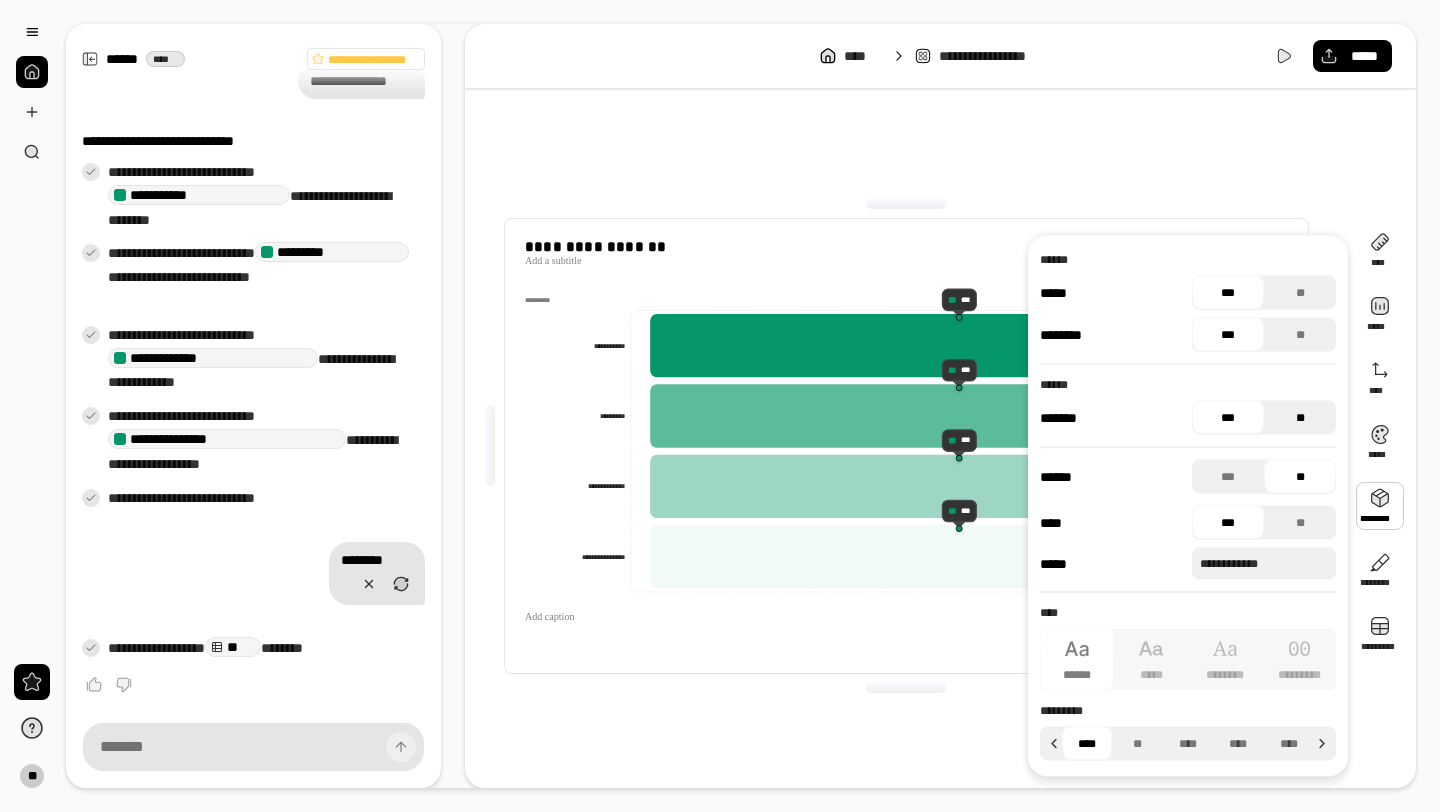 click on "**" at bounding box center [1300, 418] 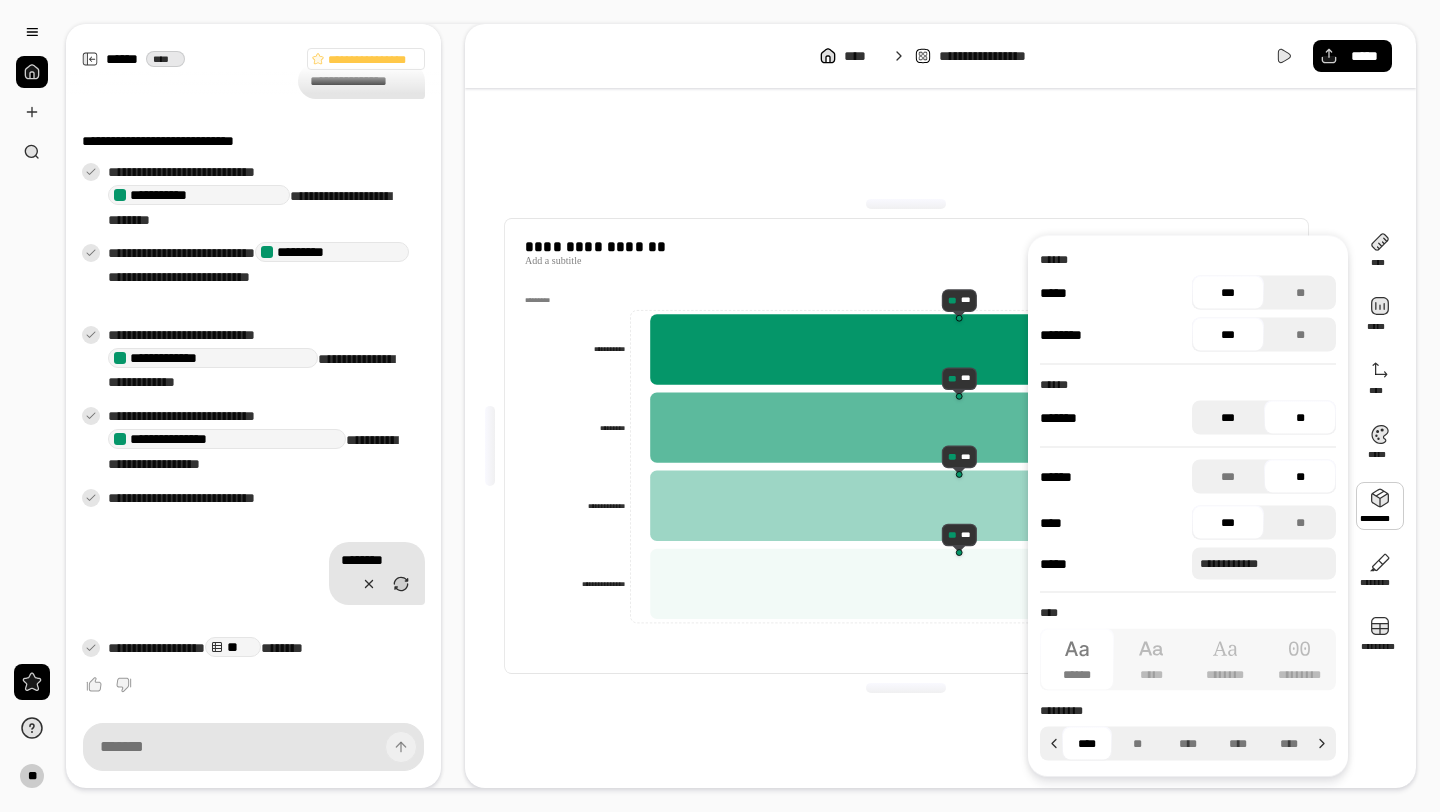 click on "***" at bounding box center (1228, 418) 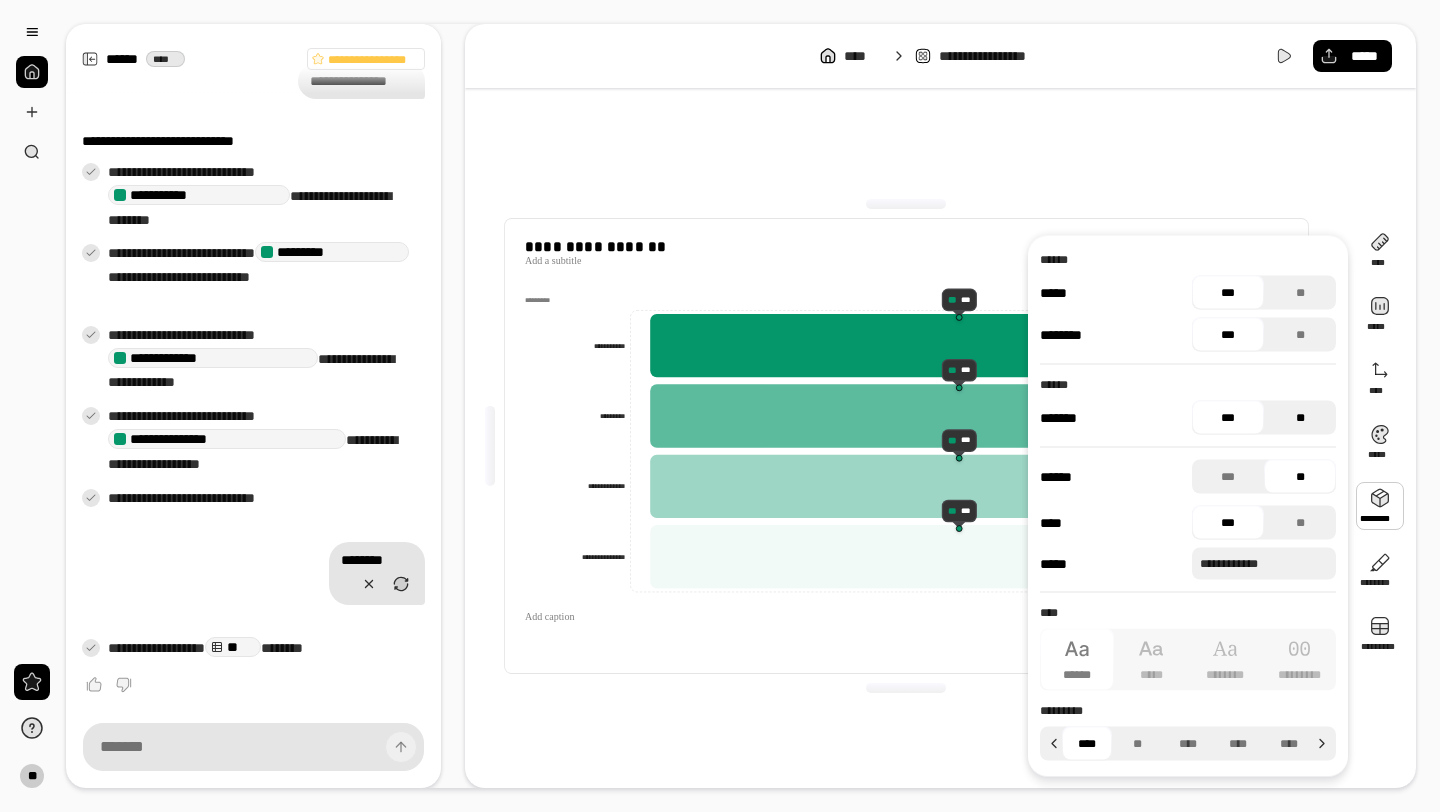 click on "**" at bounding box center [1300, 418] 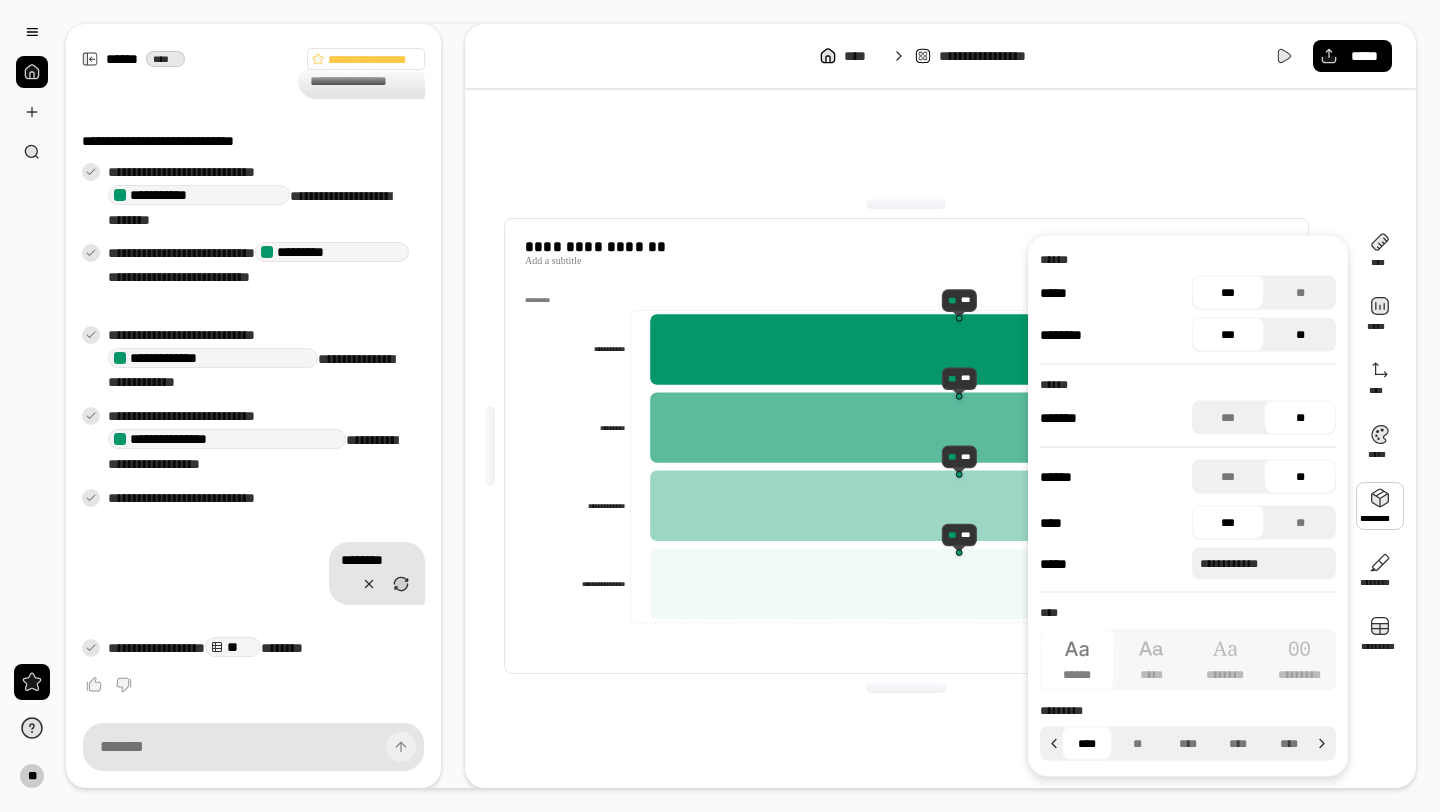 click on "**" at bounding box center (1300, 335) 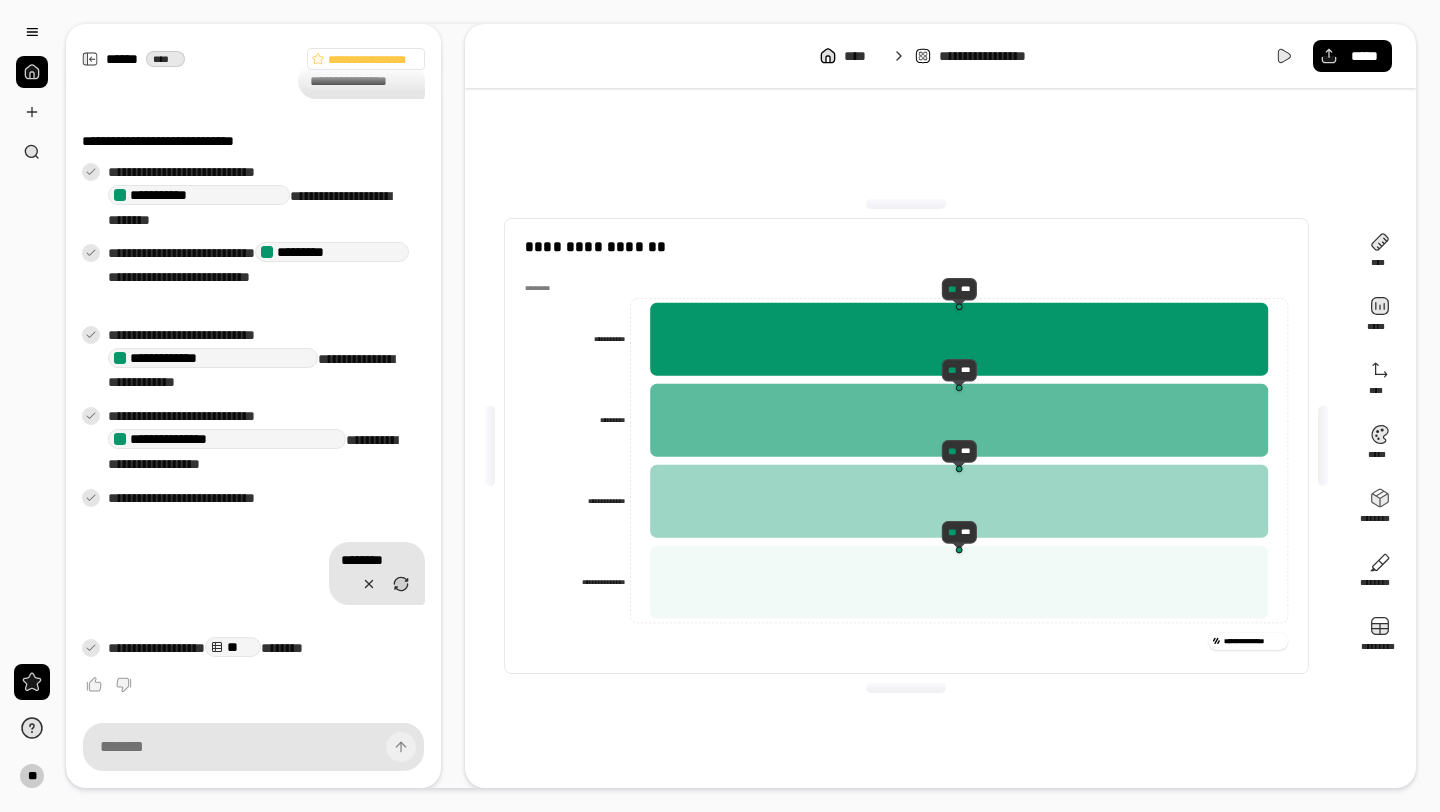 click on "**********" at bounding box center [906, 446] 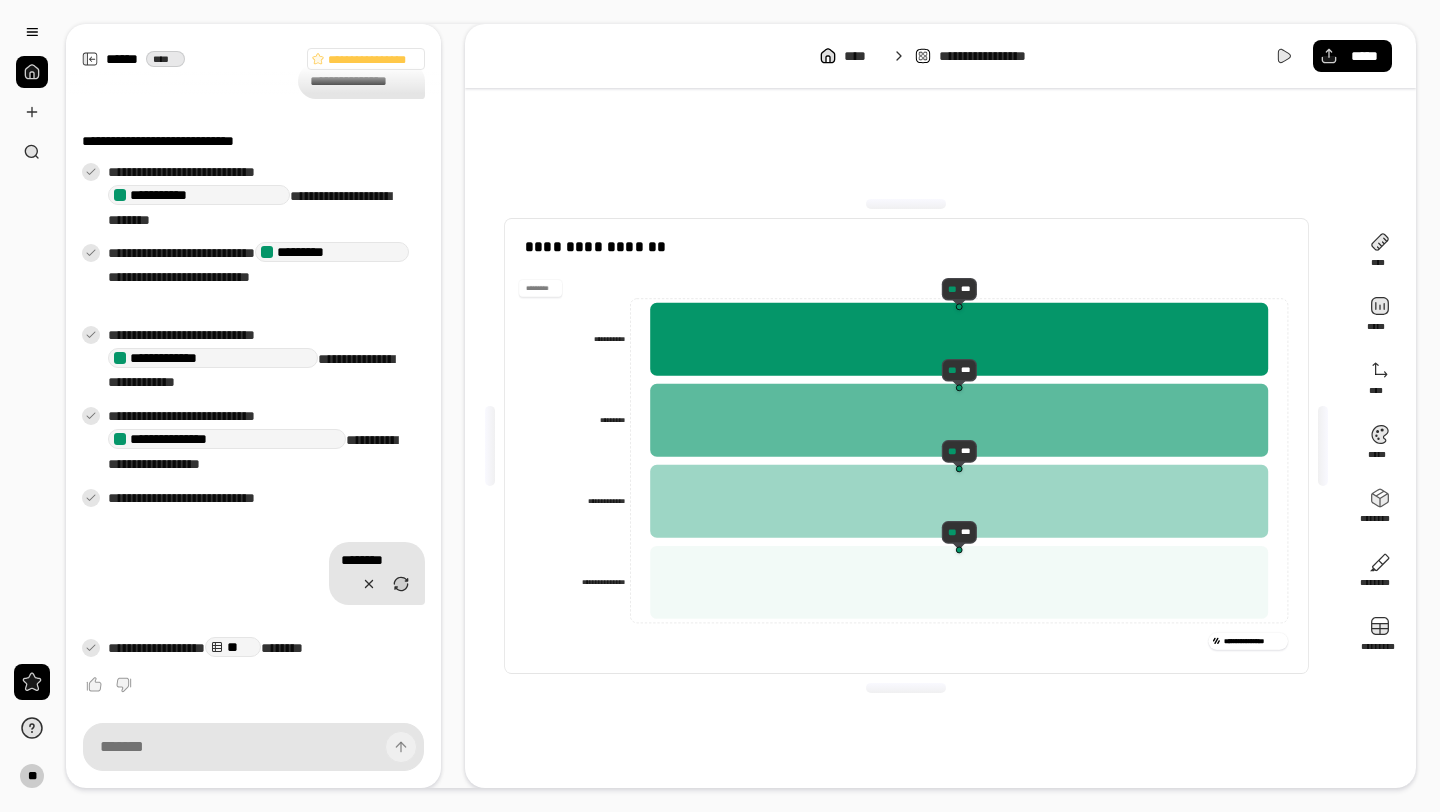 click at bounding box center (540, 288) 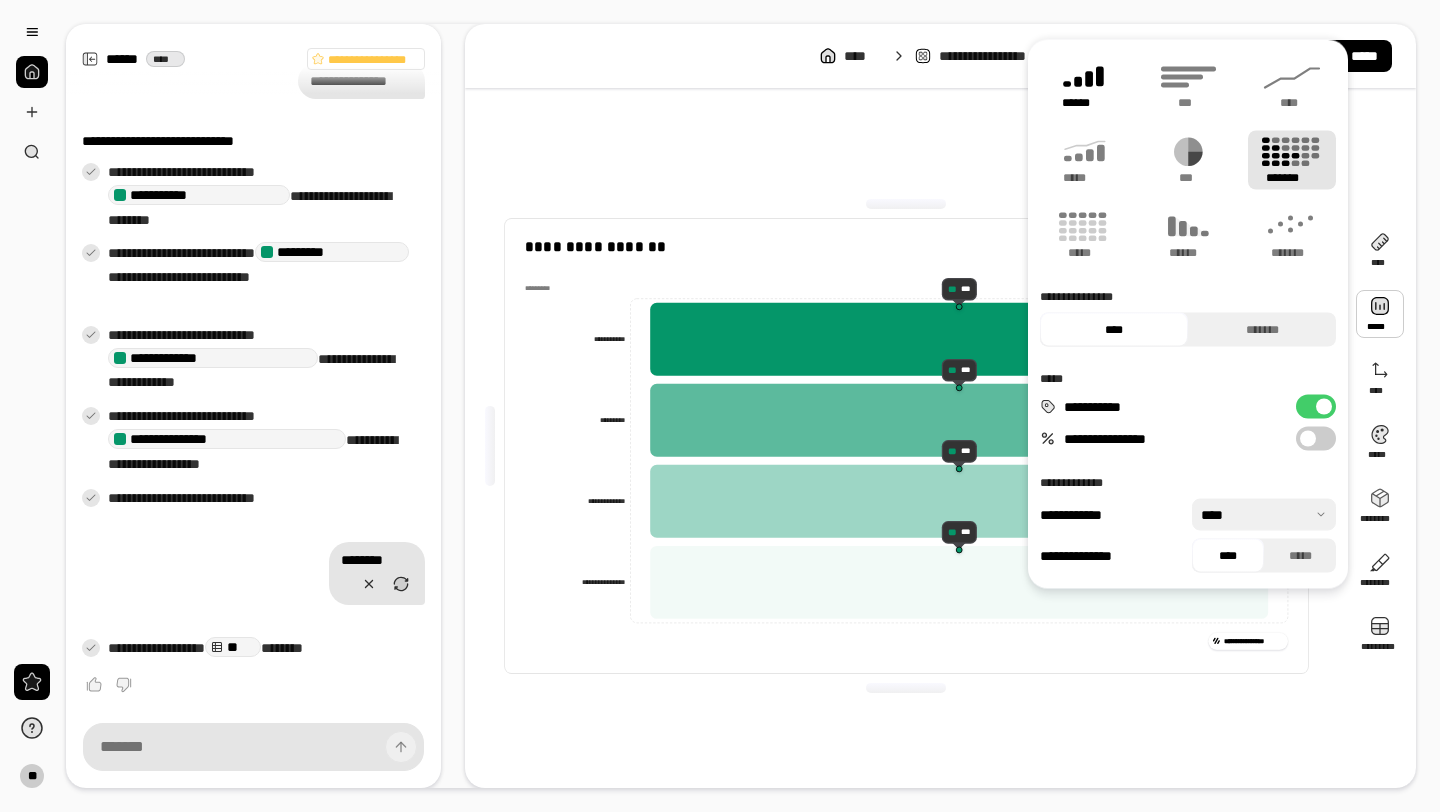 click on "******" at bounding box center (1084, 85) 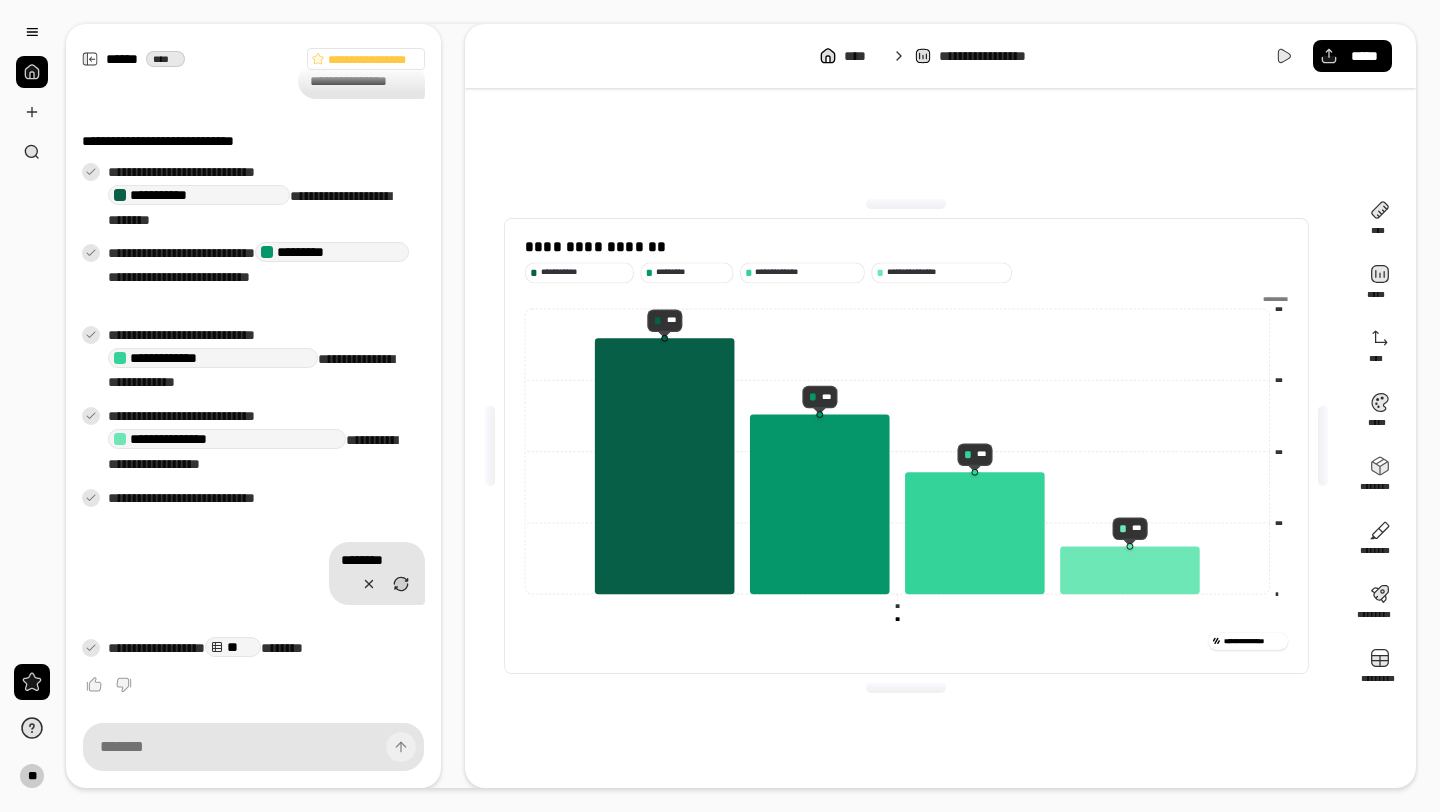 click on "**********" at bounding box center [906, 446] 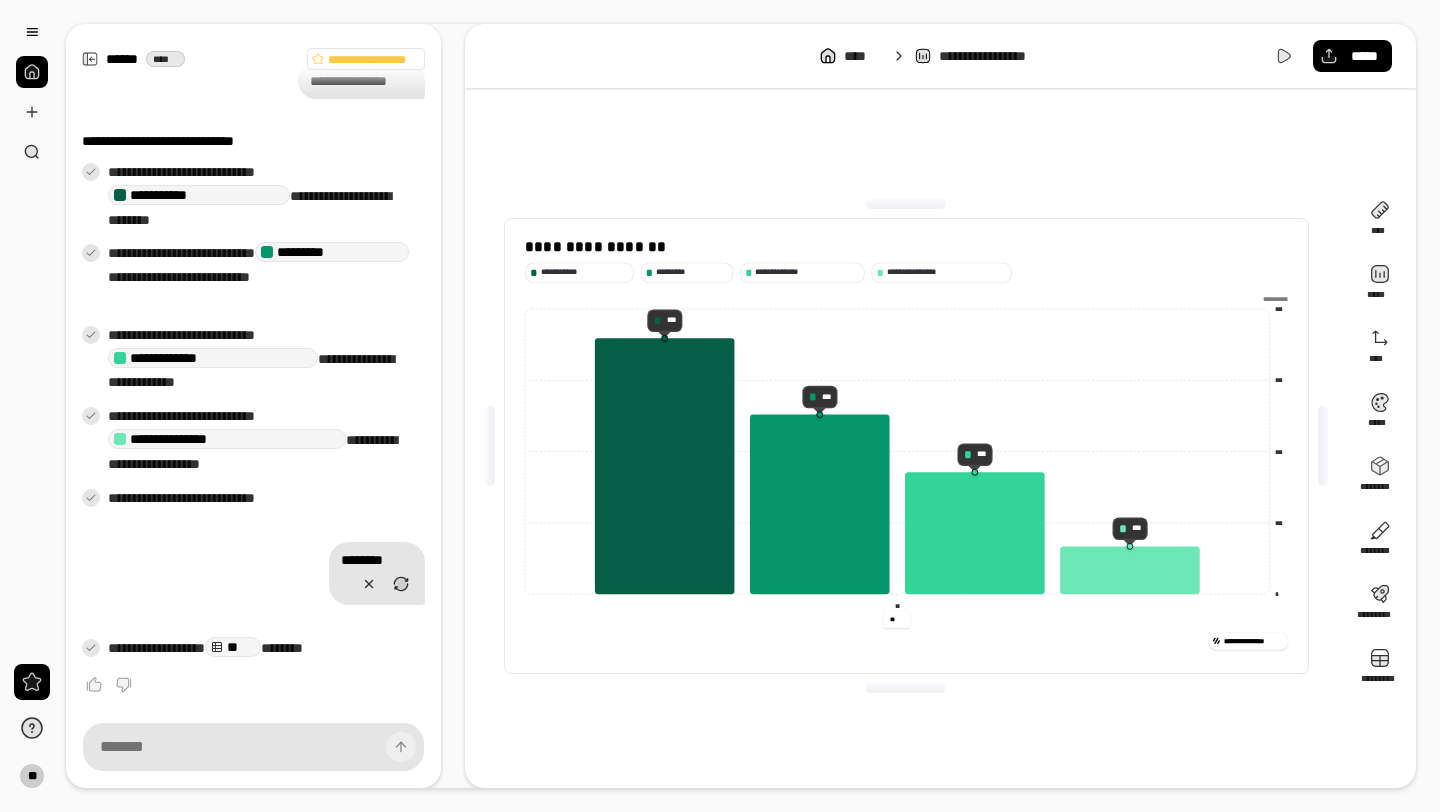 click on "** **" 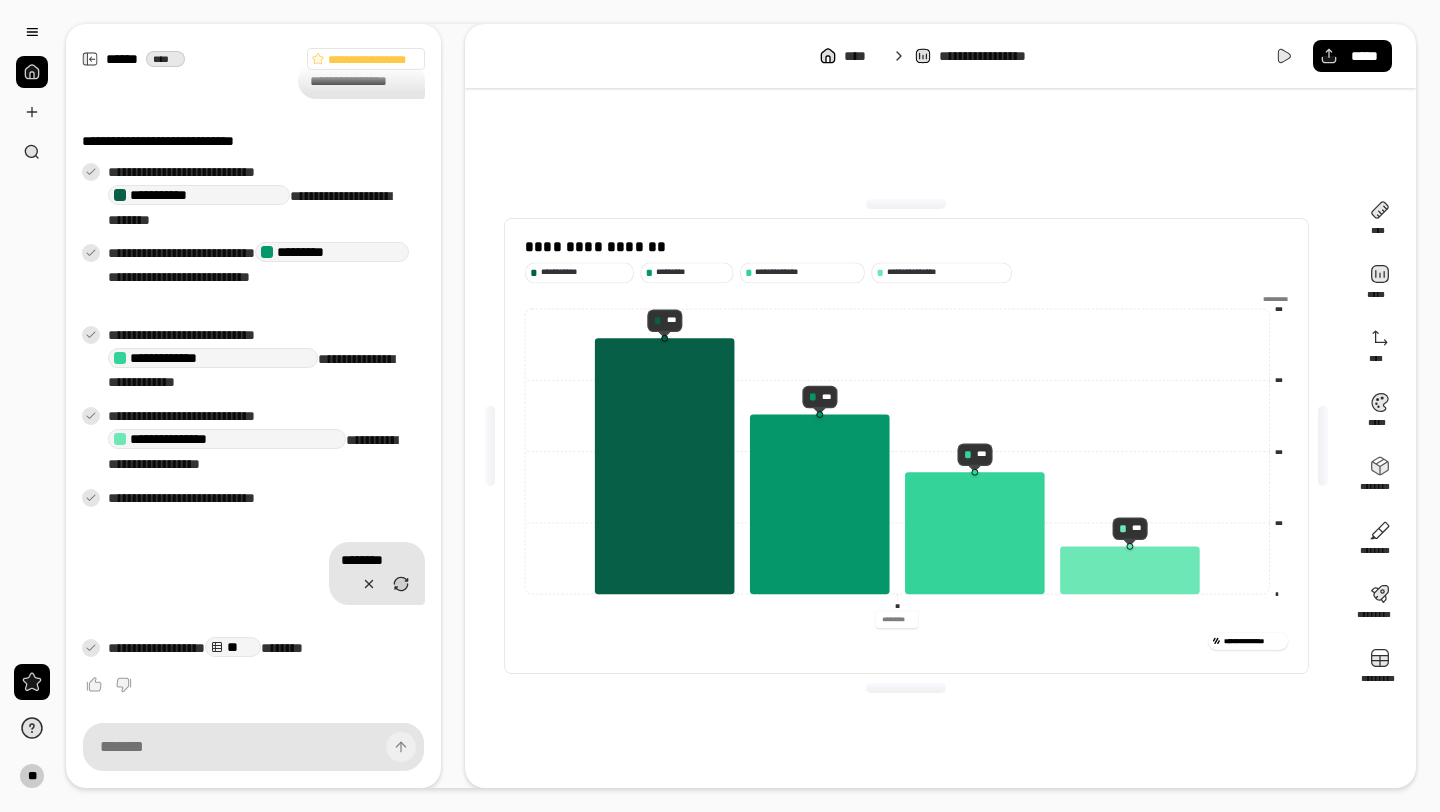 type 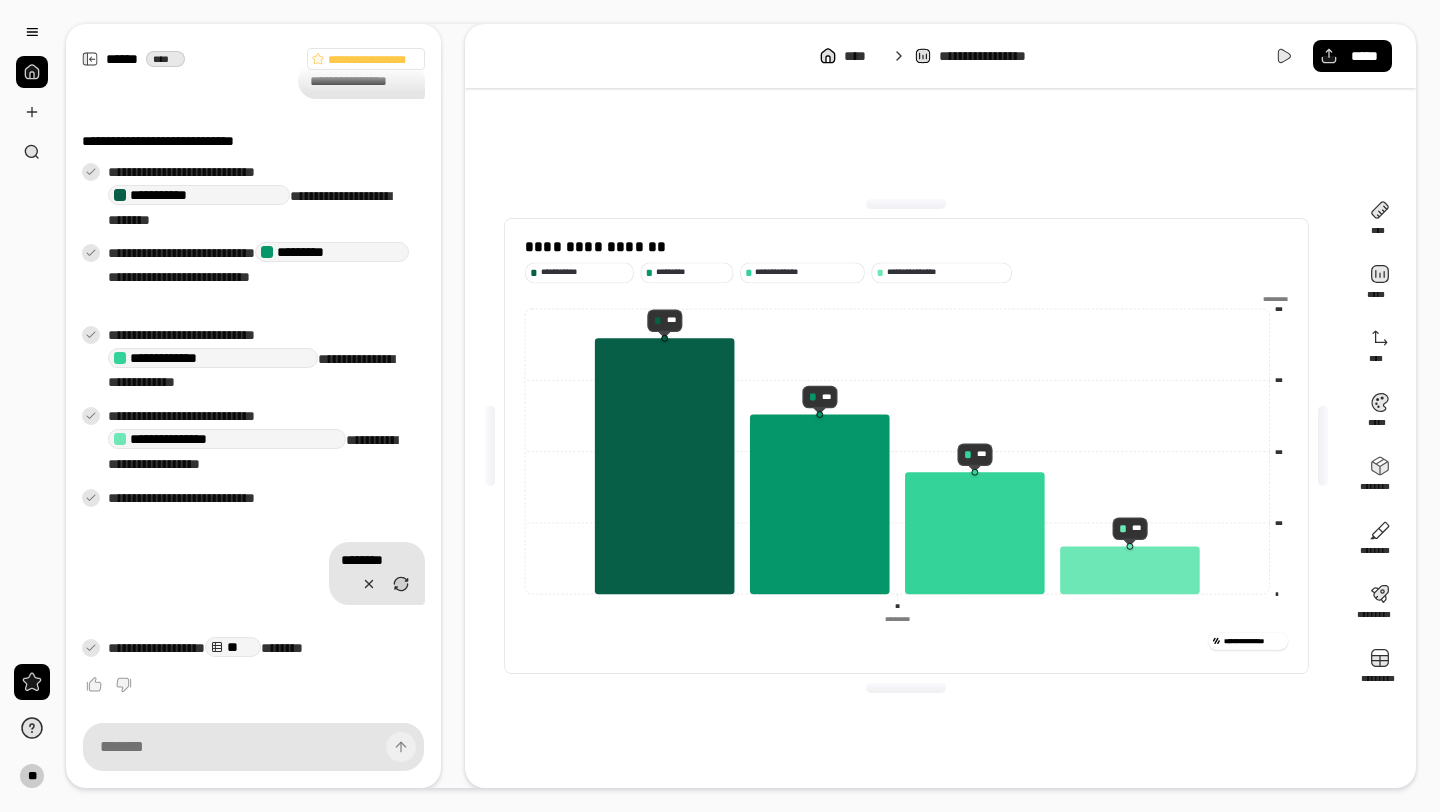 click on "** **" 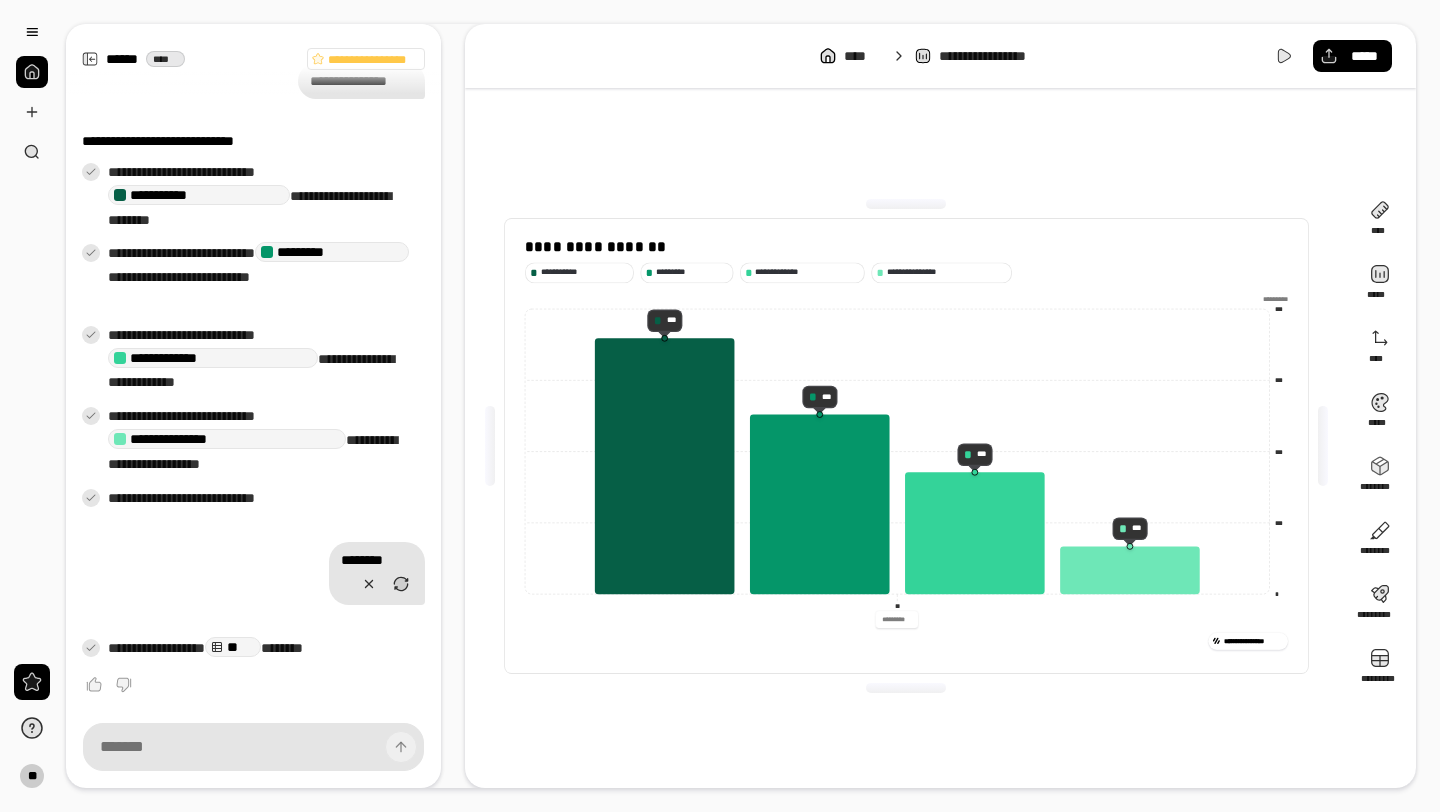 click at bounding box center (896, 619) 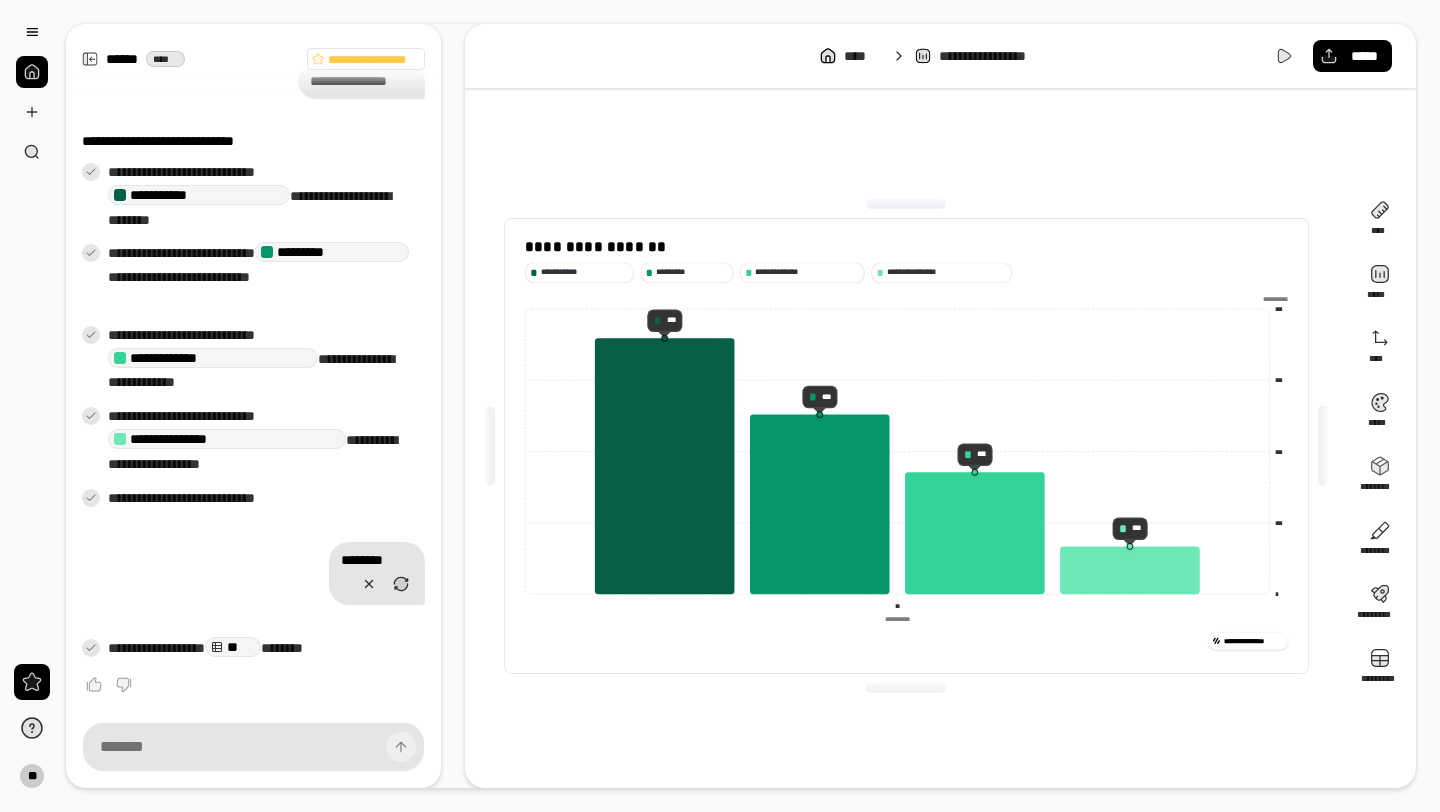 click on "** **" 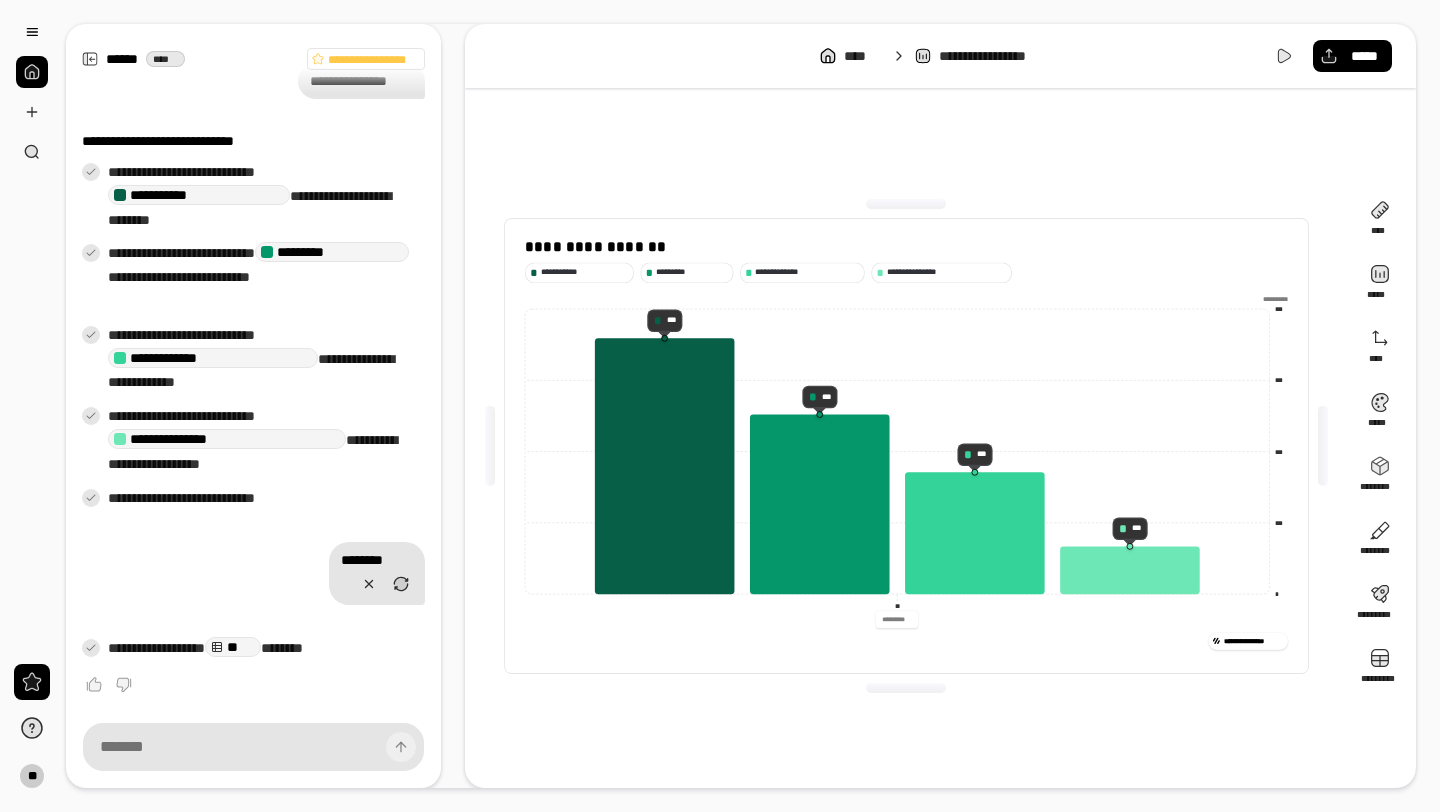 click on "**********" at bounding box center (906, 446) 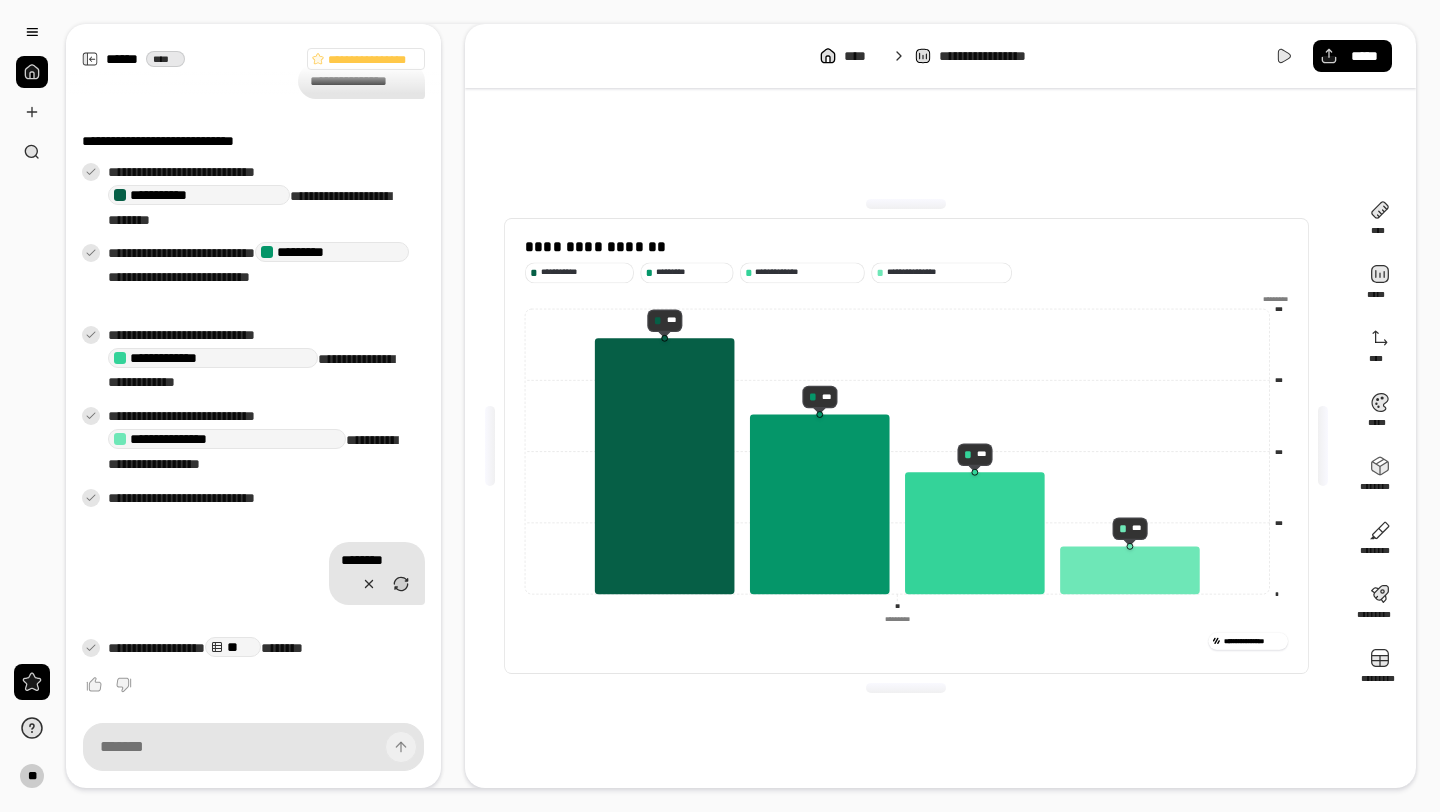 click at bounding box center [896, 619] 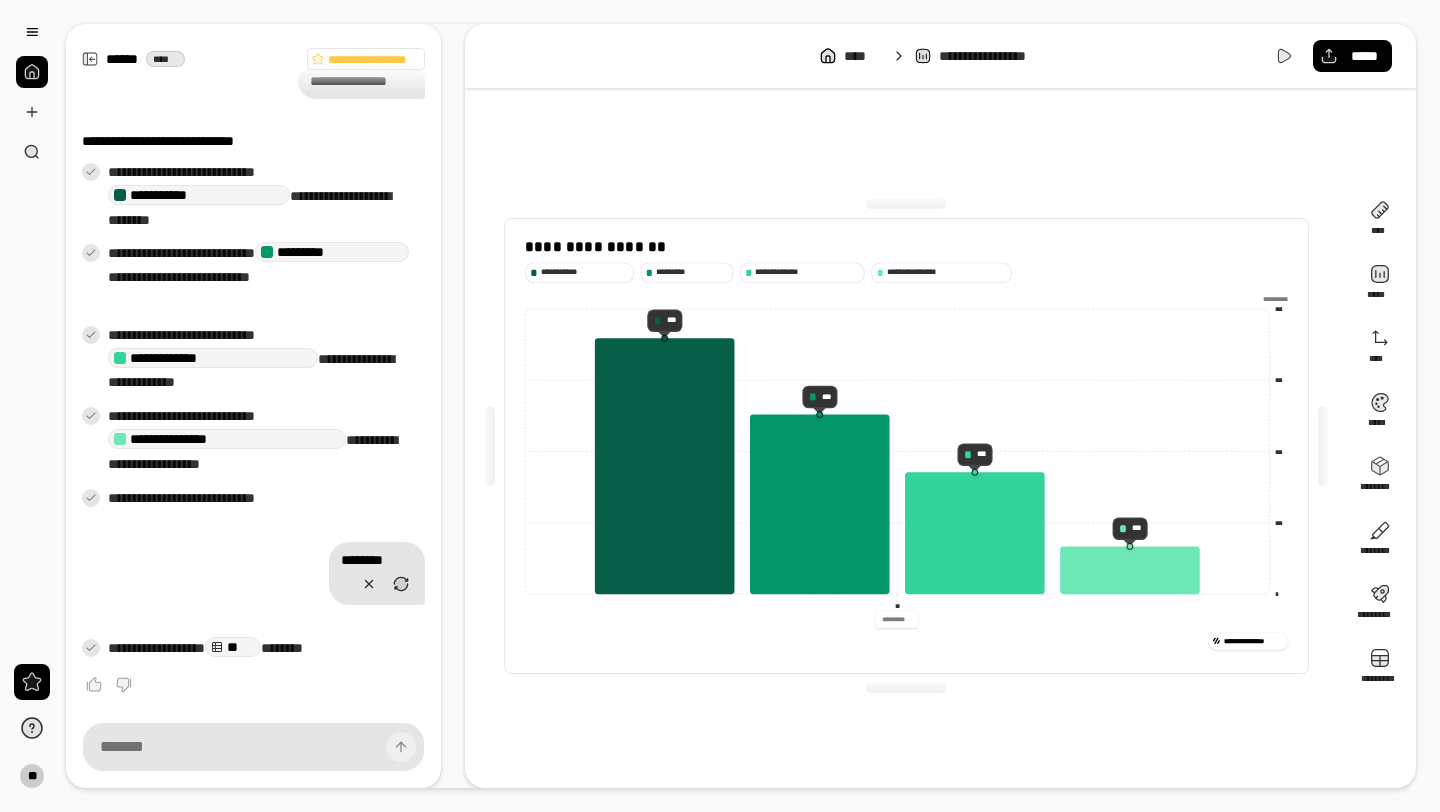 click at bounding box center (896, 619) 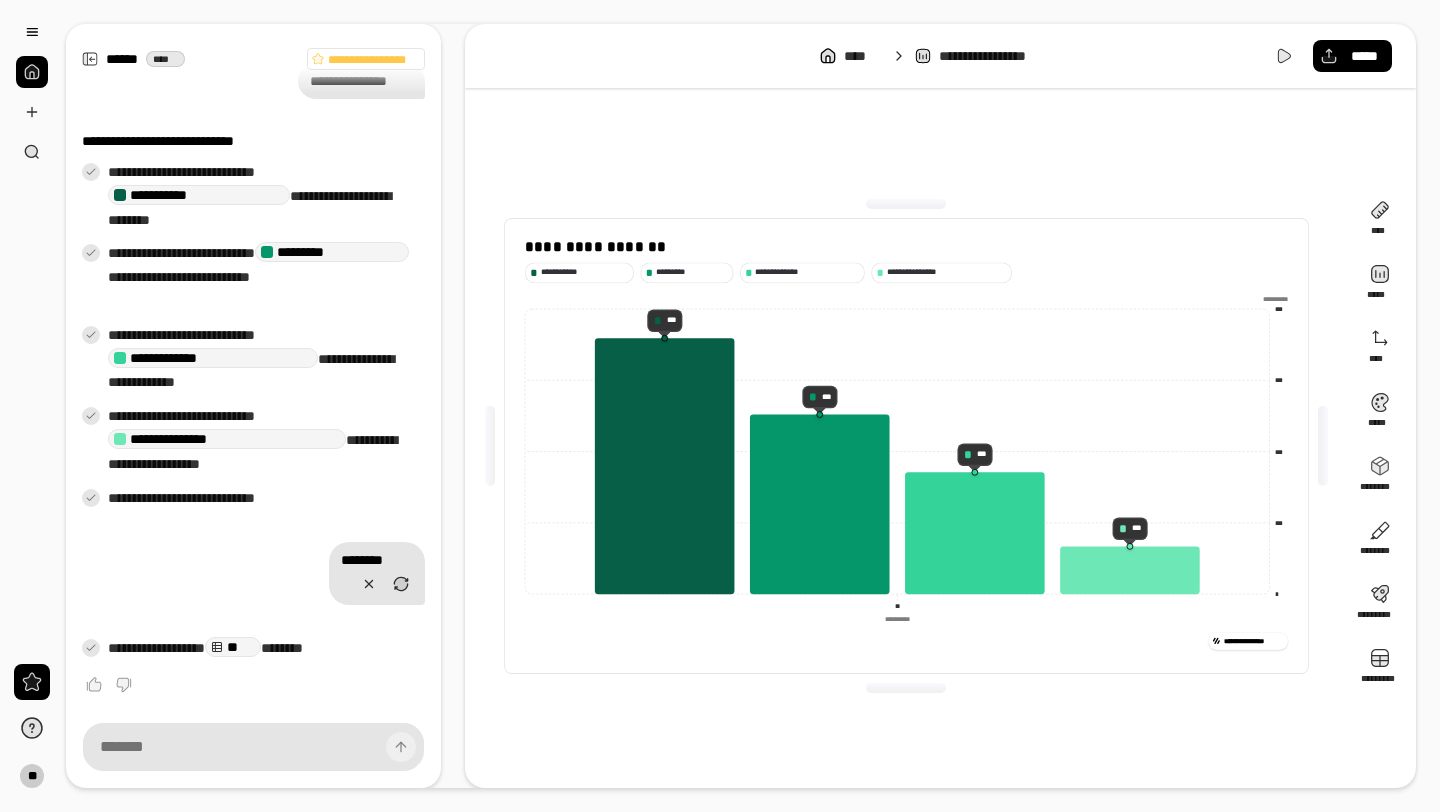 click on "**********" at bounding box center [906, 641] 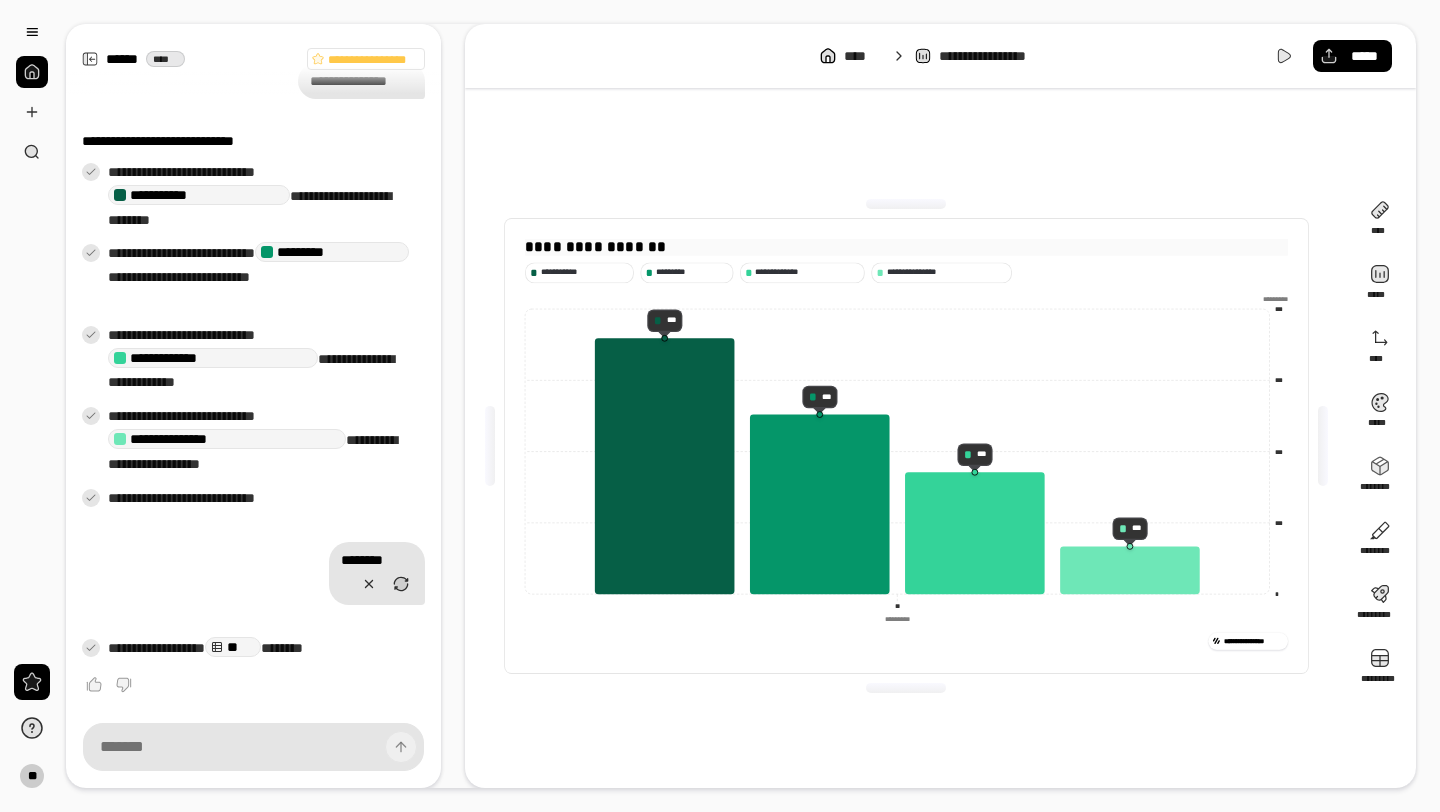 click on "**********" at bounding box center (906, 247) 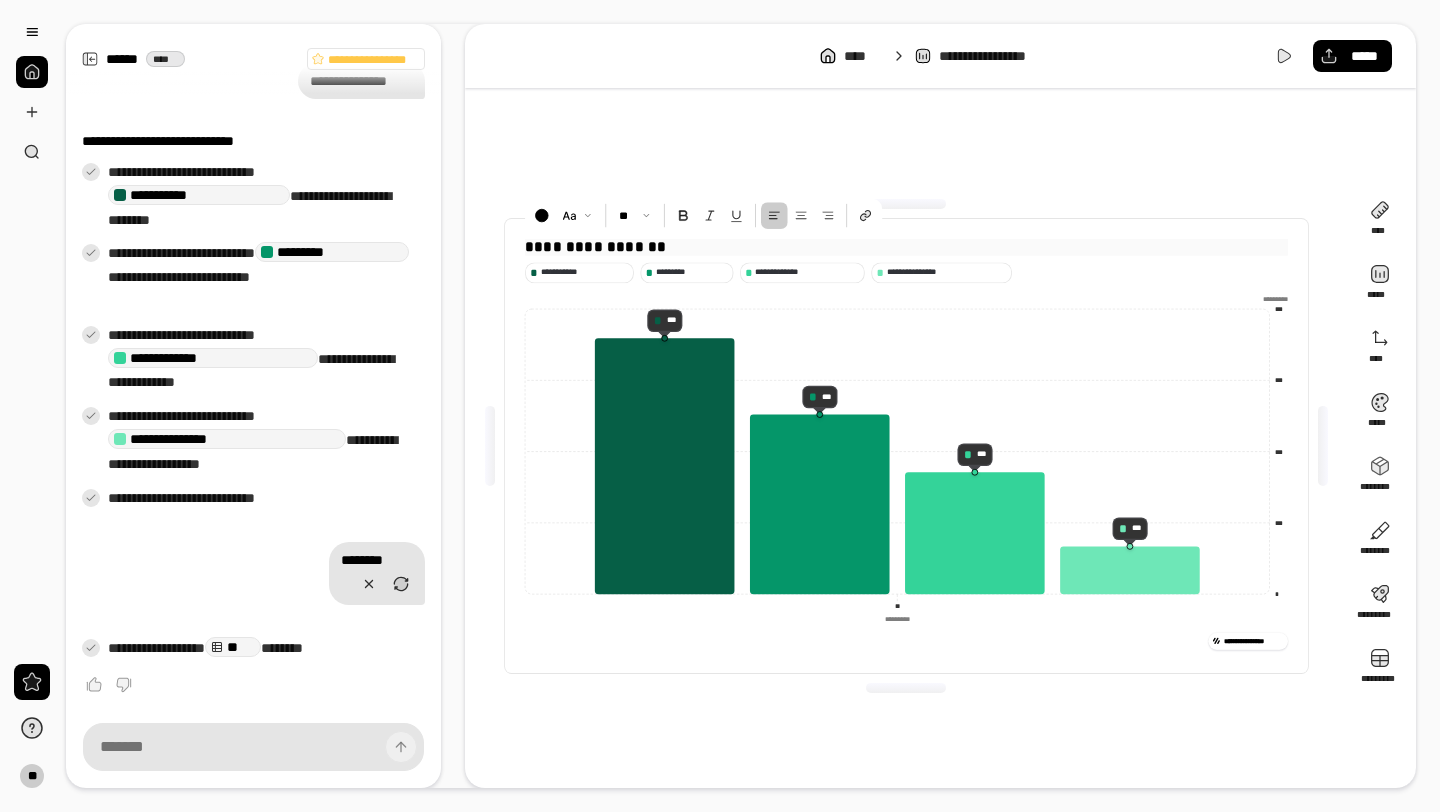 click on "**********" at bounding box center (906, 247) 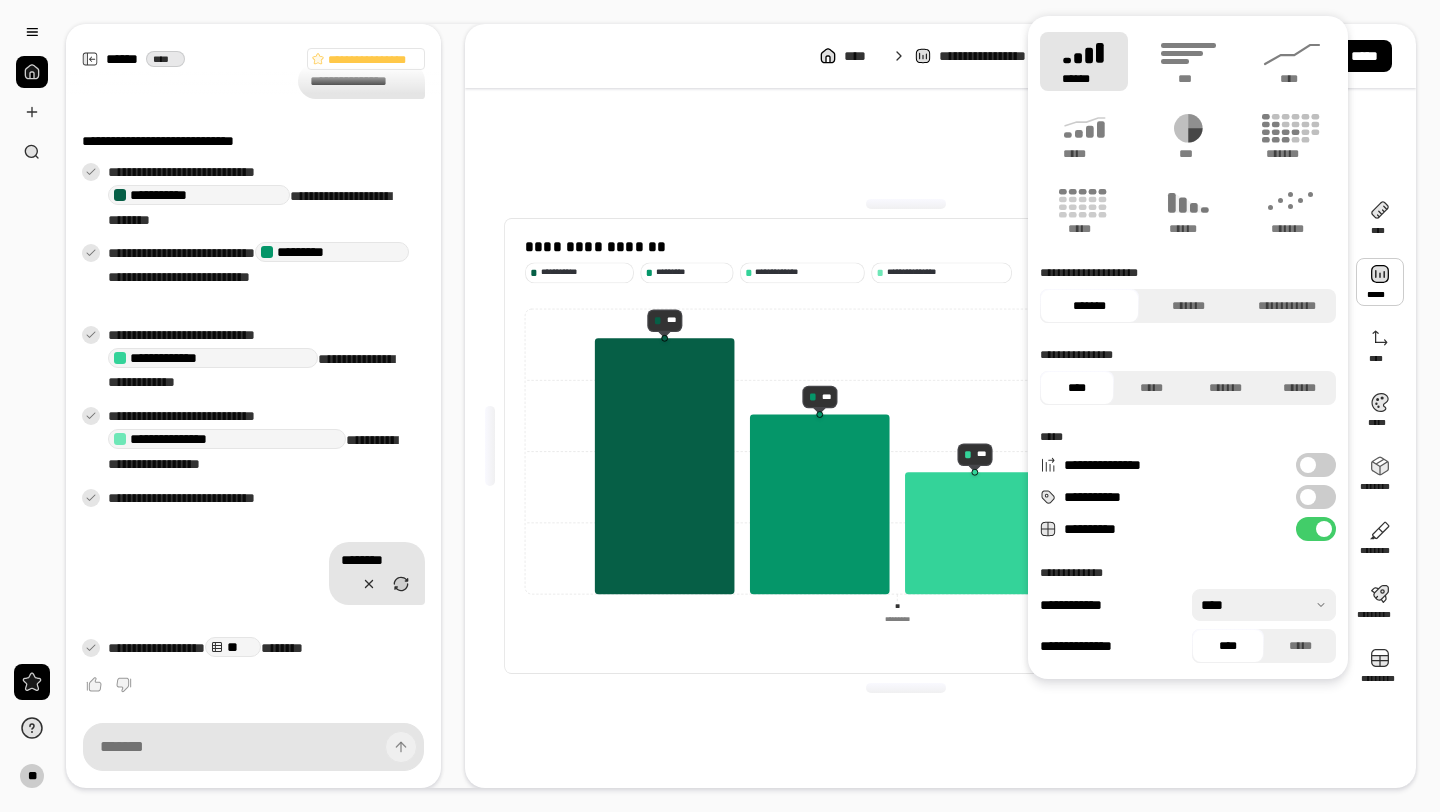 click at bounding box center [1308, 497] 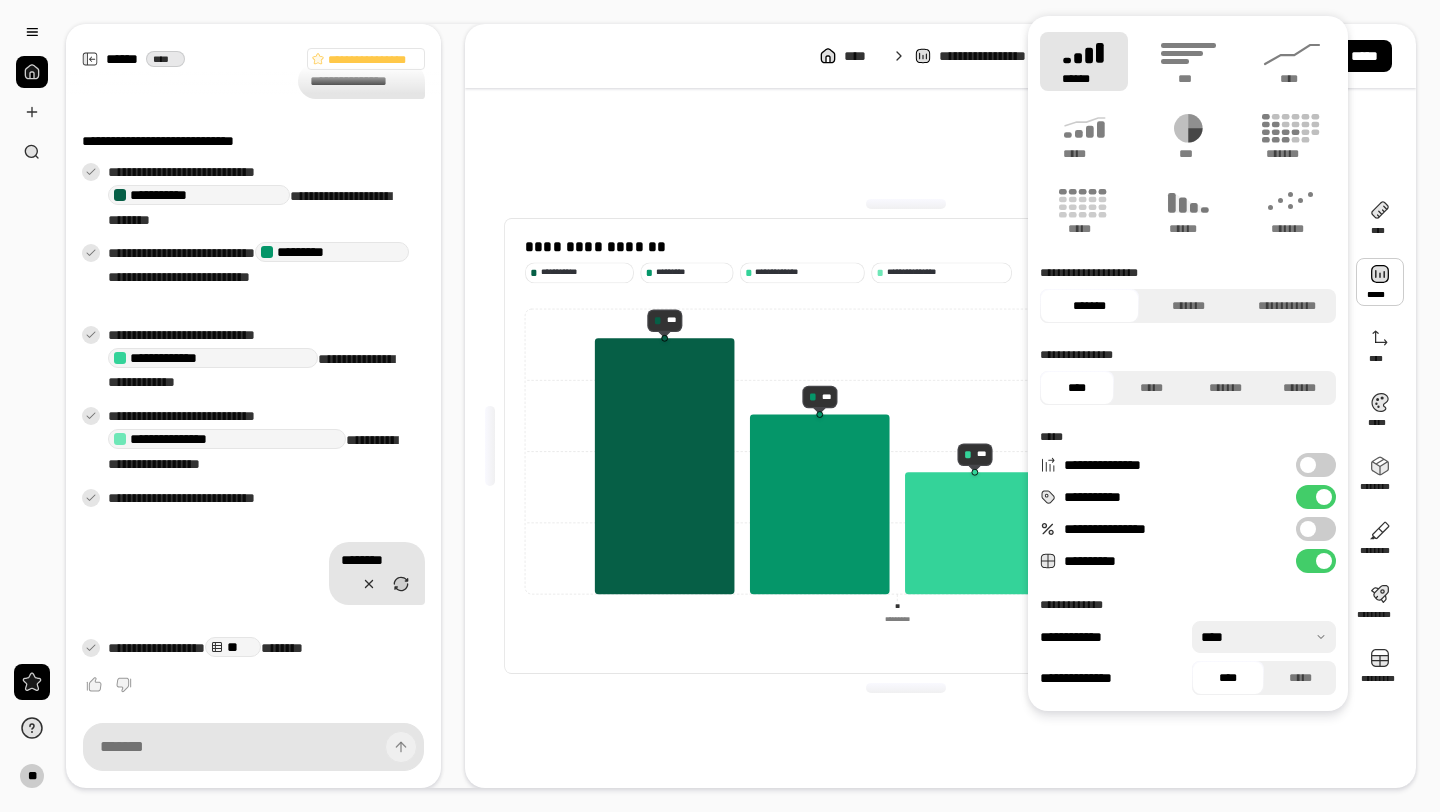click on "**********" at bounding box center [1316, 529] 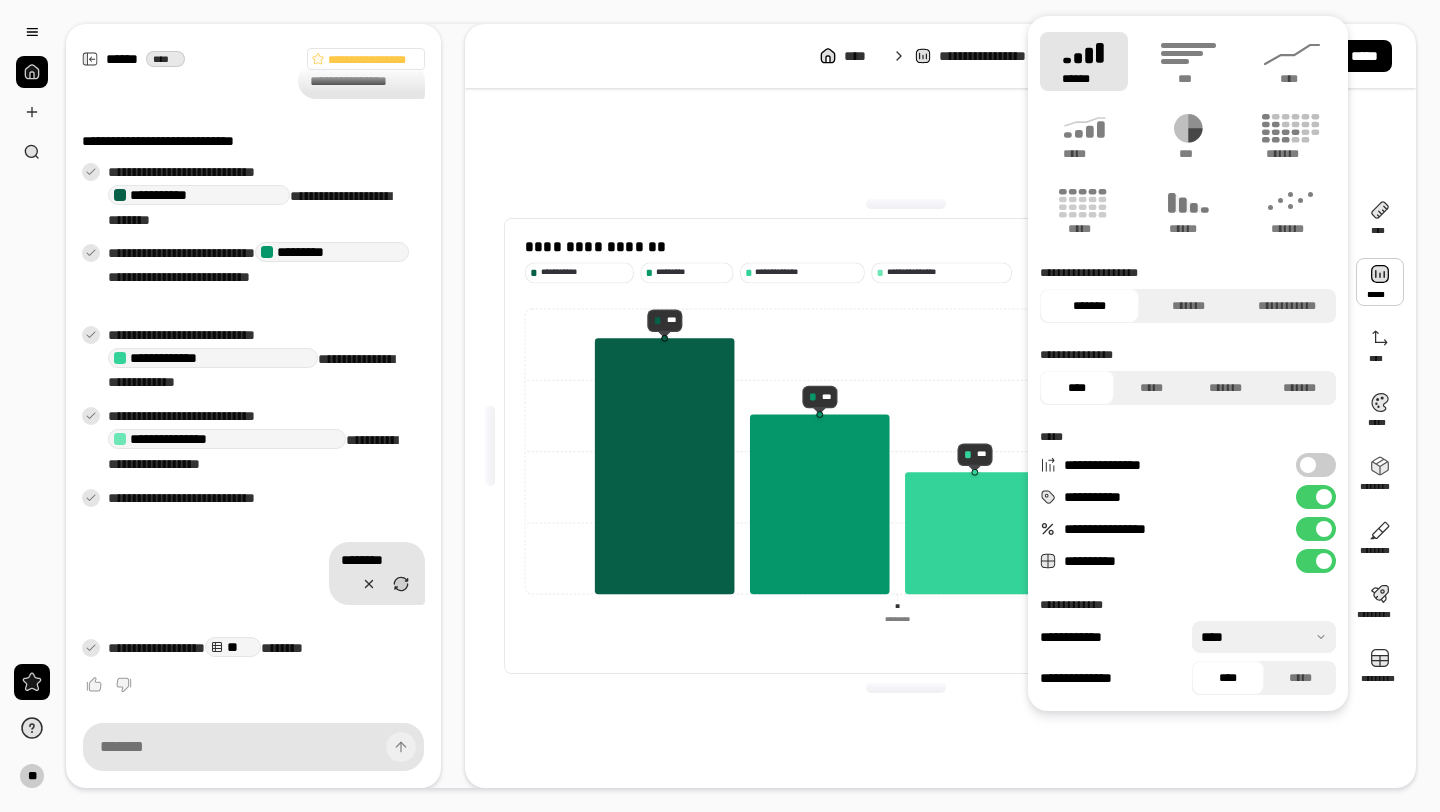 click on "**********" at bounding box center [906, 446] 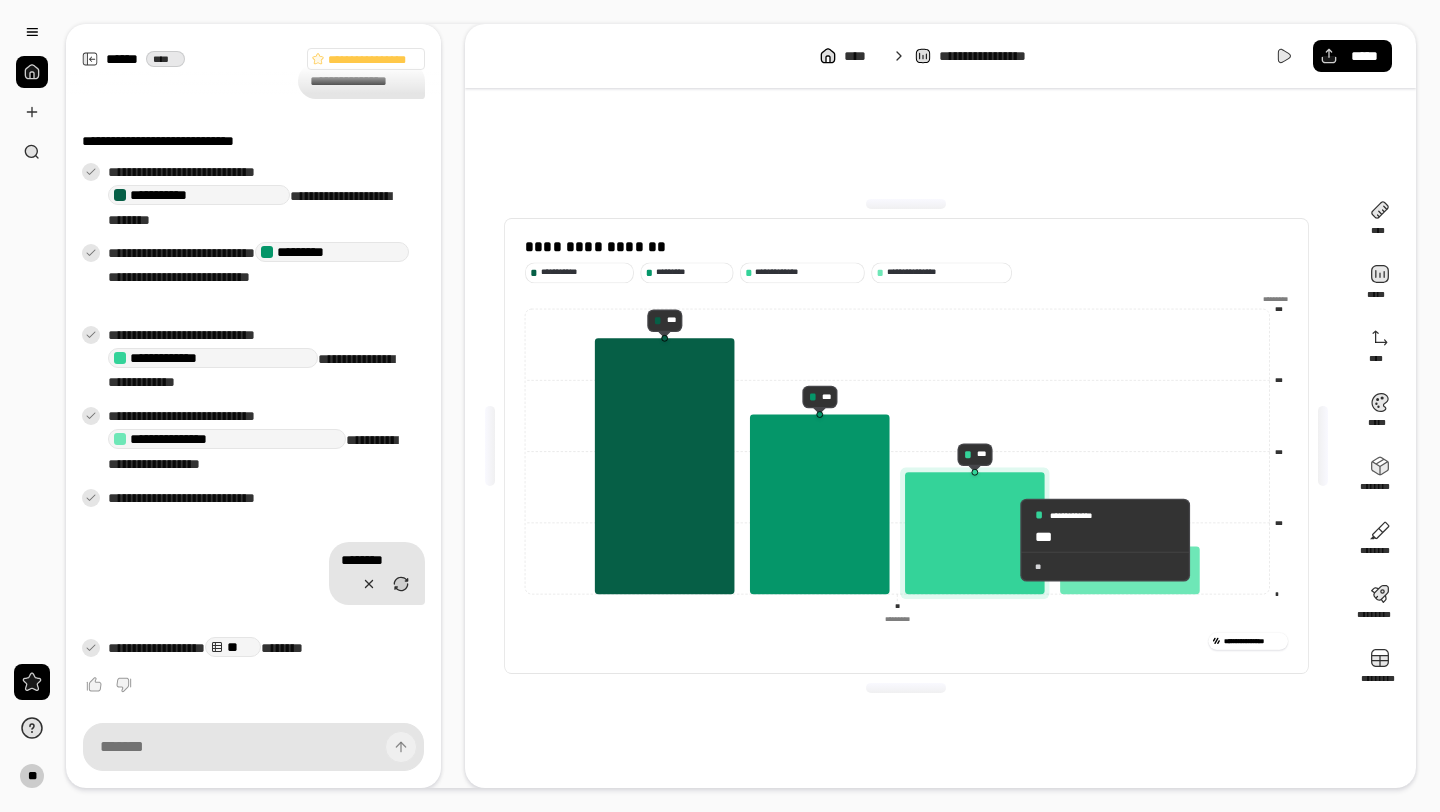 click 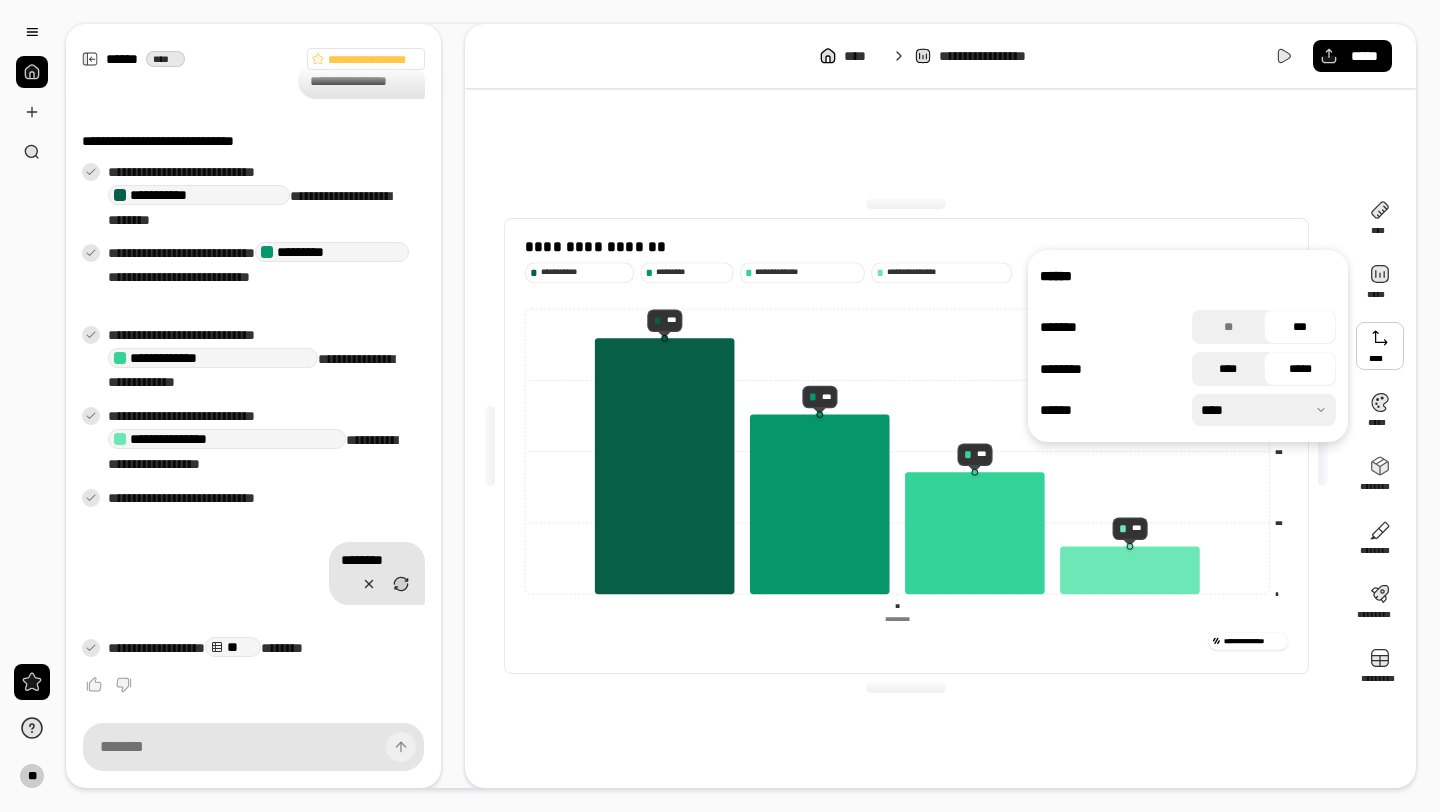 click on "****" at bounding box center (1228, 369) 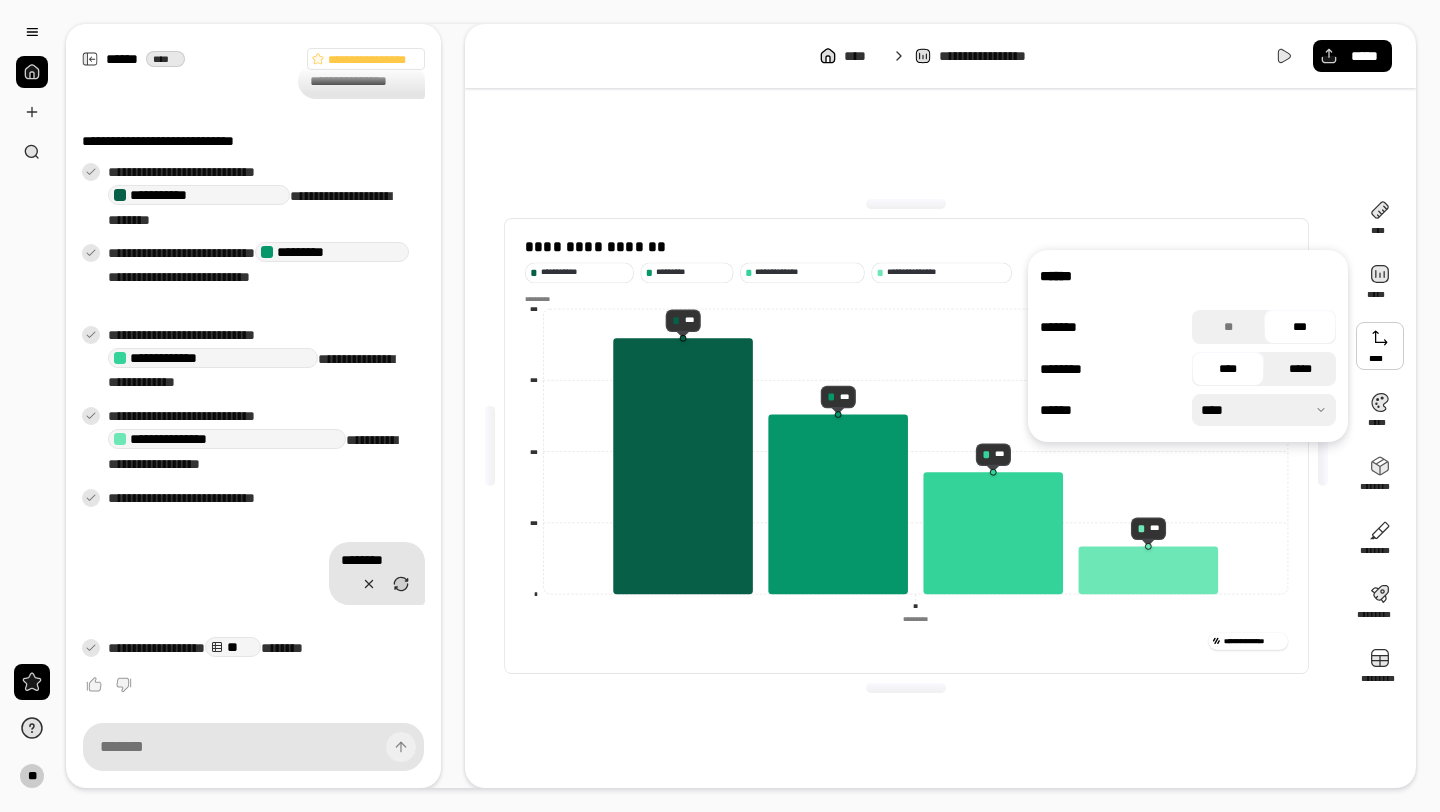 click on "*****" at bounding box center (1300, 369) 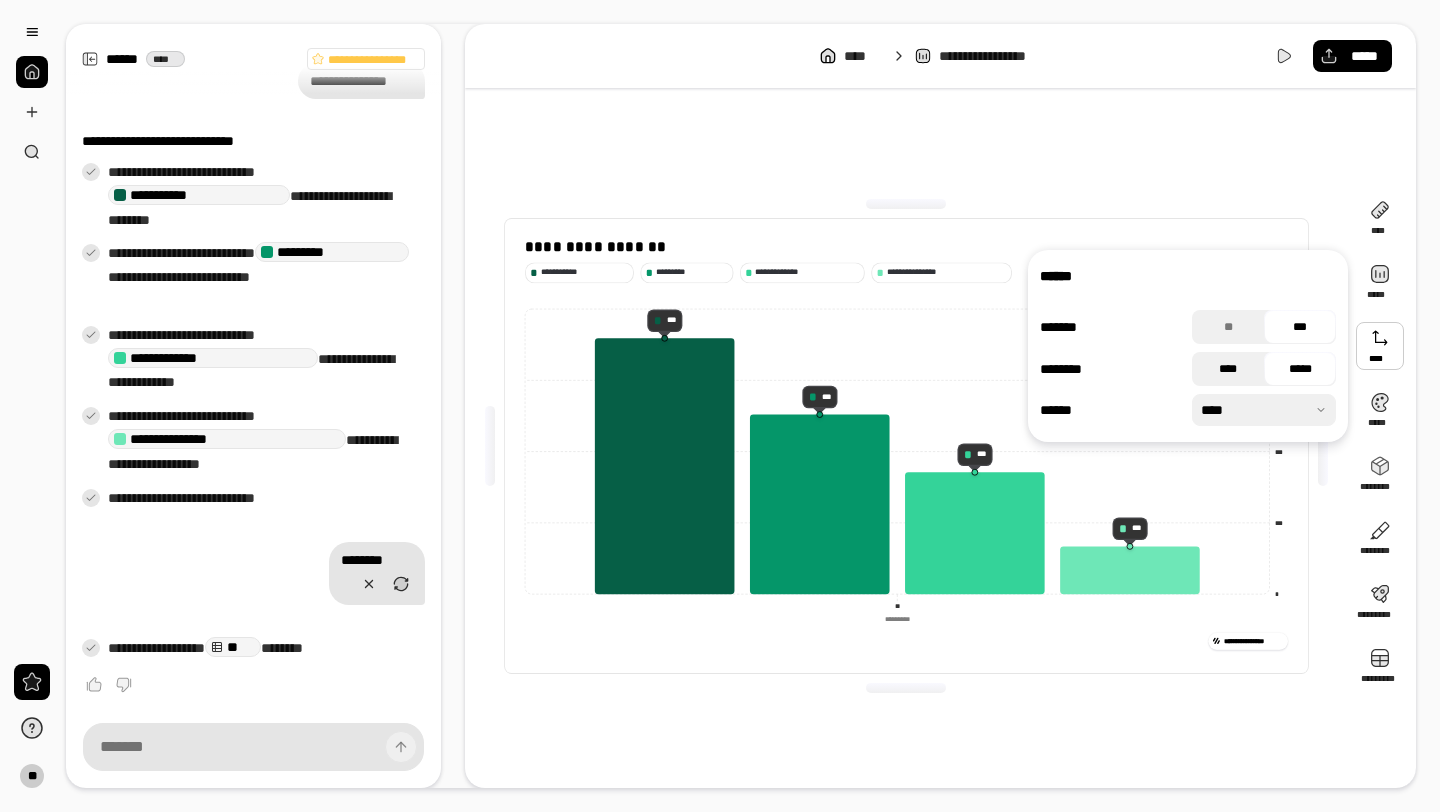 click on "****" at bounding box center (1228, 369) 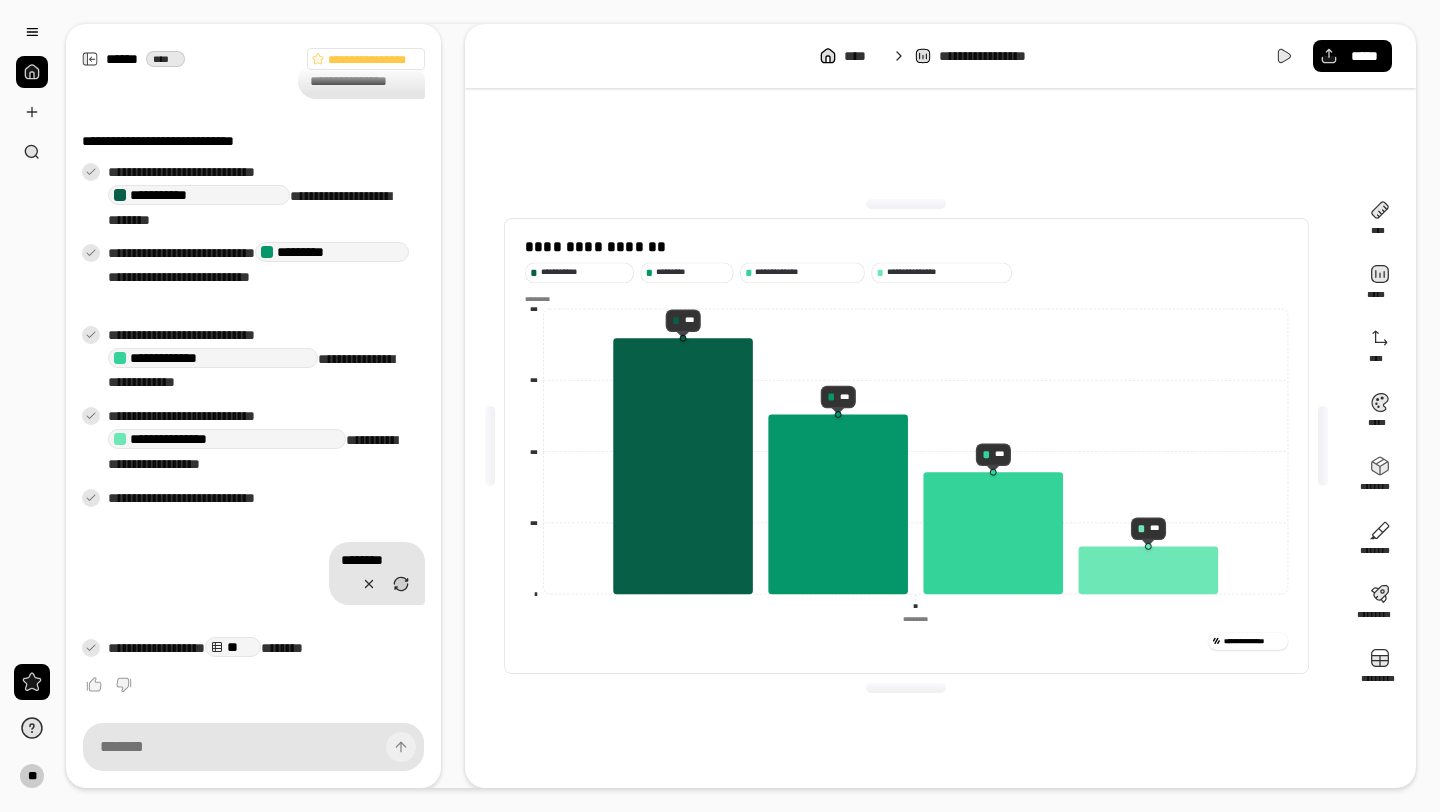 click on "**********" at bounding box center [906, 446] 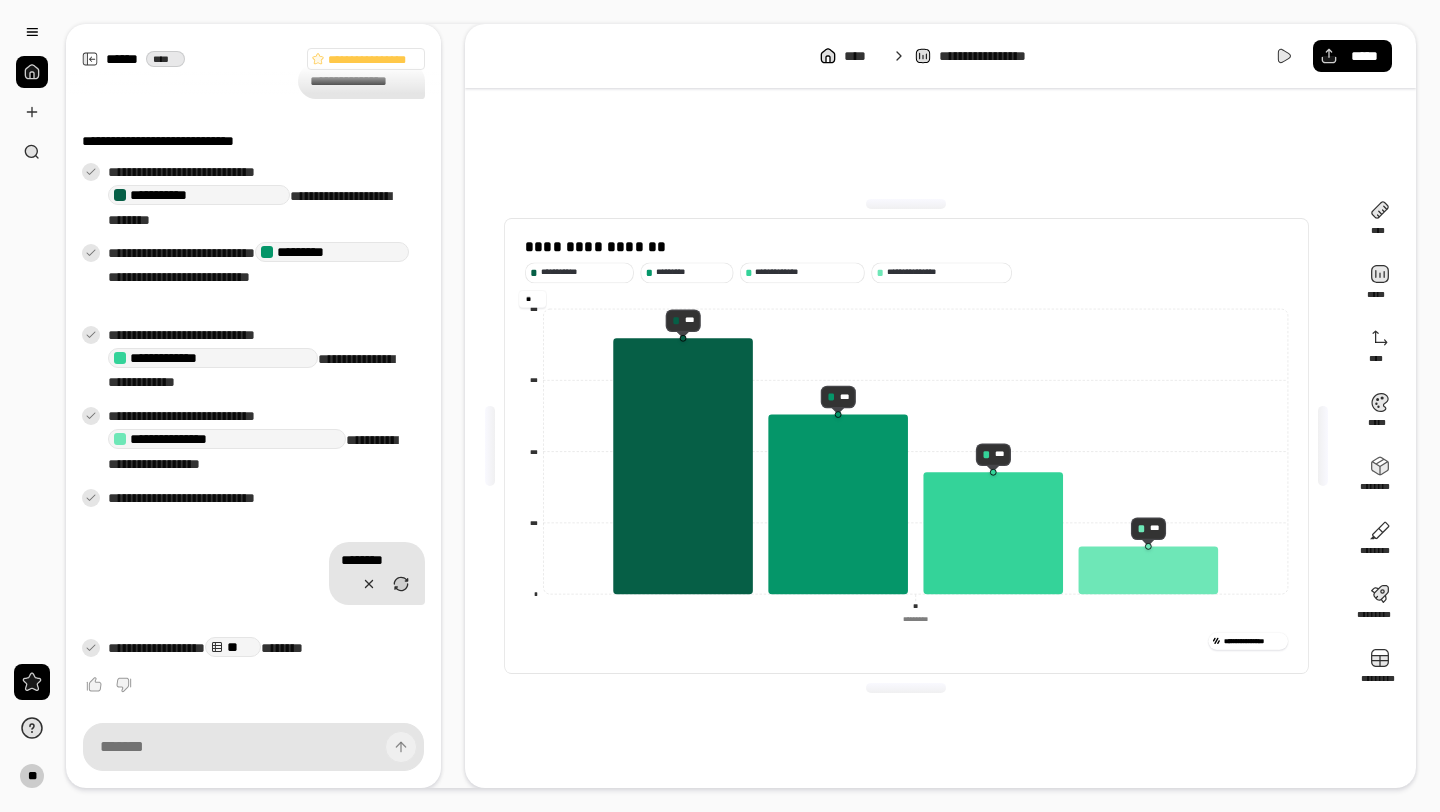 type on "**" 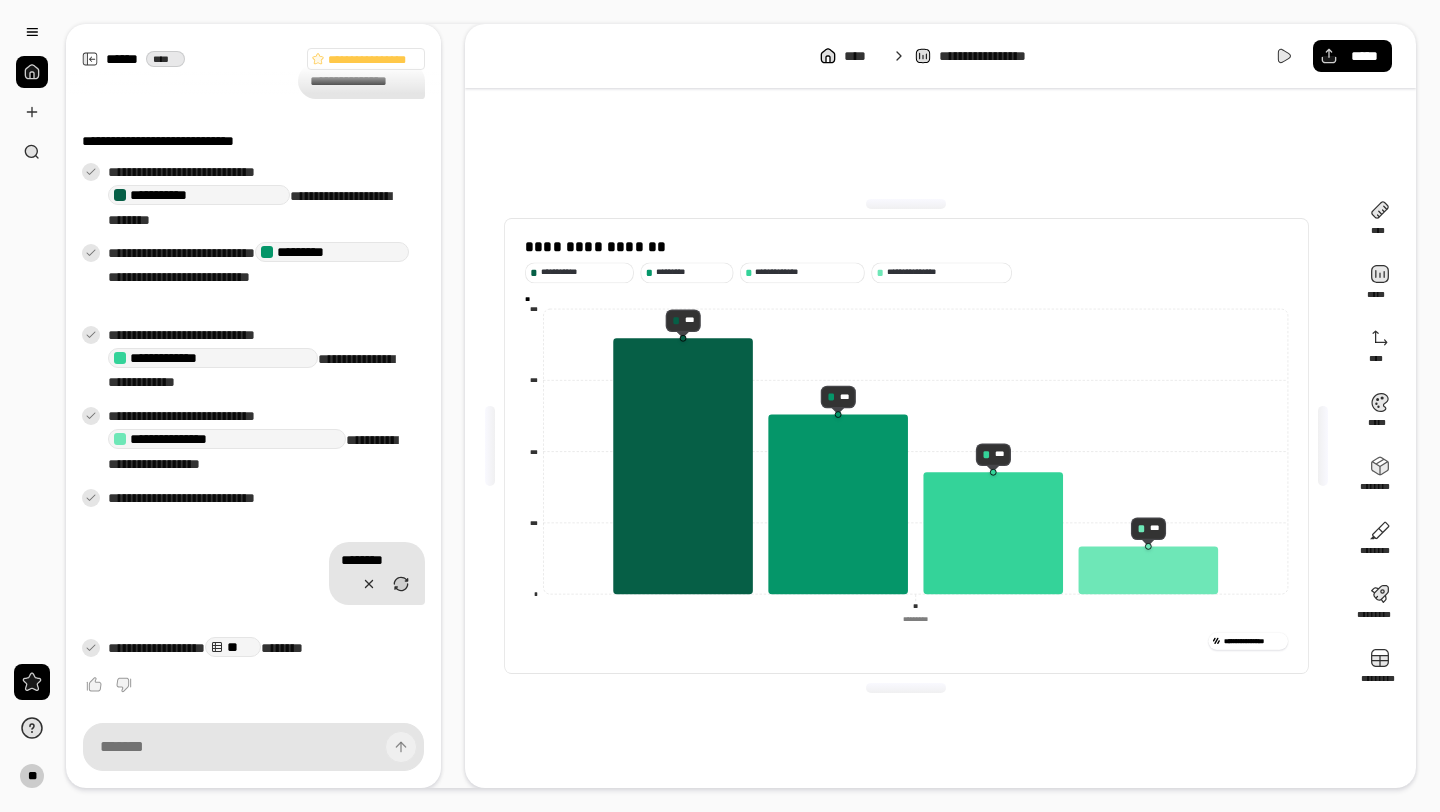 click on "* *** *** *** *** ** ** ** ** *********" 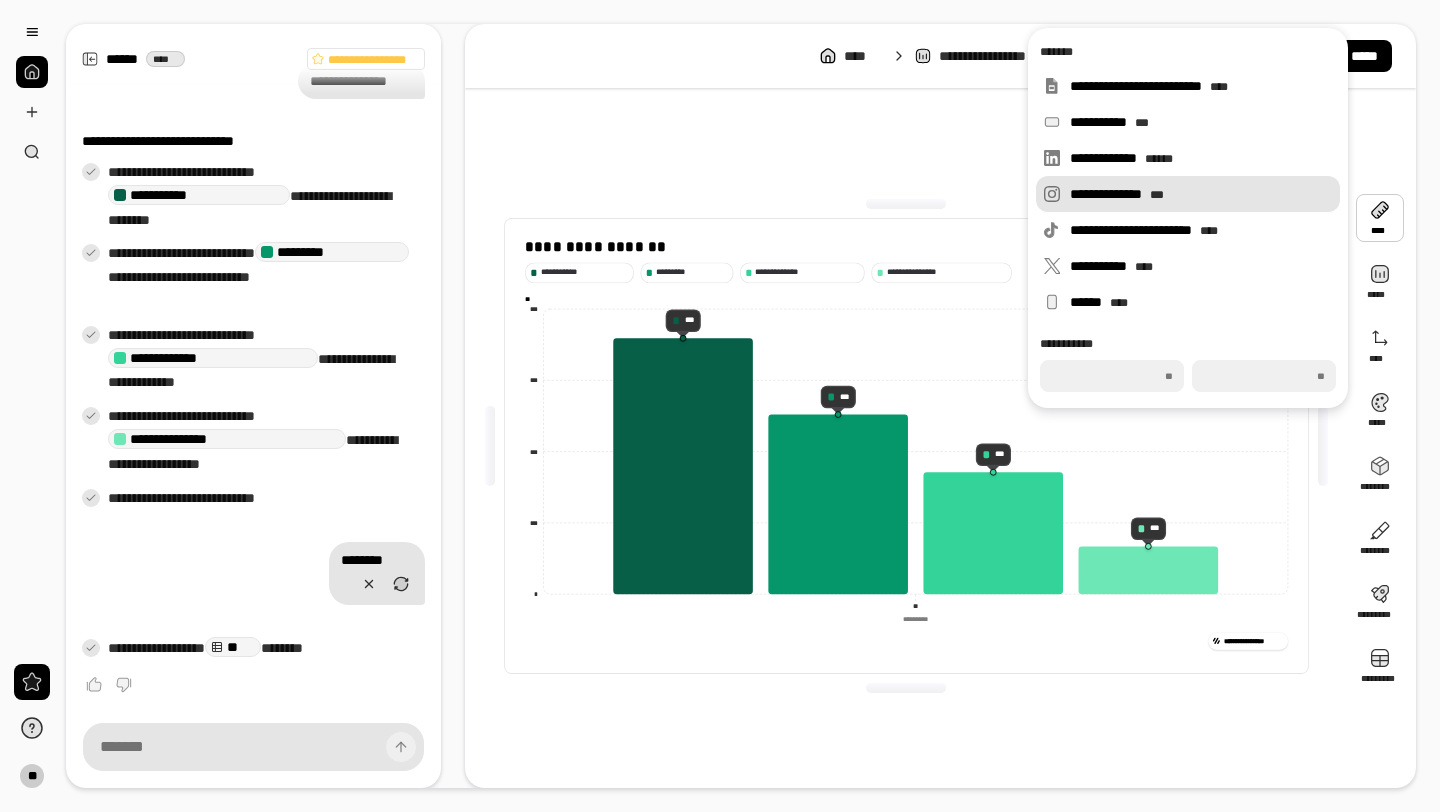 click on "**********" at bounding box center [1201, 194] 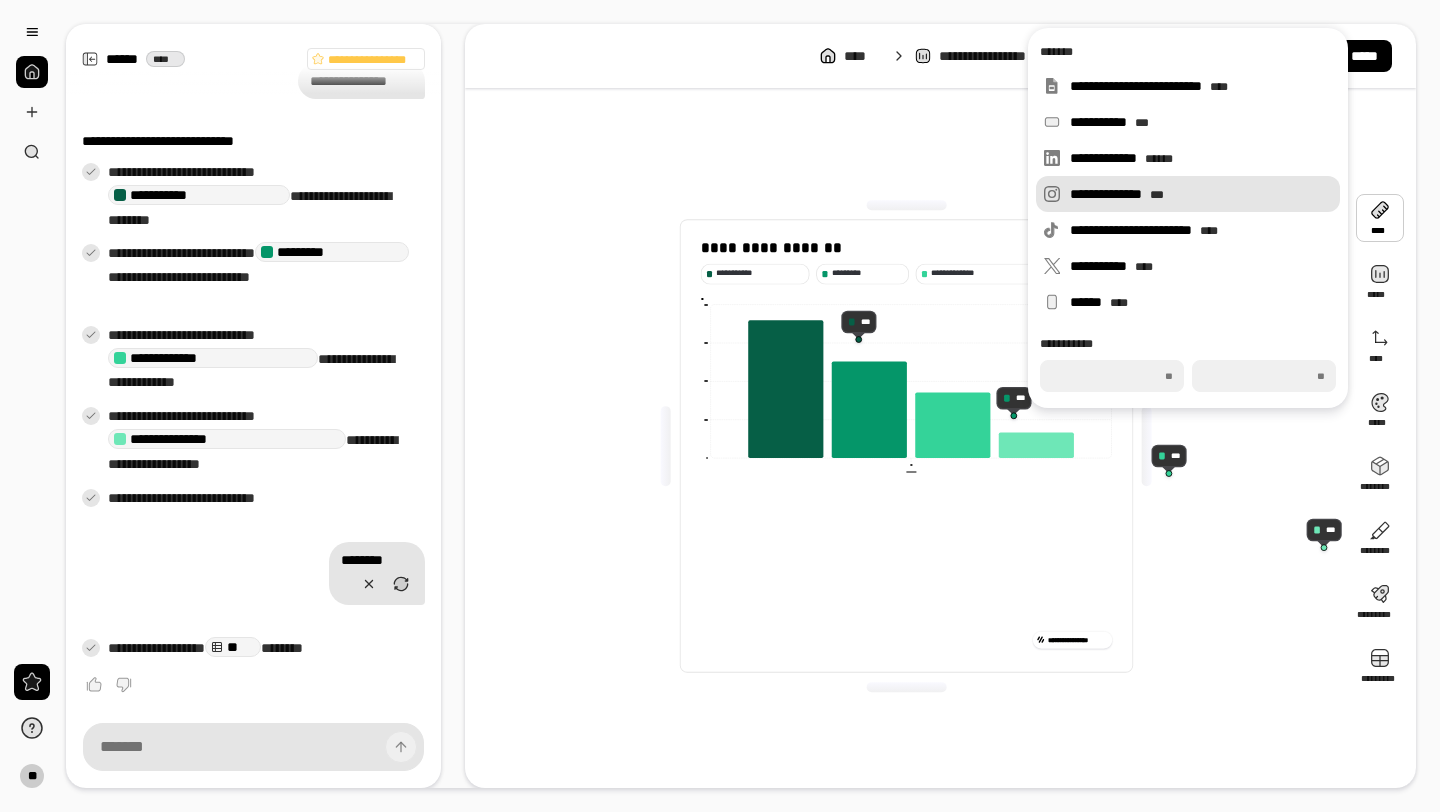 type on "***" 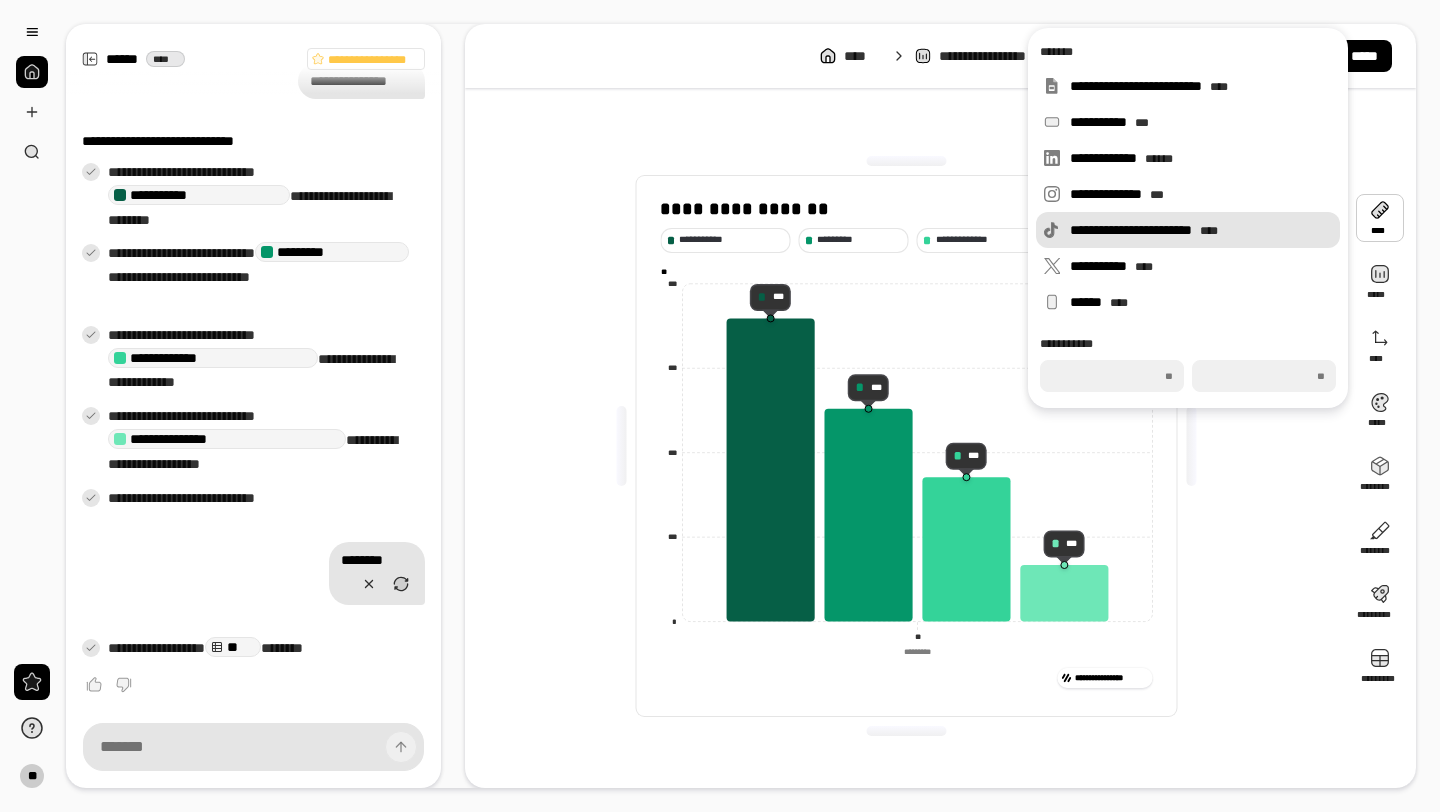 click on "**********" at bounding box center [1201, 230] 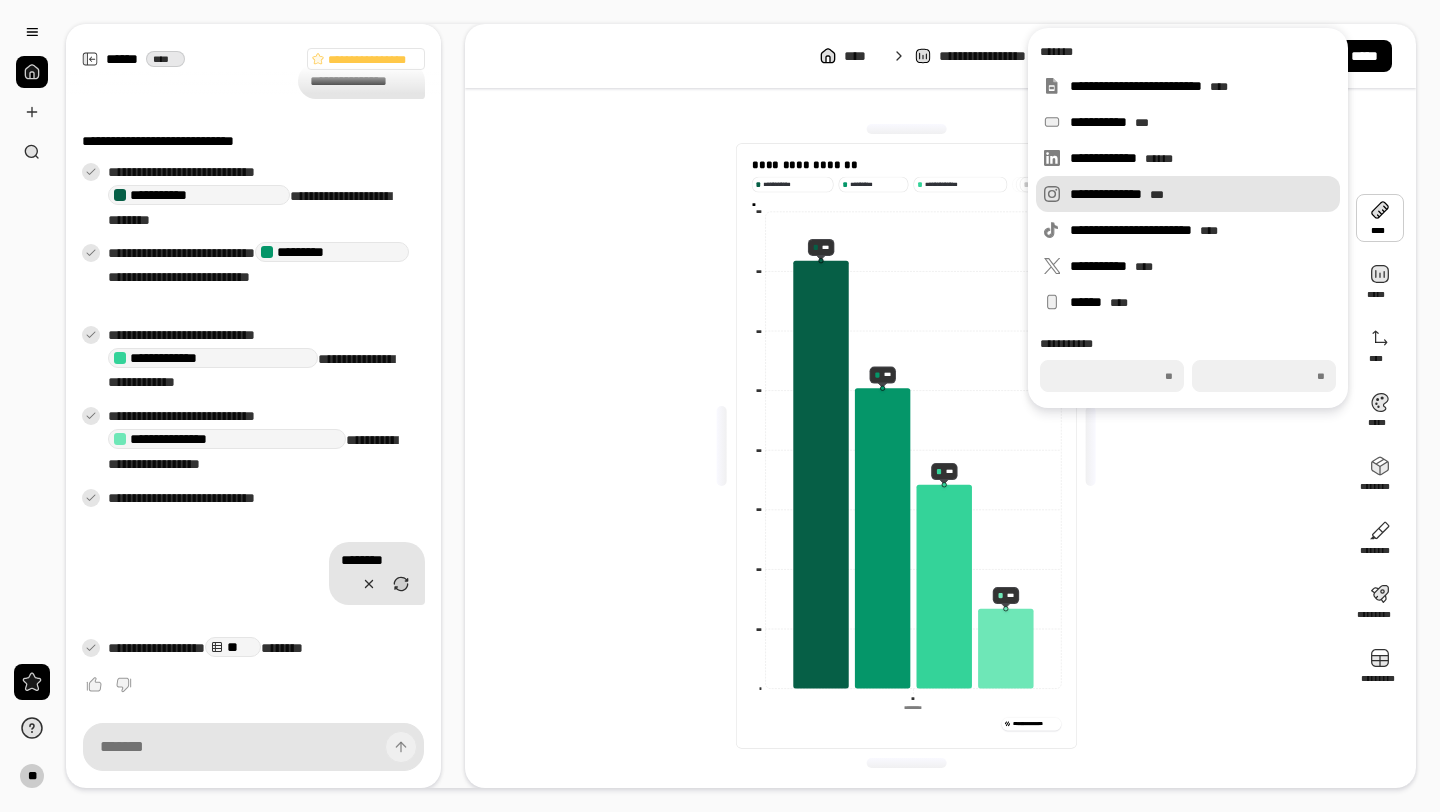 click on "**********" at bounding box center [1188, 194] 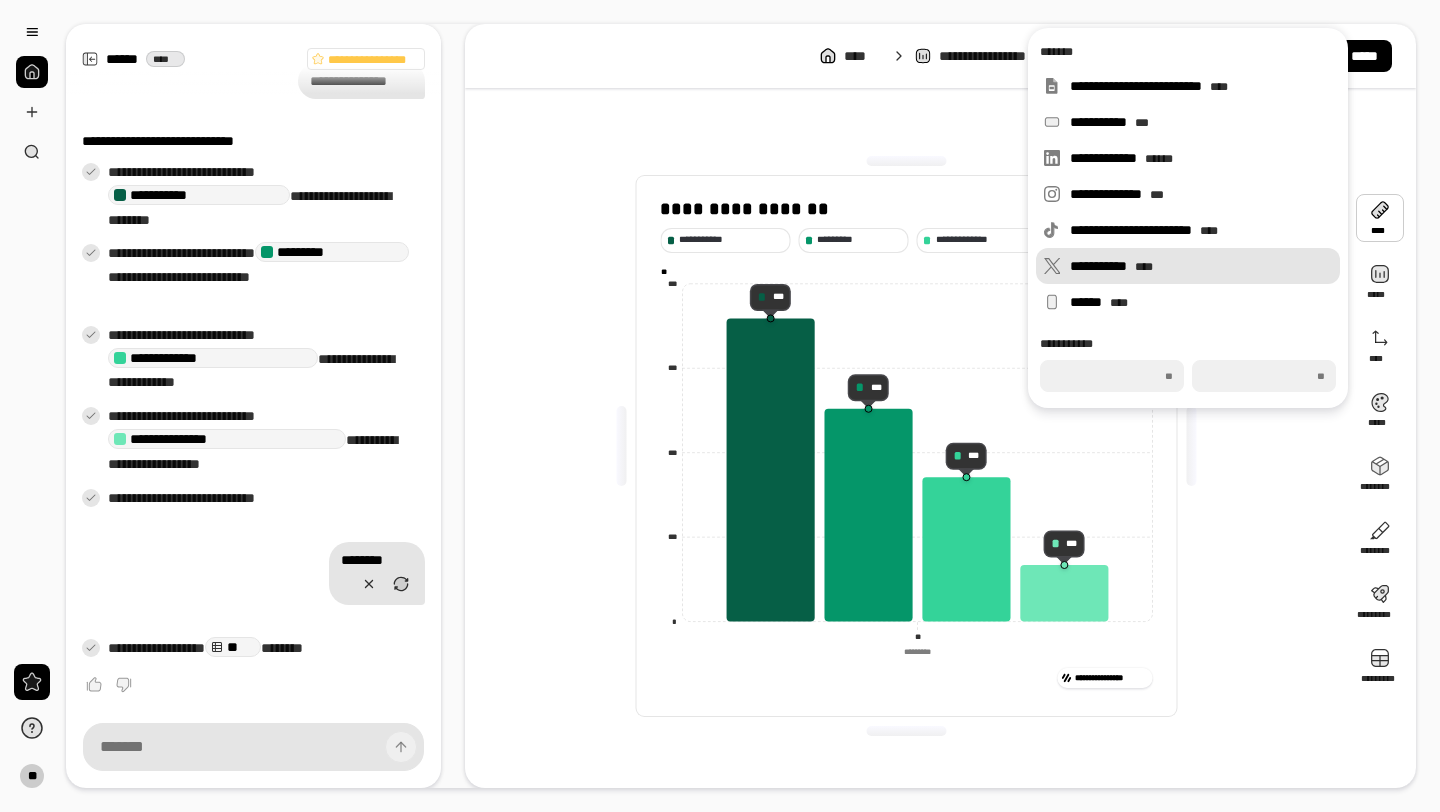 click on "**********" at bounding box center (1201, 266) 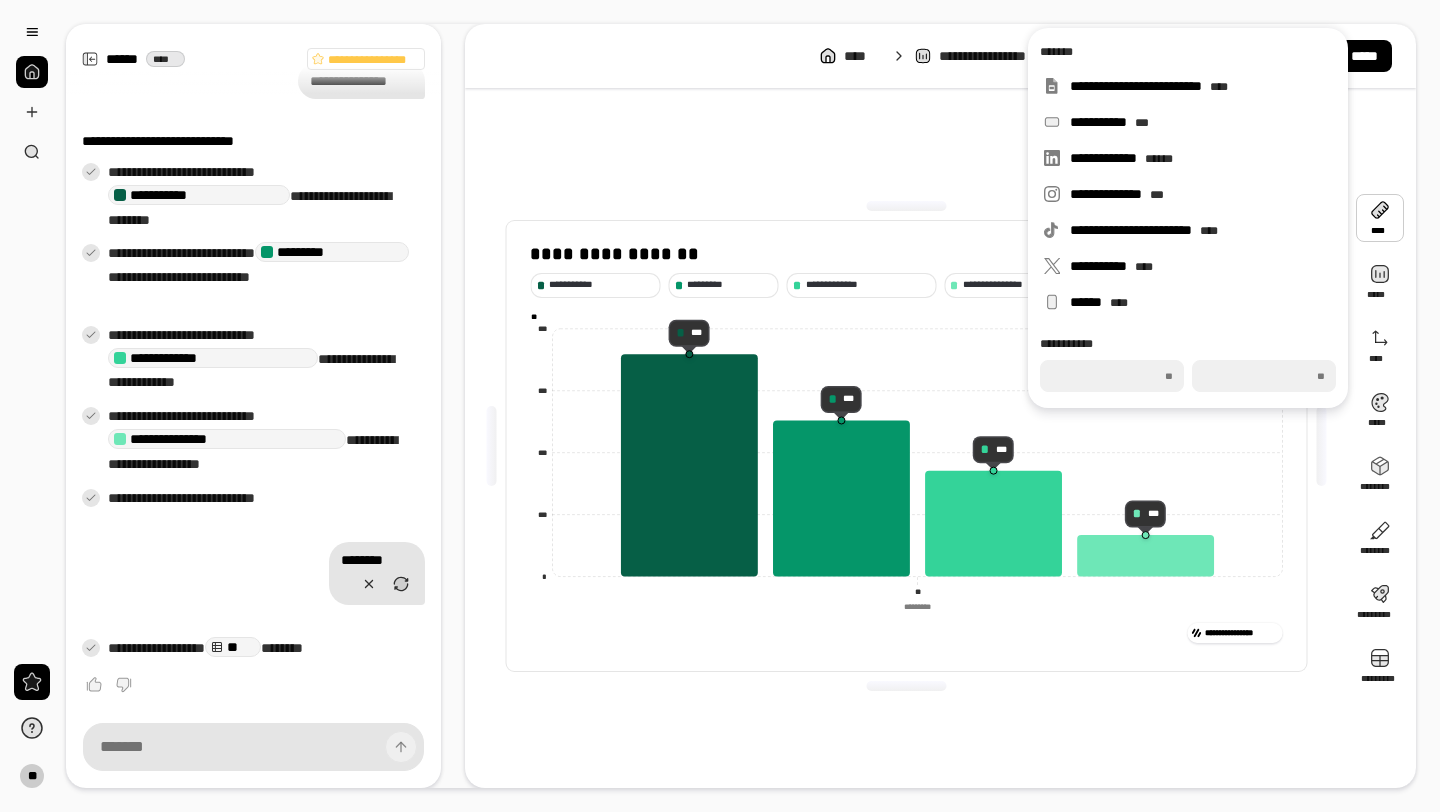 click on "**********" at bounding box center [906, 446] 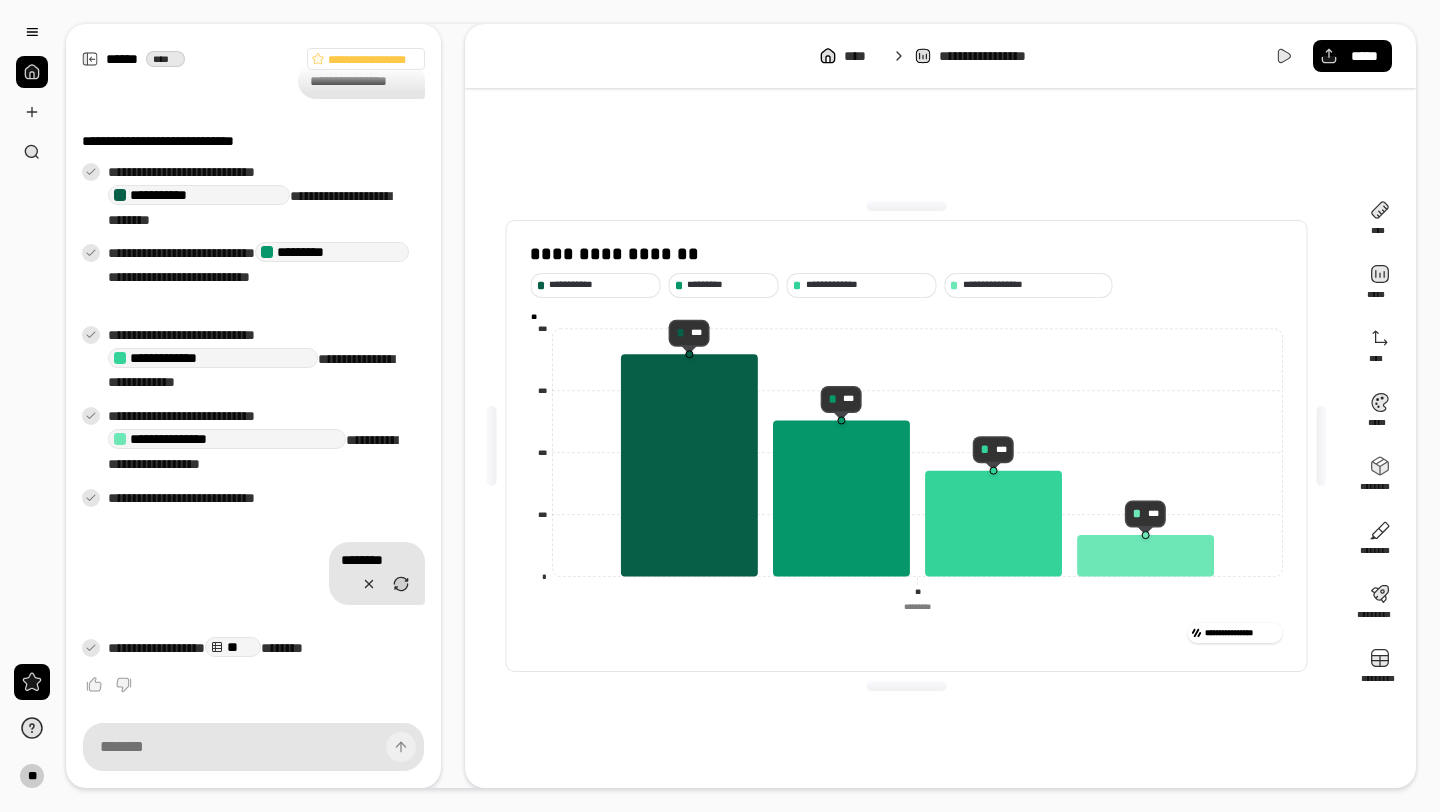drag, startPoint x: 920, startPoint y: 594, endPoint x: 897, endPoint y: 587, distance: 24.04163 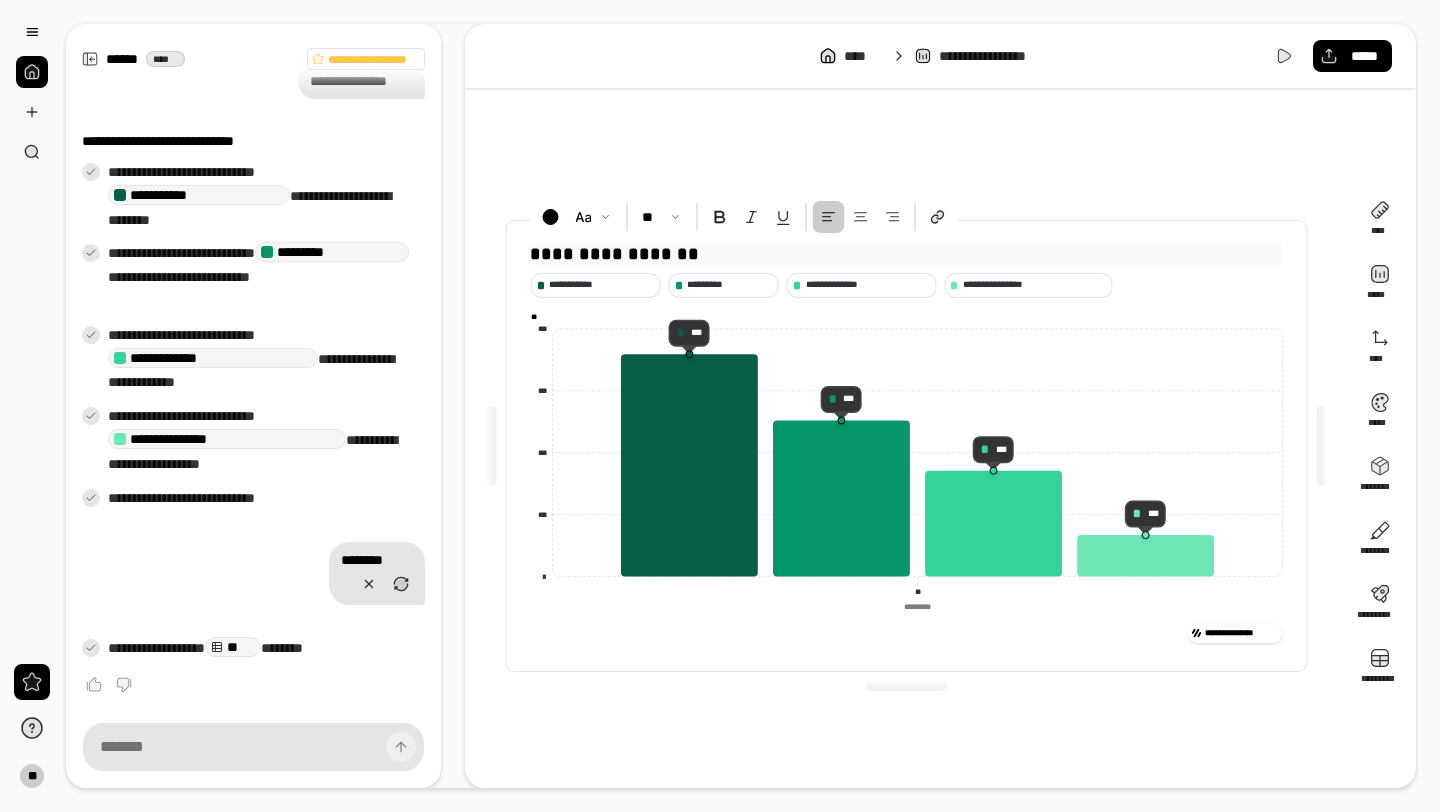 click on "**********" at bounding box center [906, 255] 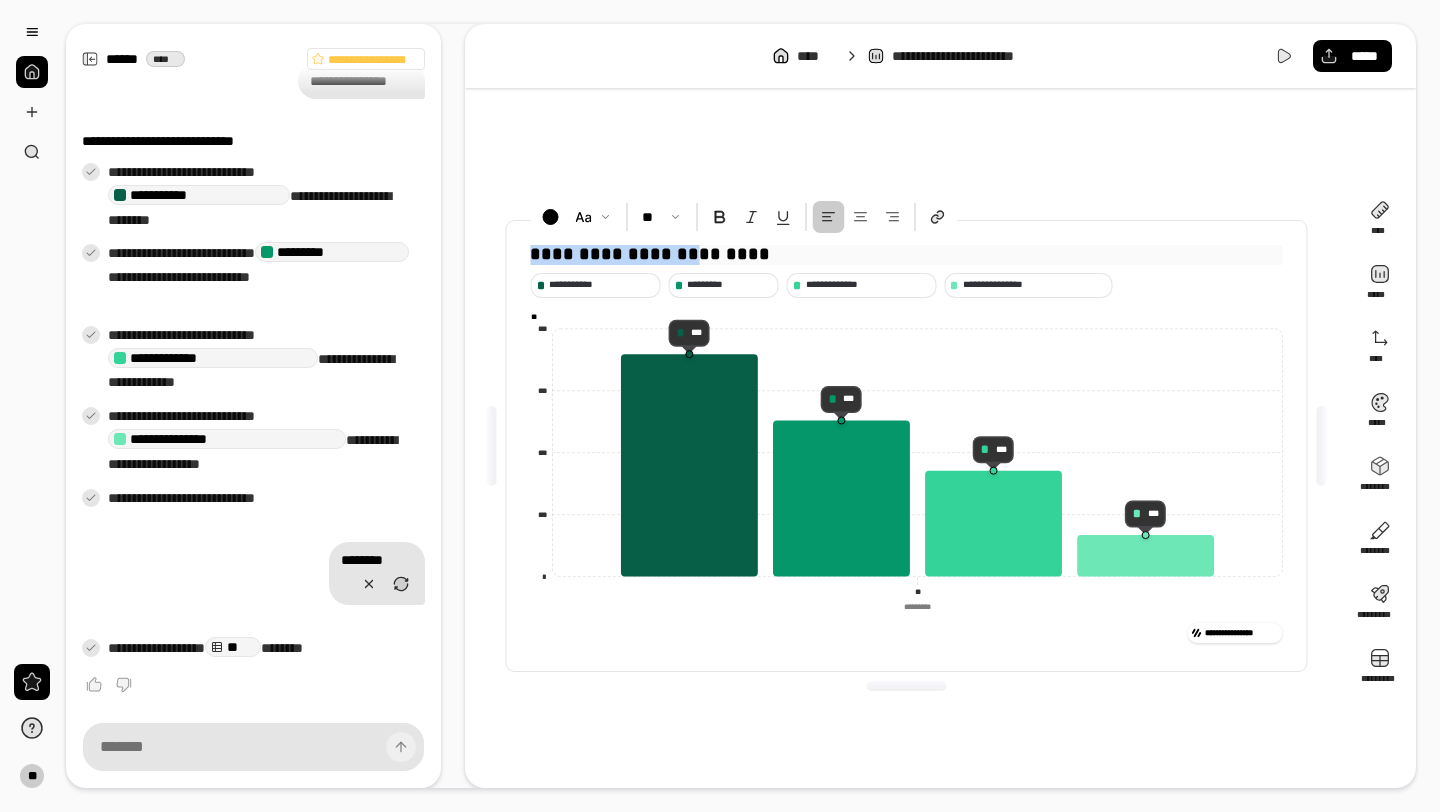 drag, startPoint x: 688, startPoint y: 258, endPoint x: 513, endPoint y: 260, distance: 175.01143 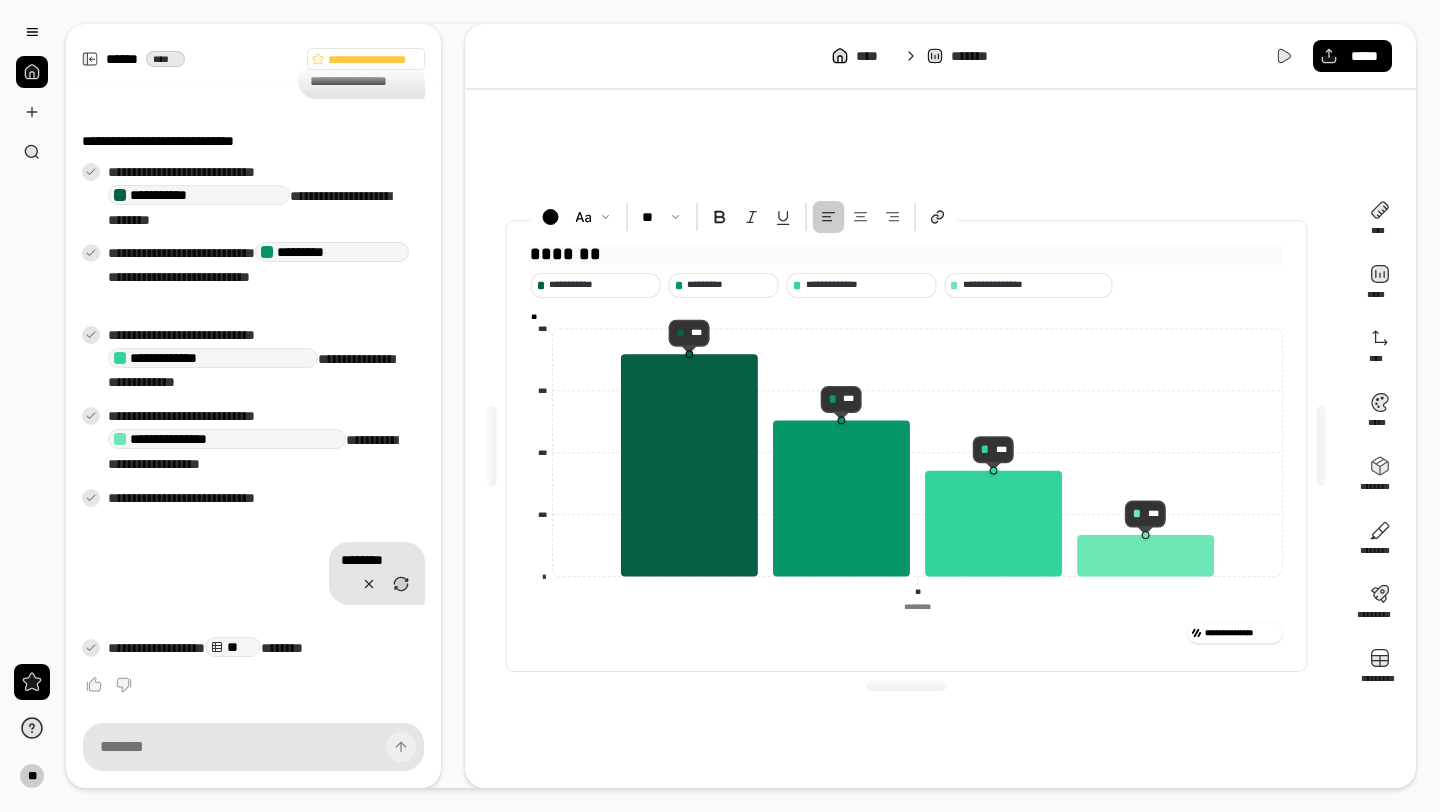 type 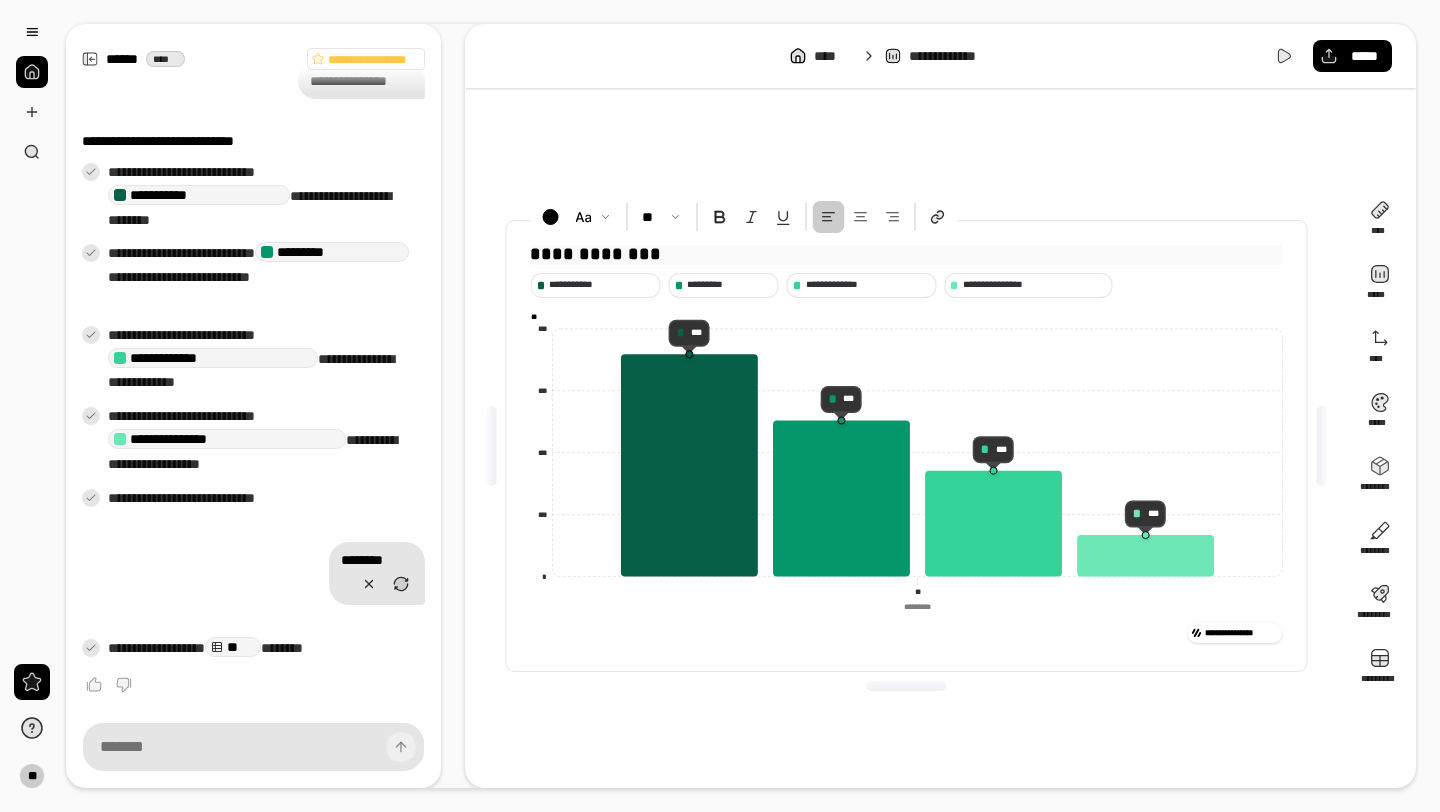 click on "**********" at bounding box center [906, 255] 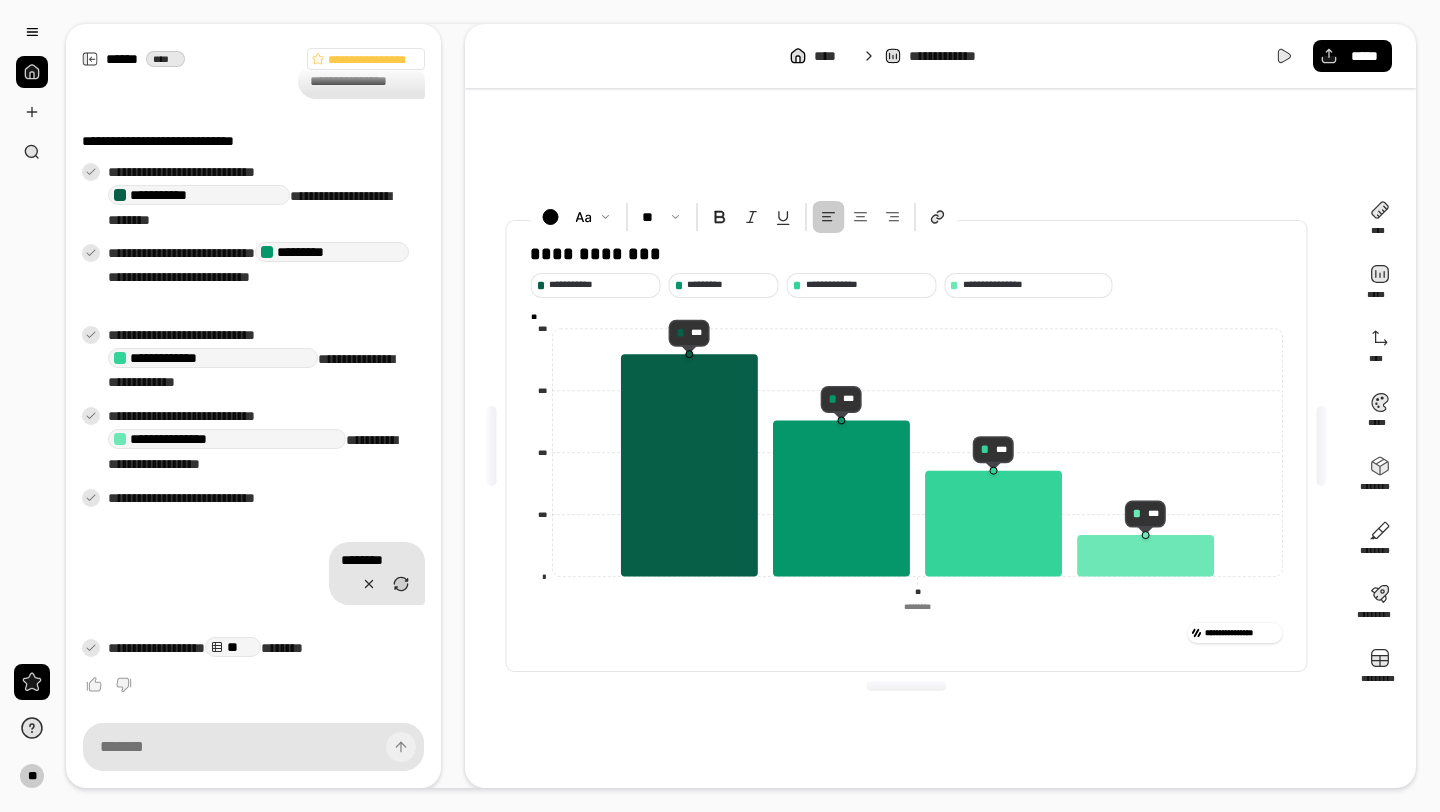 click on "**********" at bounding box center (906, 446) 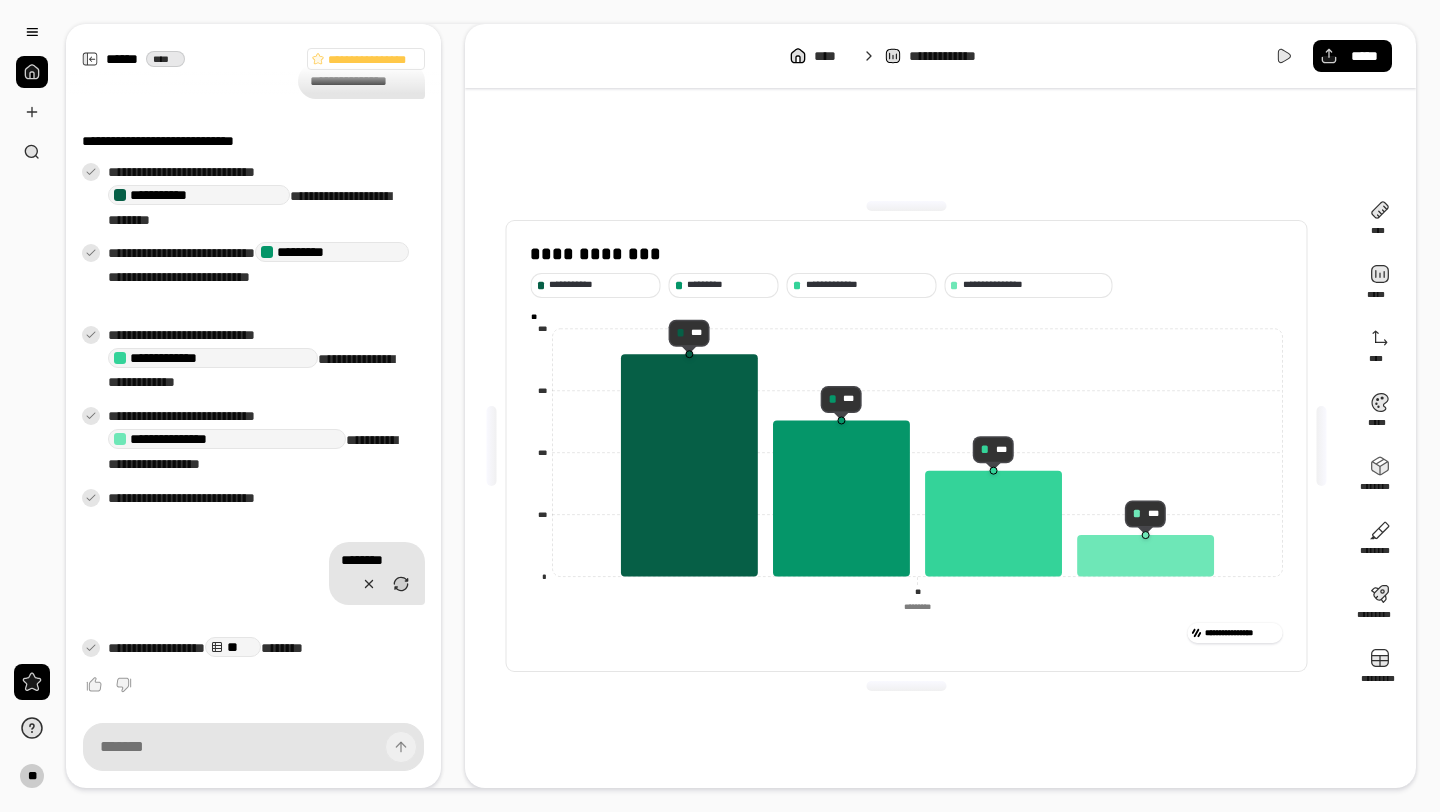 click on "**********" at bounding box center [1240, 633] 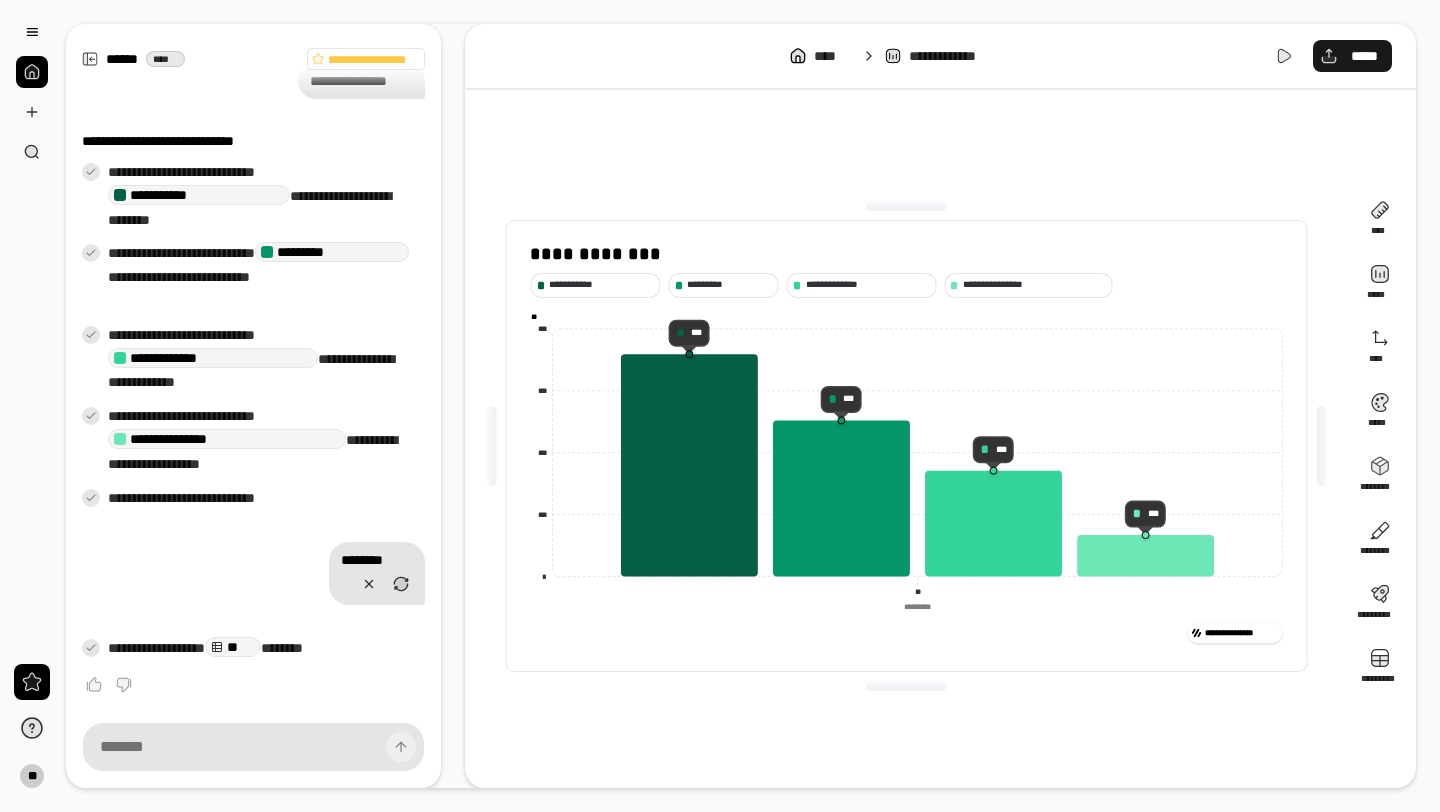 click on "*****" at bounding box center [1364, 56] 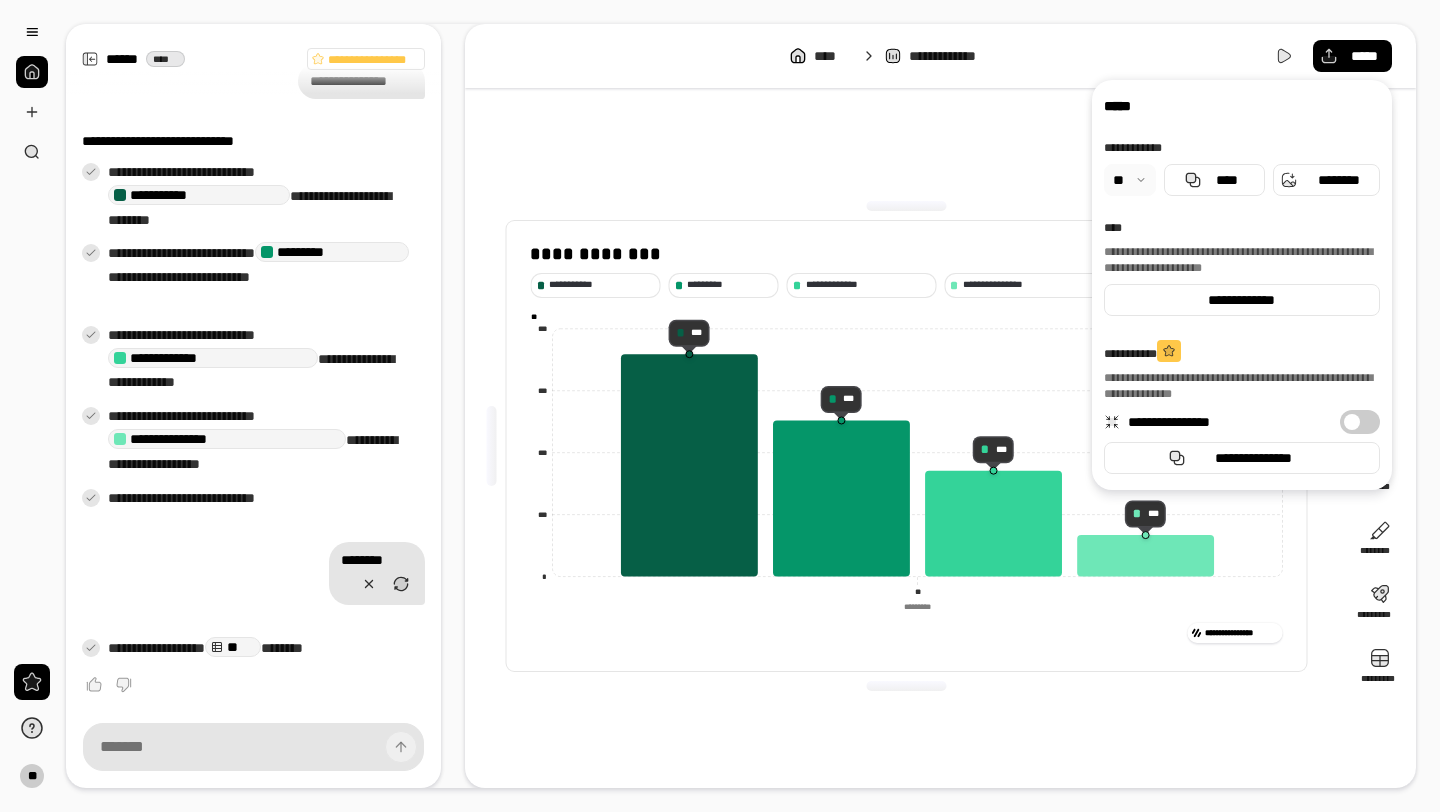 click on "**********" at bounding box center [906, 446] 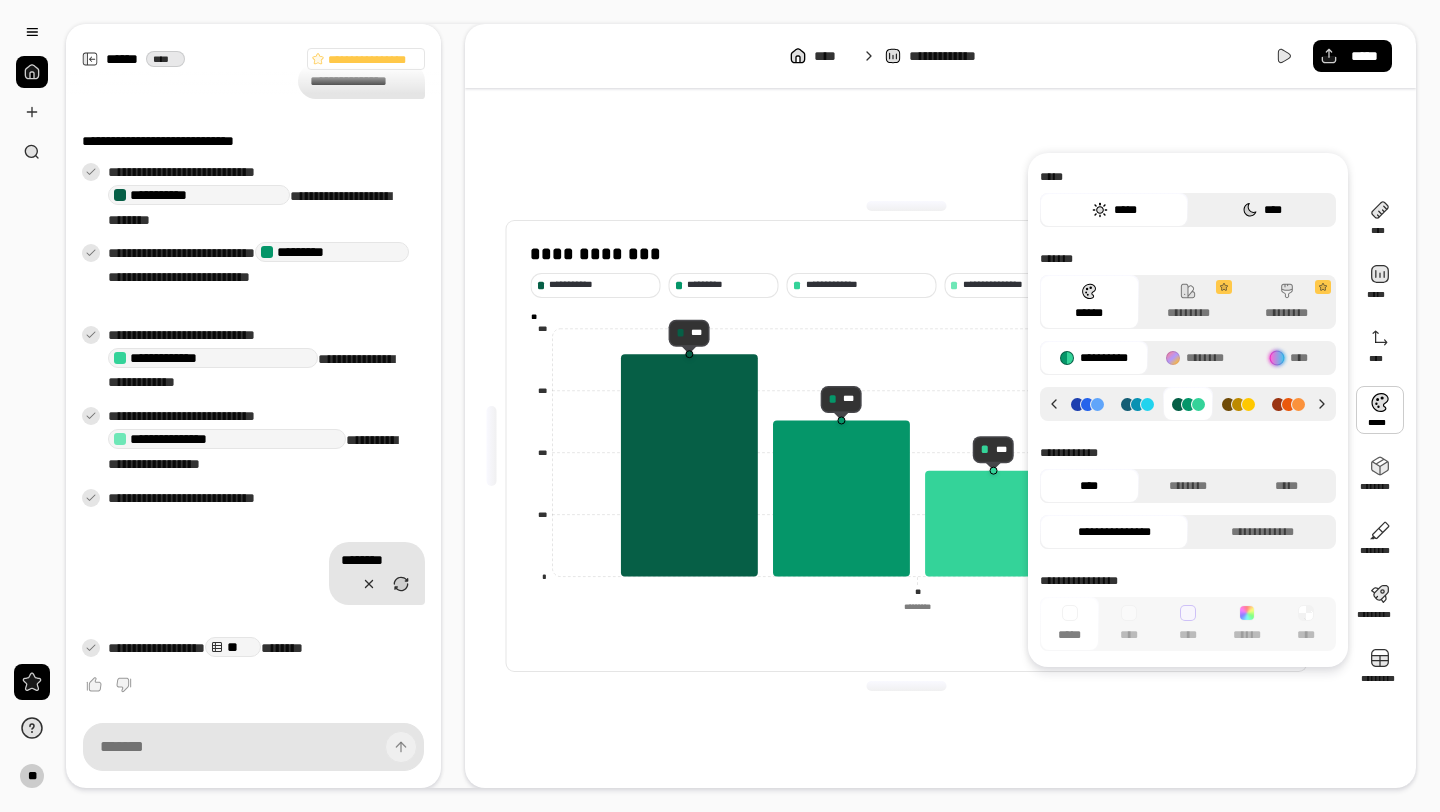 click 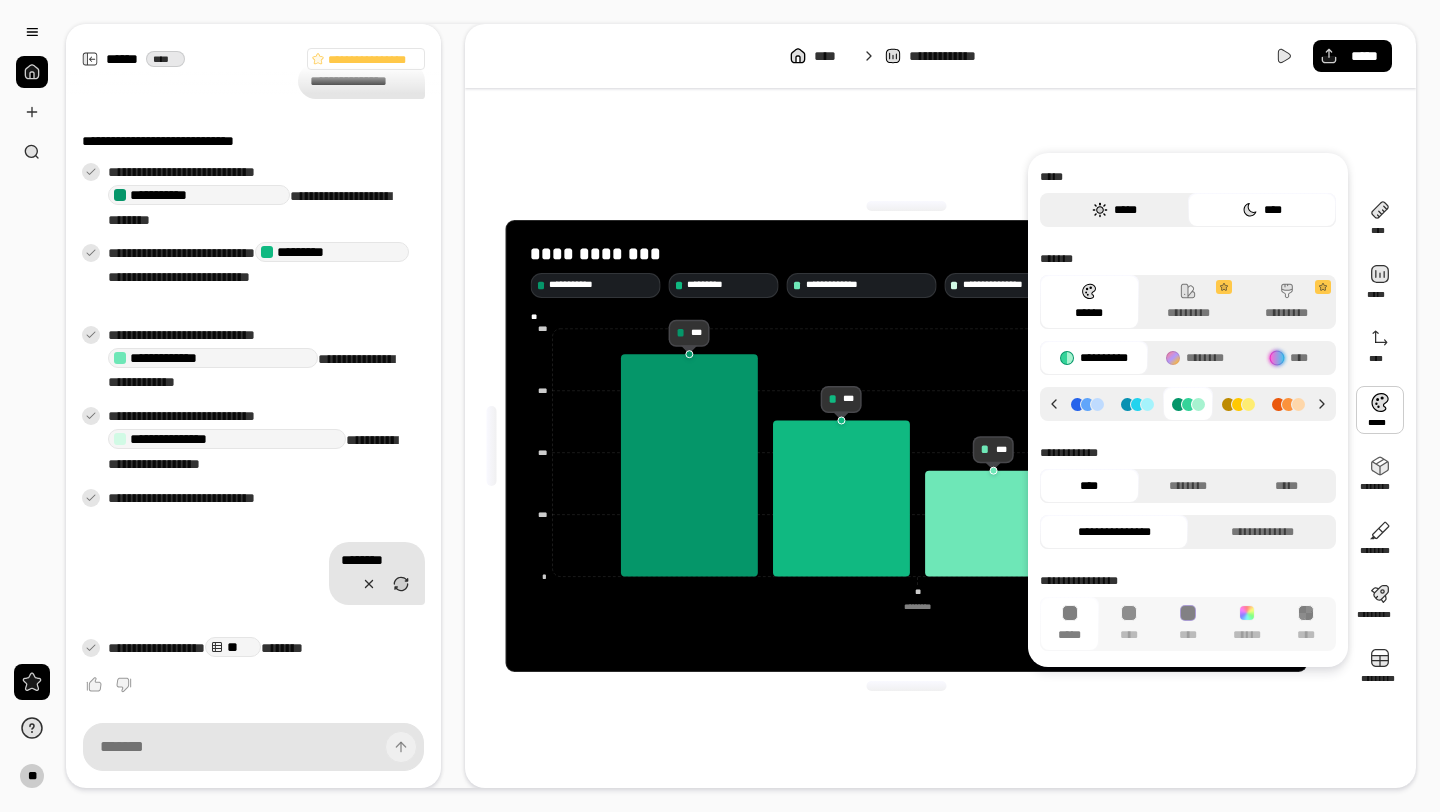 click on "*****" at bounding box center (1114, 210) 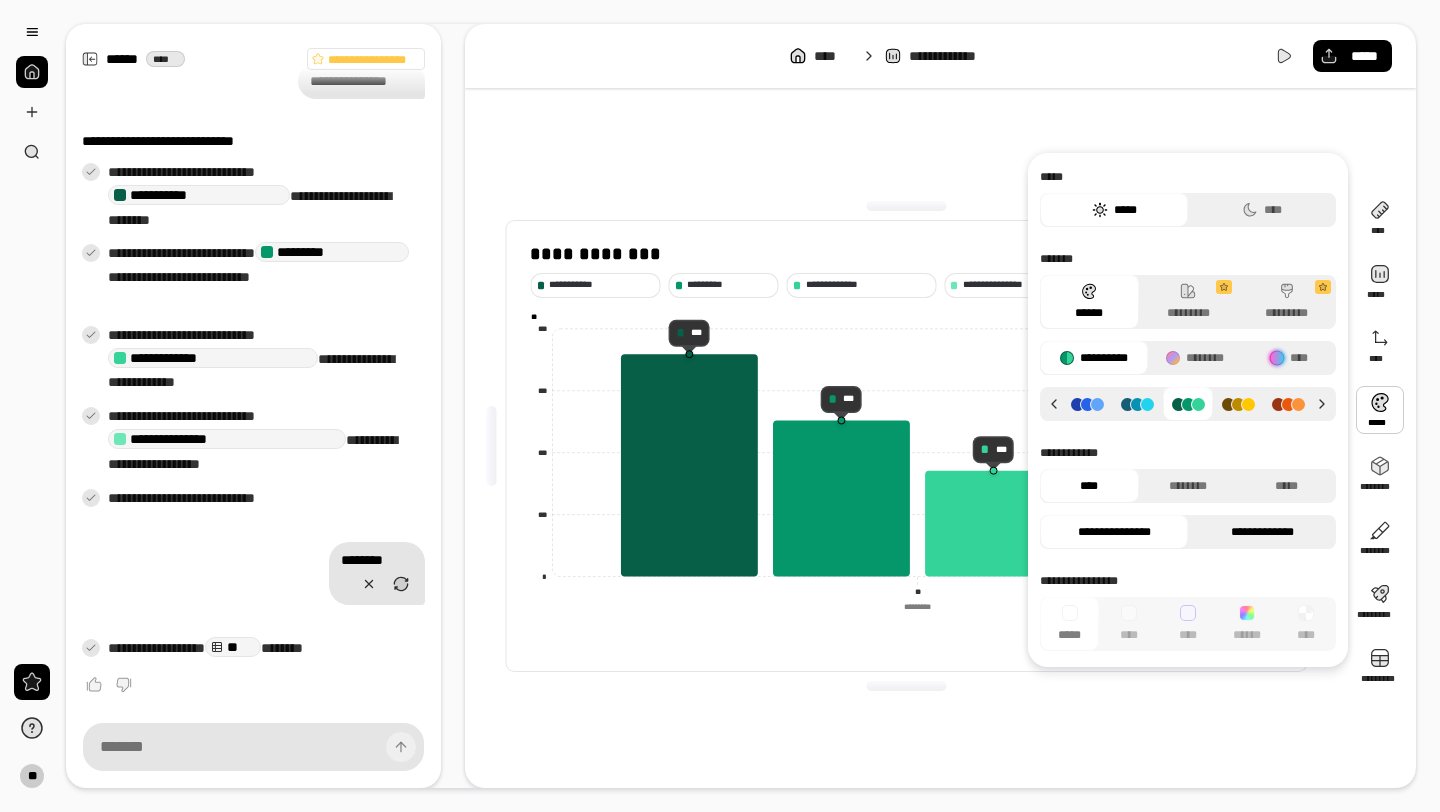 click on "**********" at bounding box center [1262, 532] 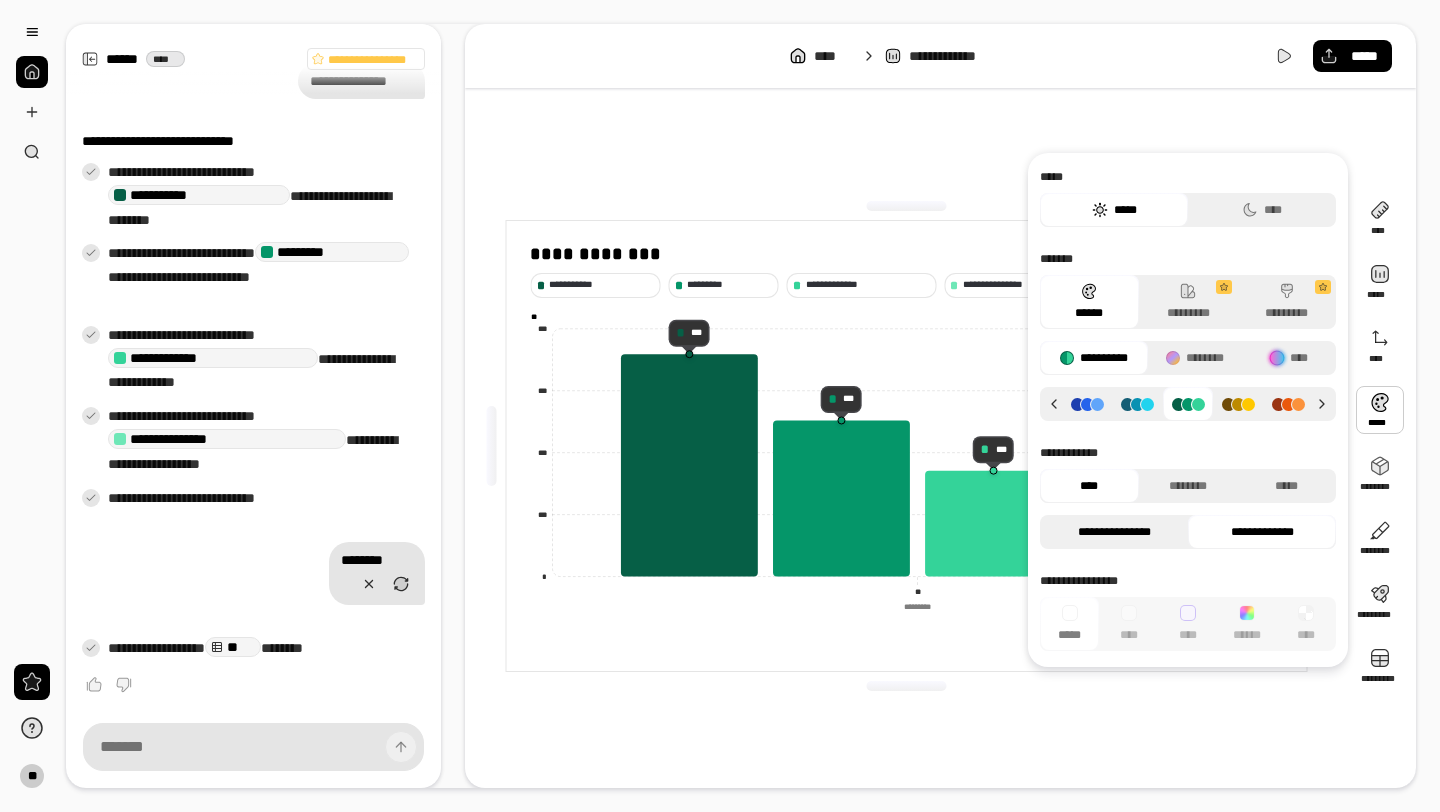 click on "**********" at bounding box center (1114, 532) 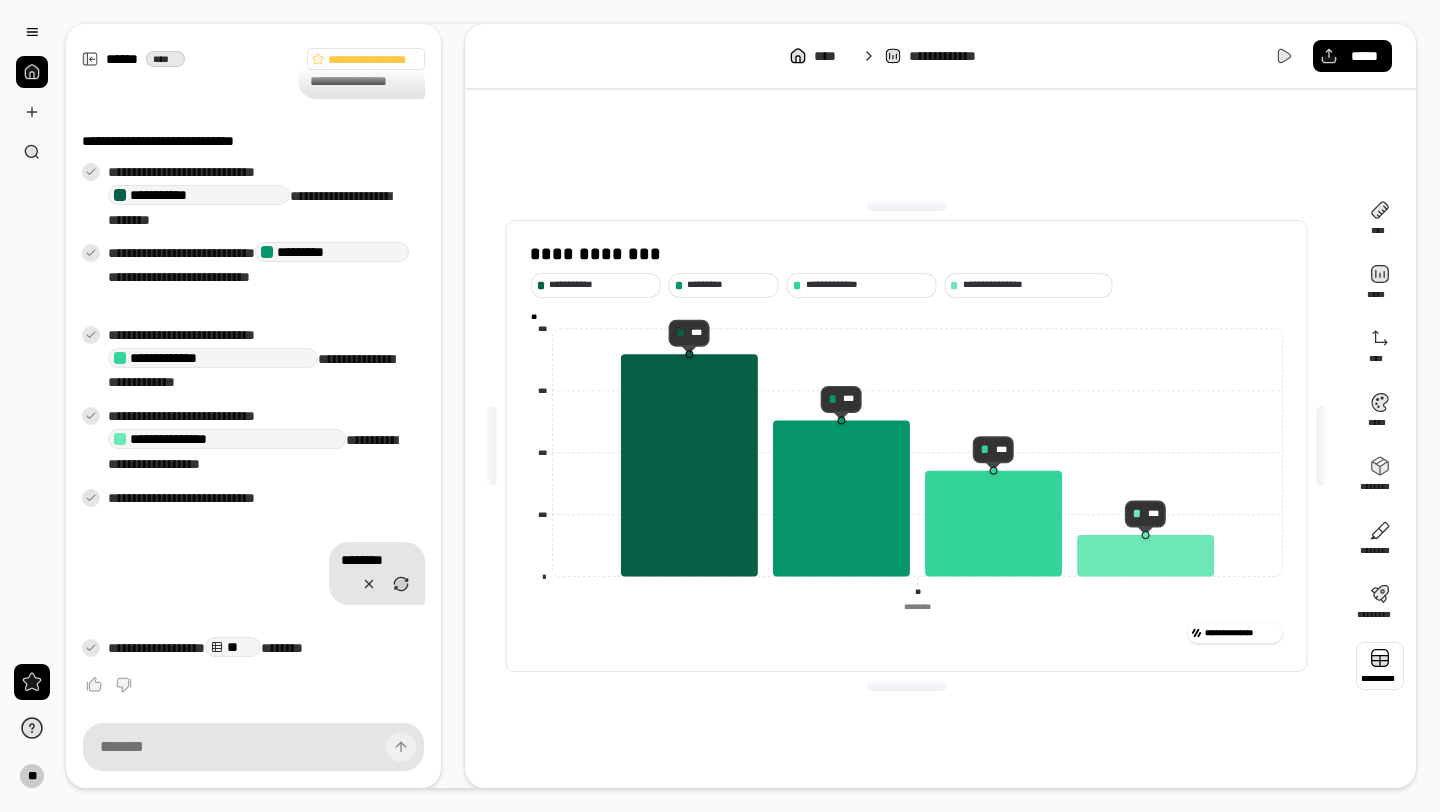 click at bounding box center [1380, 666] 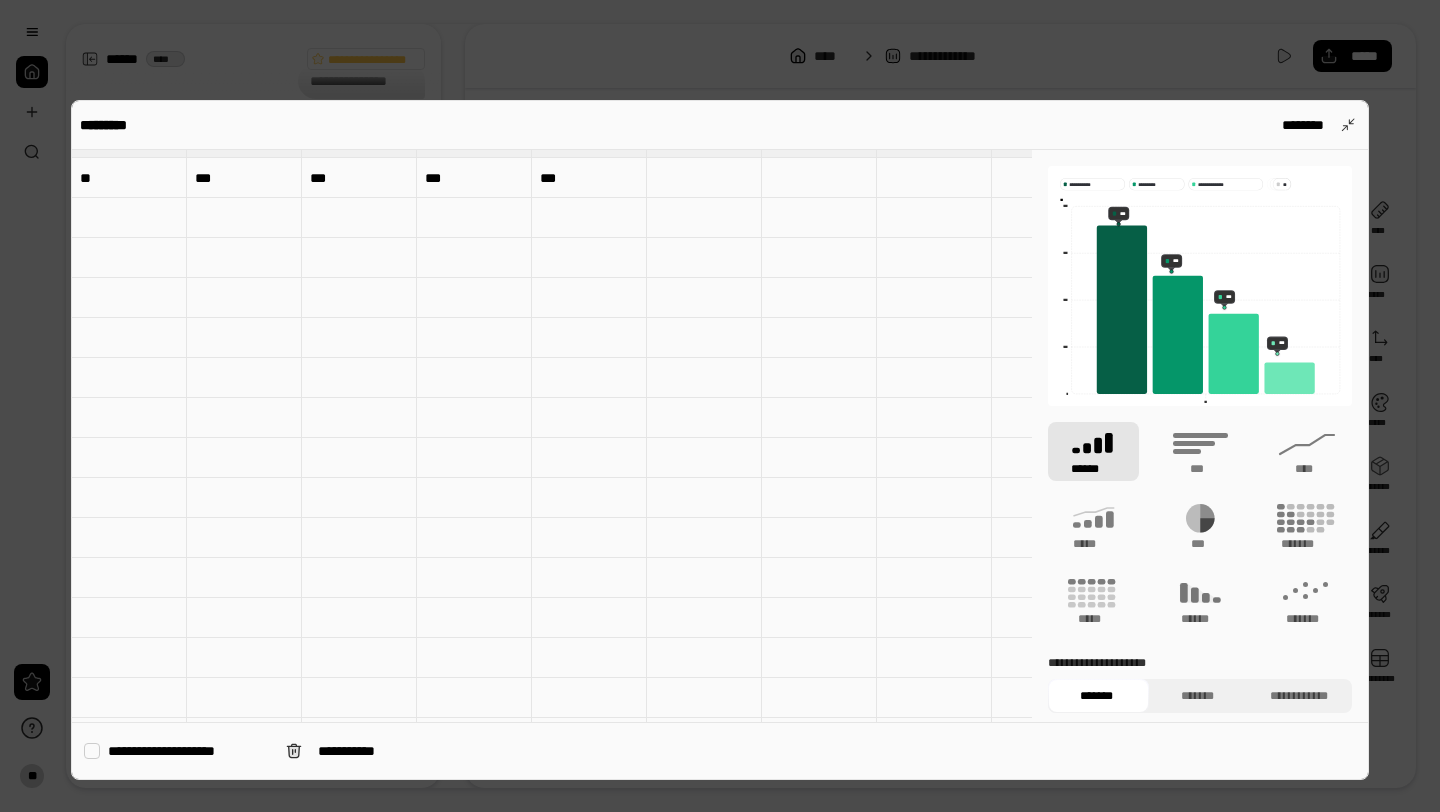 scroll, scrollTop: 0, scrollLeft: 0, axis: both 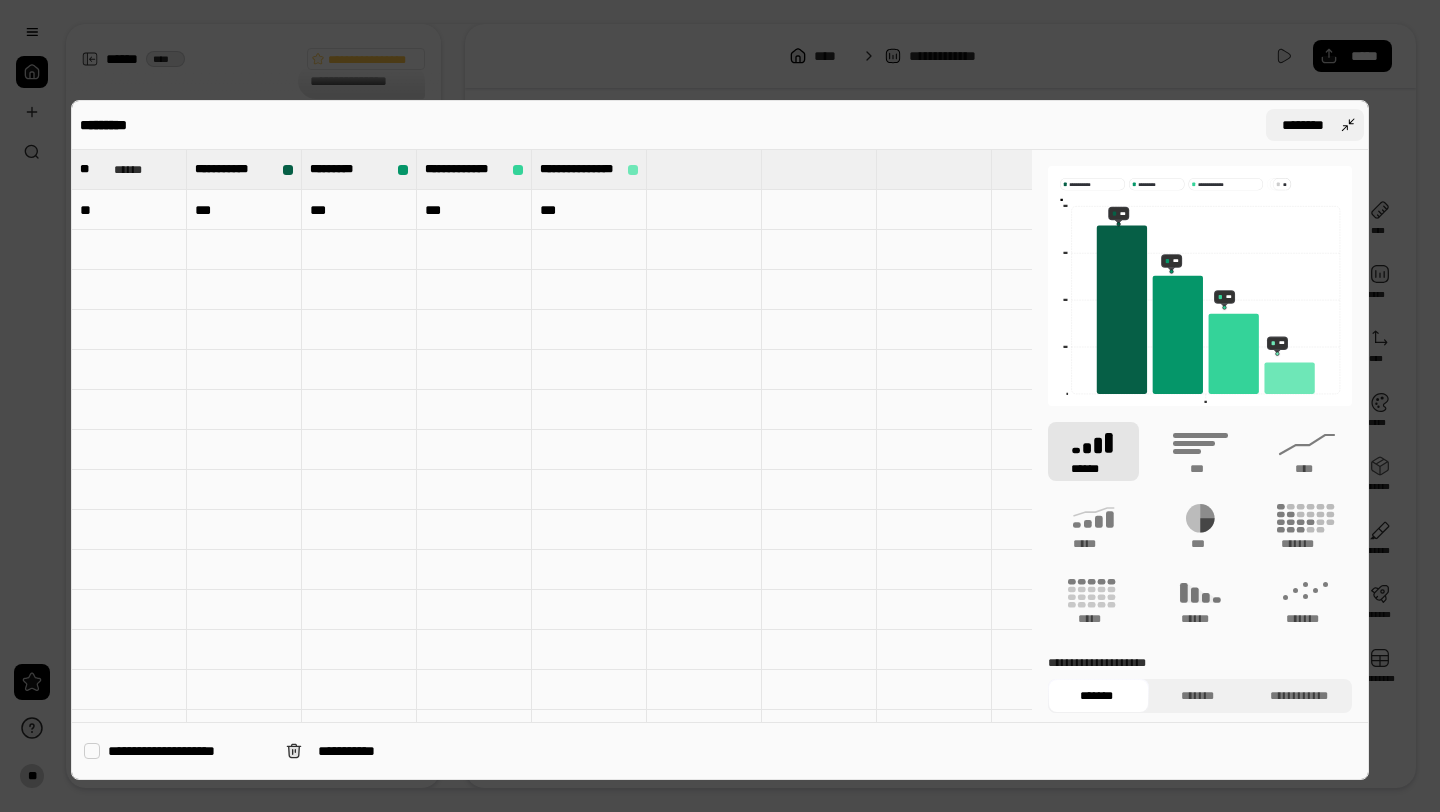 click on "********" at bounding box center (1303, 125) 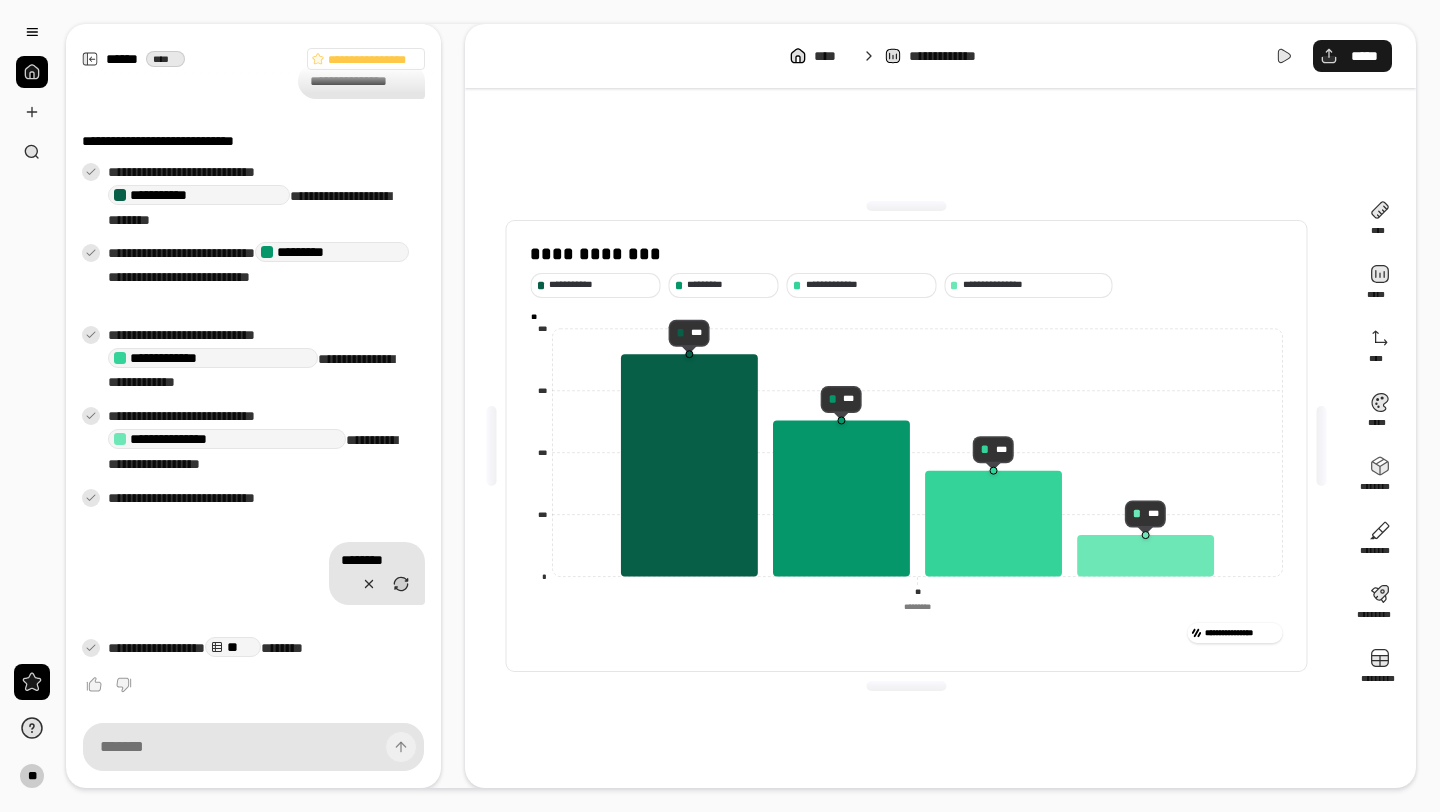 click on "*****" at bounding box center [1364, 56] 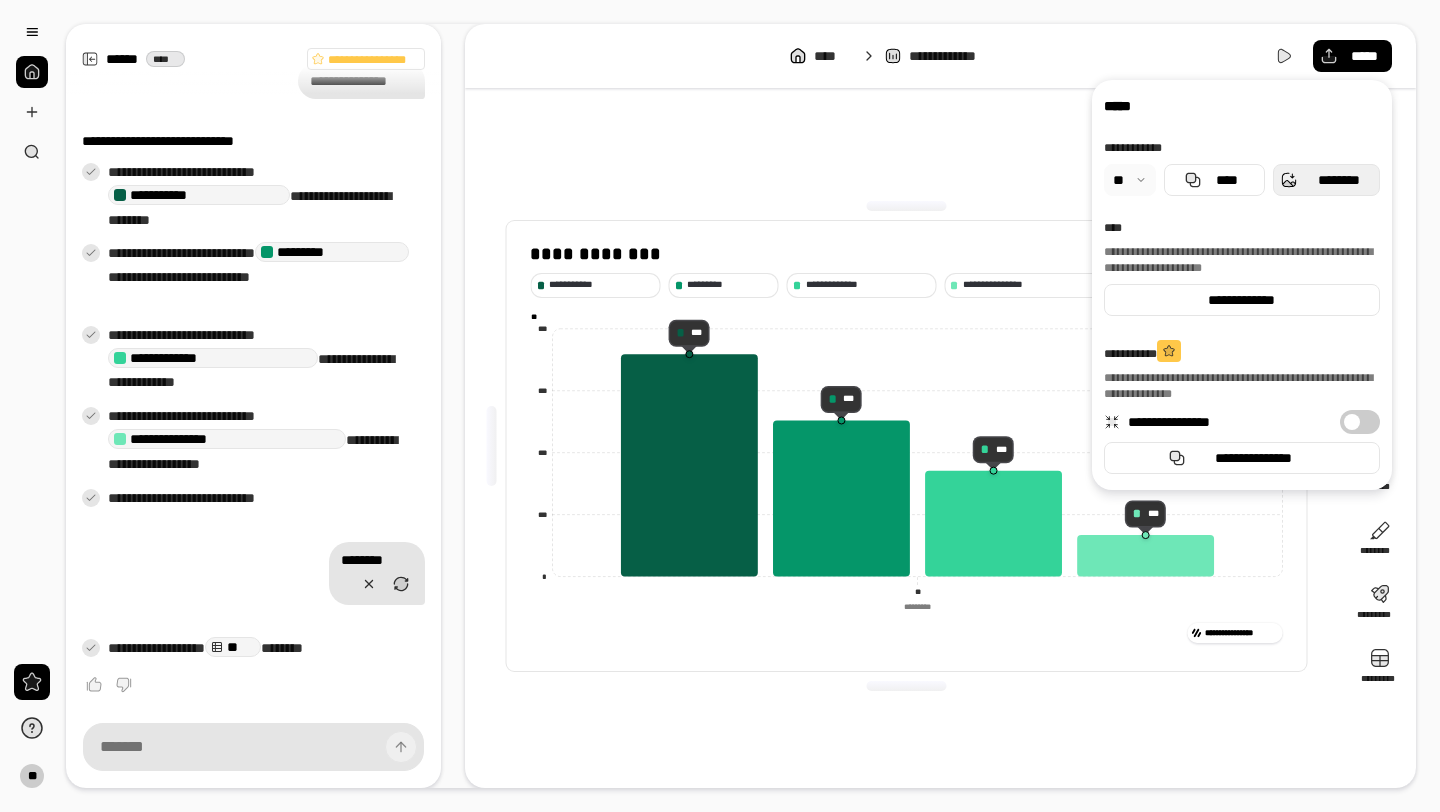 click on "********" at bounding box center [1326, 180] 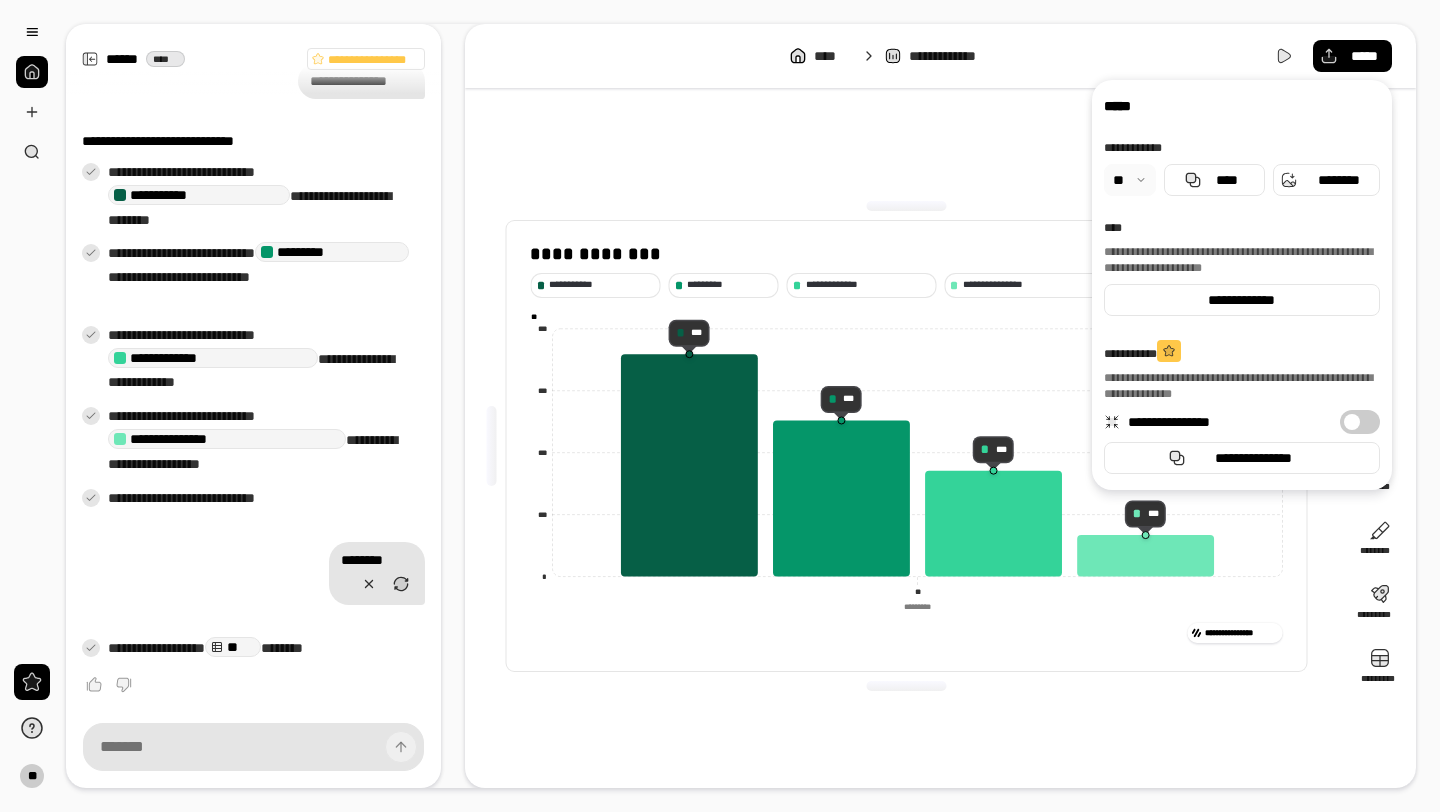 click on "**********" at bounding box center (940, 56) 